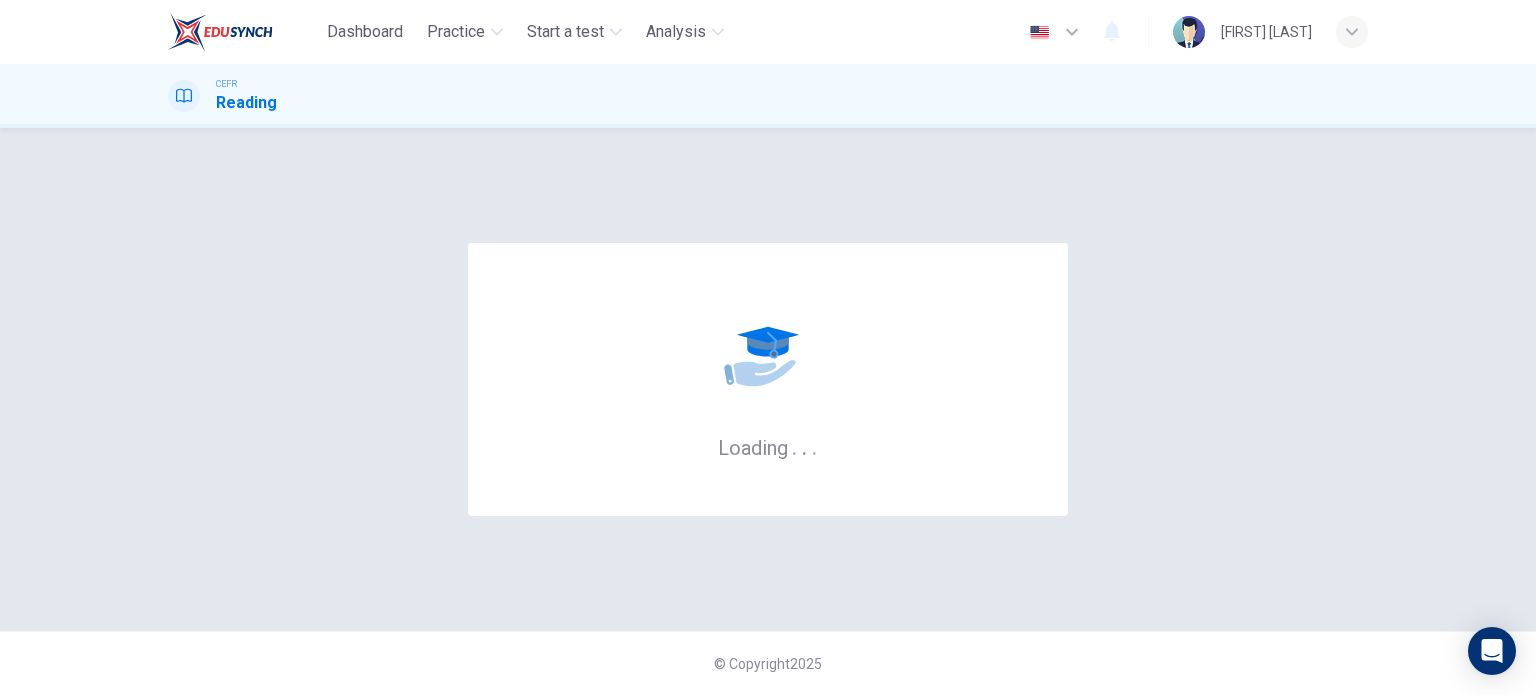 scroll, scrollTop: 0, scrollLeft: 0, axis: both 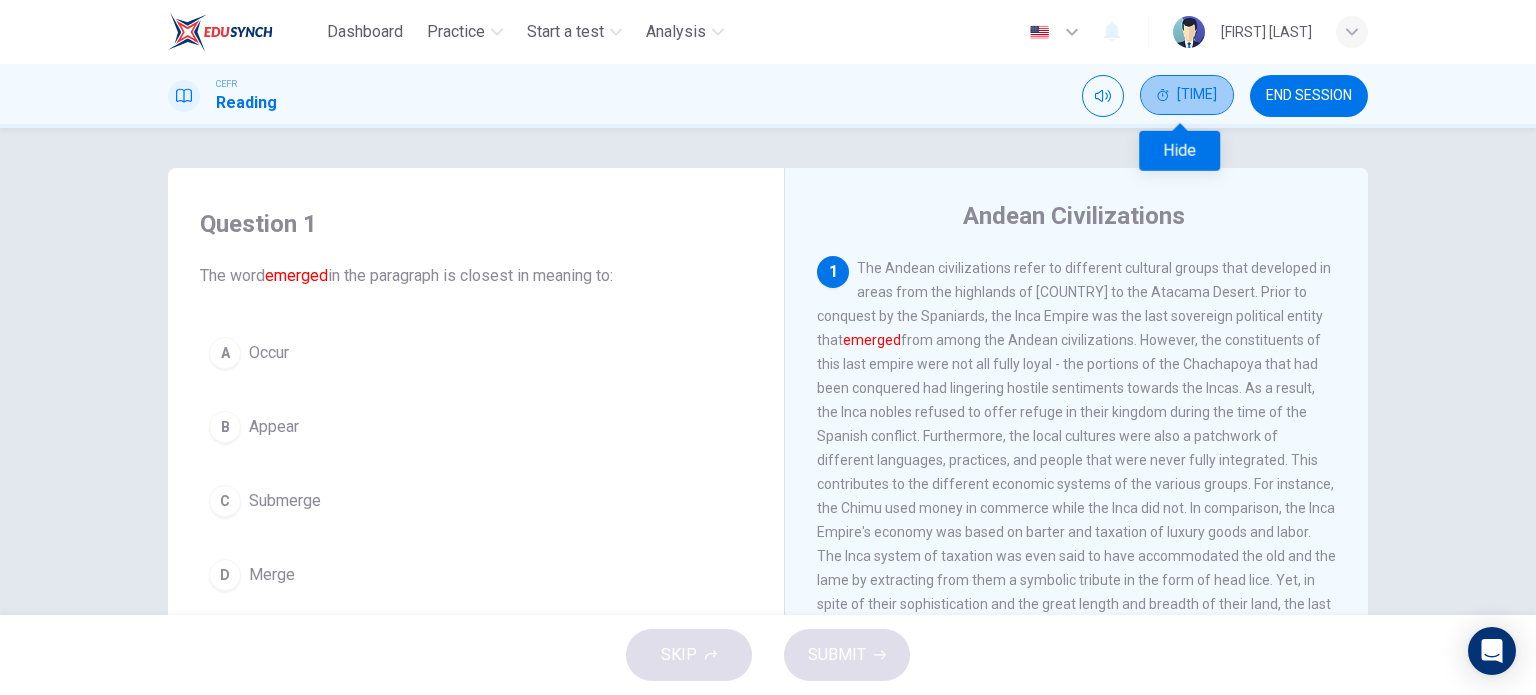 click on "[TIME]" at bounding box center [1187, 95] 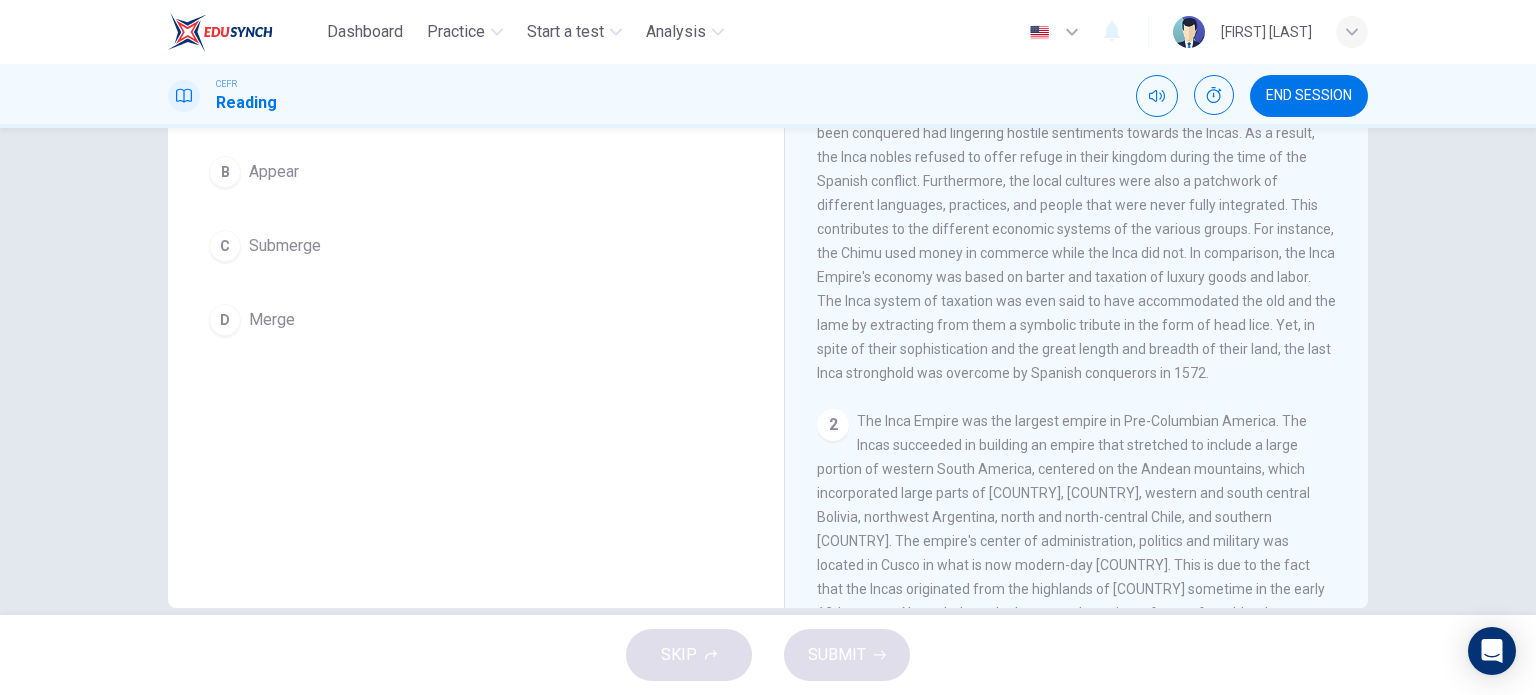 scroll, scrollTop: 288, scrollLeft: 0, axis: vertical 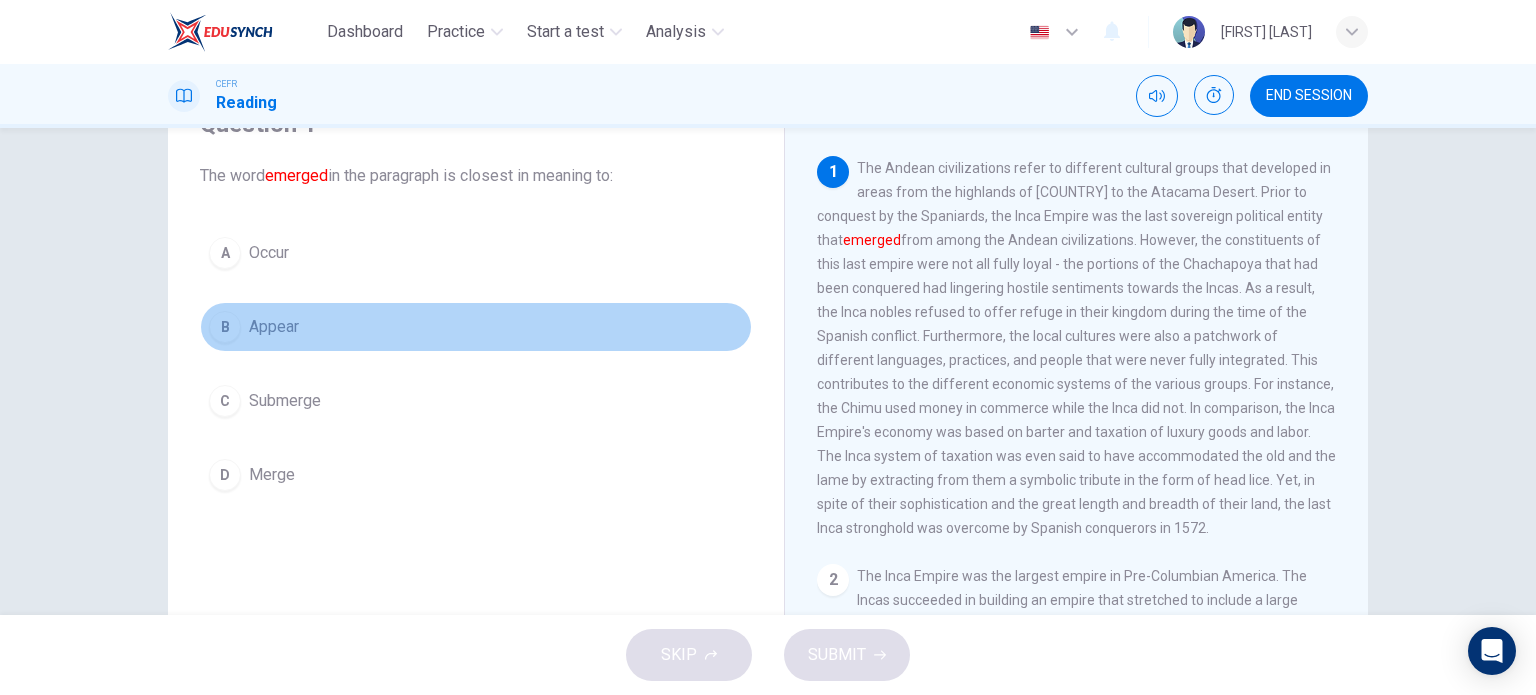 click on "B" at bounding box center (225, 253) 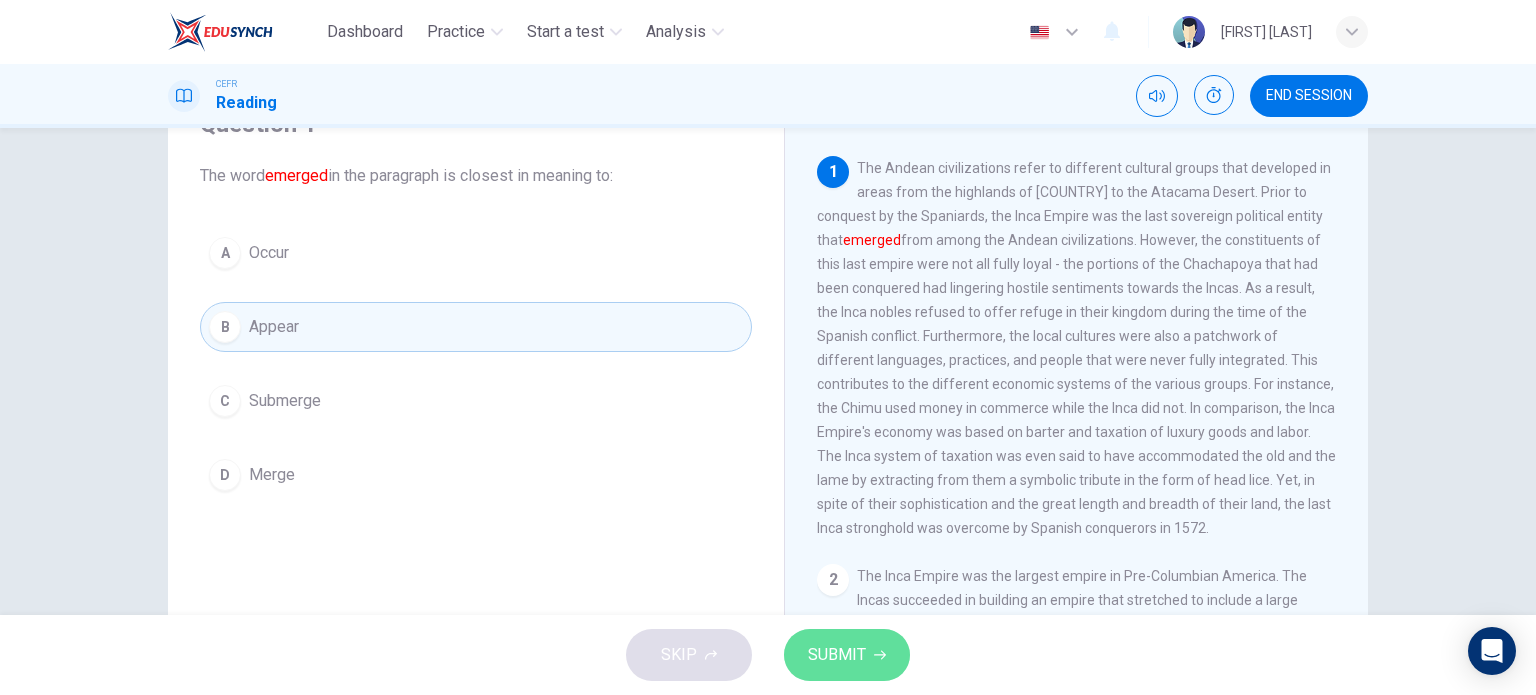 click on "SUBMIT" at bounding box center (837, 655) 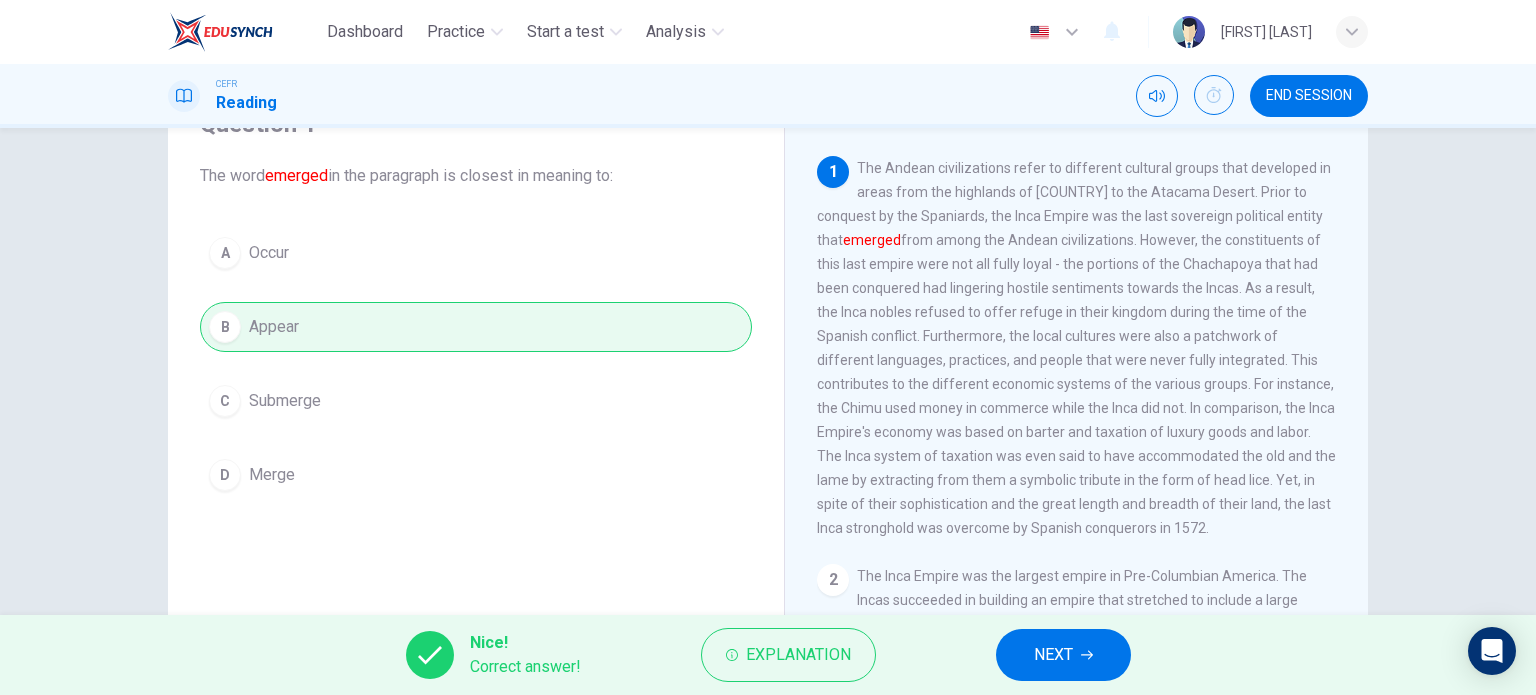 click on "NEXT" at bounding box center [1063, 655] 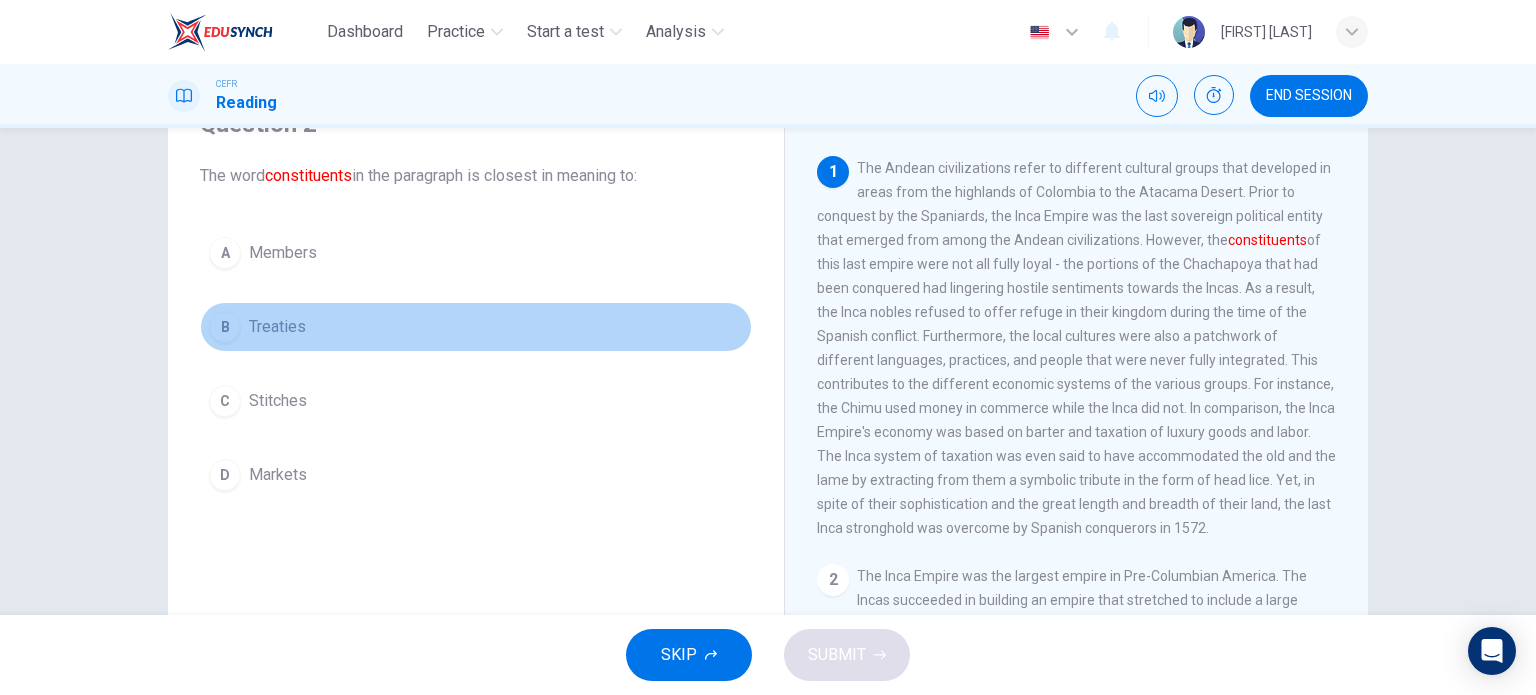 click on "B" at bounding box center (225, 253) 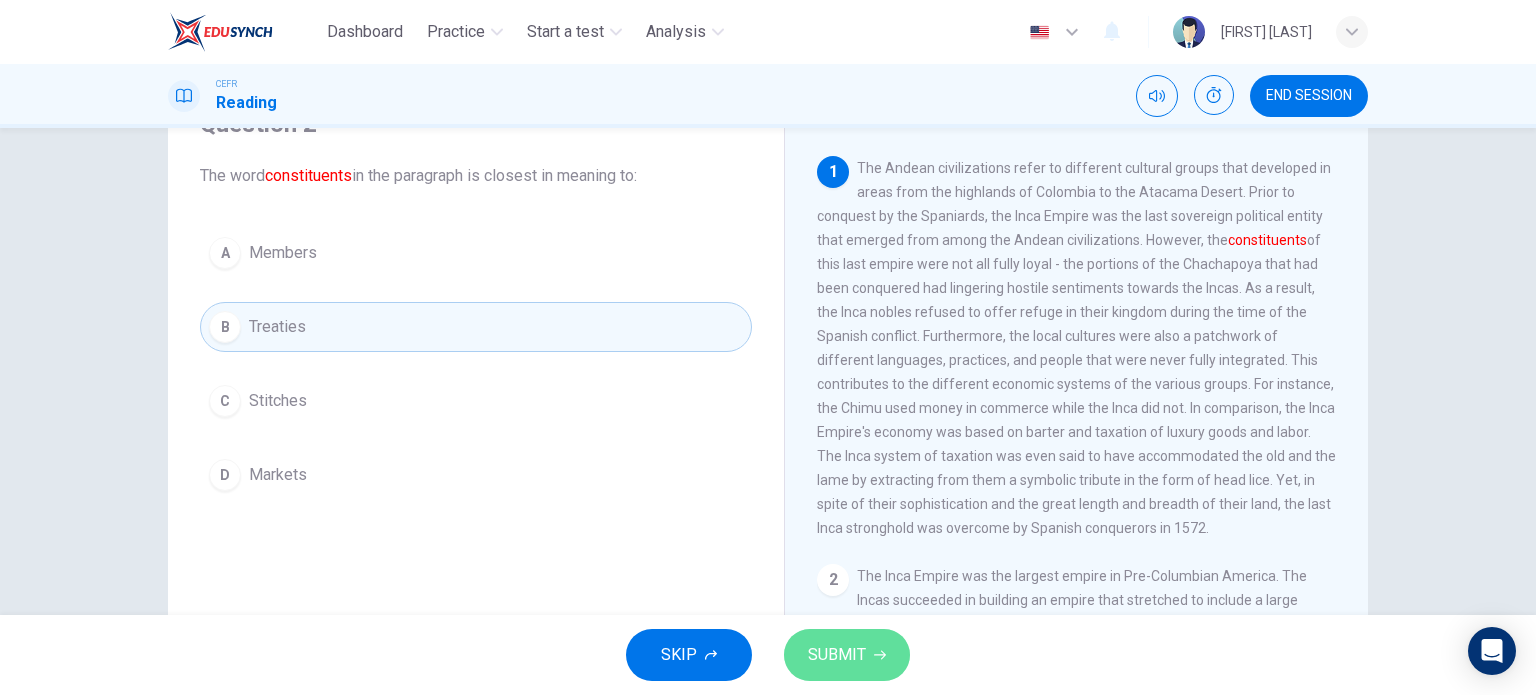click on "SUBMIT" at bounding box center [837, 655] 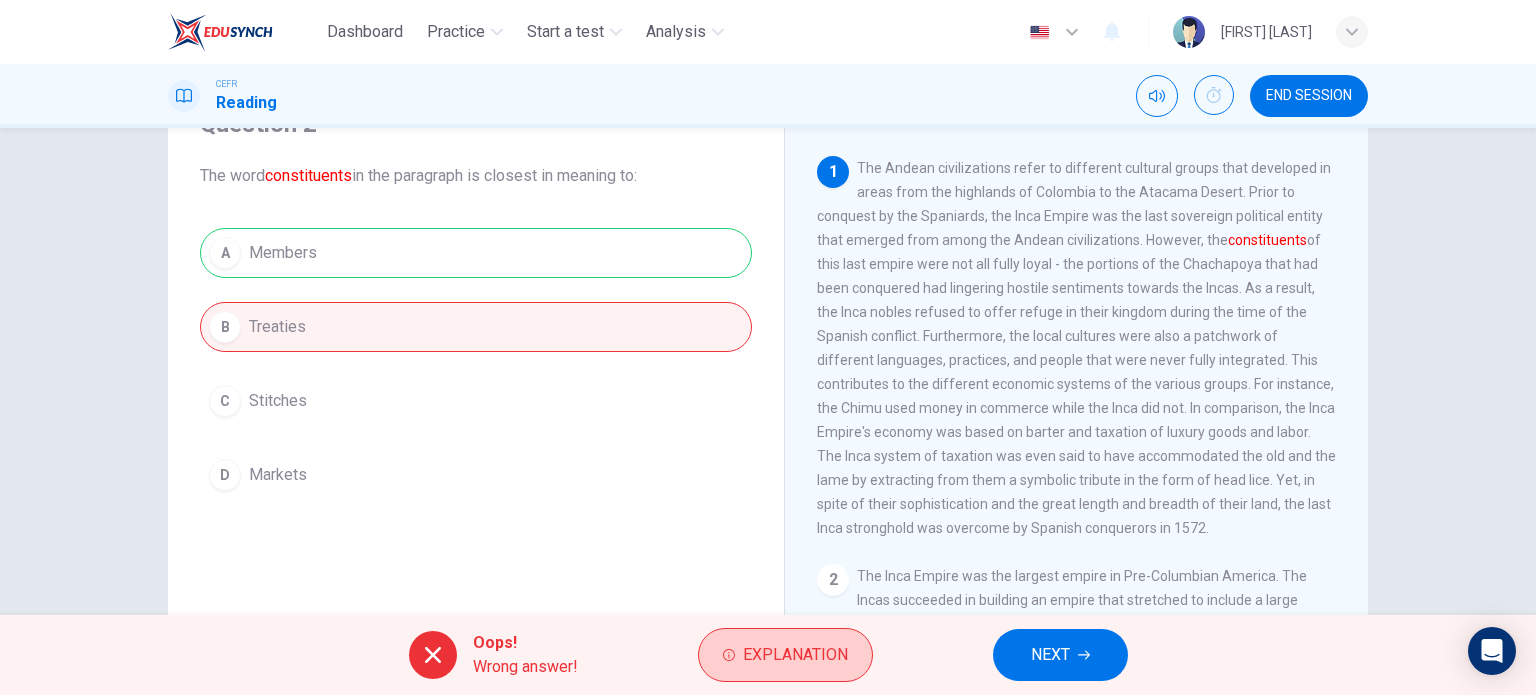 click on "Explanation" at bounding box center [795, 655] 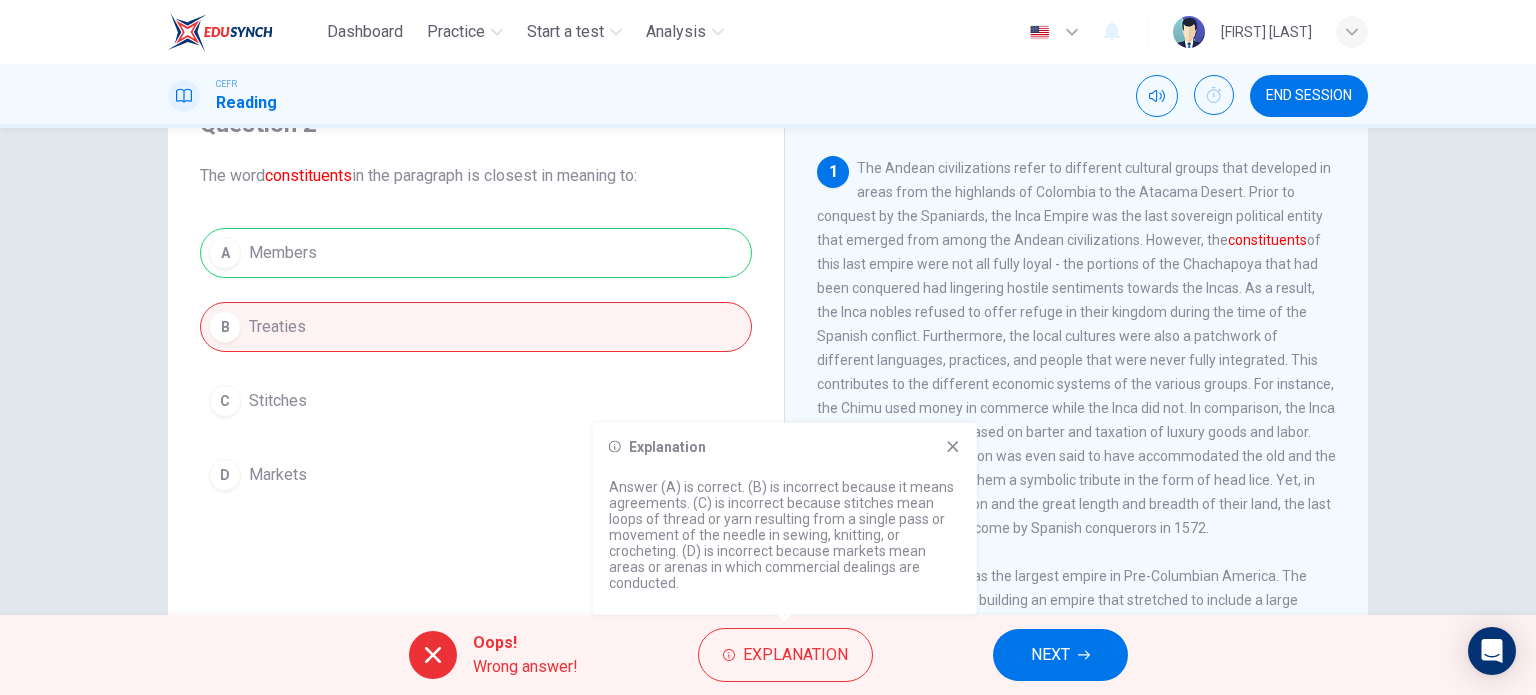 click on "Explanation Answer (A) is correct. (B) is incorrect because it means agreements. (C) is incorrect because stitches mean loops of thread or yarn resulting from a single pass or movement of the needle in sewing, knitting, or crocheting. (D) is incorrect because markets mean areas or arenas in which commercial dealings are conducted." at bounding box center [785, 519] 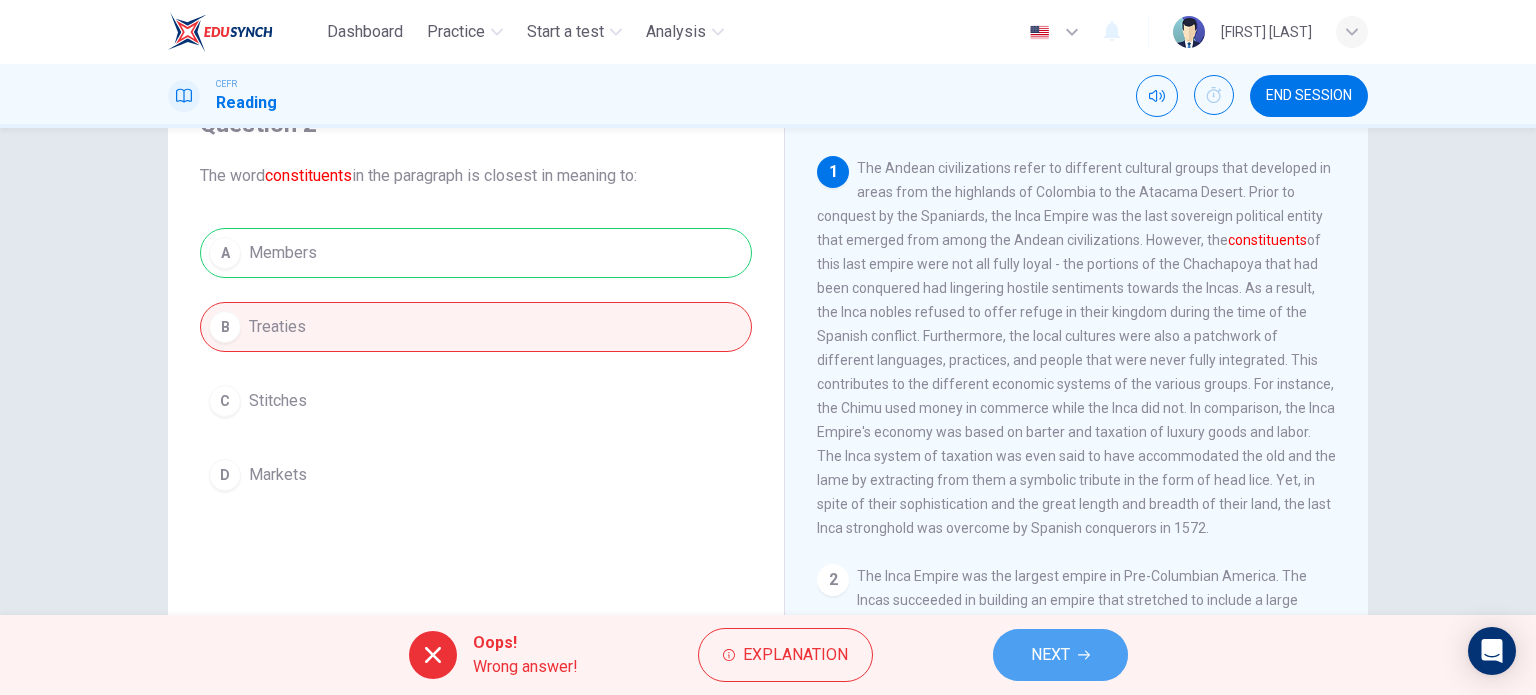 click on "NEXT" at bounding box center [1050, 655] 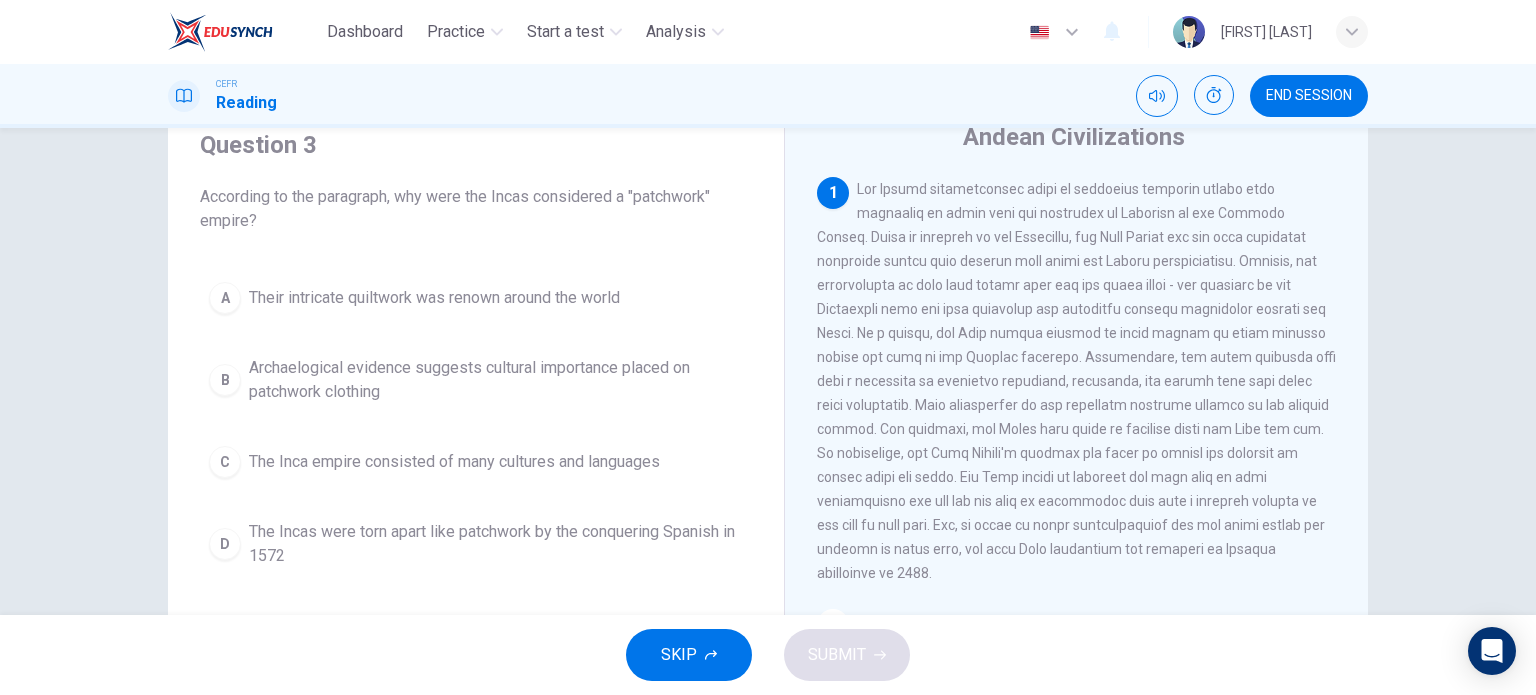 scroll, scrollTop: 78, scrollLeft: 0, axis: vertical 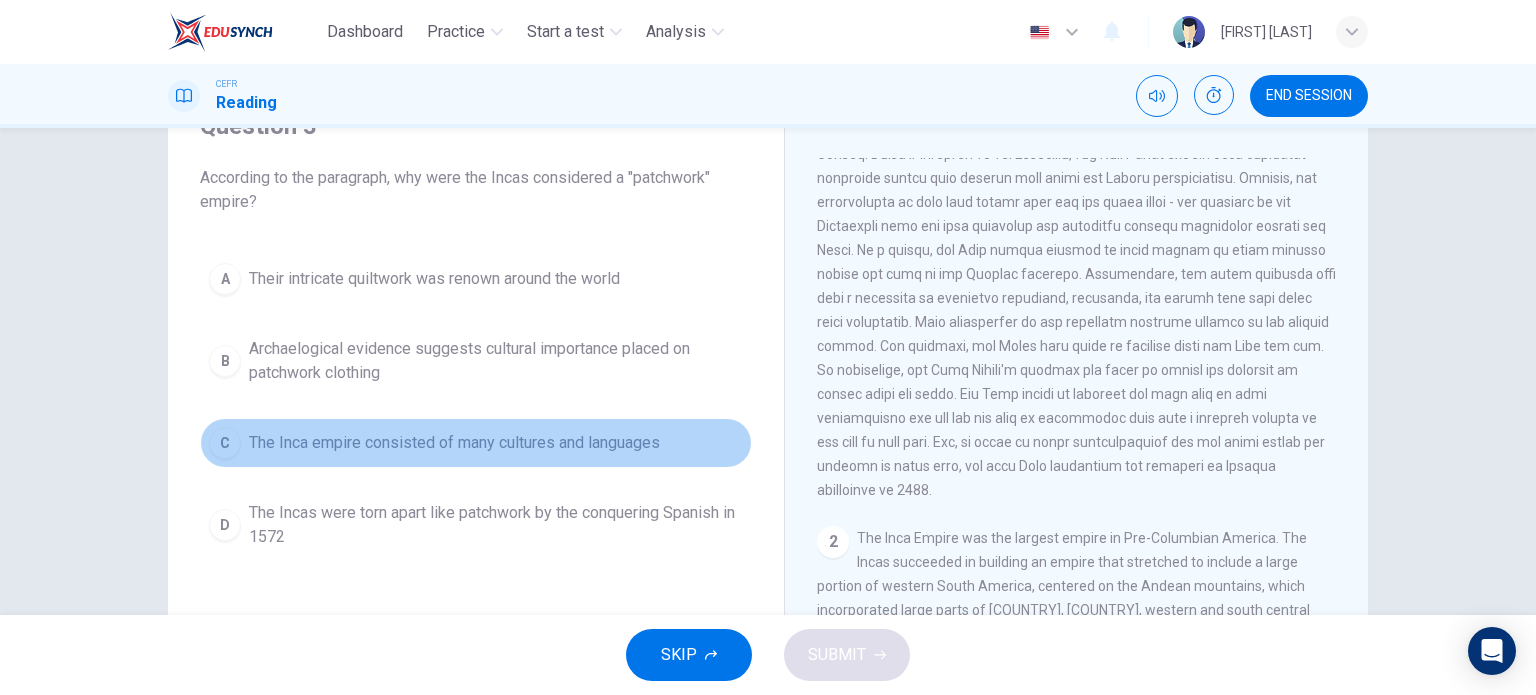 click on "The Inca empire consisted of many cultures and languages" at bounding box center [434, 279] 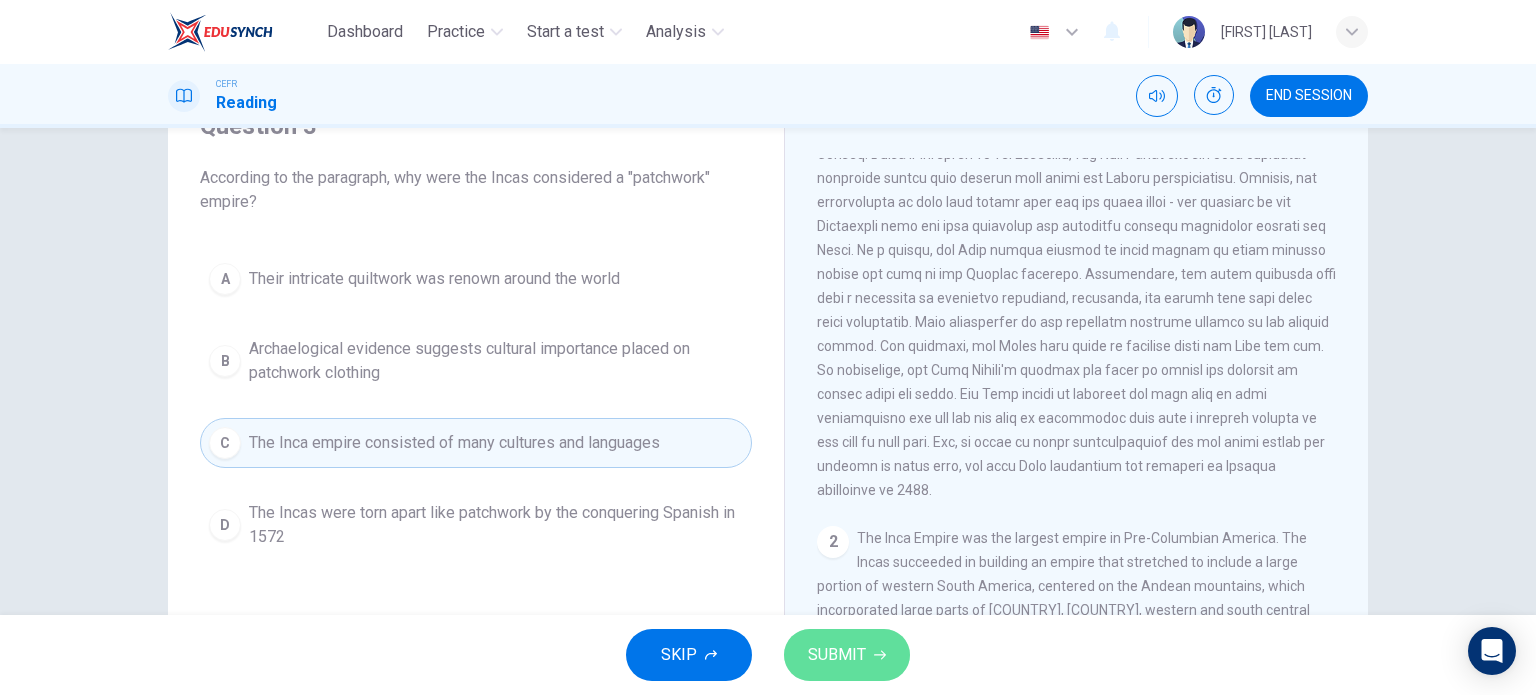 click on "SUBMIT" at bounding box center (837, 655) 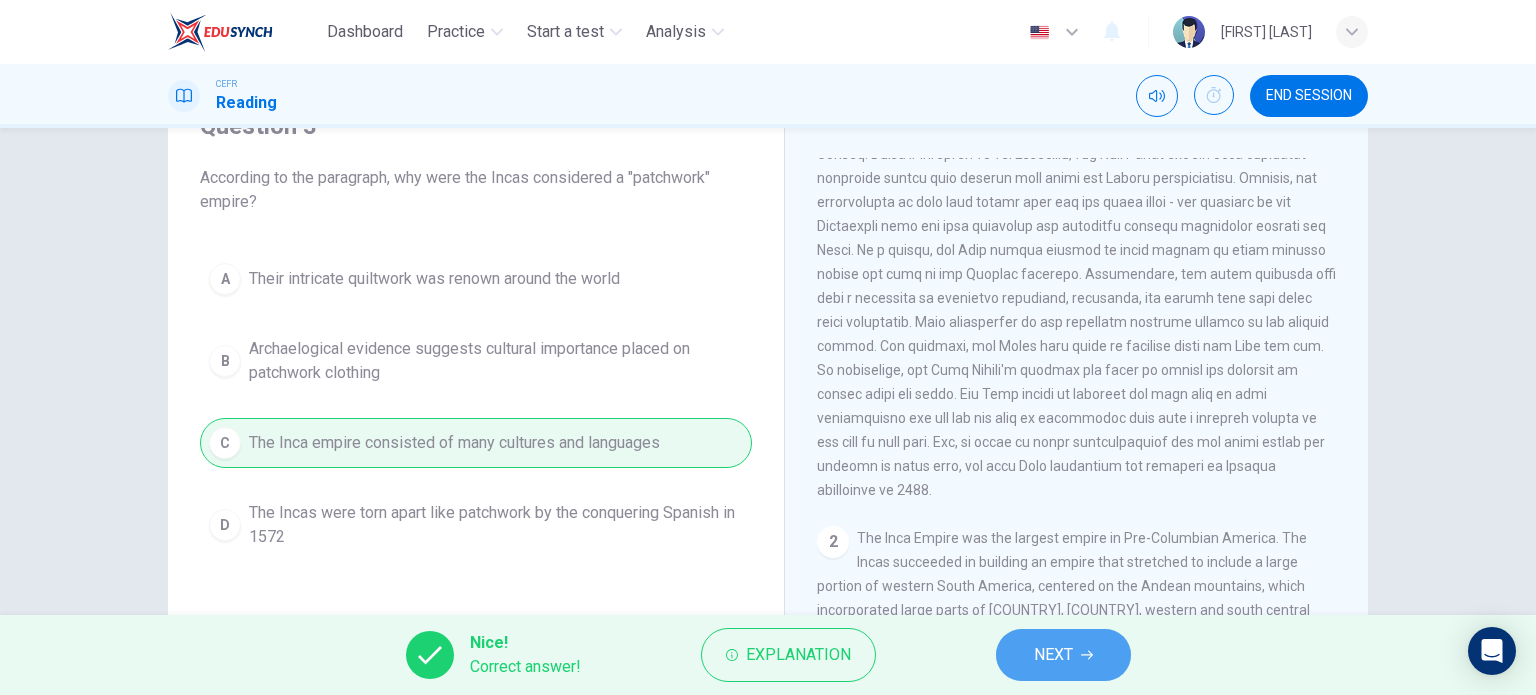 click on "NEXT" at bounding box center [1053, 655] 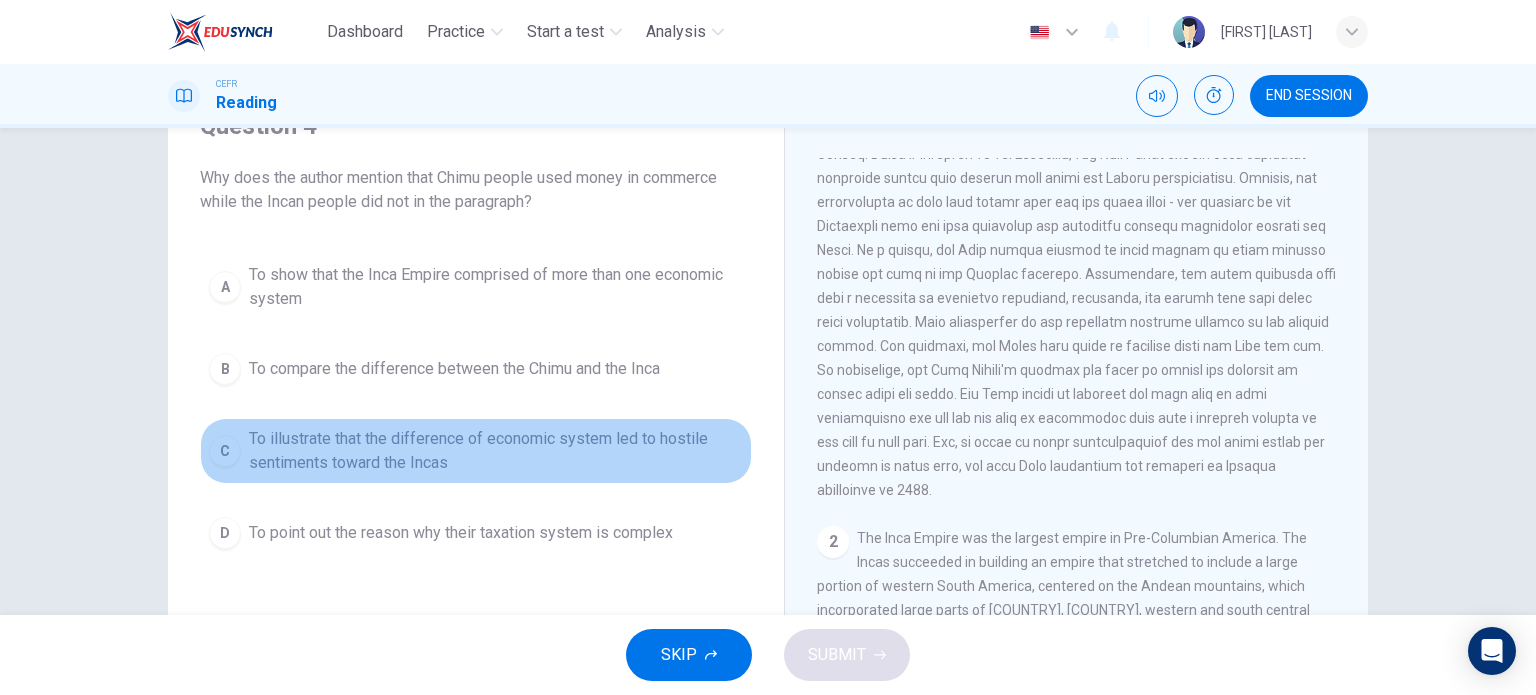 click on "To illustrate that the difference of economic system led to hostile sentiments toward the Incas" at bounding box center [496, 287] 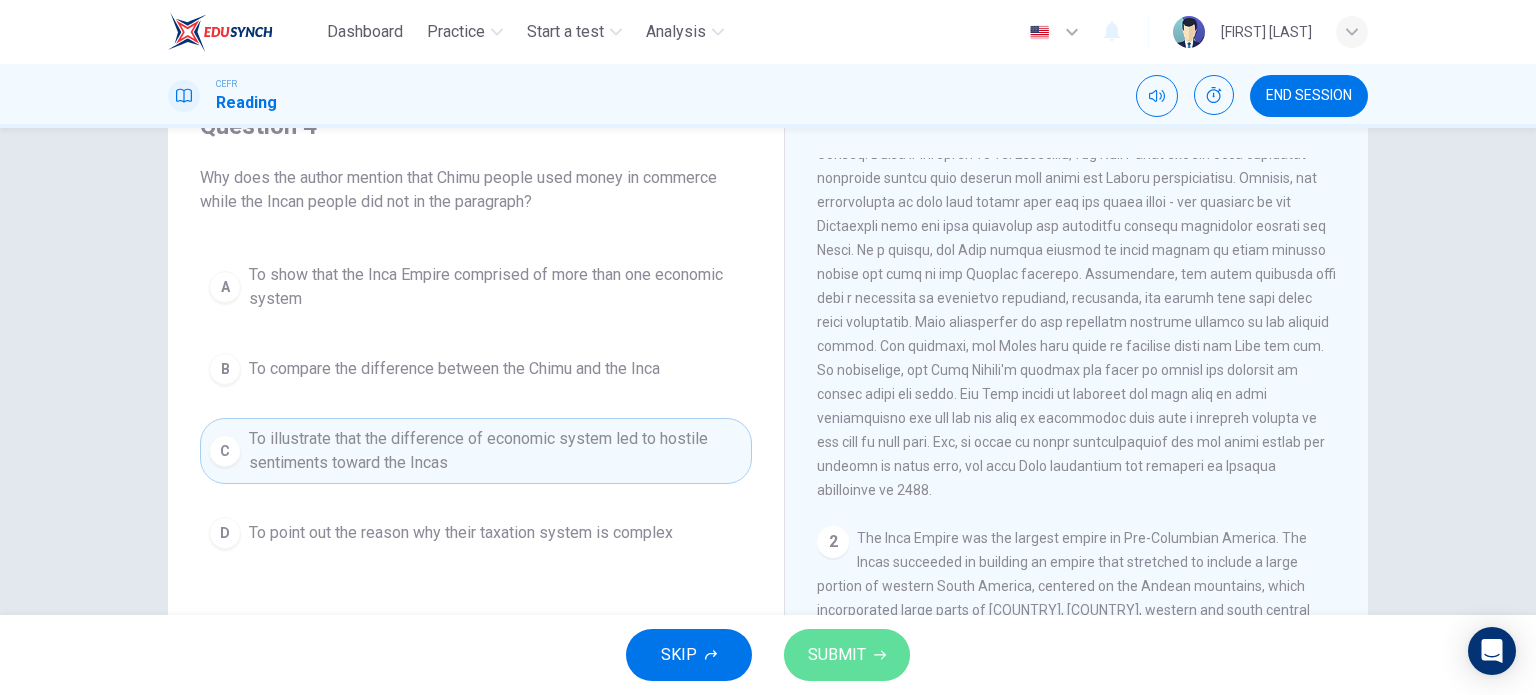 click on "SUBMIT" at bounding box center [847, 655] 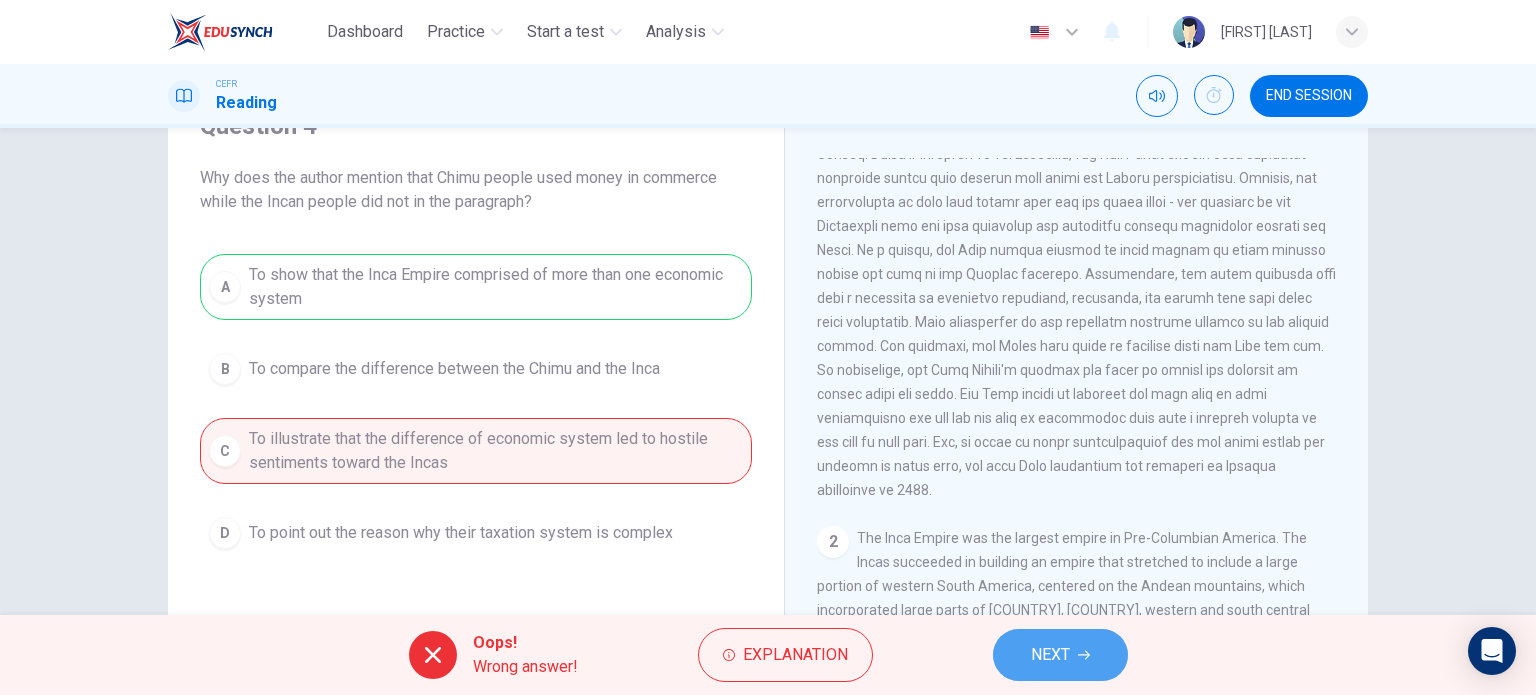 click on "NEXT" at bounding box center [1060, 655] 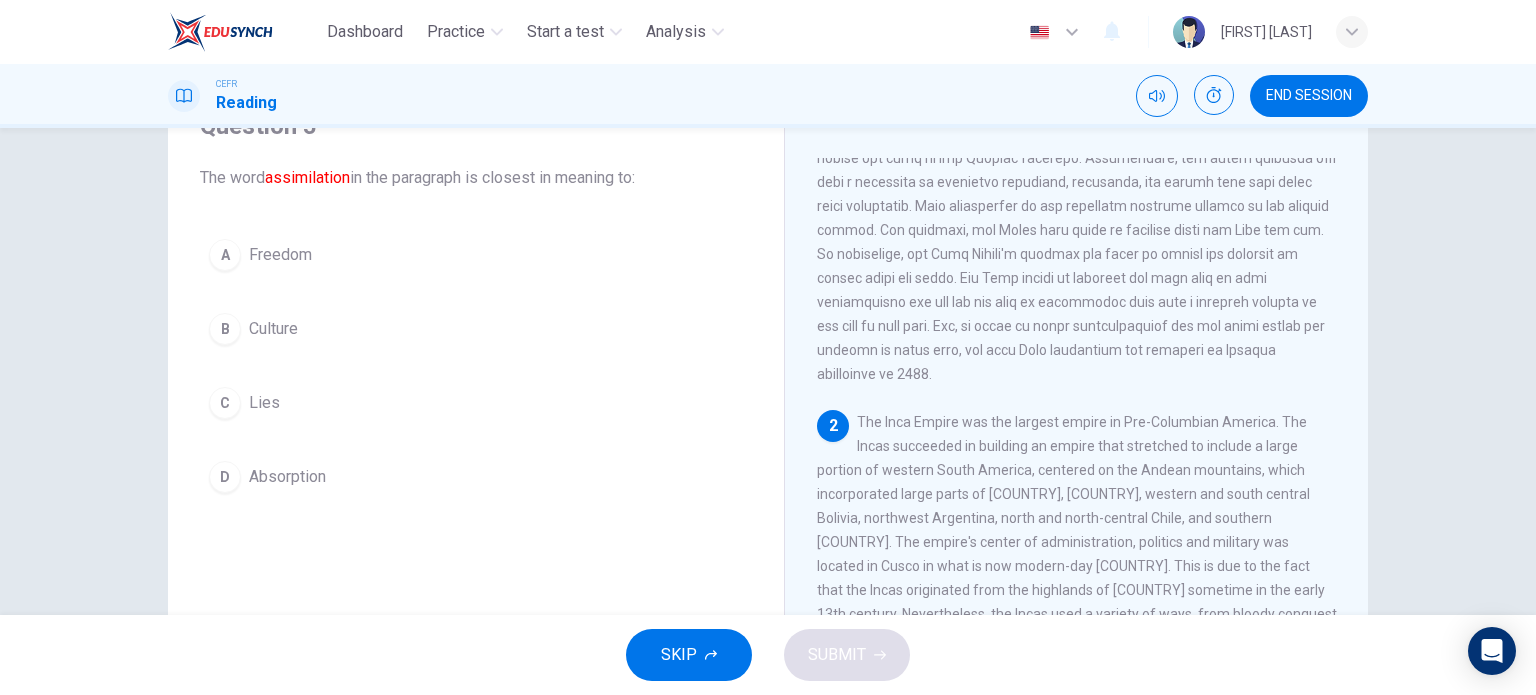 scroll, scrollTop: 288, scrollLeft: 0, axis: vertical 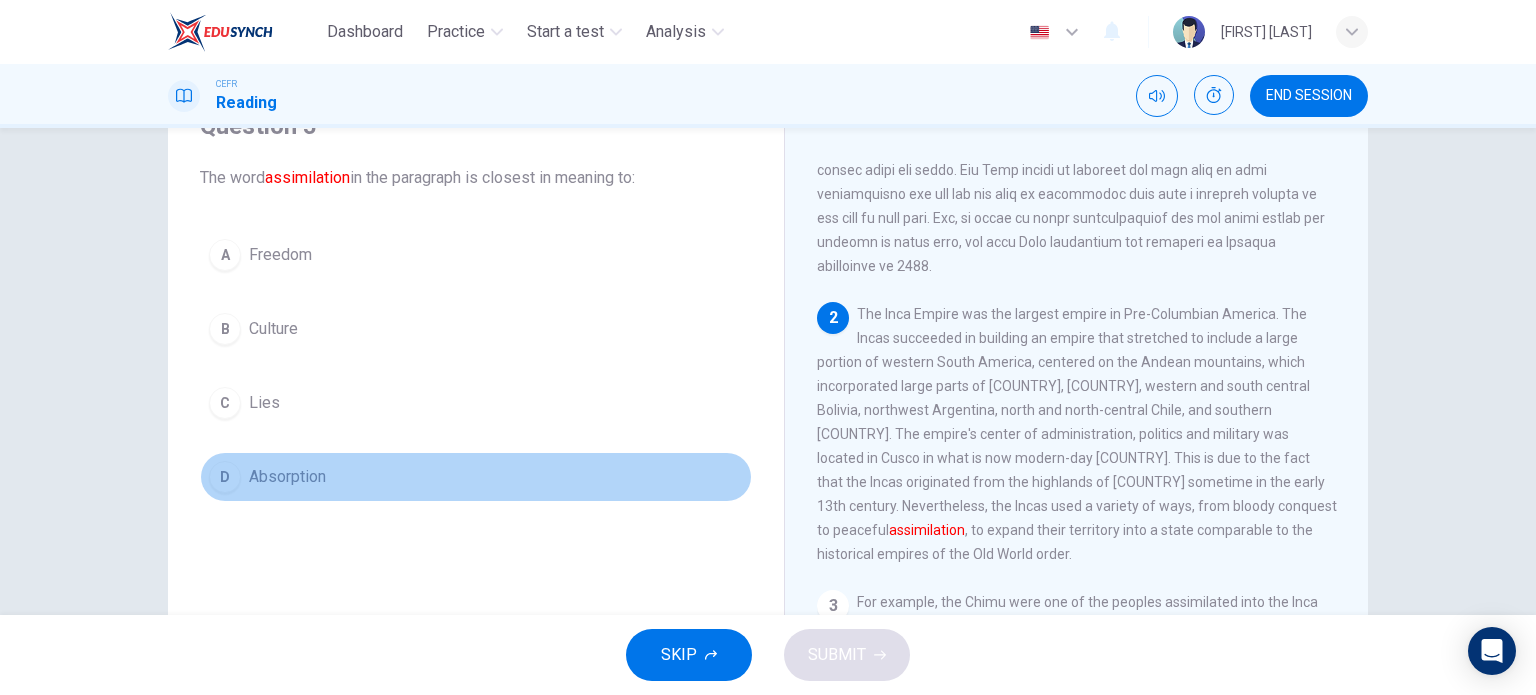 click on "Absorption" at bounding box center (280, 255) 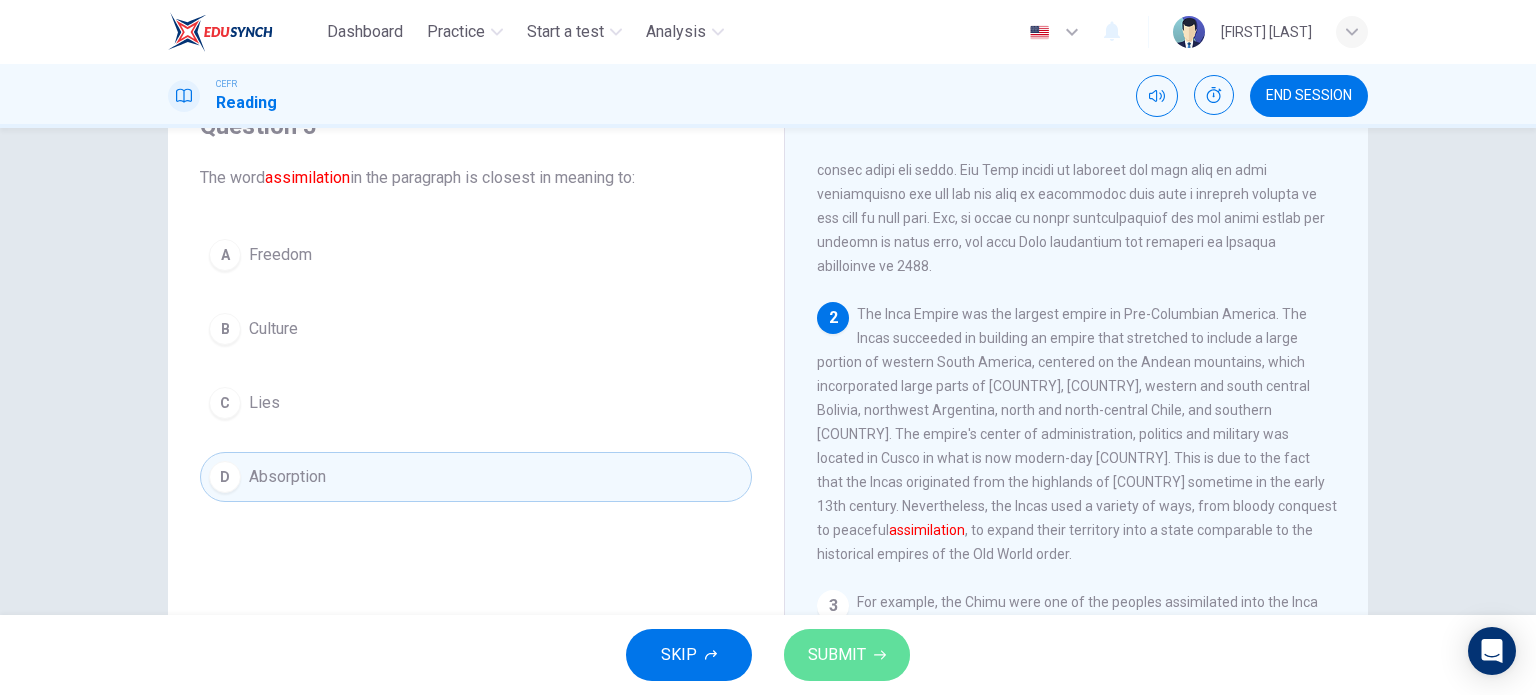 click on "SUBMIT" at bounding box center [847, 655] 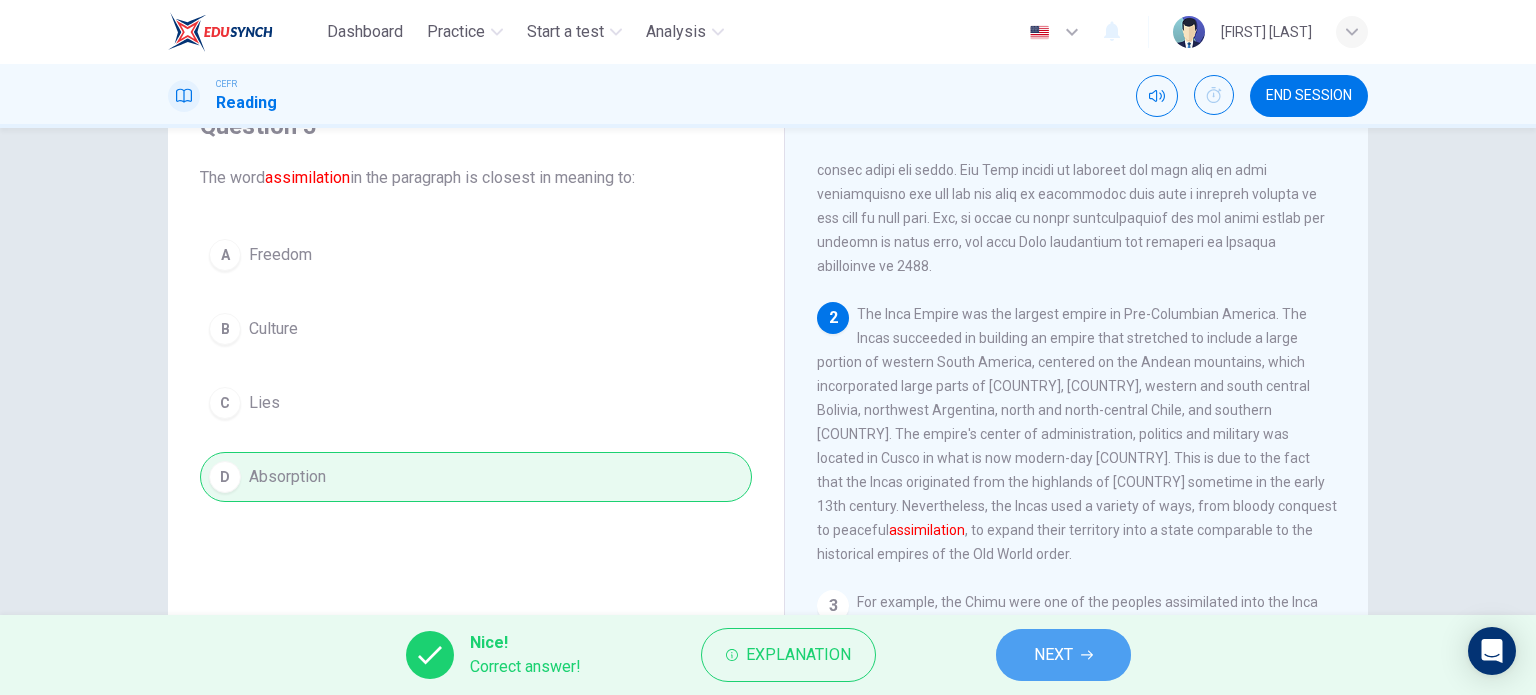 click on "NEXT" at bounding box center [1053, 655] 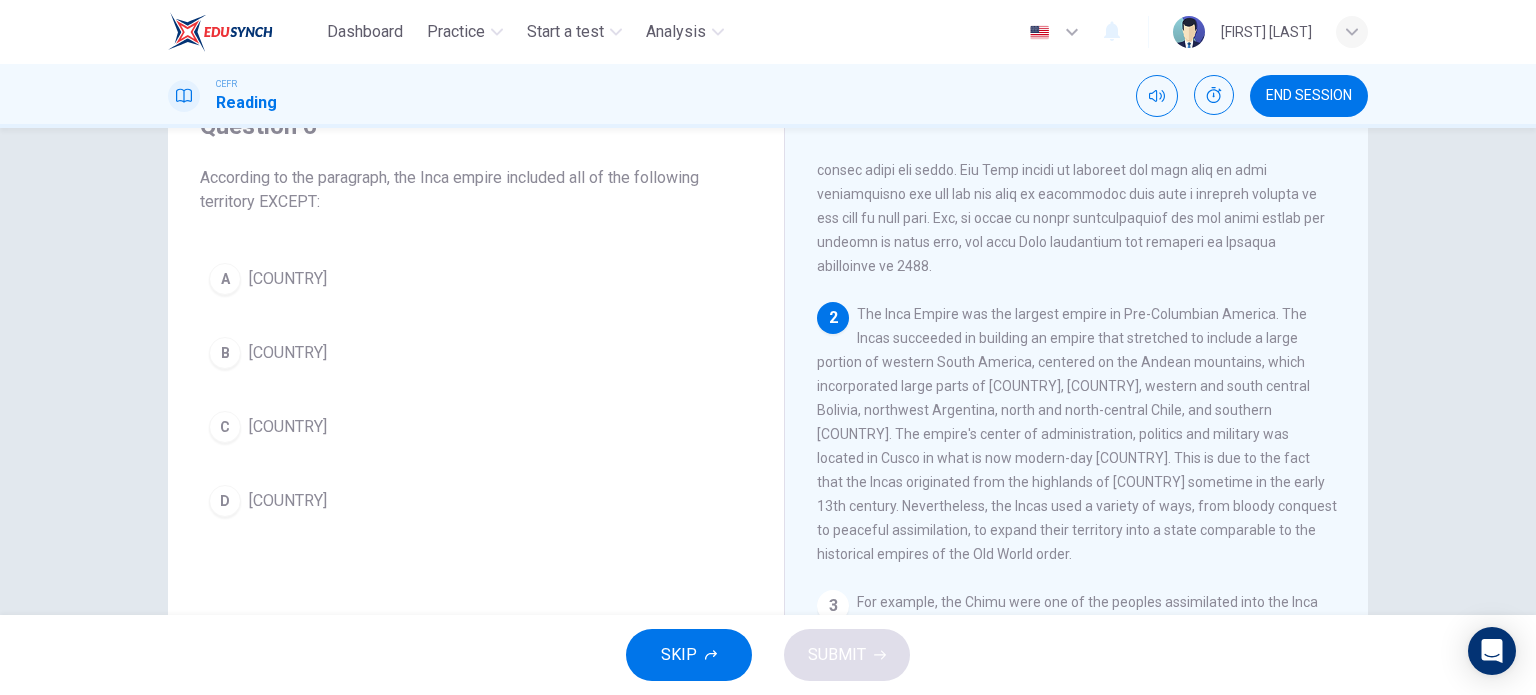 click on "B" at bounding box center [225, 279] 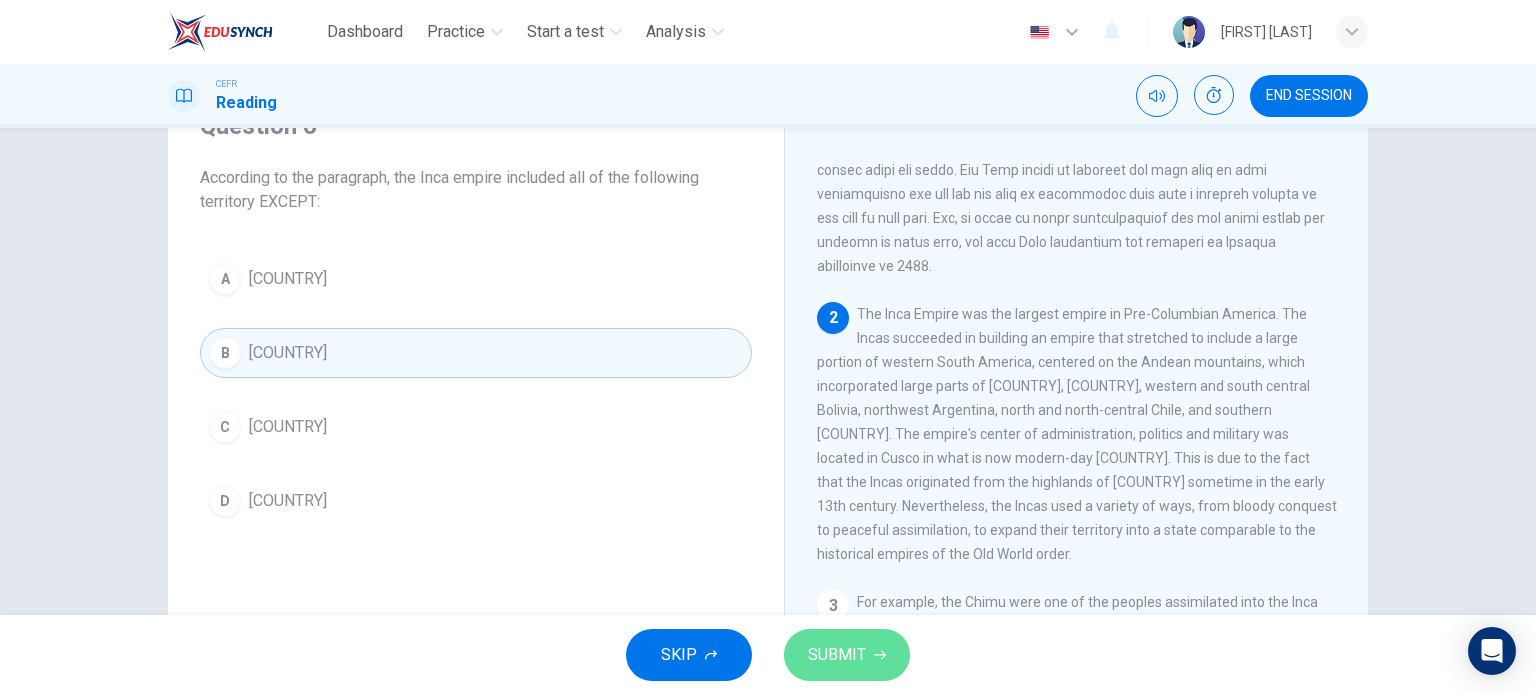 click on "SUBMIT" at bounding box center (837, 655) 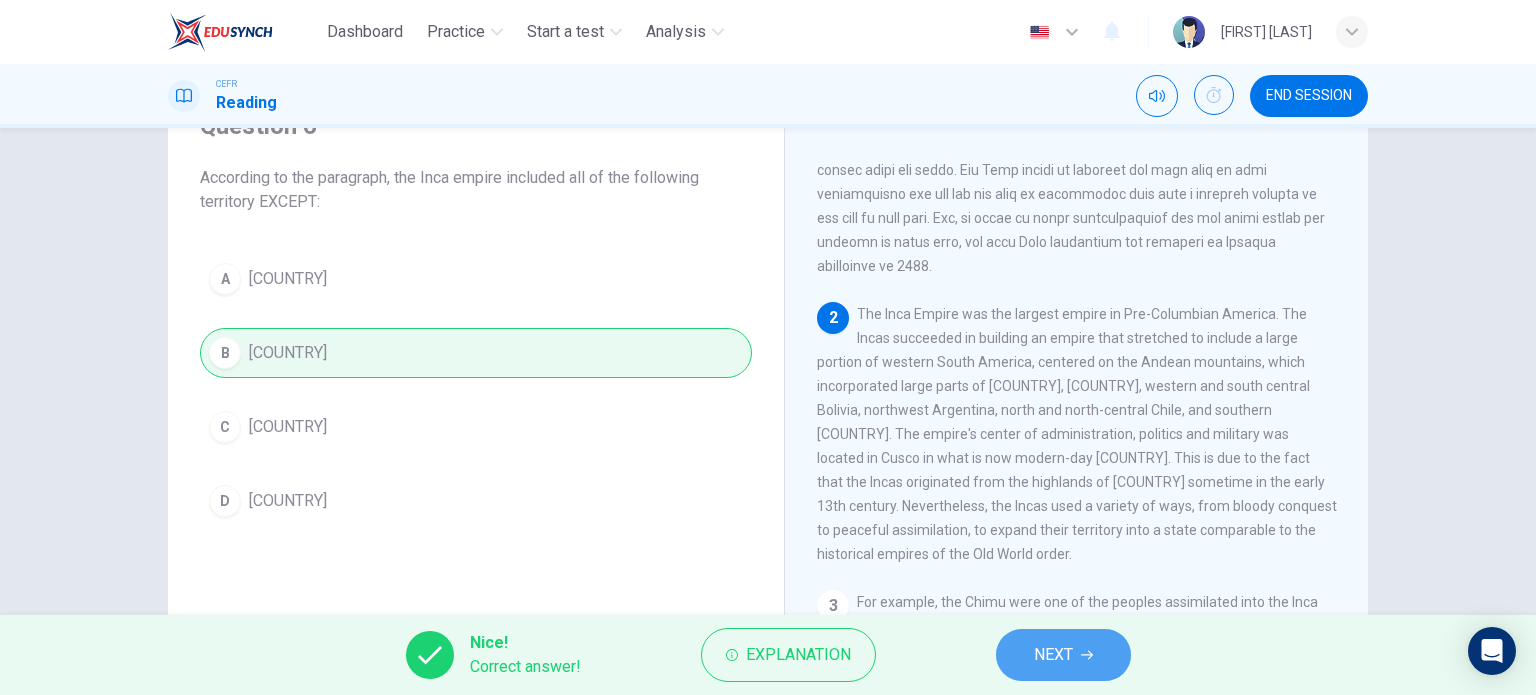 click on "NEXT" at bounding box center (1063, 655) 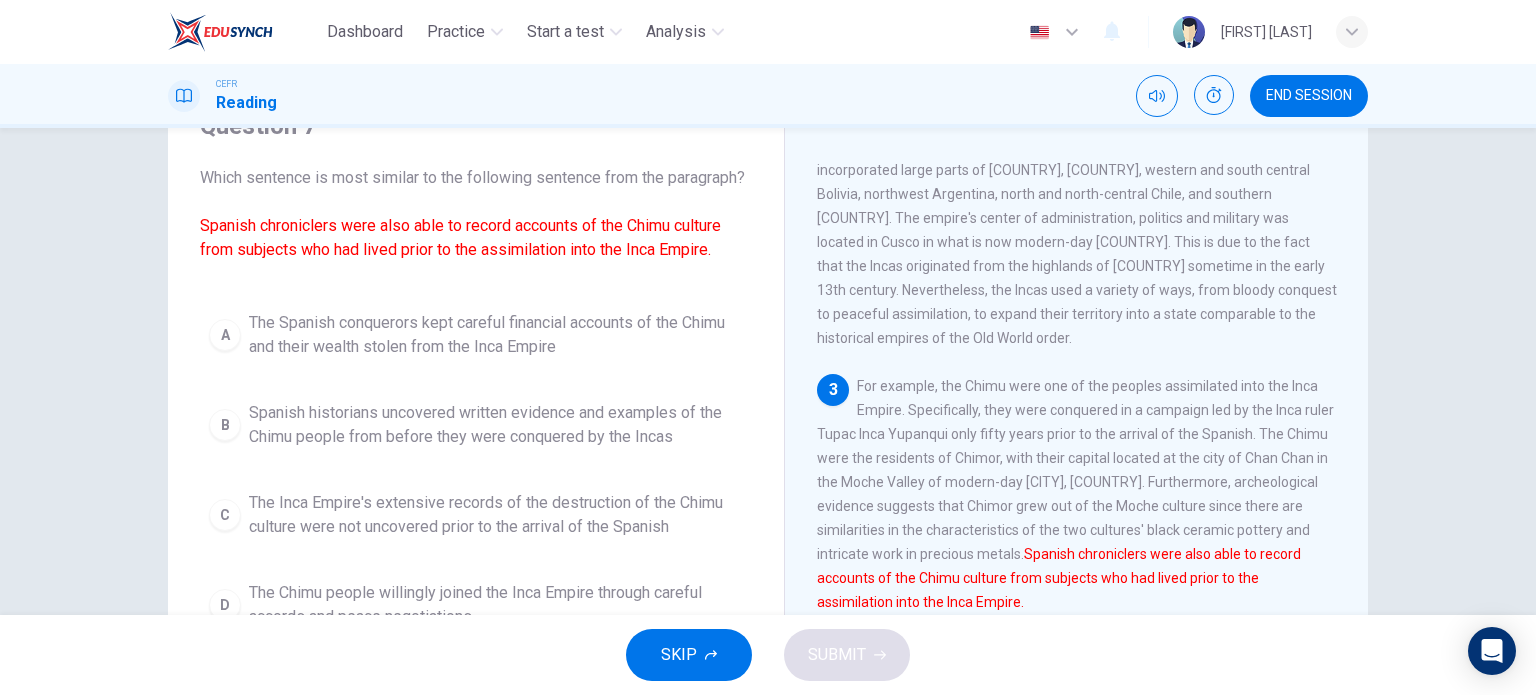 scroll, scrollTop: 504, scrollLeft: 0, axis: vertical 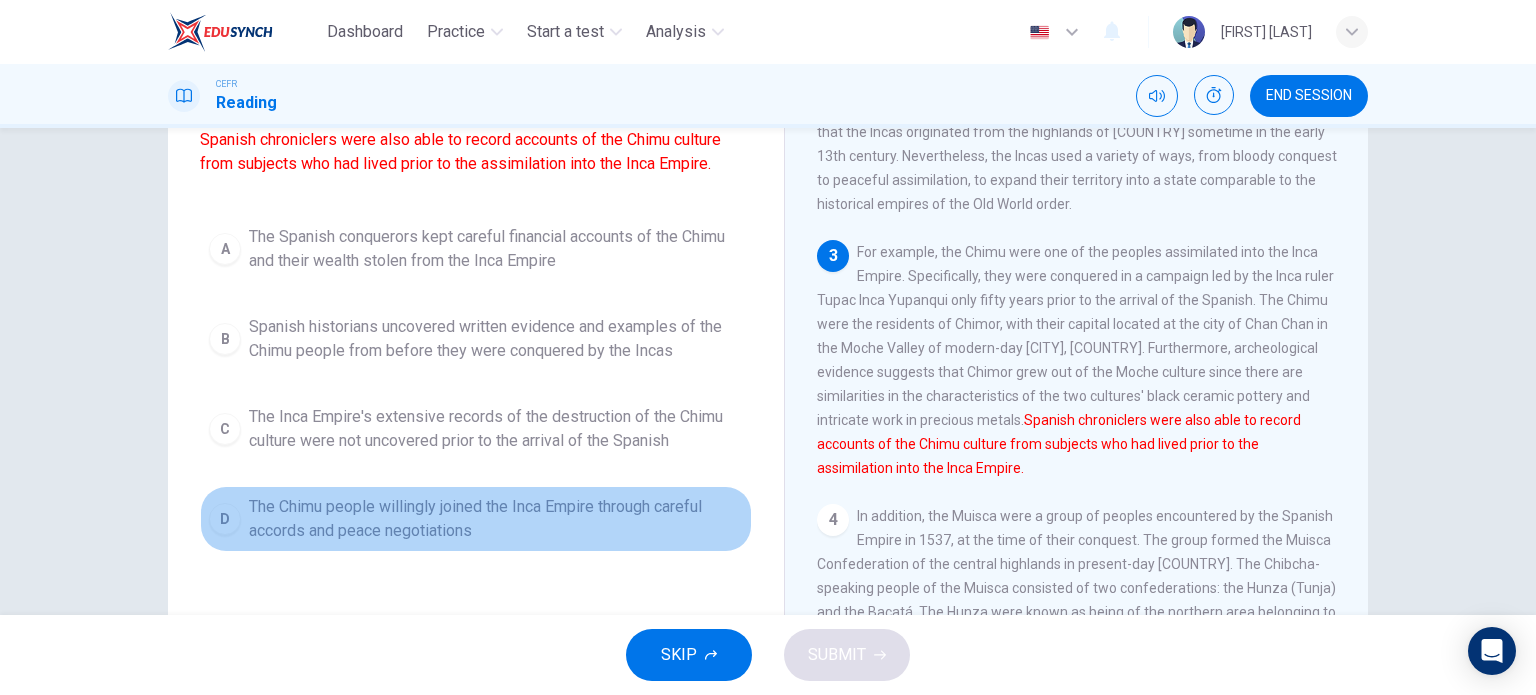 click on "D The Chimu people willingly joined the Inca Empire through careful accords and peace negotiations" at bounding box center (476, 519) 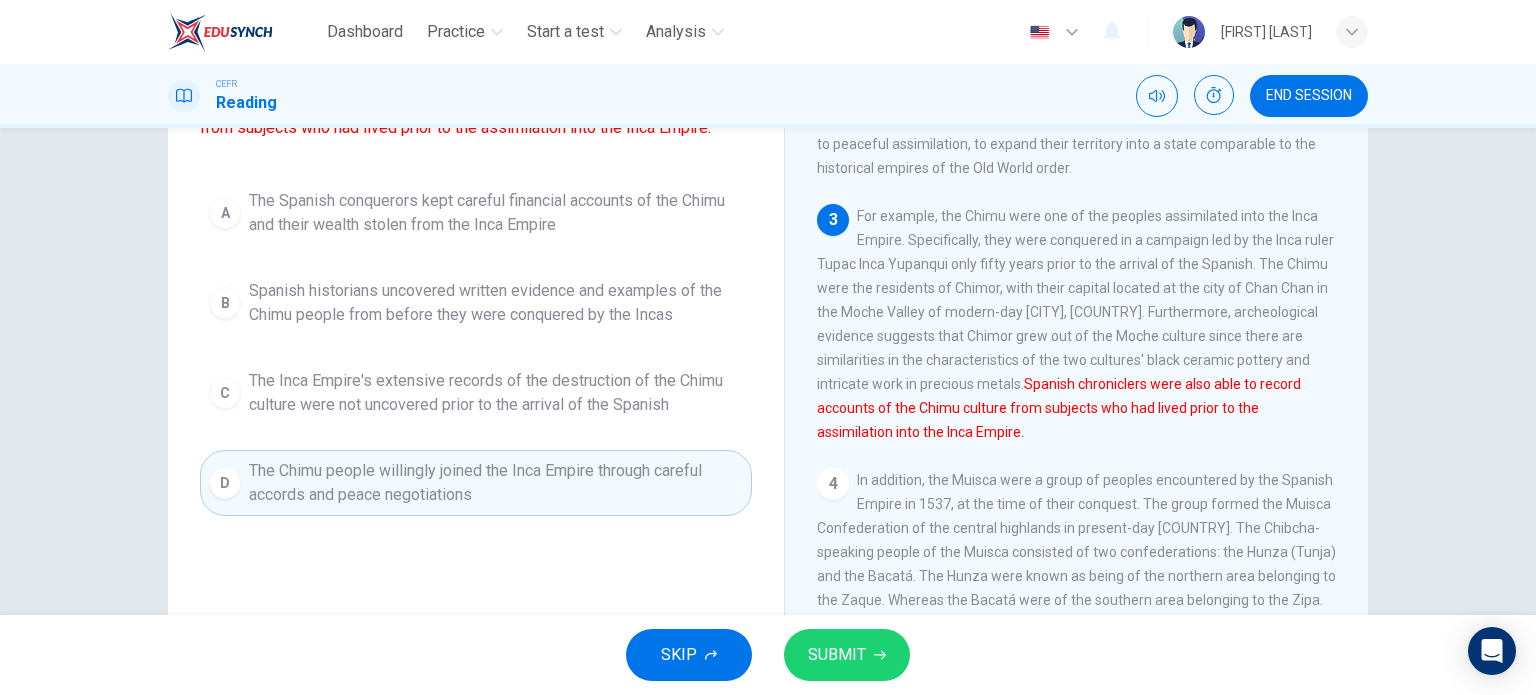 scroll, scrollTop: 220, scrollLeft: 0, axis: vertical 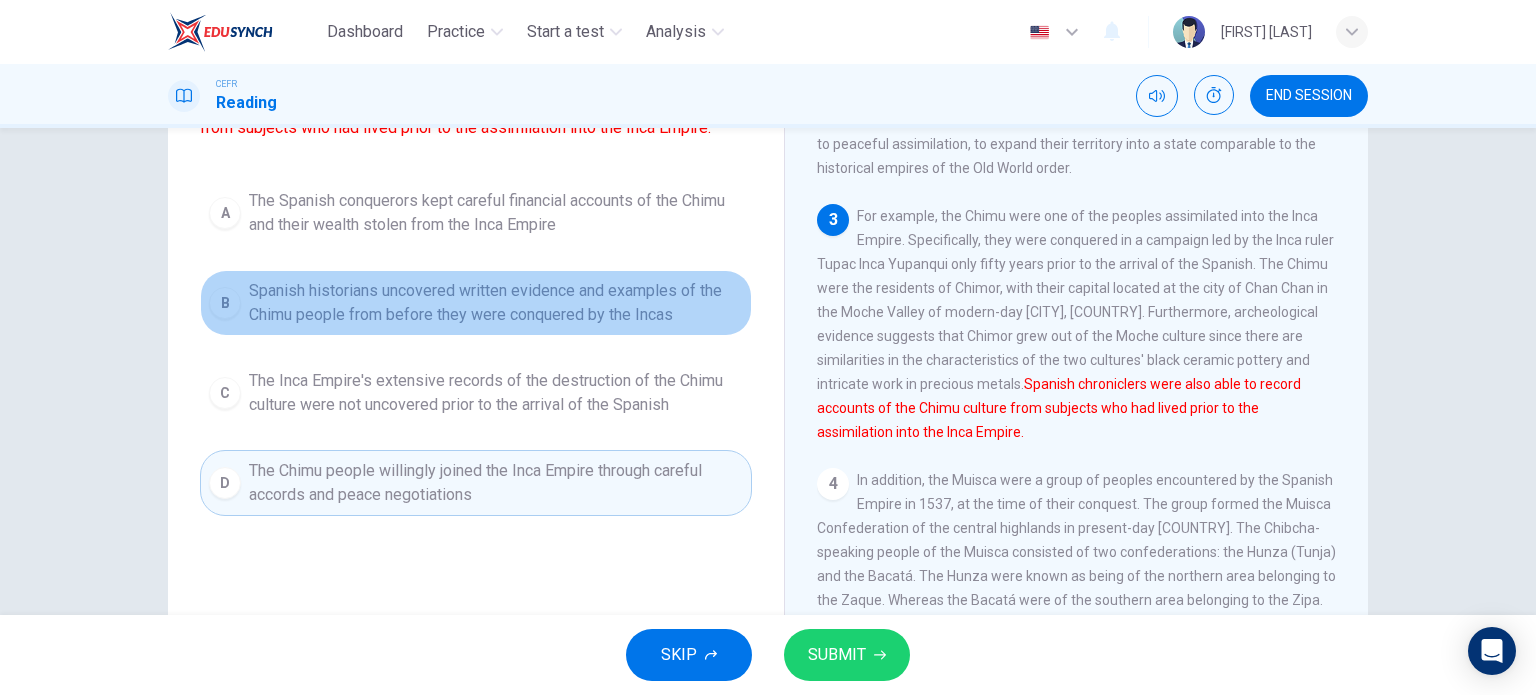 click on "Spanish historians uncovered written evidence and examples of the Chimu people from before they were conquered by the Incas" at bounding box center [496, 213] 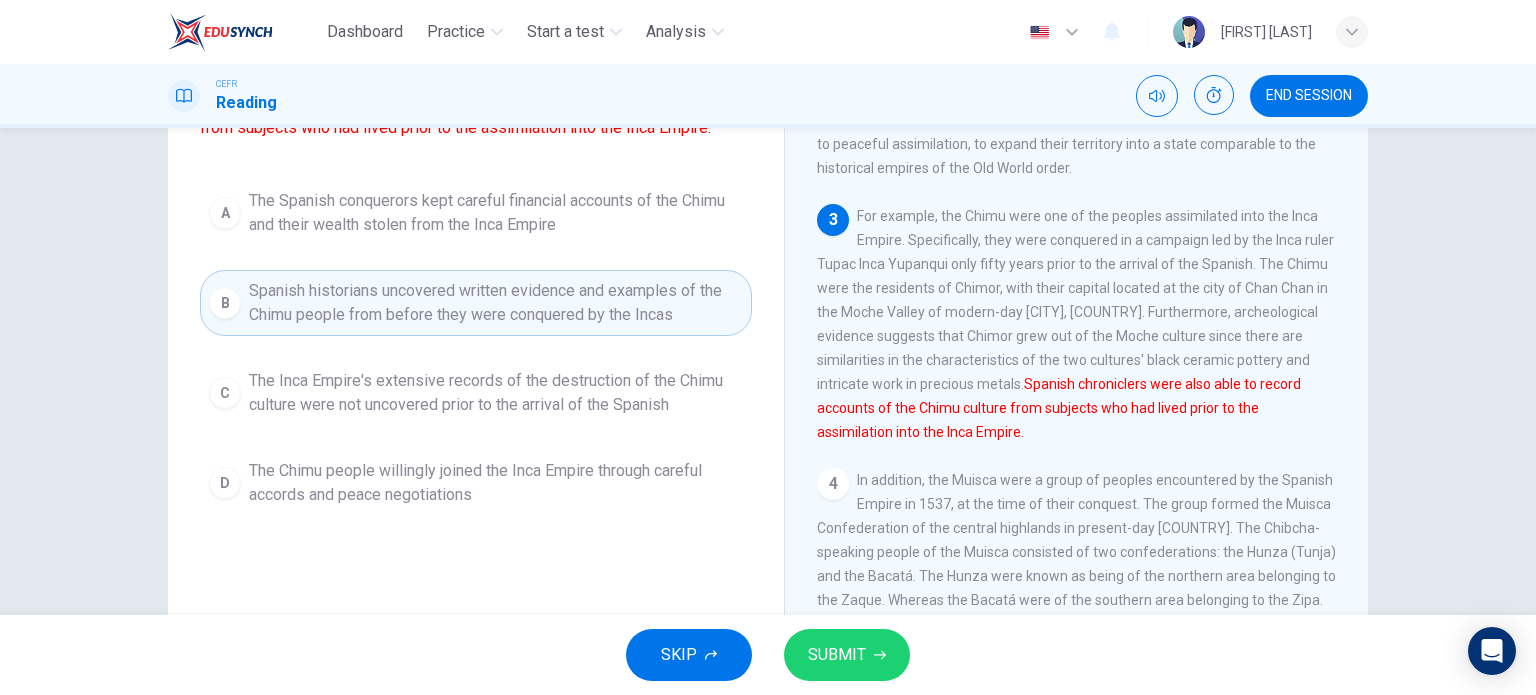 click on "SUBMIT" at bounding box center (847, 655) 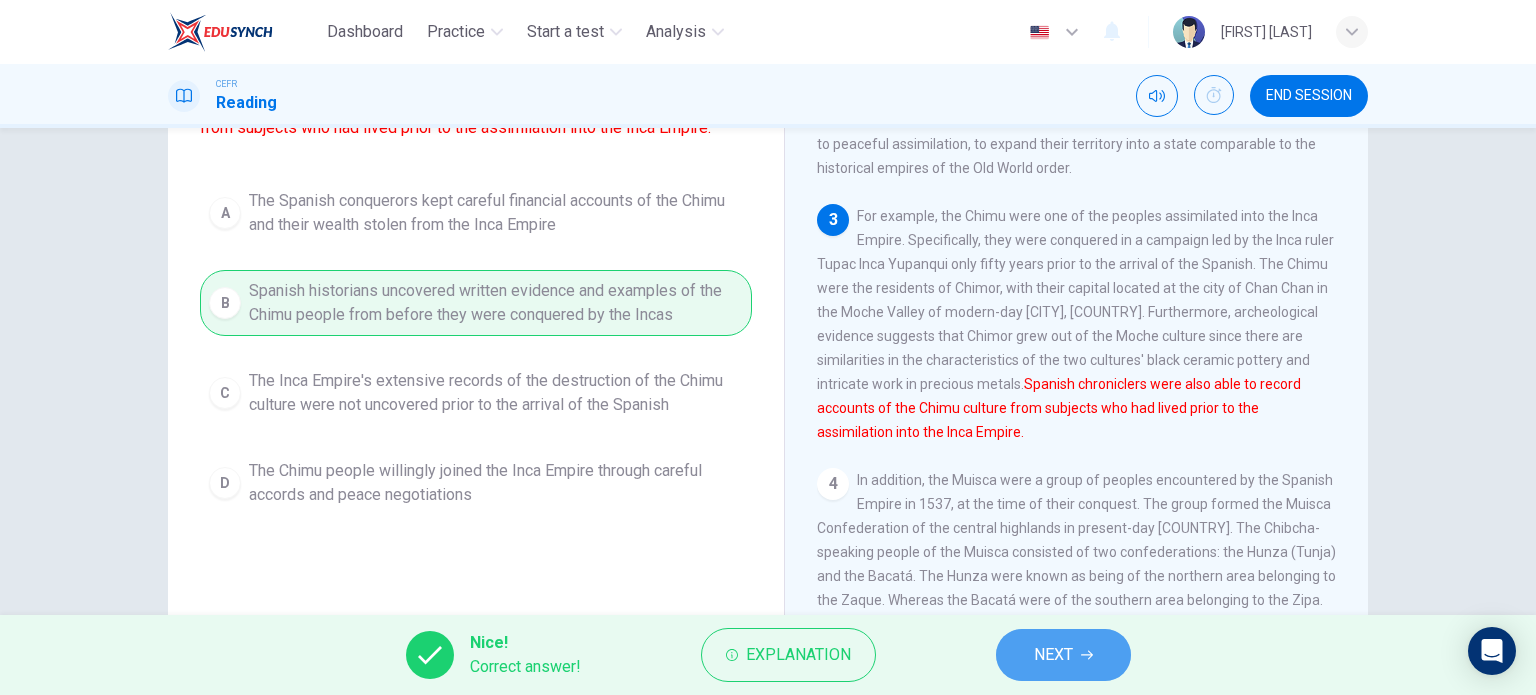 click on "NEXT" at bounding box center (1053, 655) 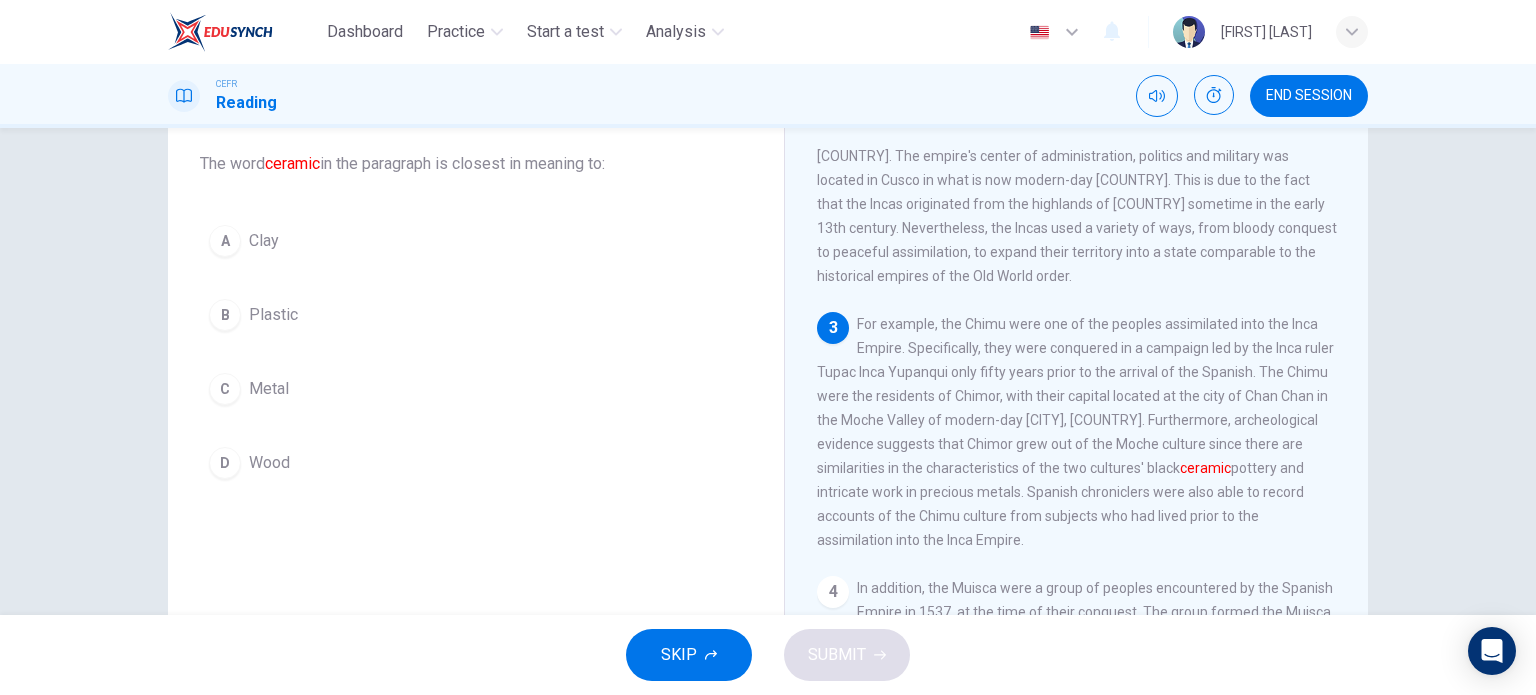 scroll, scrollTop: 112, scrollLeft: 0, axis: vertical 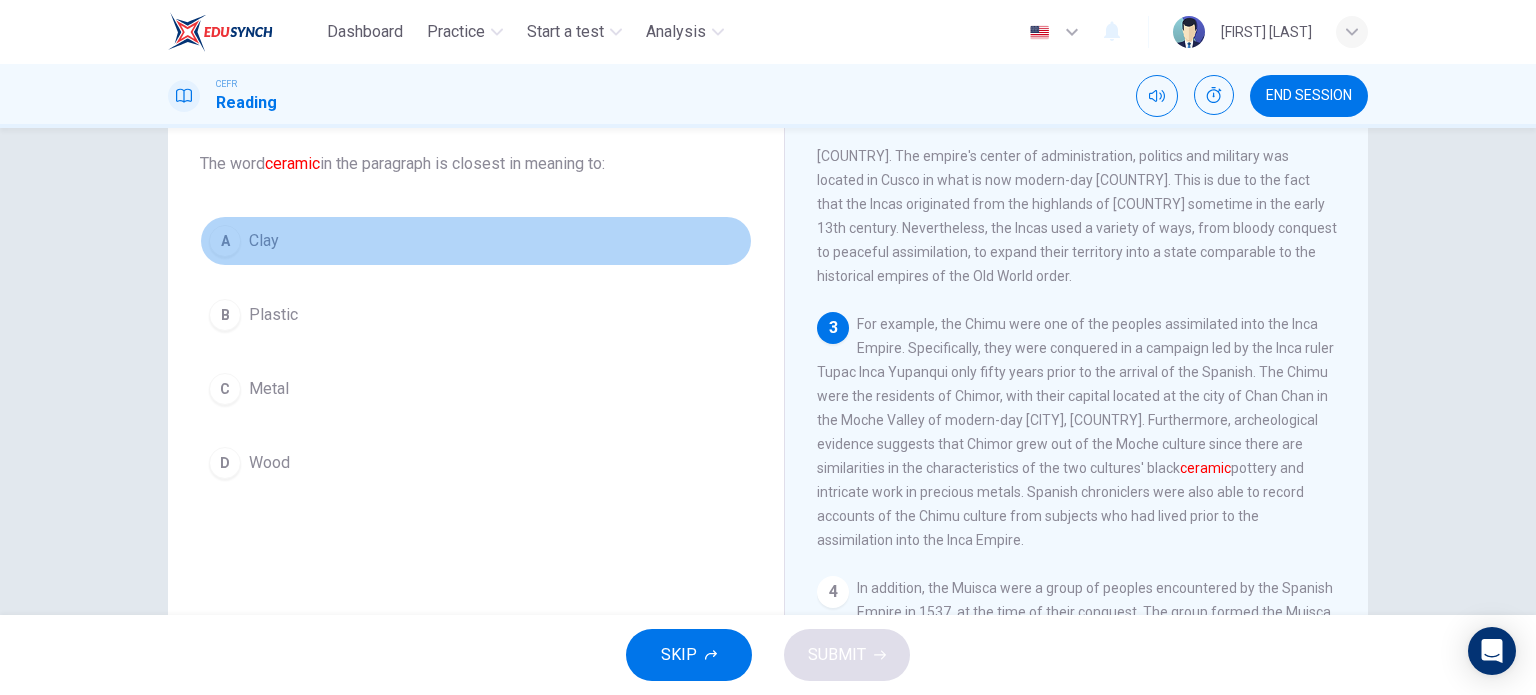 click on "A" at bounding box center (225, 241) 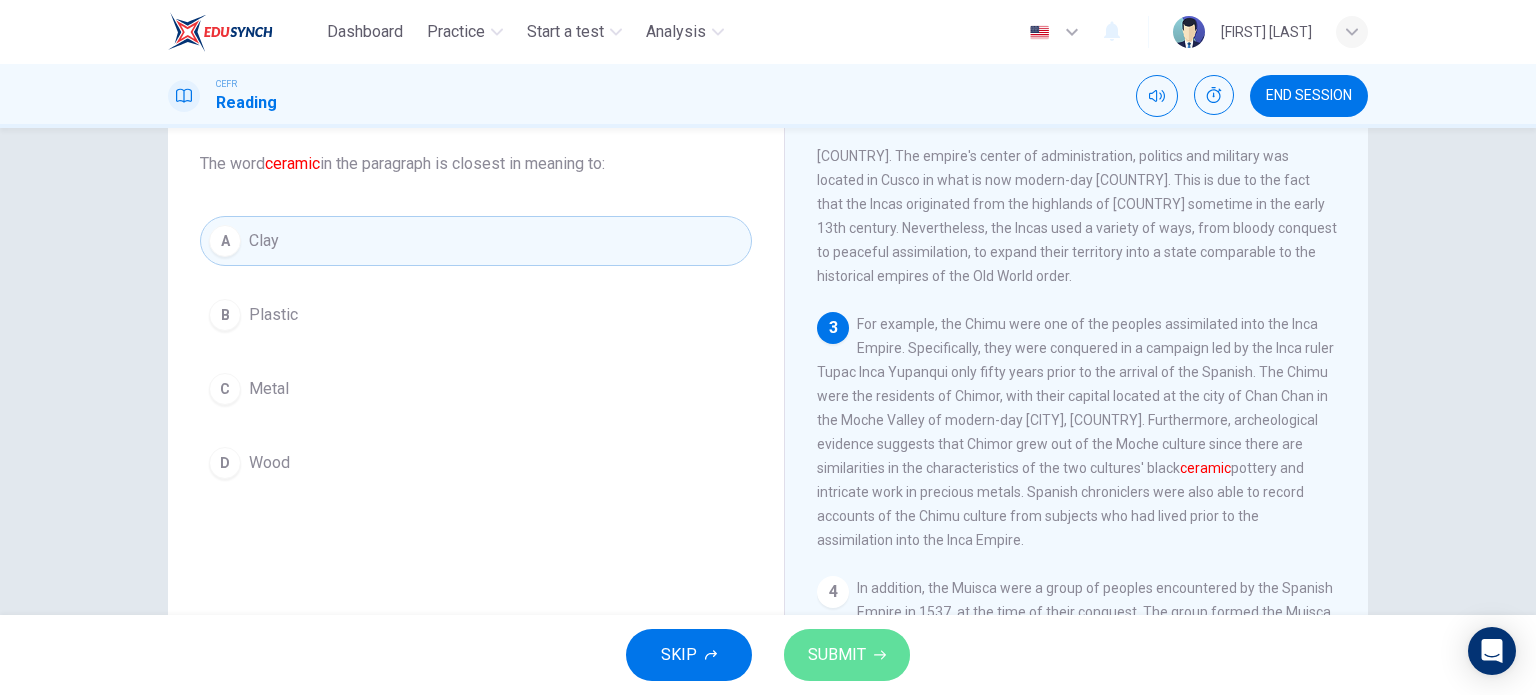 click on "SUBMIT" at bounding box center [837, 655] 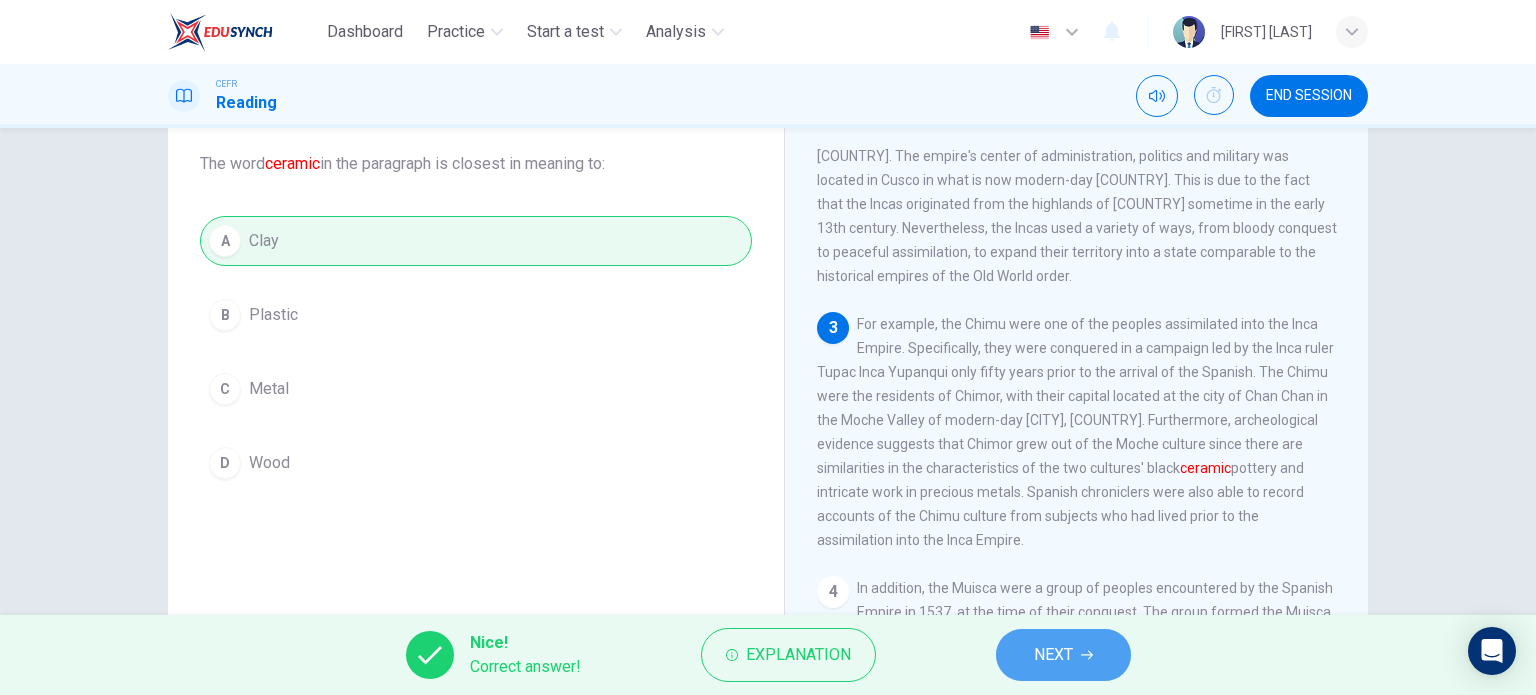 click on "NEXT" at bounding box center (1063, 655) 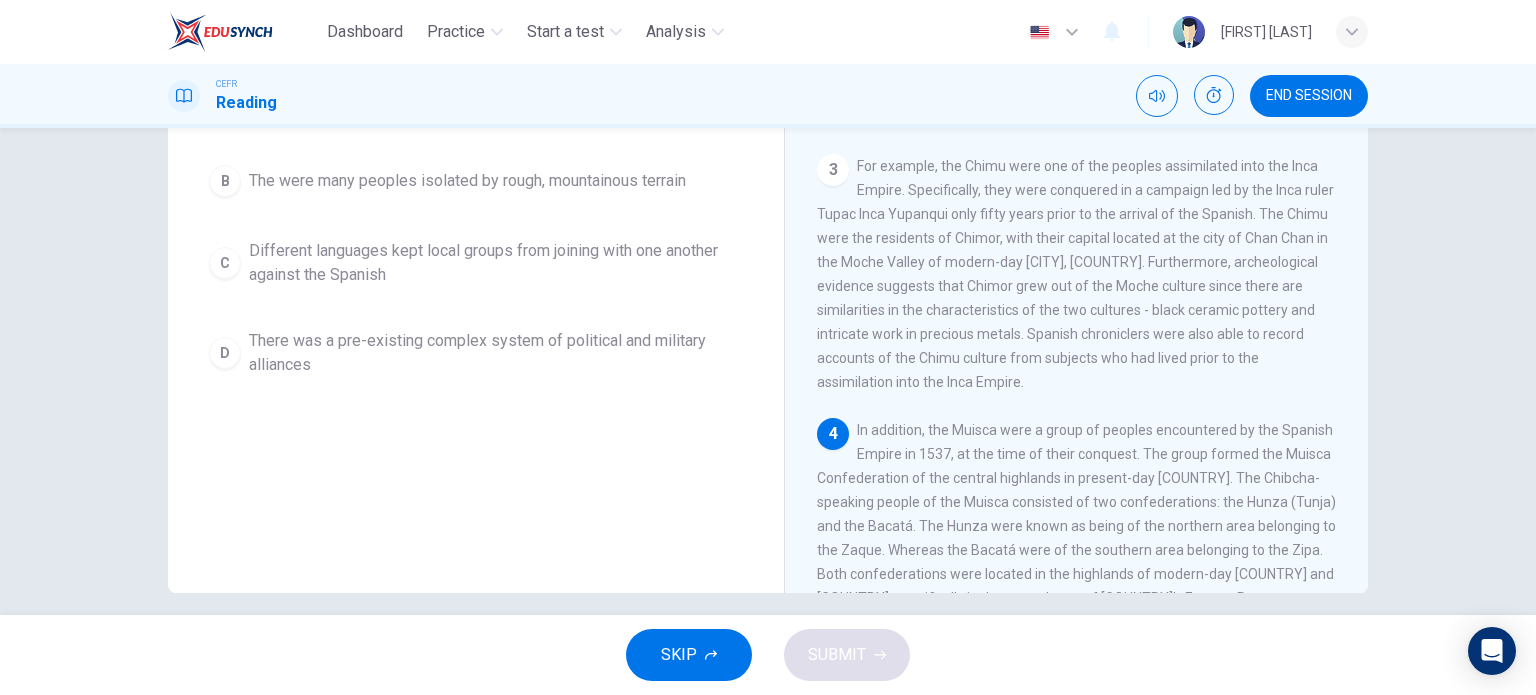 scroll, scrollTop: 288, scrollLeft: 0, axis: vertical 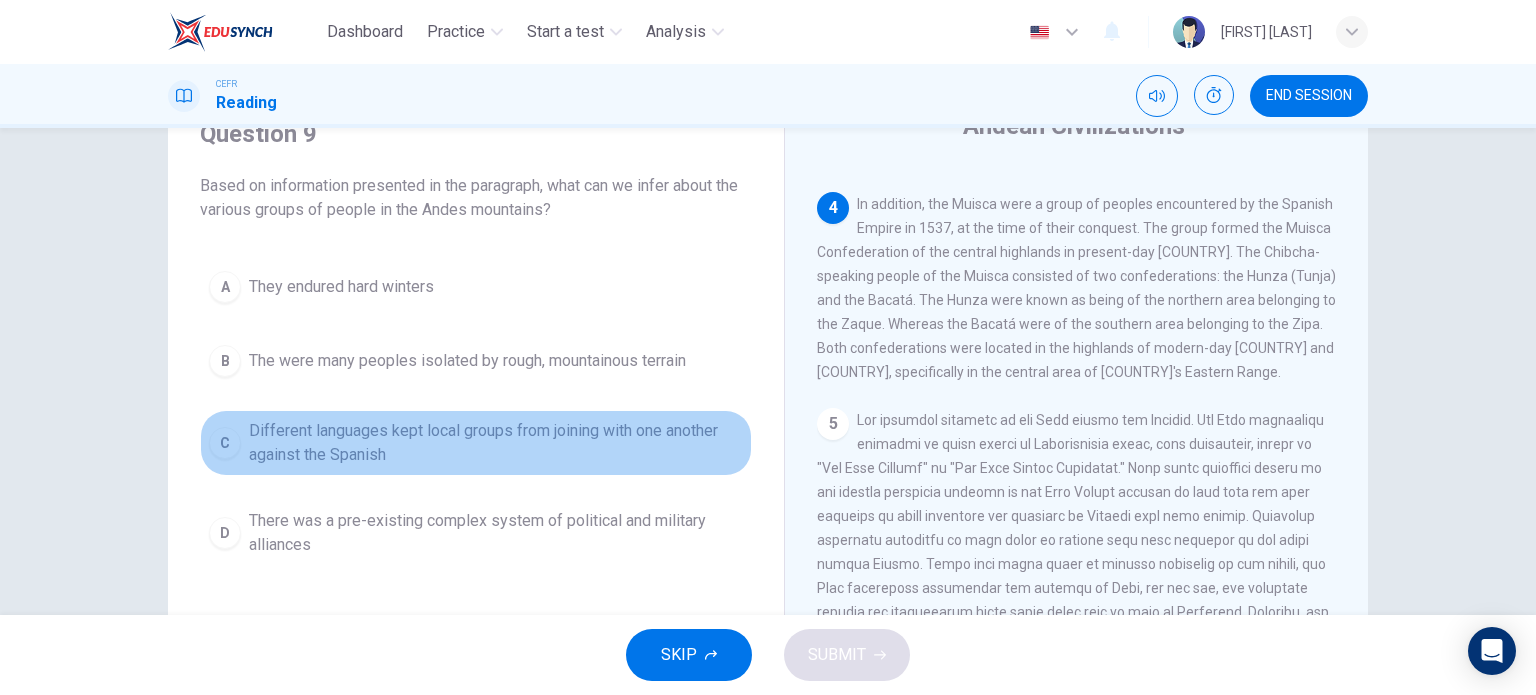 click on "Different languages kept local groups from joining with one another against the Spanish" at bounding box center [341, 287] 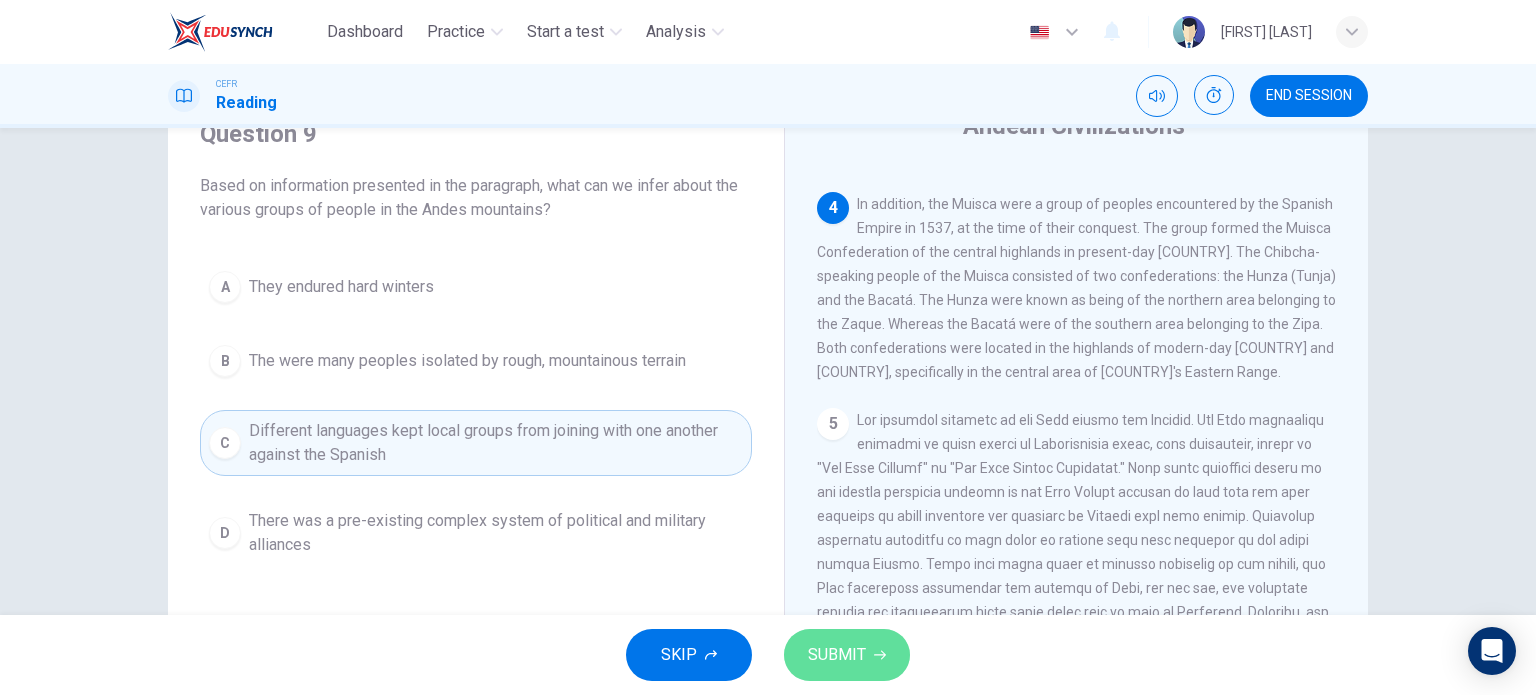 click on "SUBMIT" at bounding box center (847, 655) 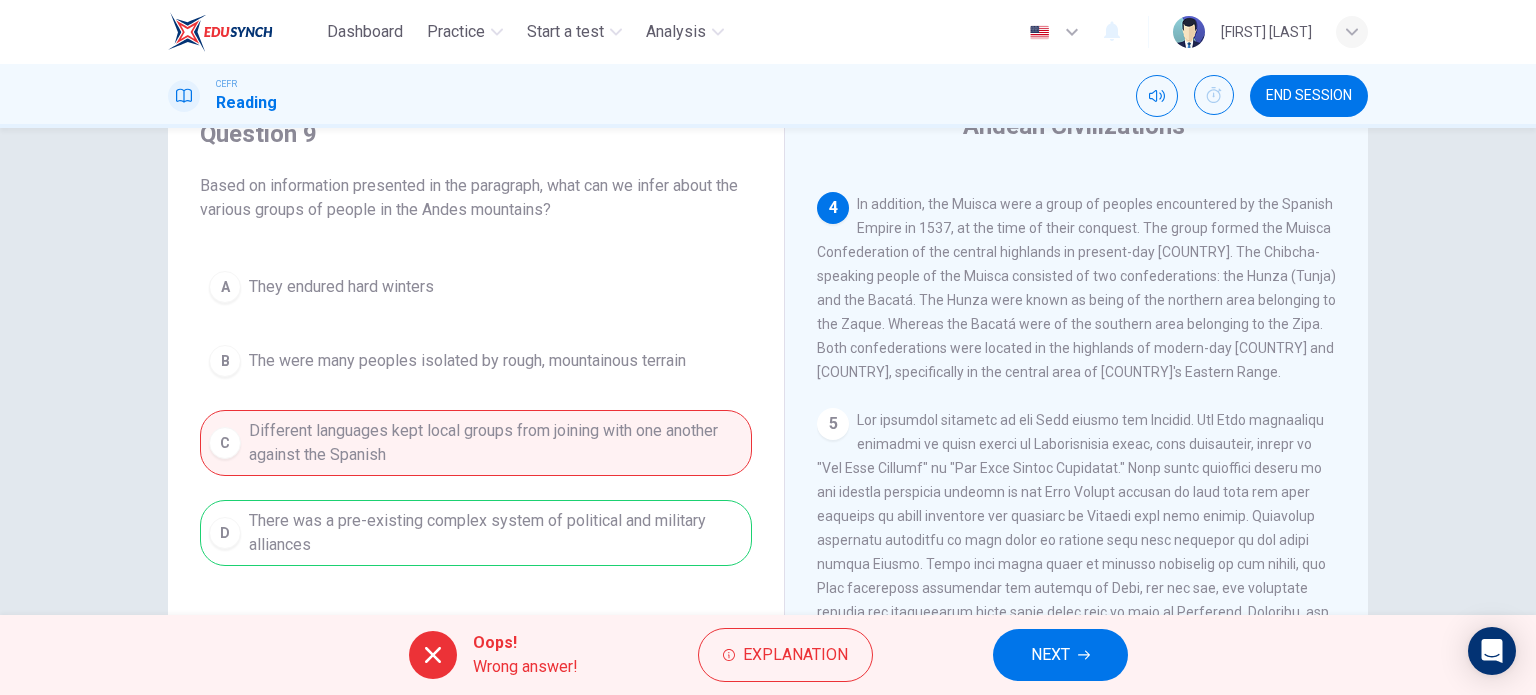 scroll, scrollTop: 1025, scrollLeft: 0, axis: vertical 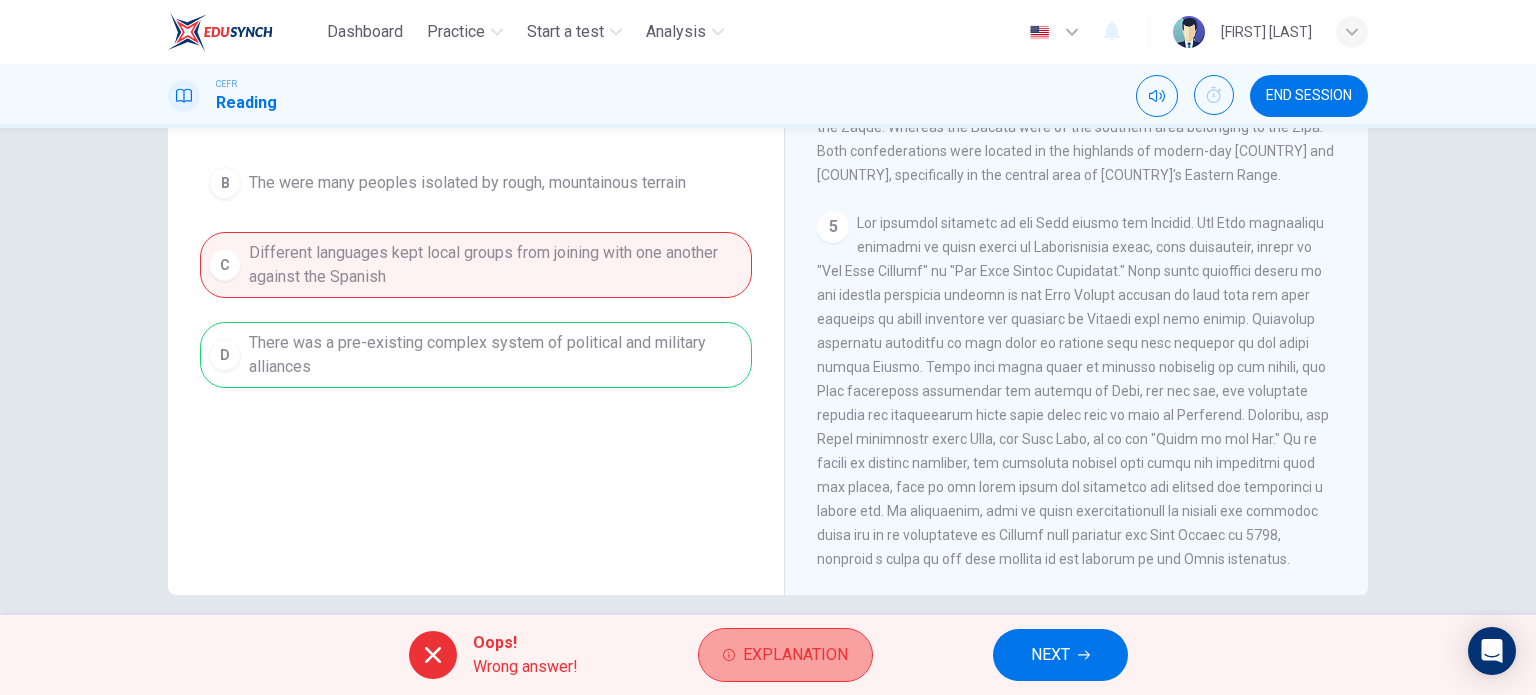 click on "Explanation" at bounding box center [795, 655] 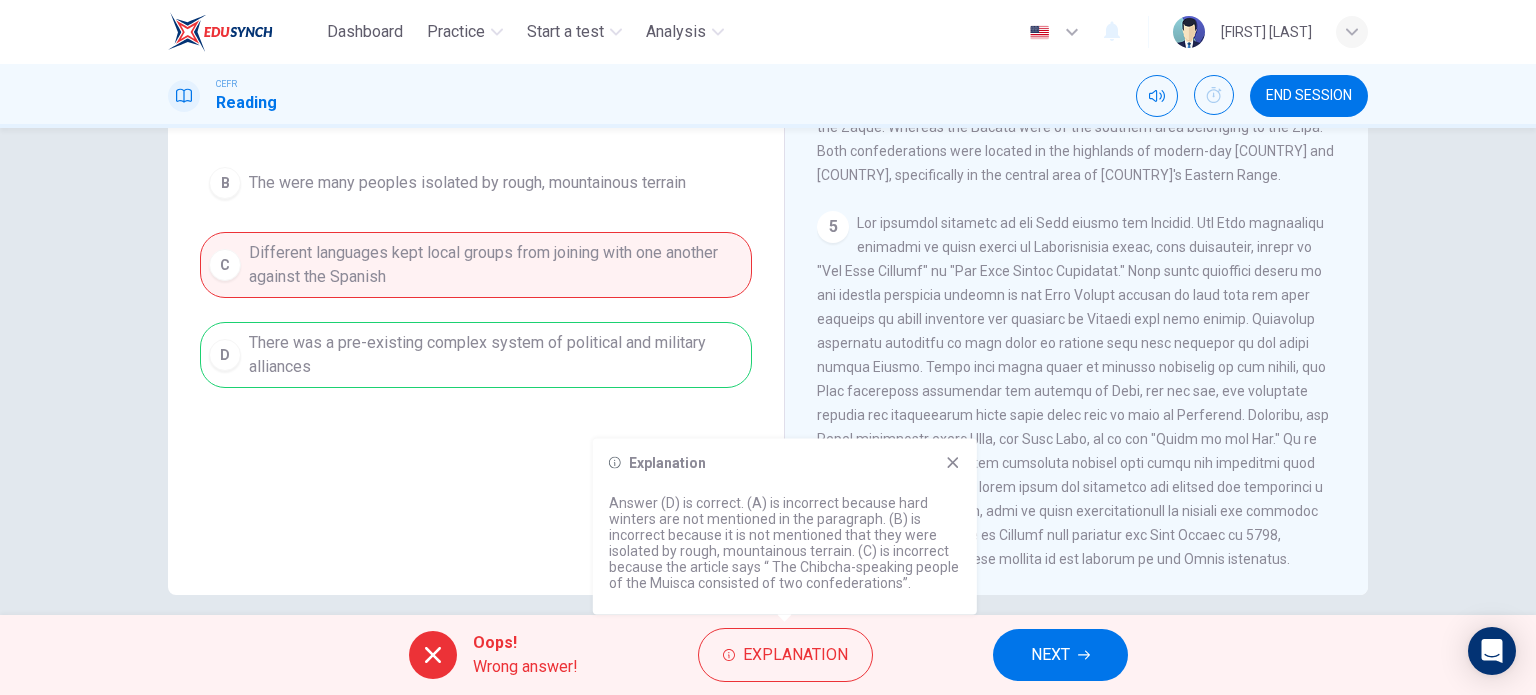 click at bounding box center [952, 462] 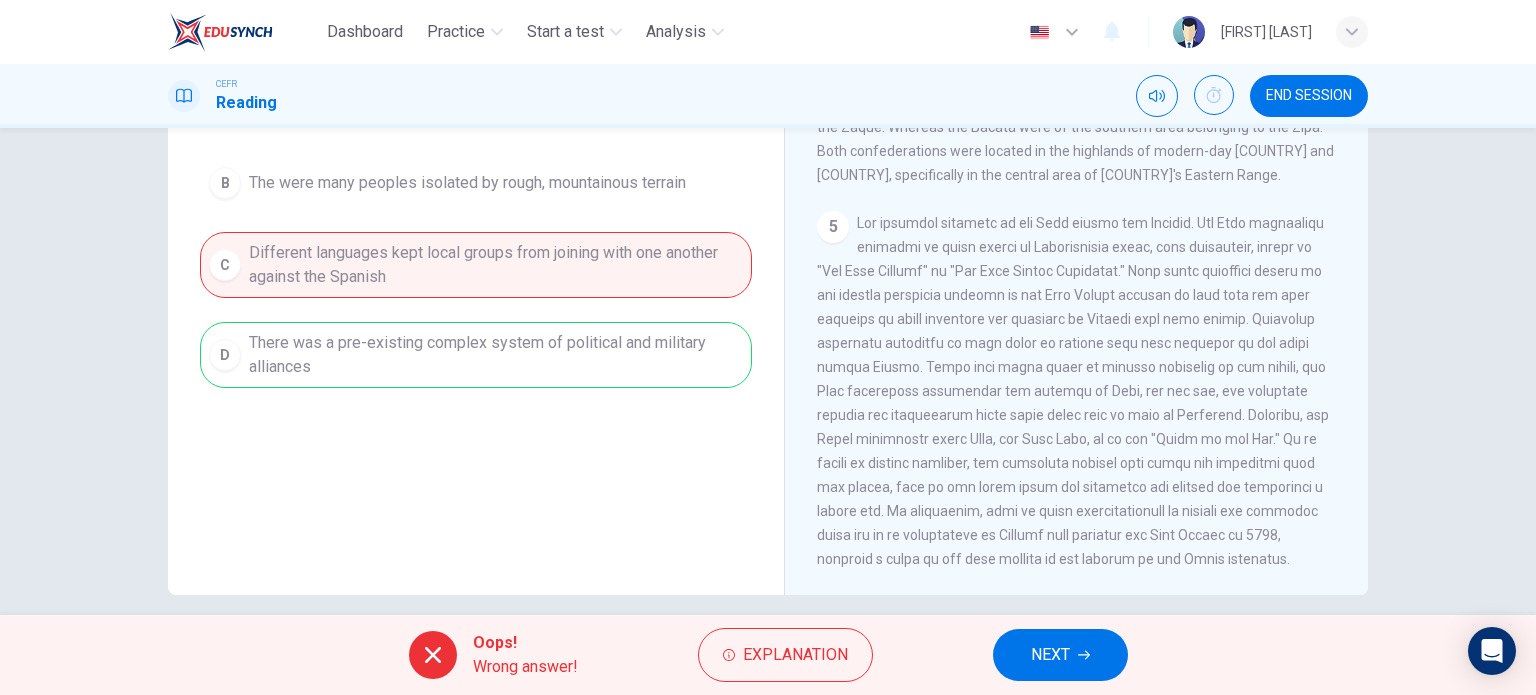 click on "NEXT" at bounding box center (1060, 655) 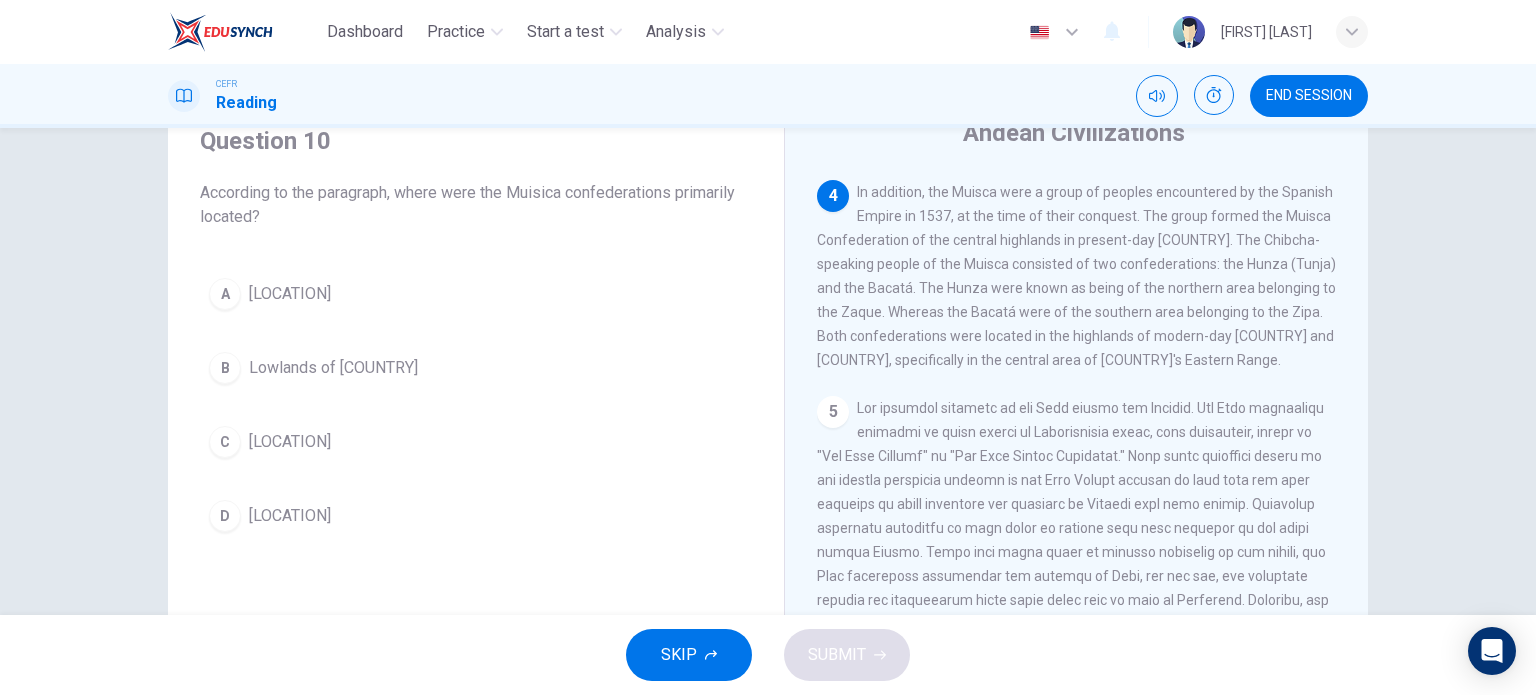 scroll, scrollTop: 0, scrollLeft: 0, axis: both 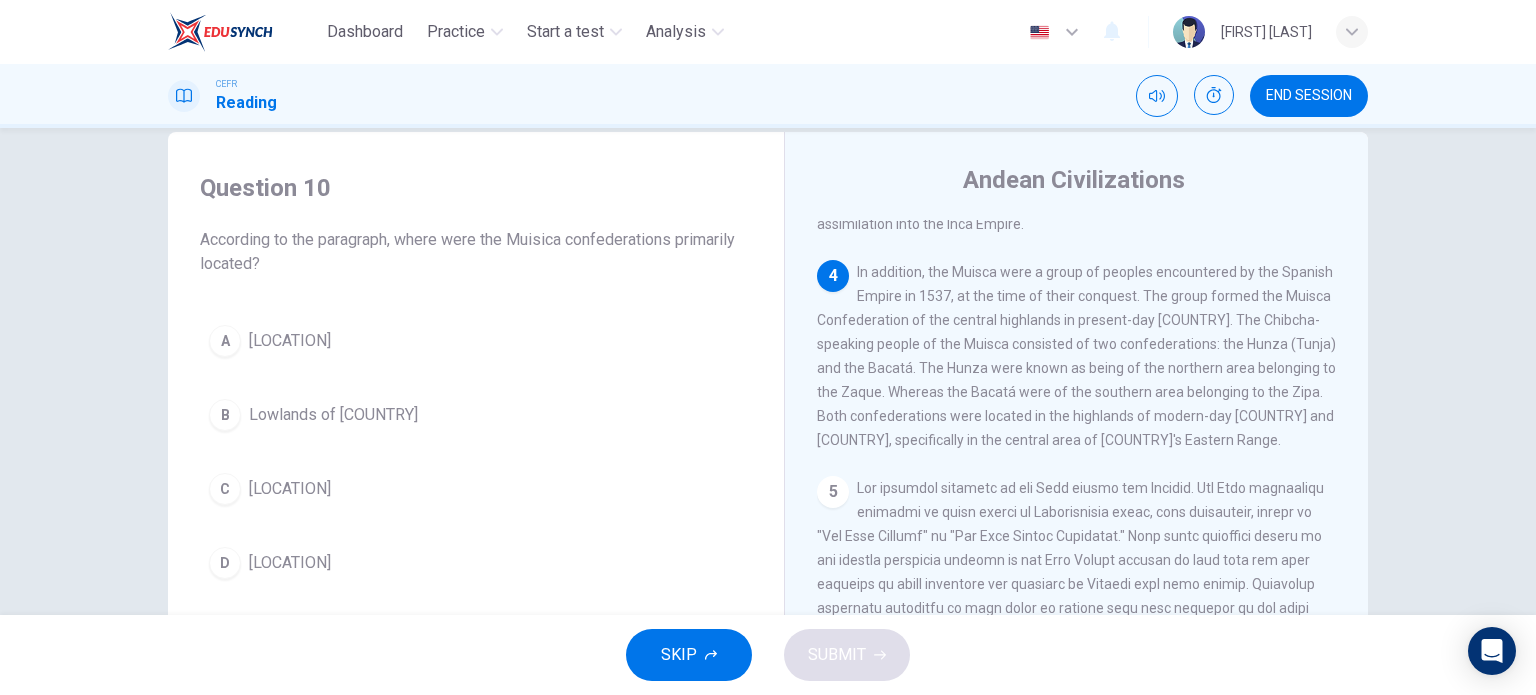 click on "B" at bounding box center (225, 341) 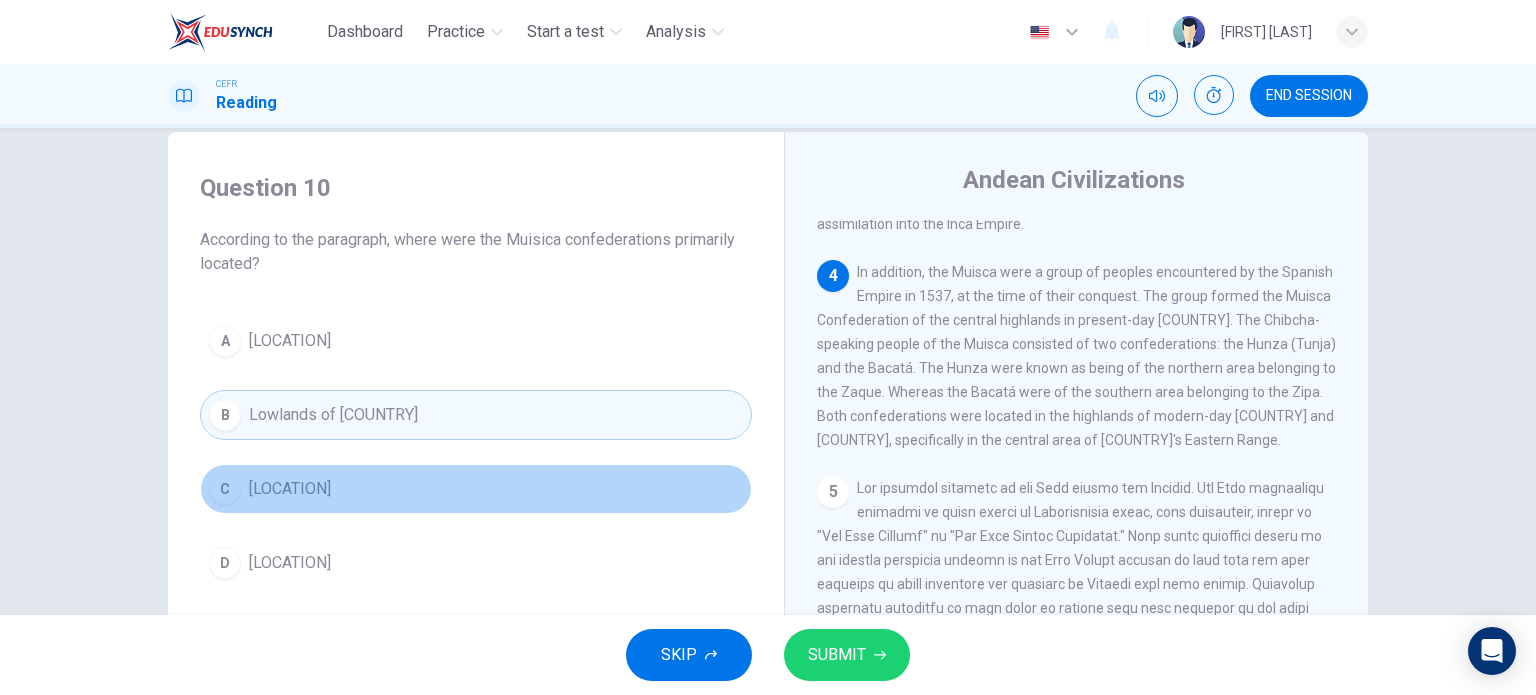 click on "C Highlands of Colombia" at bounding box center [476, 489] 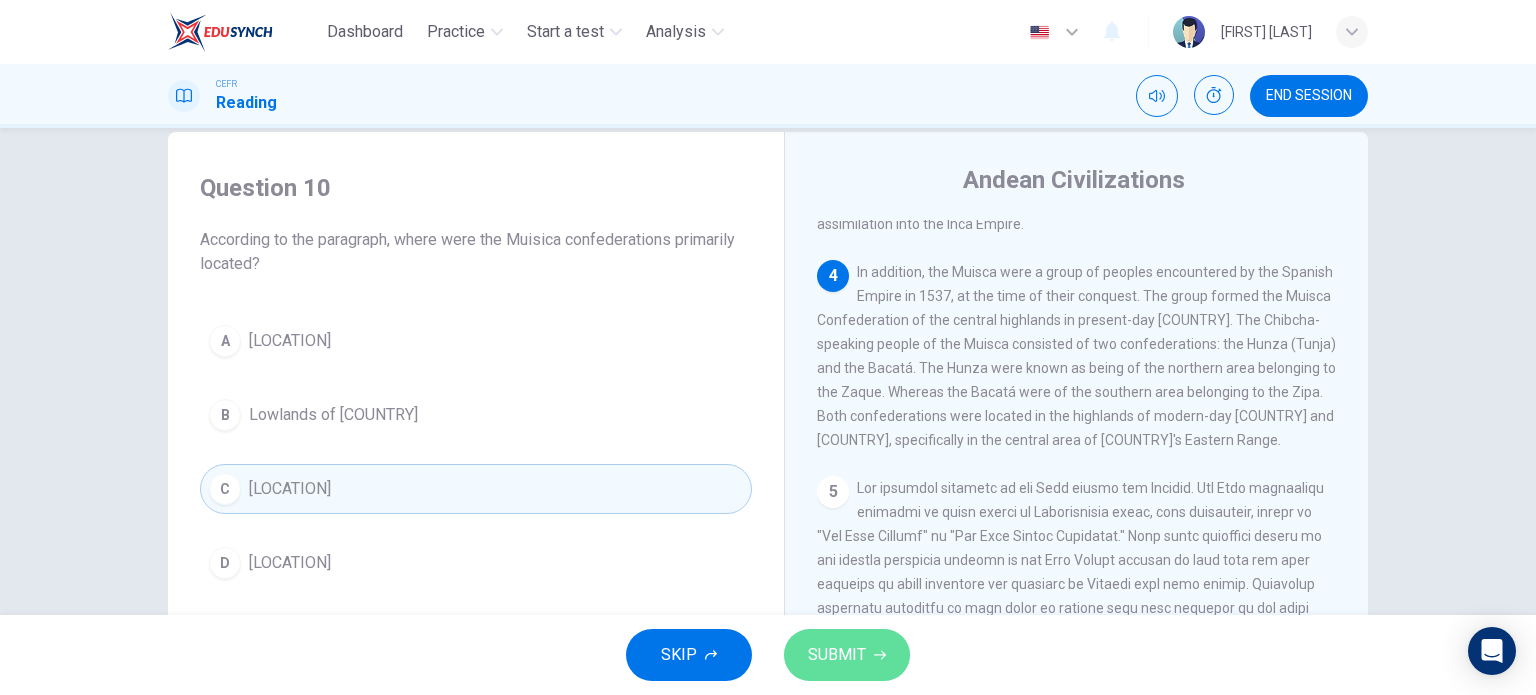 click on "SUBMIT" at bounding box center (837, 655) 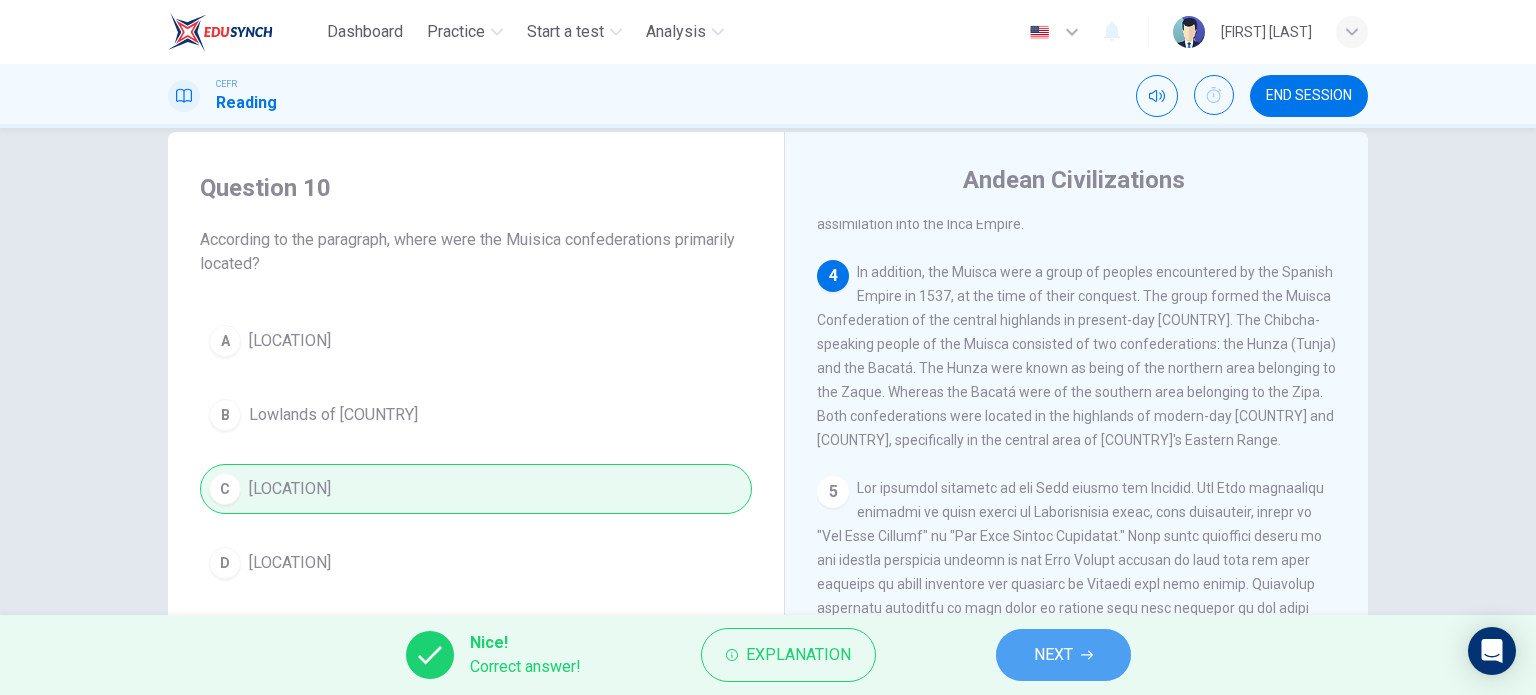 click on "NEXT" at bounding box center (1063, 655) 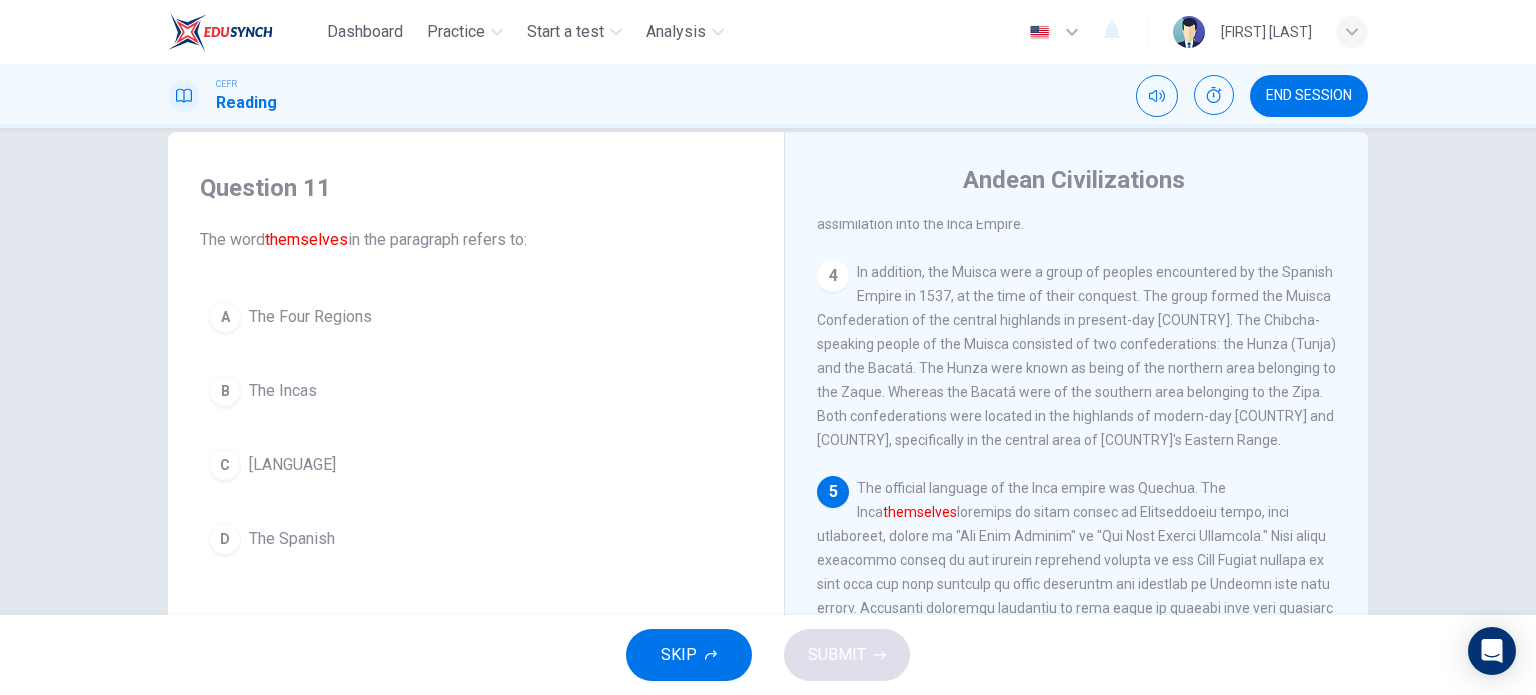 scroll, scrollTop: 1025, scrollLeft: 0, axis: vertical 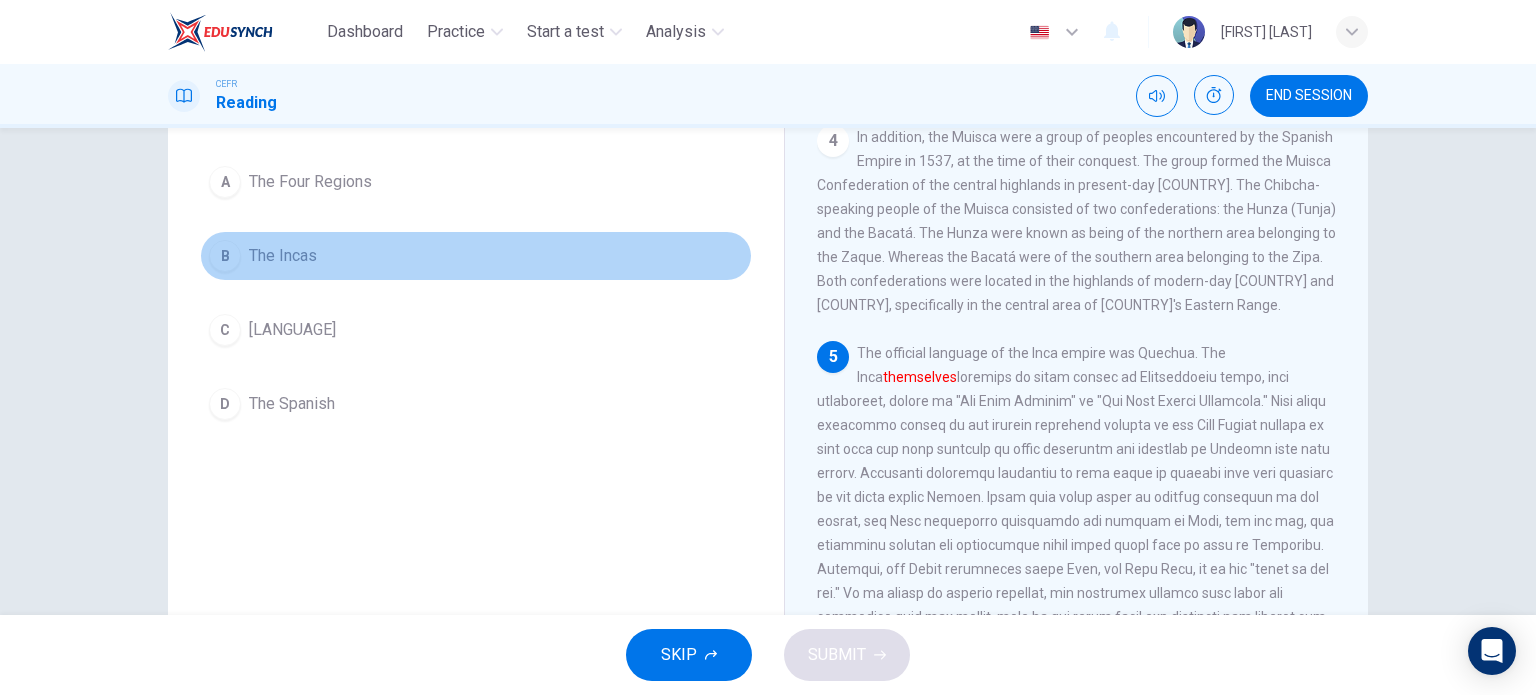 click on "B" at bounding box center (225, 182) 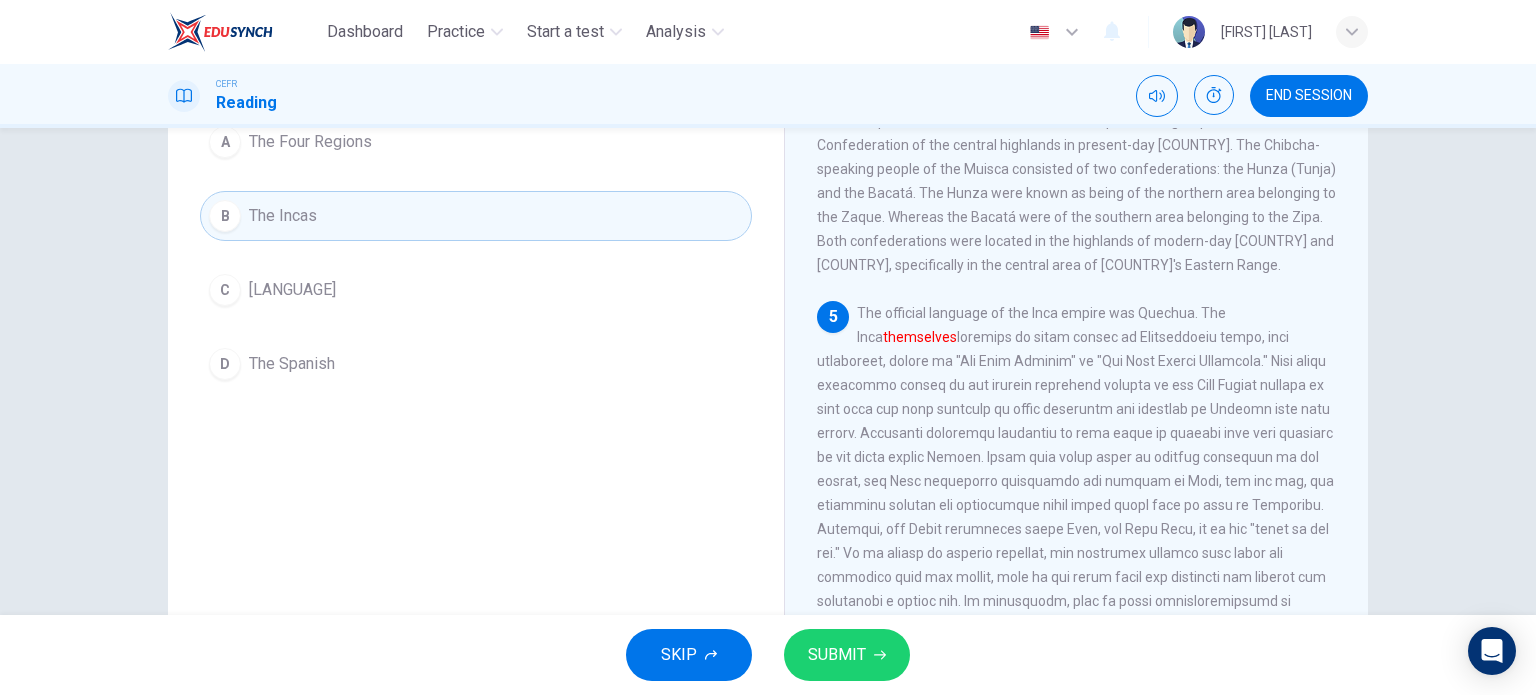 scroll, scrollTop: 142, scrollLeft: 0, axis: vertical 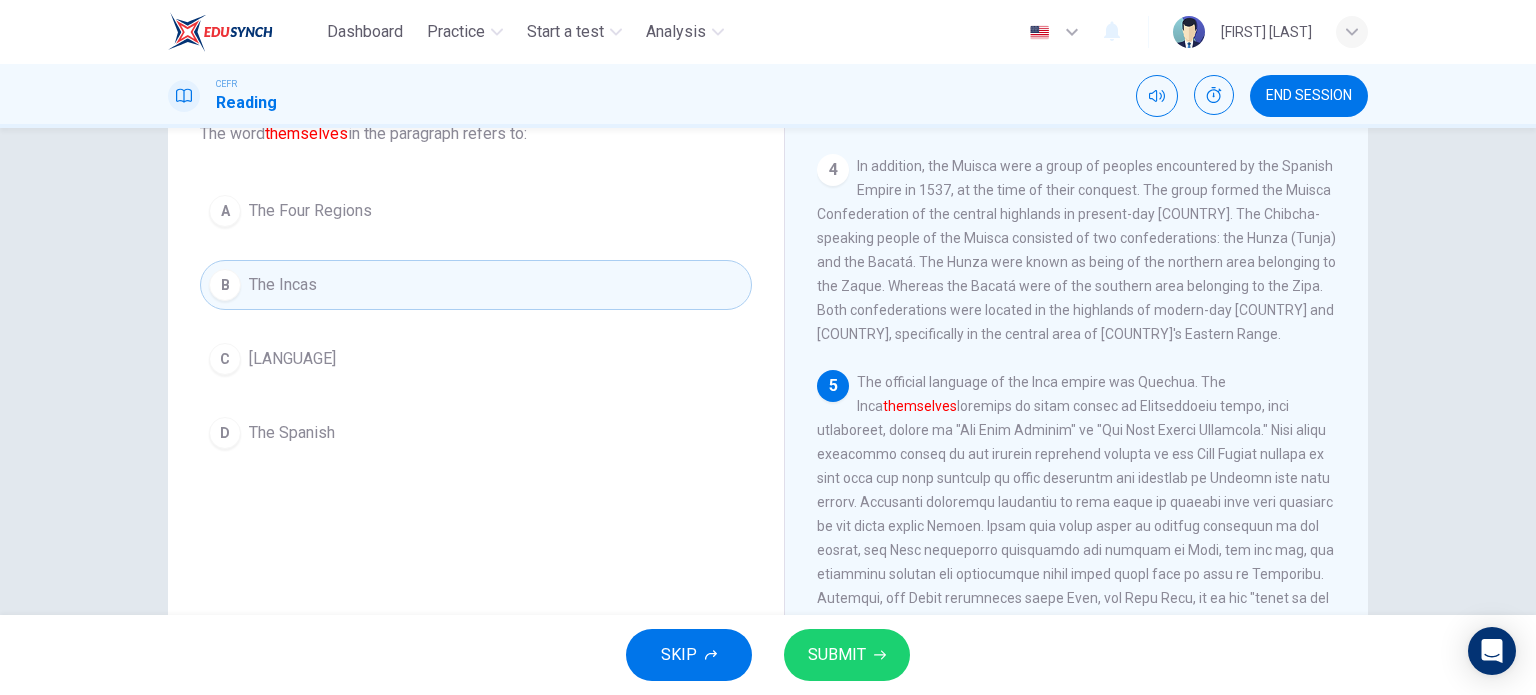 click on "A The Four Regions" at bounding box center (476, 211) 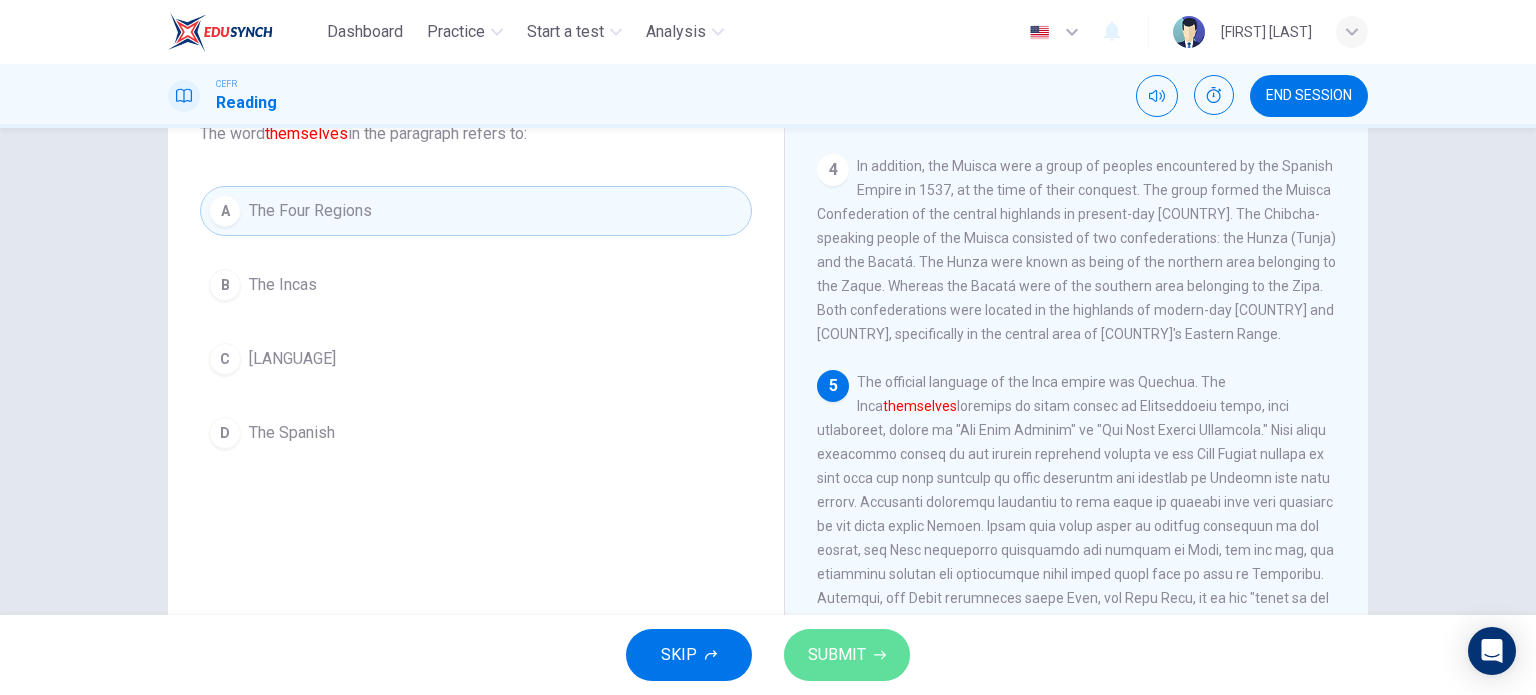 click on "SUBMIT" at bounding box center (837, 655) 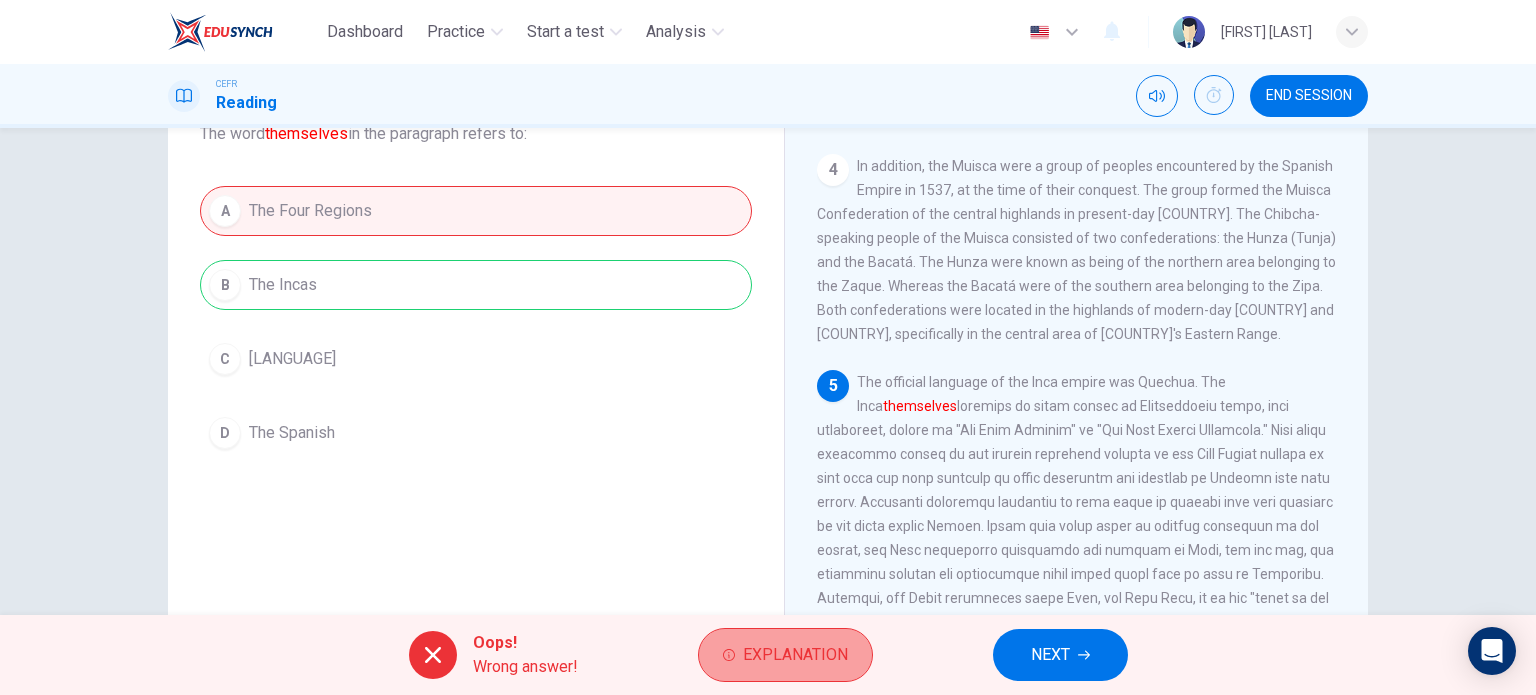 click on "Explanation" at bounding box center [785, 655] 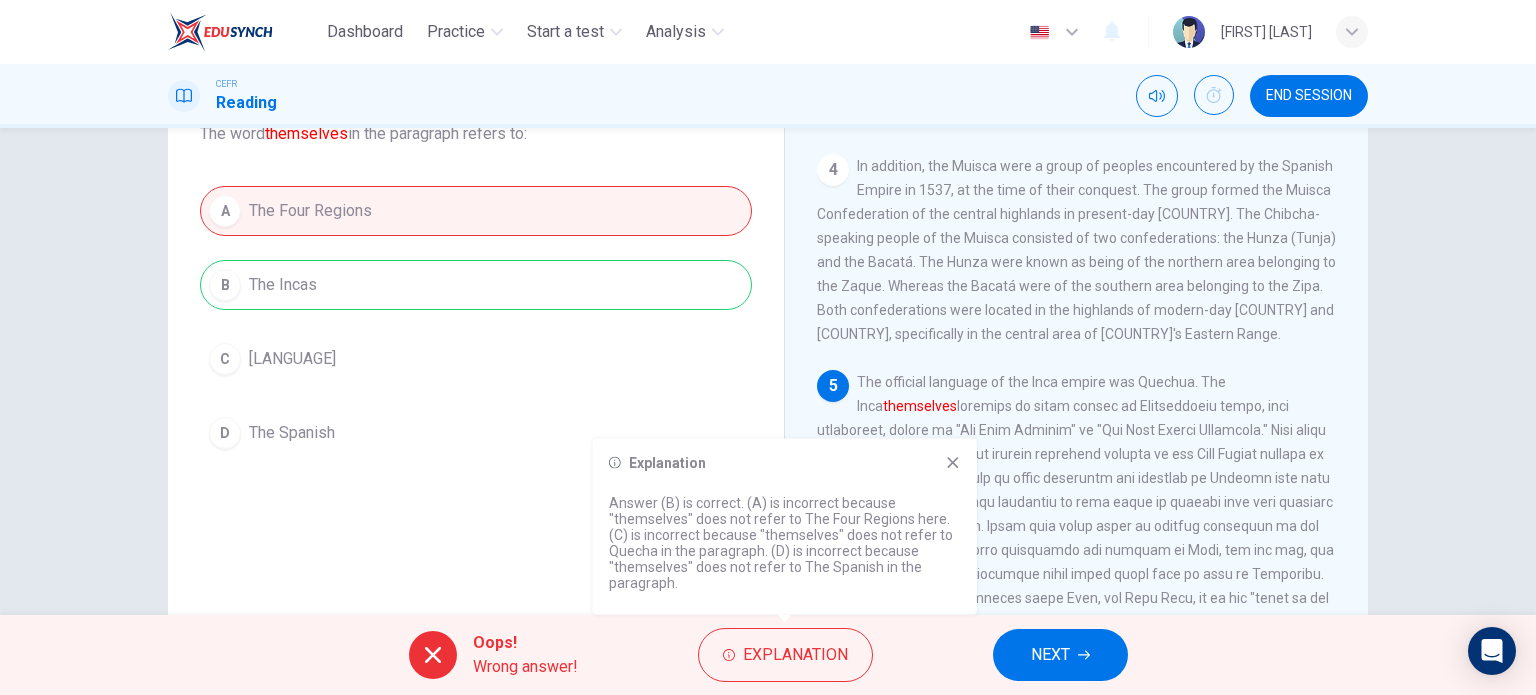 click on "NEXT" at bounding box center [1050, 655] 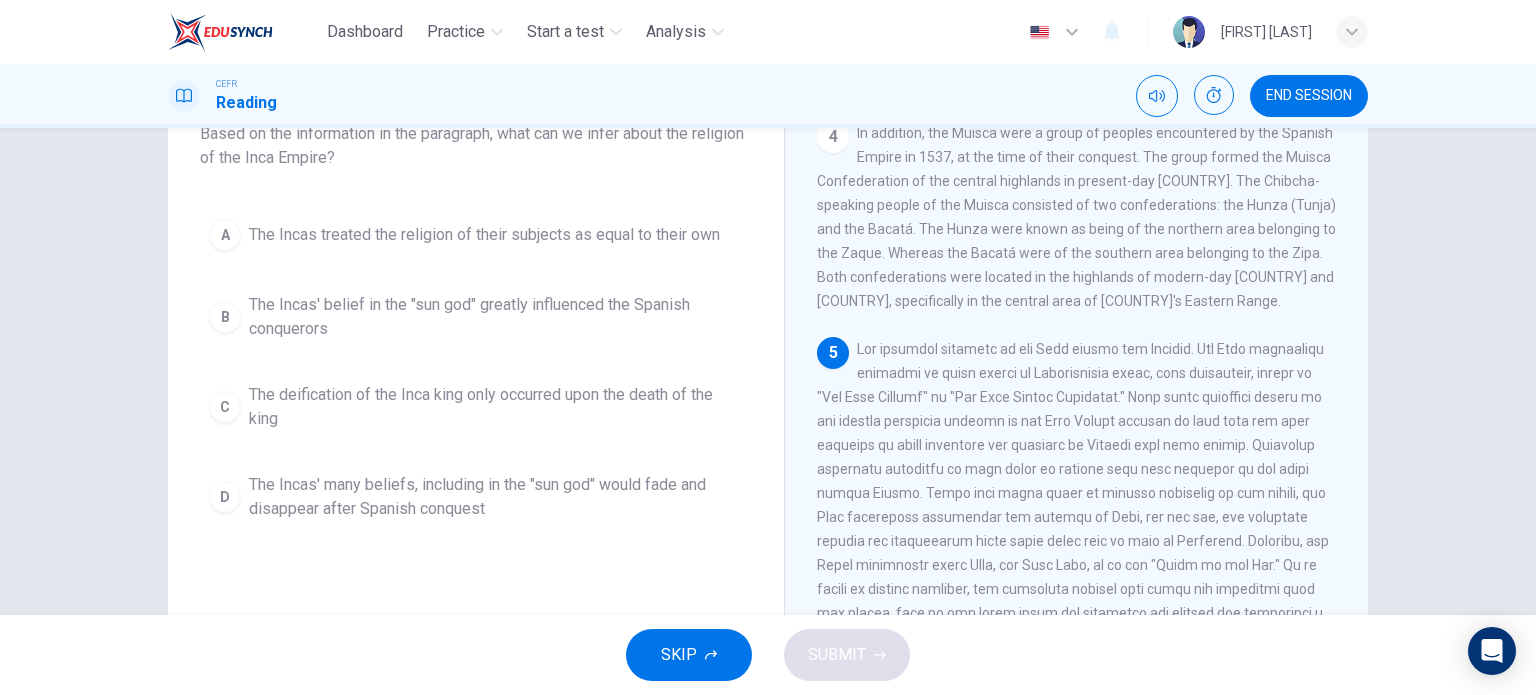 scroll, scrollTop: 992, scrollLeft: 0, axis: vertical 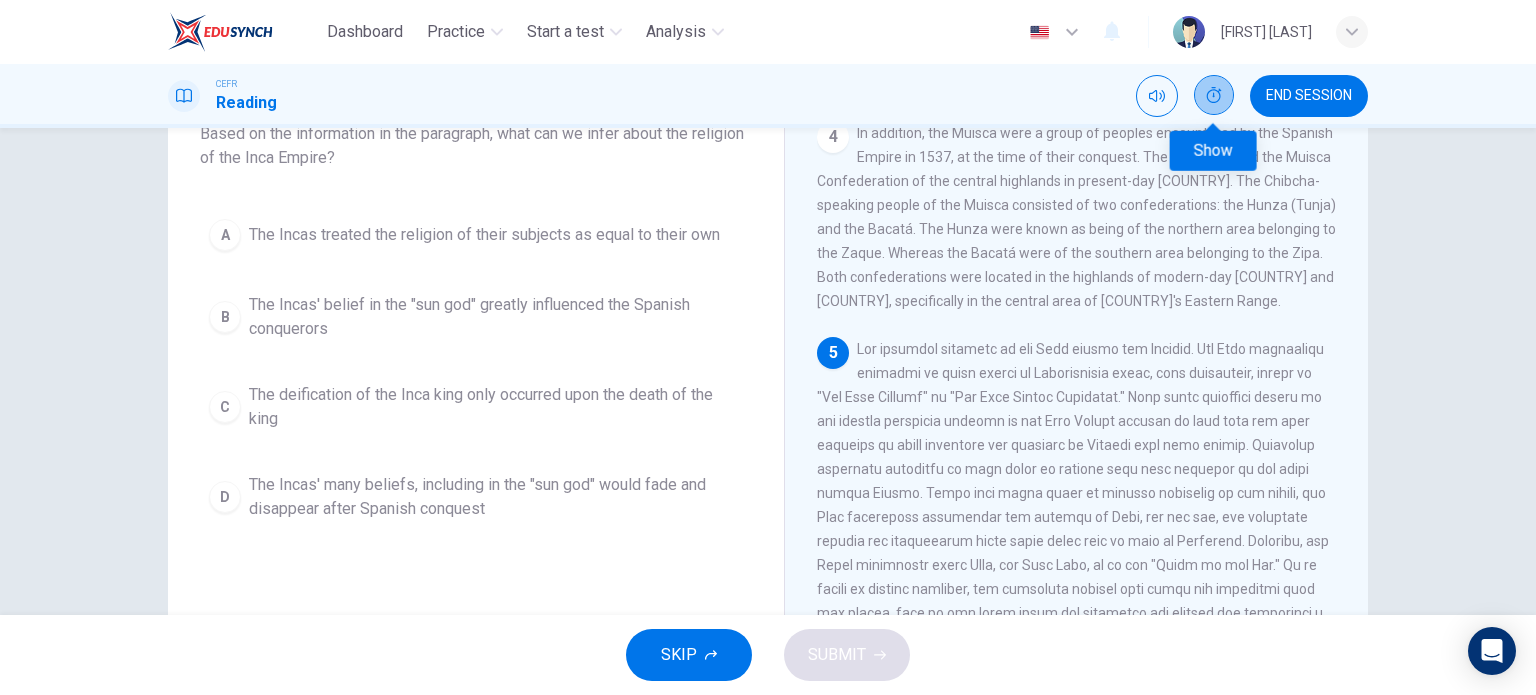 click at bounding box center [1214, 95] 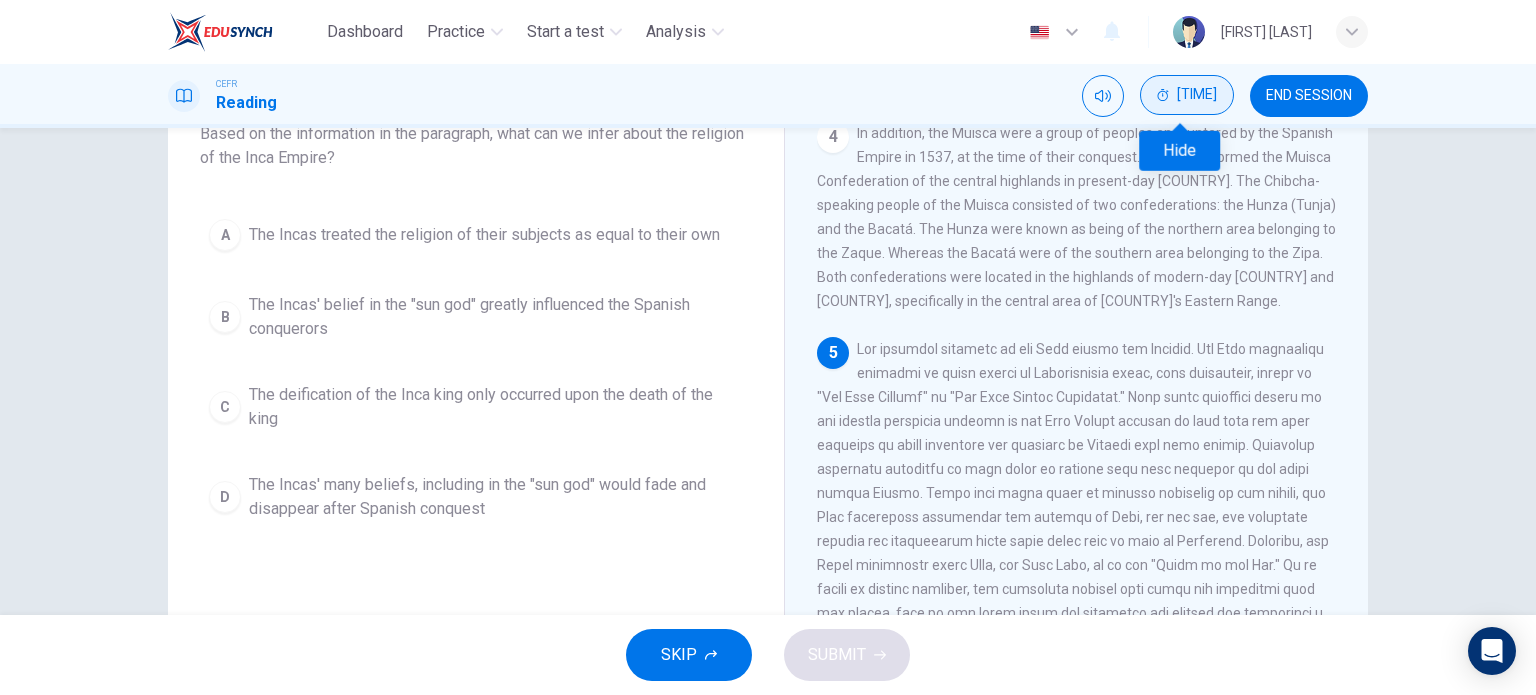 click on "00:18:01" at bounding box center (1187, 95) 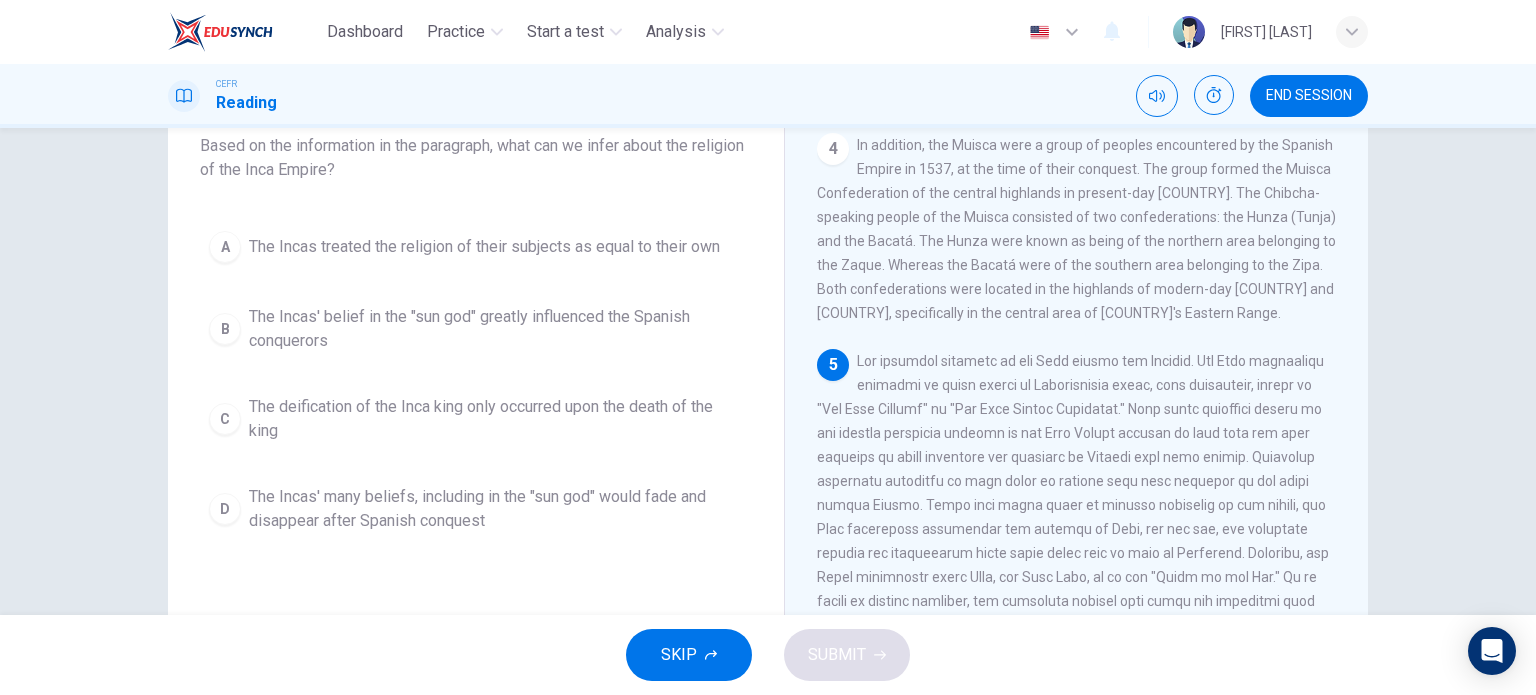 scroll, scrollTop: 130, scrollLeft: 0, axis: vertical 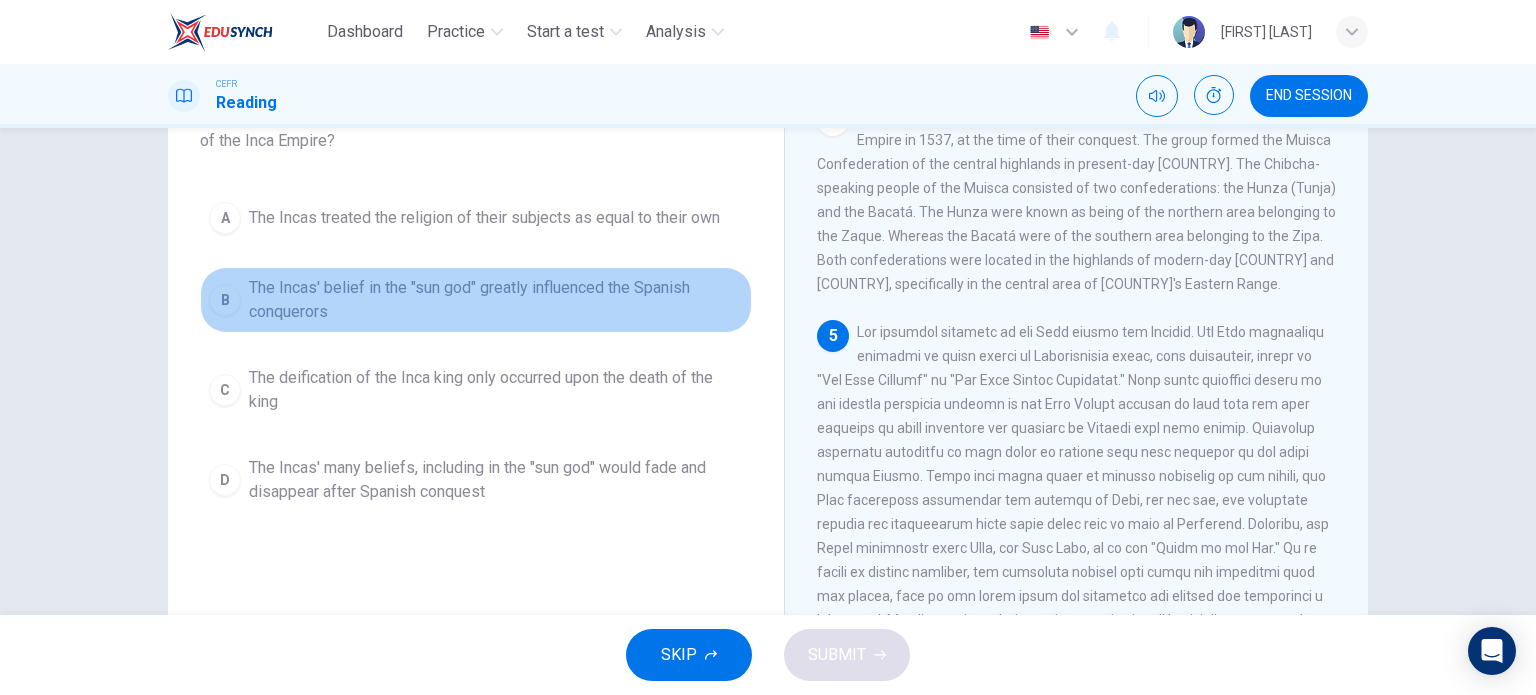 click on "The Incas belief in the "sun god" greatly influenced the Spanish conquerors" at bounding box center (484, 218) 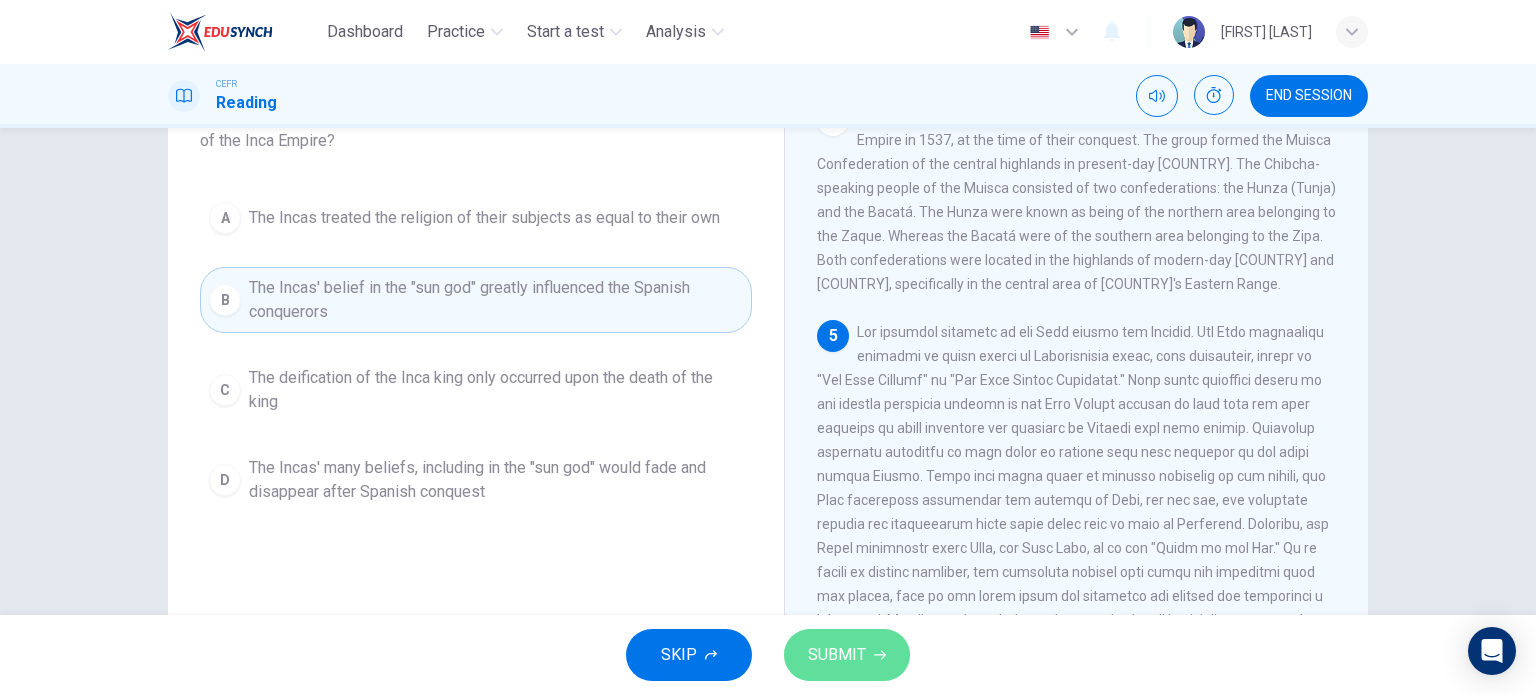 click on "SUBMIT" at bounding box center [847, 655] 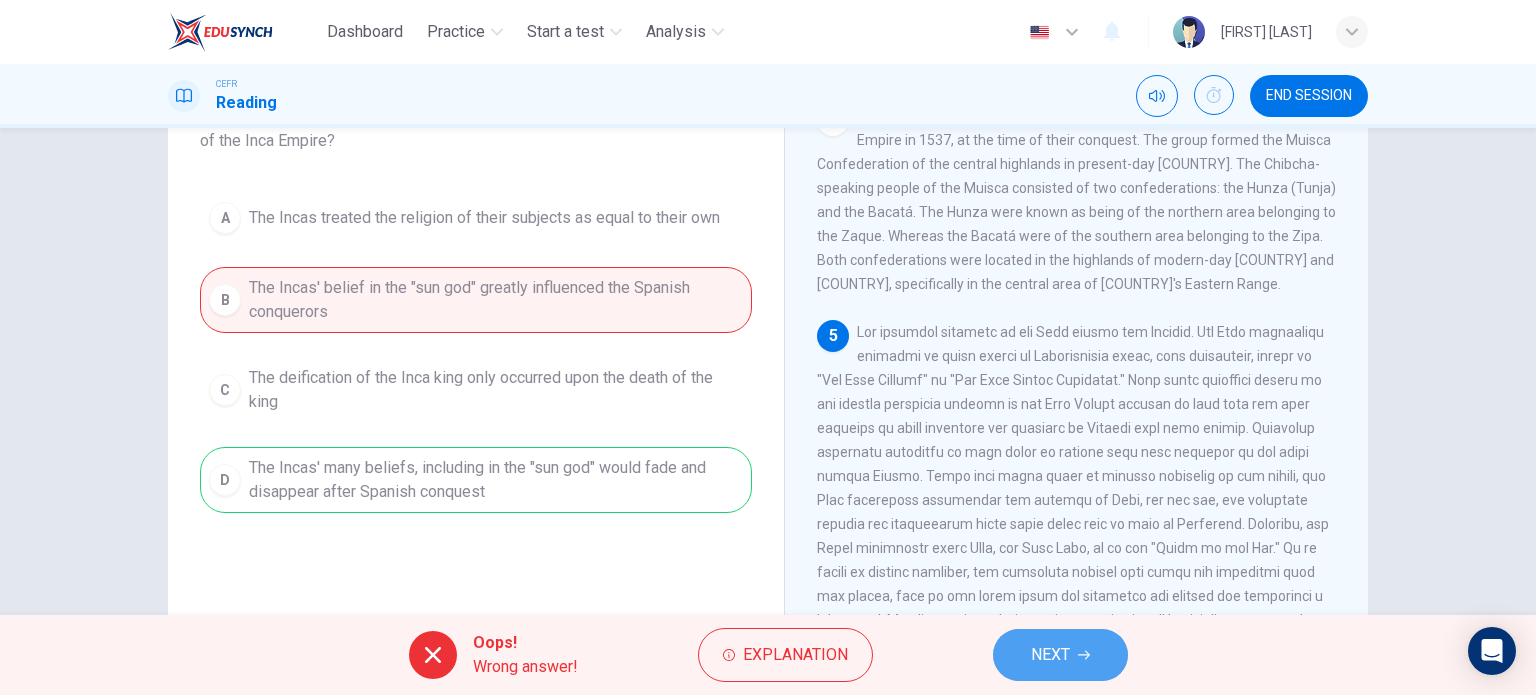 click on "NEXT" at bounding box center [1050, 655] 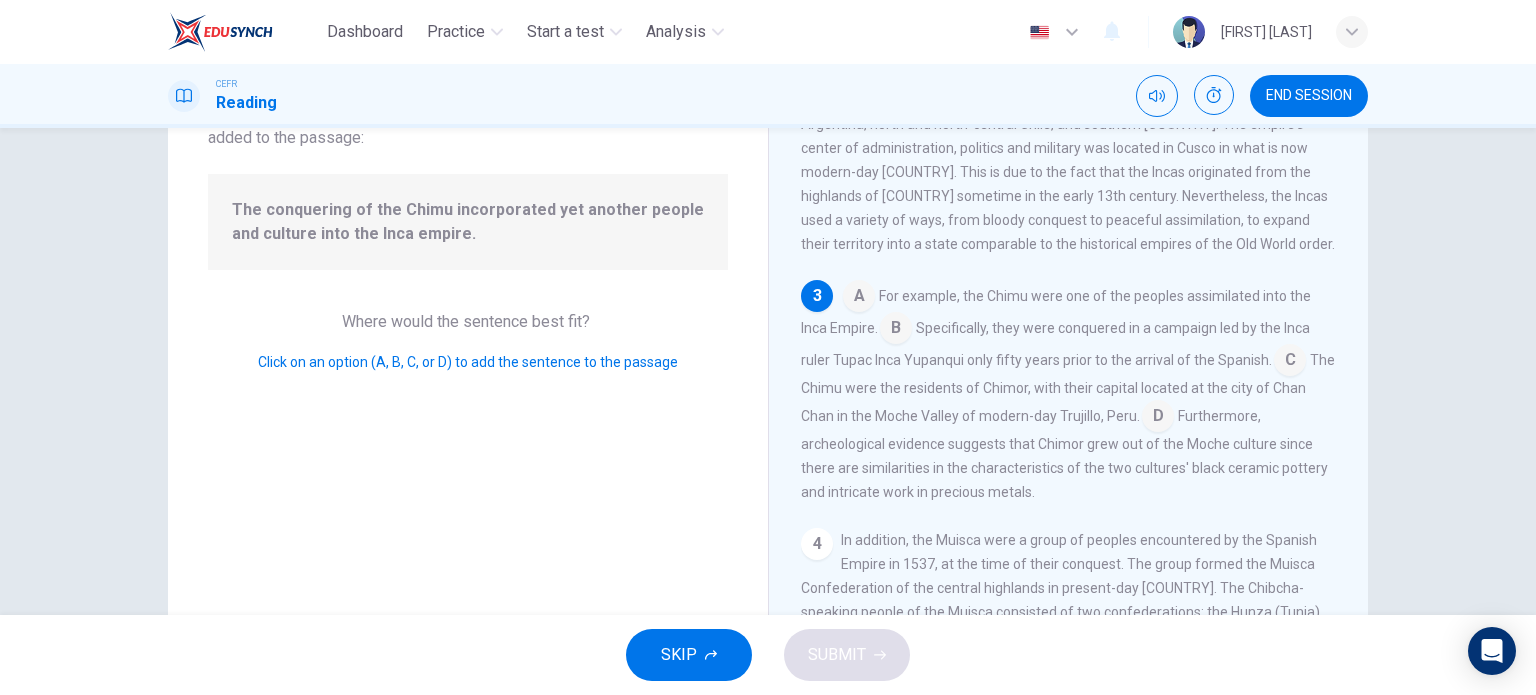 scroll, scrollTop: 541, scrollLeft: 0, axis: vertical 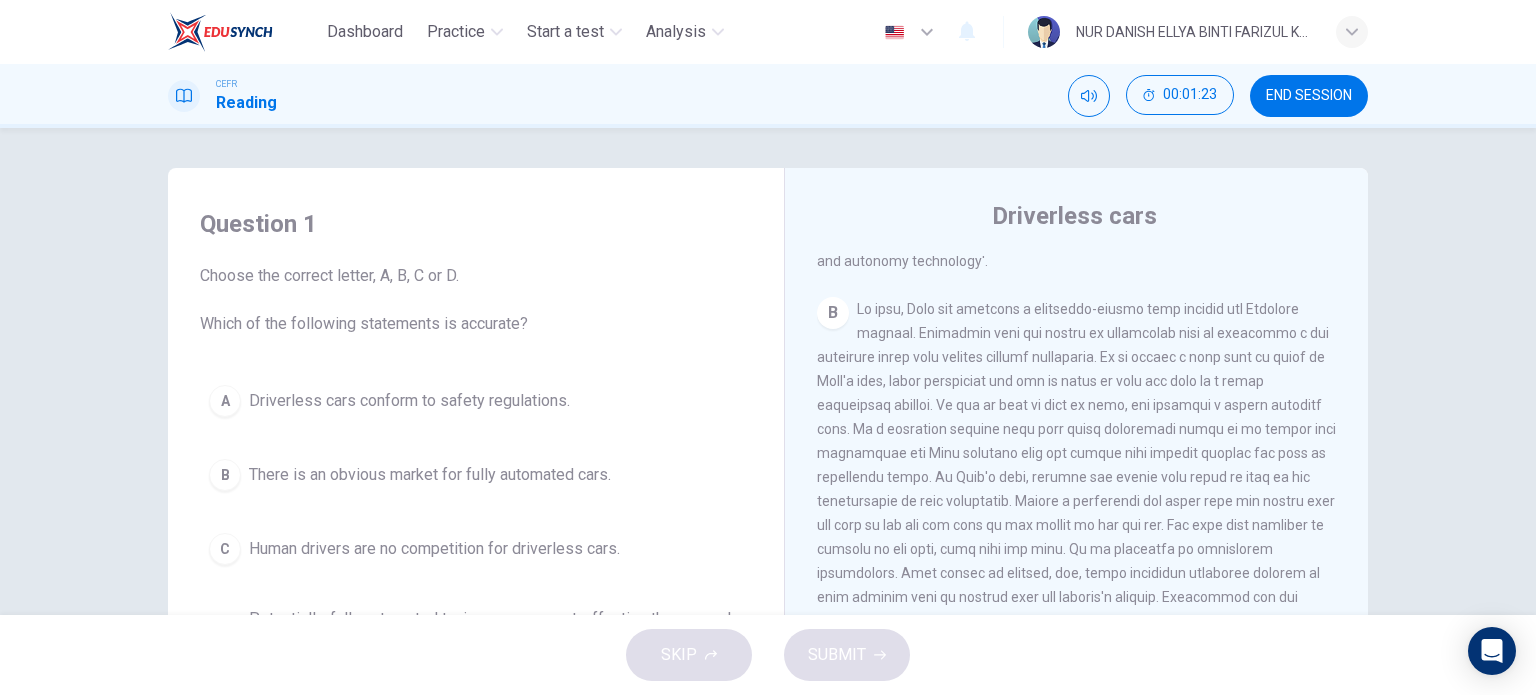 click at bounding box center (1068, 201) 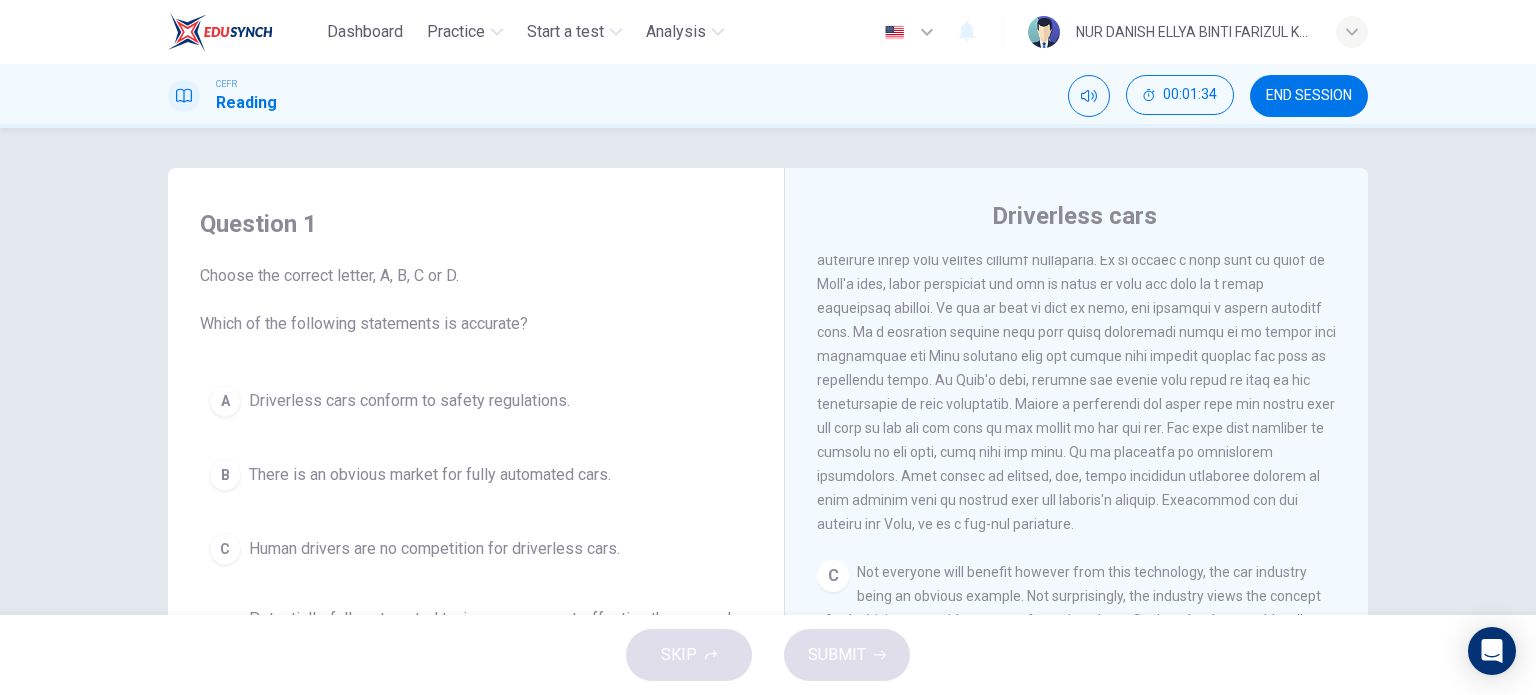 scroll, scrollTop: 651, scrollLeft: 0, axis: vertical 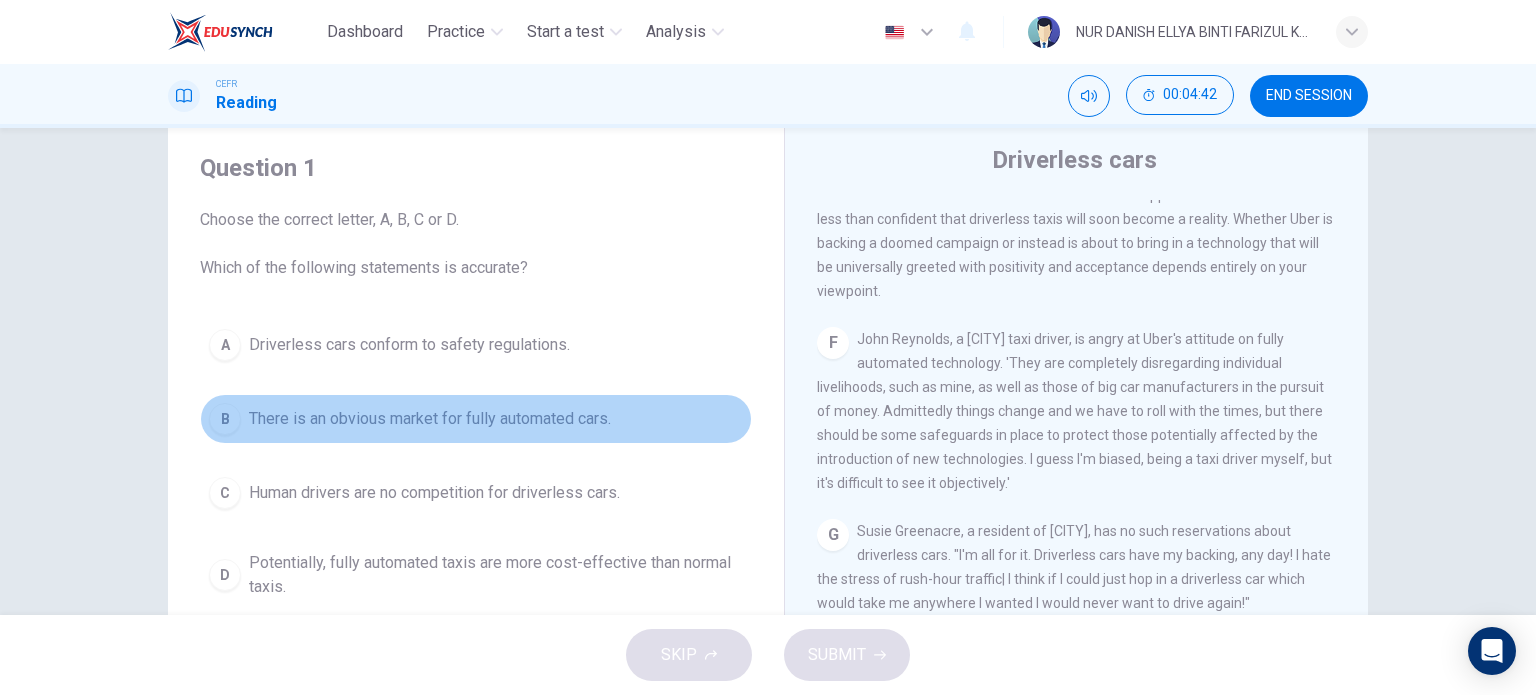 click on "There is an obvious market for fully automated cars." at bounding box center [409, 345] 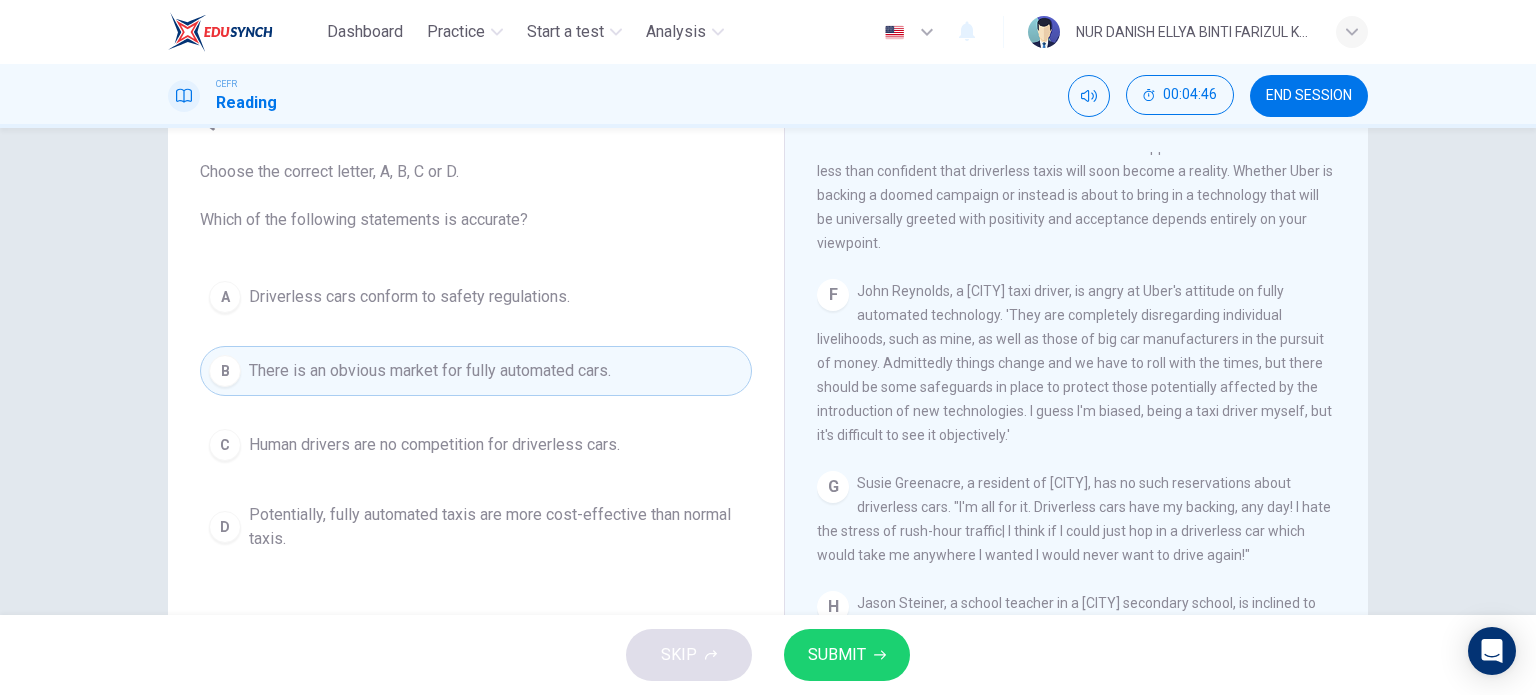 scroll, scrollTop: 100, scrollLeft: 0, axis: vertical 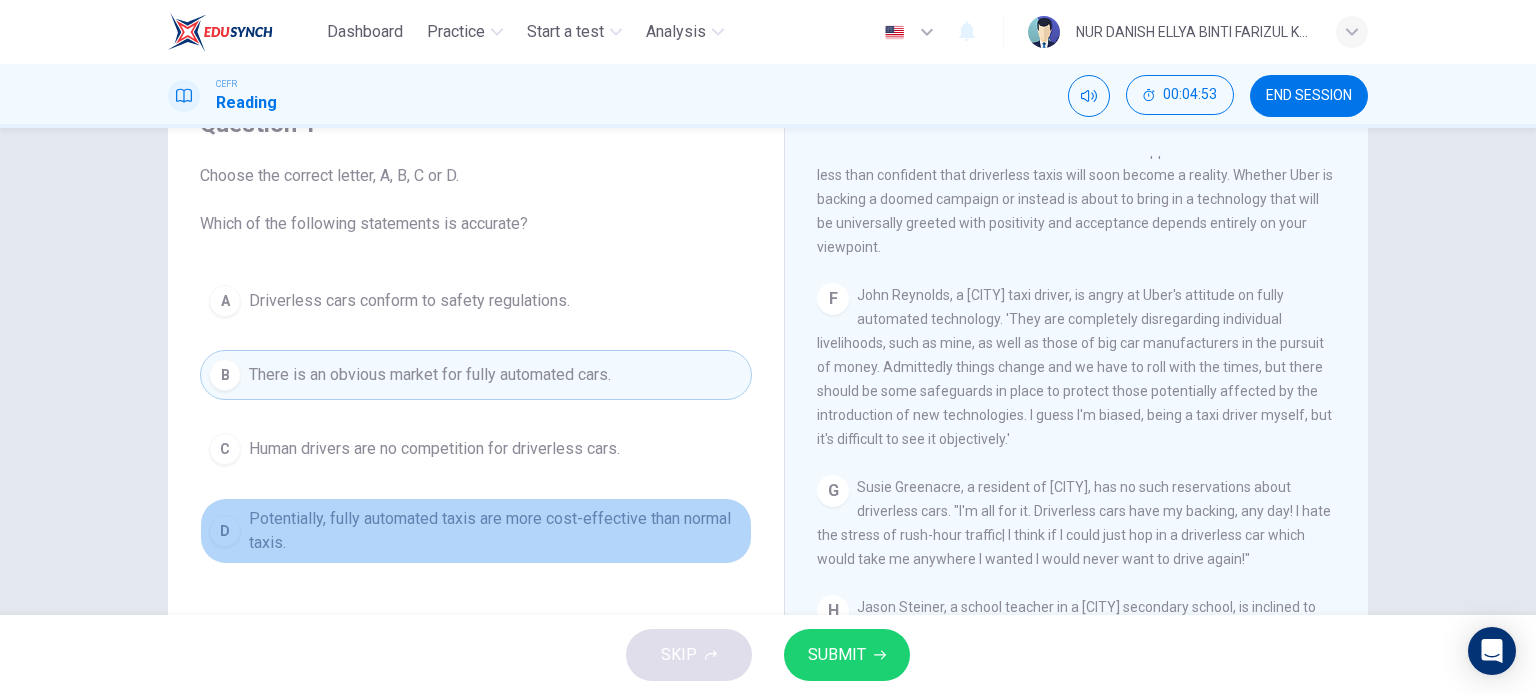 click on "Potentially, fully automated taxis are more cost-effective than normal taxis." at bounding box center (409, 301) 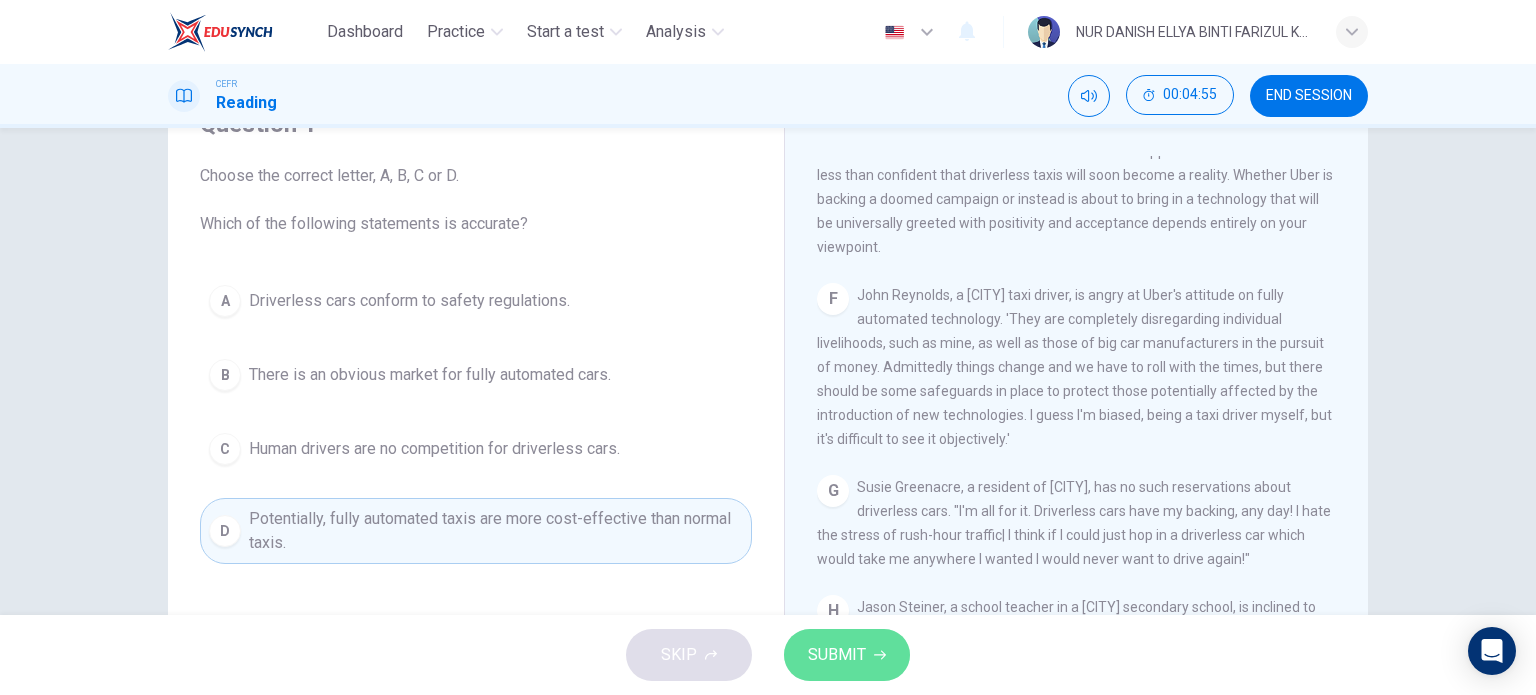 click on "SUBMIT" at bounding box center (847, 655) 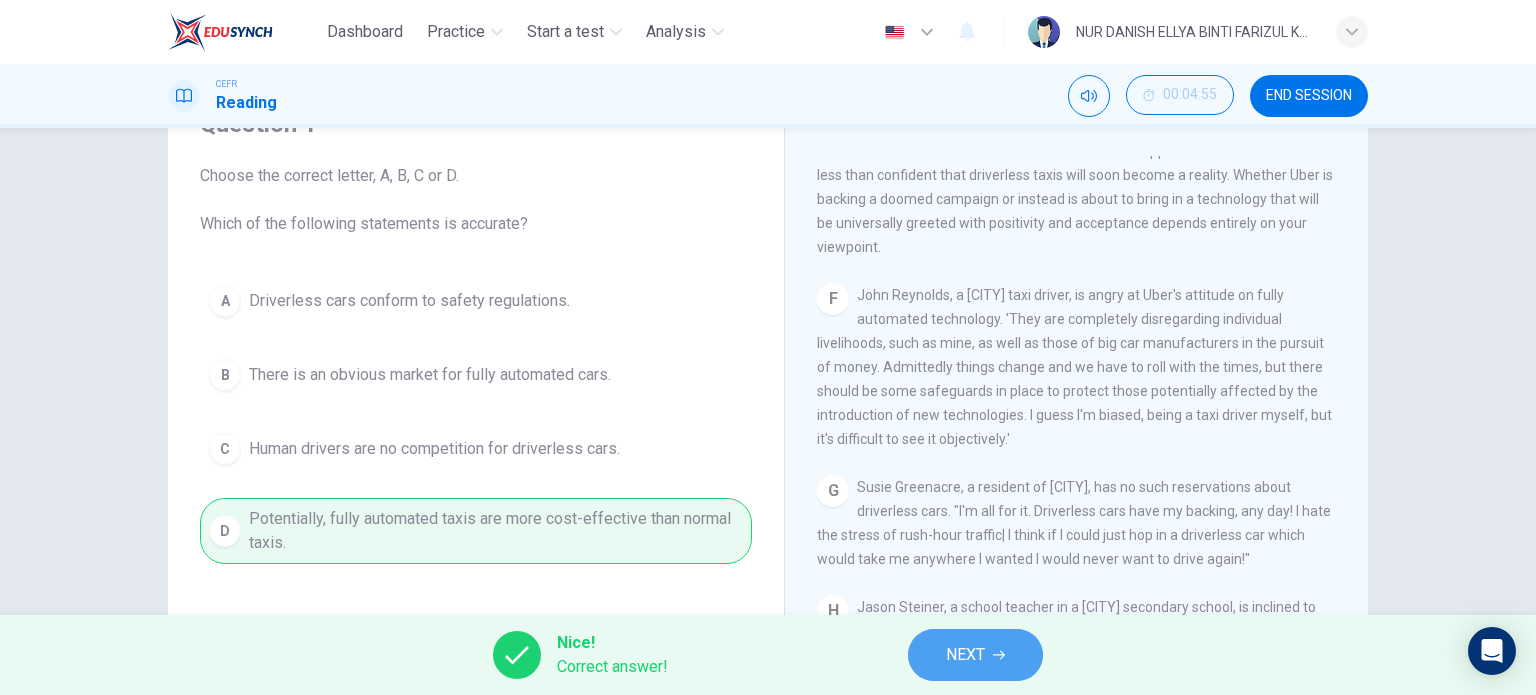 click on "NEXT" at bounding box center [965, 655] 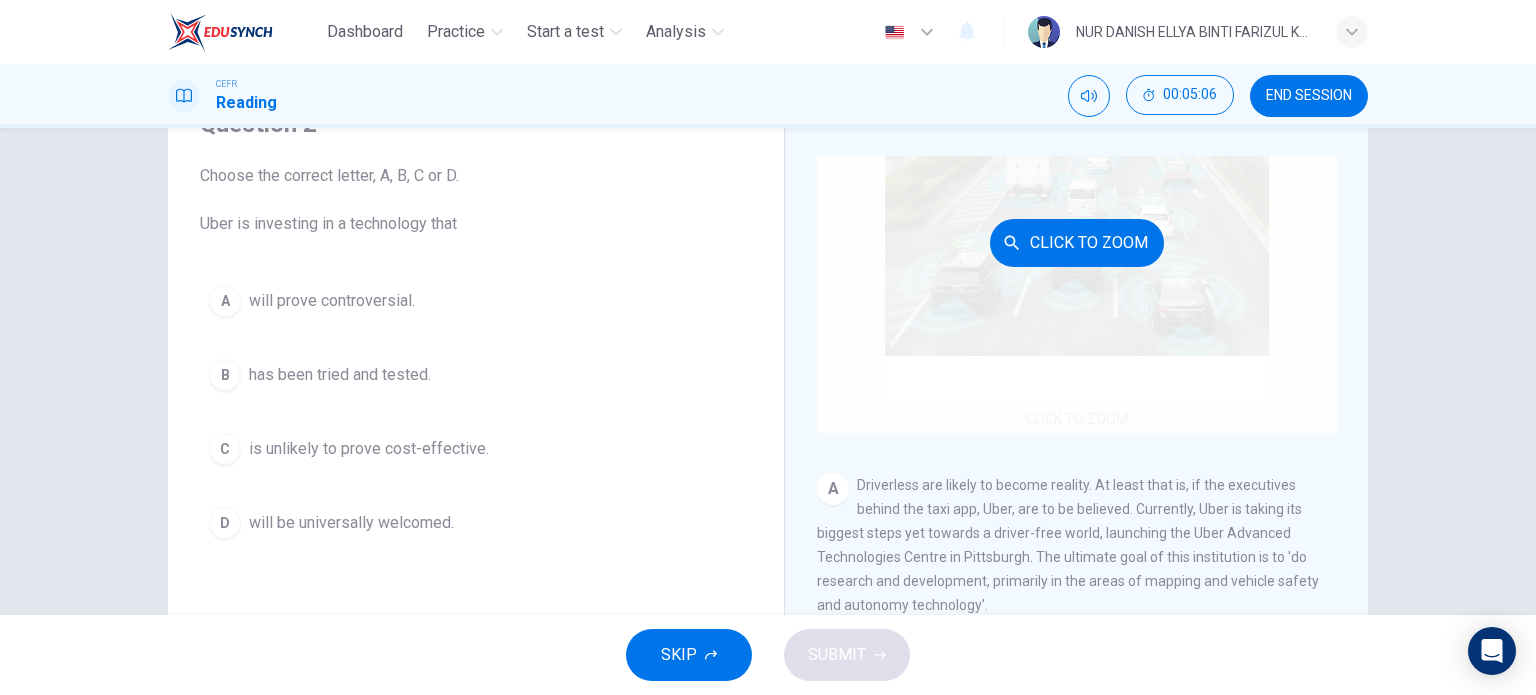 scroll, scrollTop: 111, scrollLeft: 0, axis: vertical 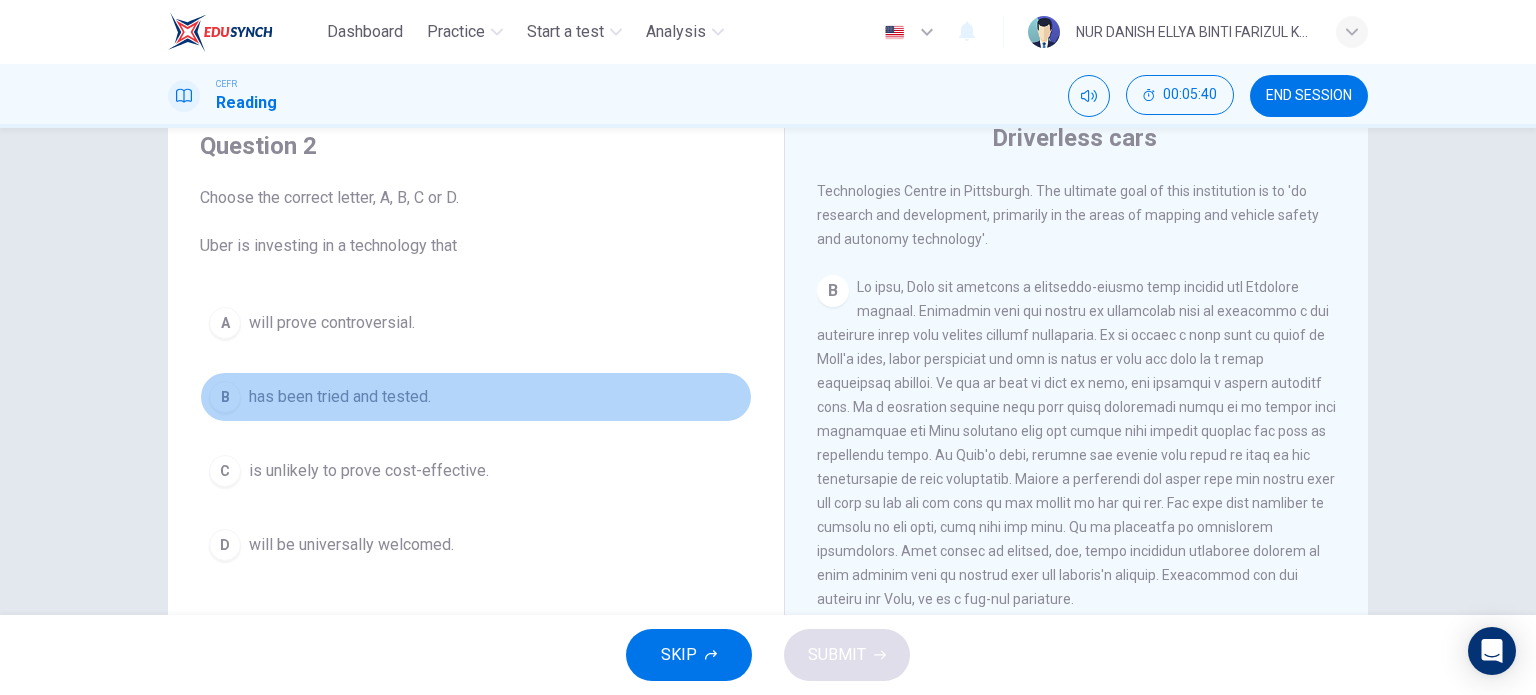 click on "has been tried and tested." at bounding box center (332, 323) 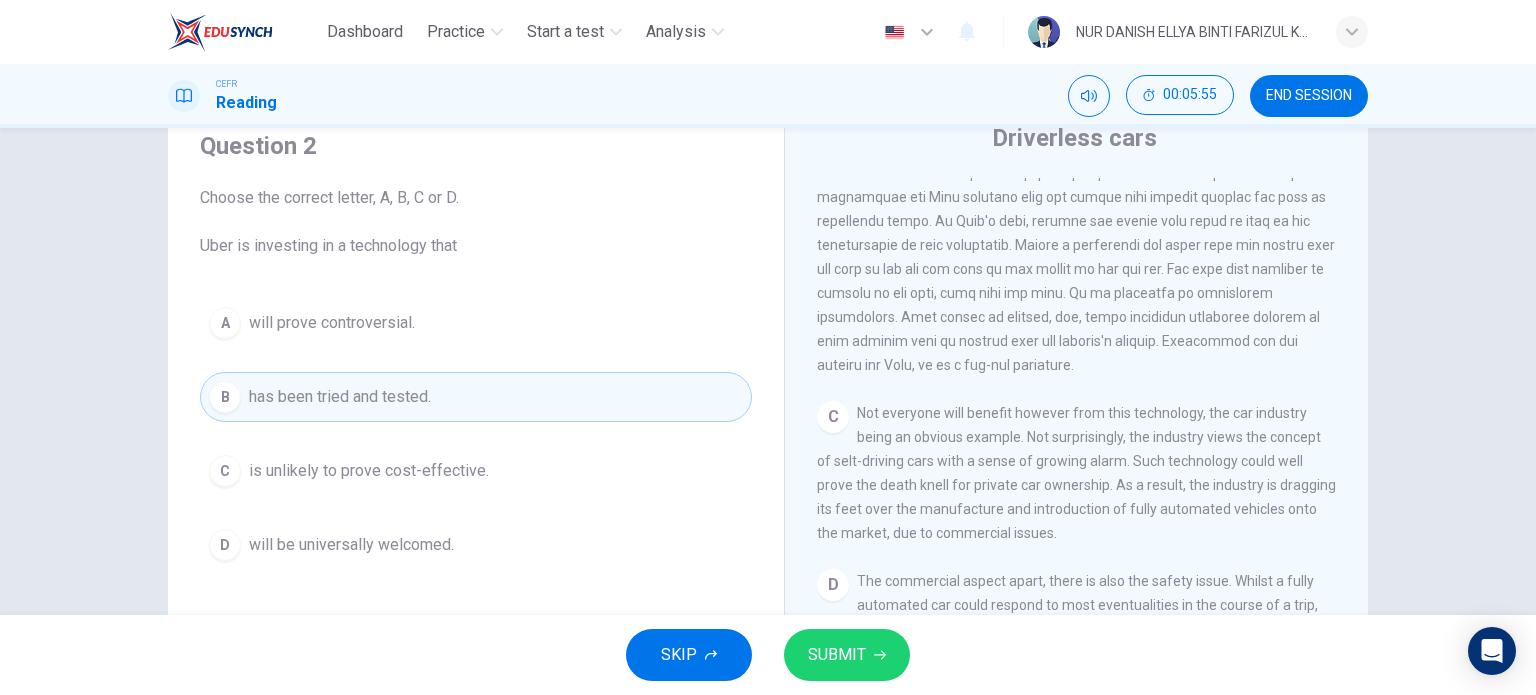 scroll, scrollTop: 730, scrollLeft: 0, axis: vertical 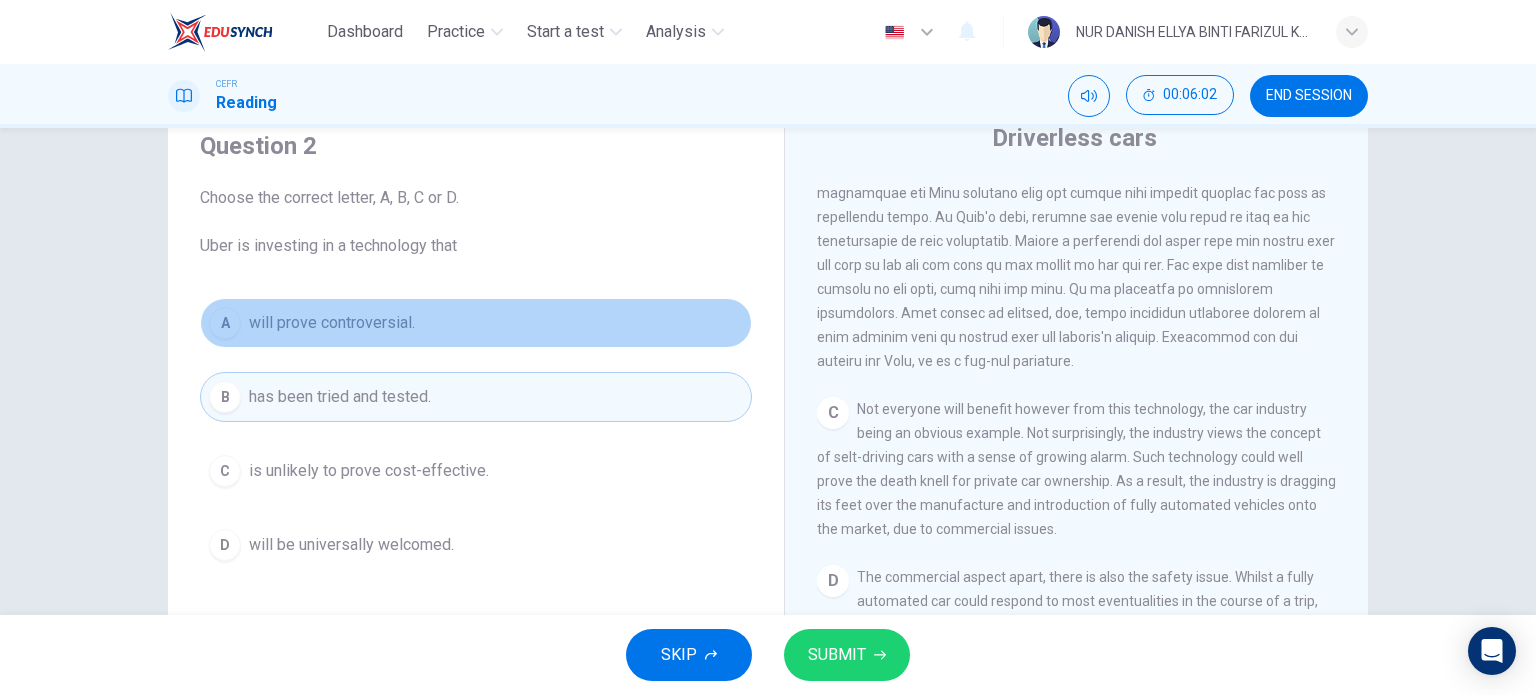 click on "A will prove controversial." at bounding box center (476, 323) 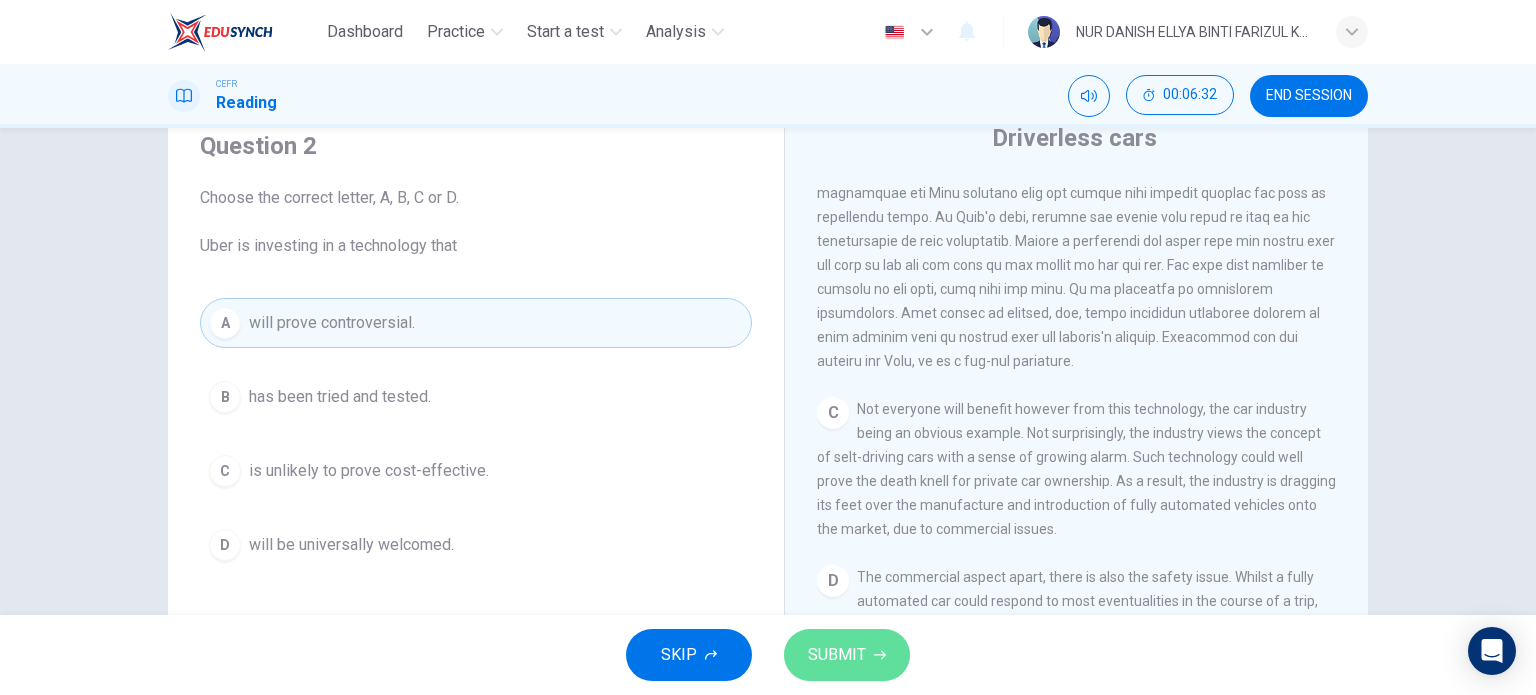 click on "SUBMIT" at bounding box center [847, 655] 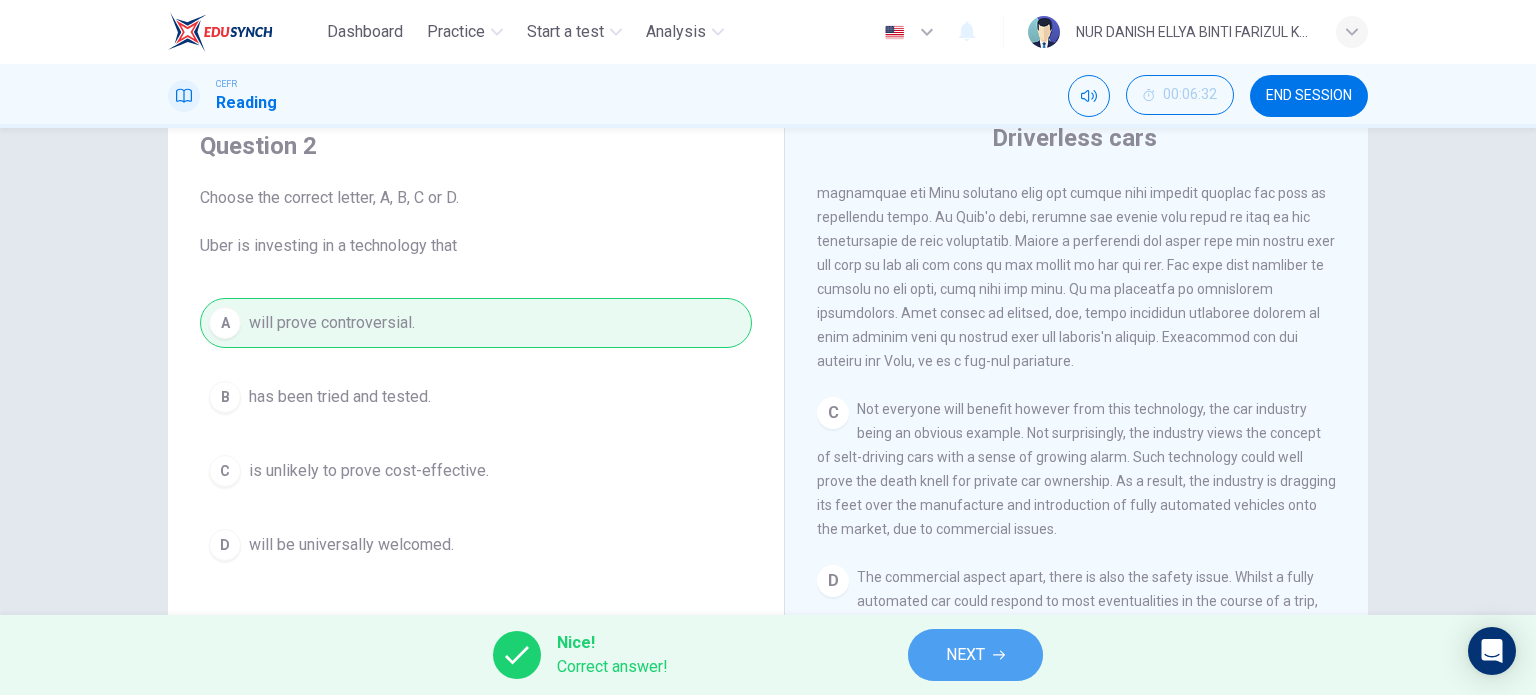 click on "NEXT" at bounding box center (965, 655) 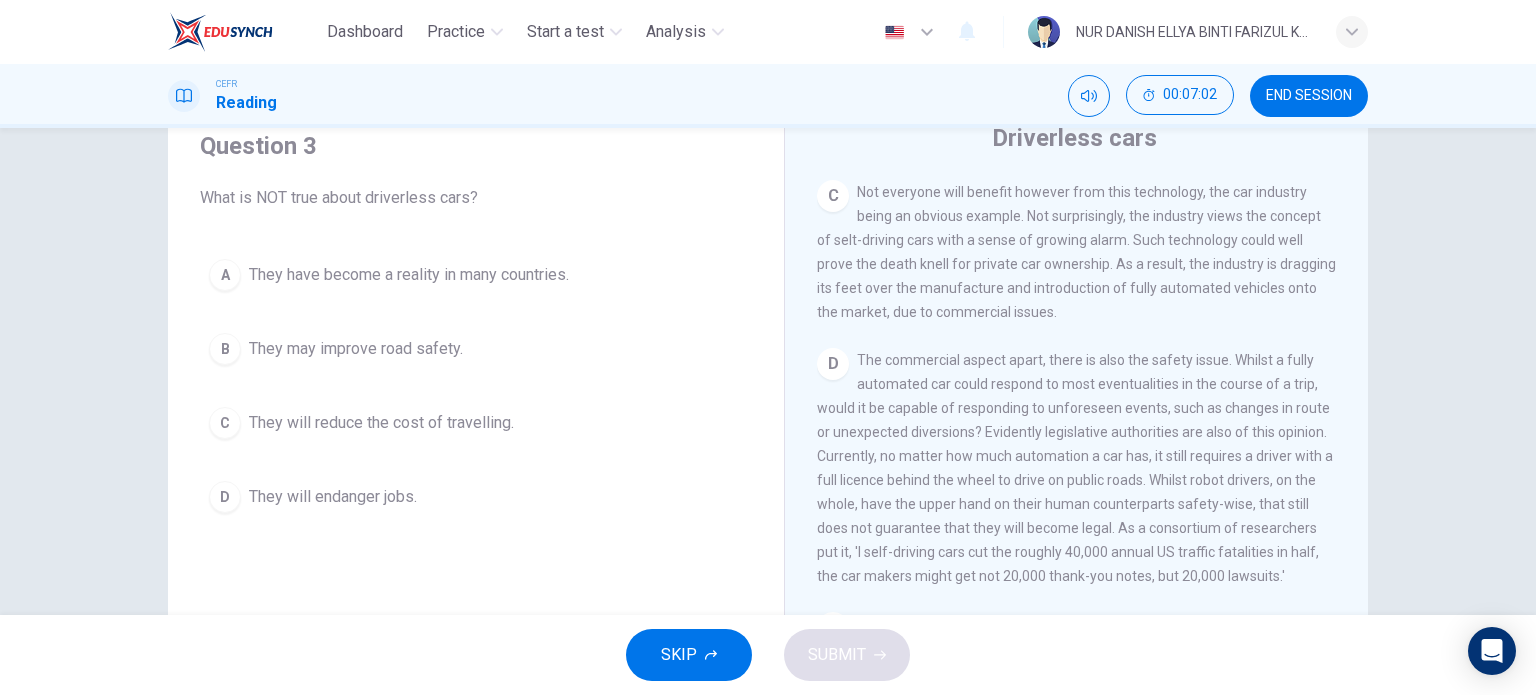 scroll, scrollTop: 986, scrollLeft: 0, axis: vertical 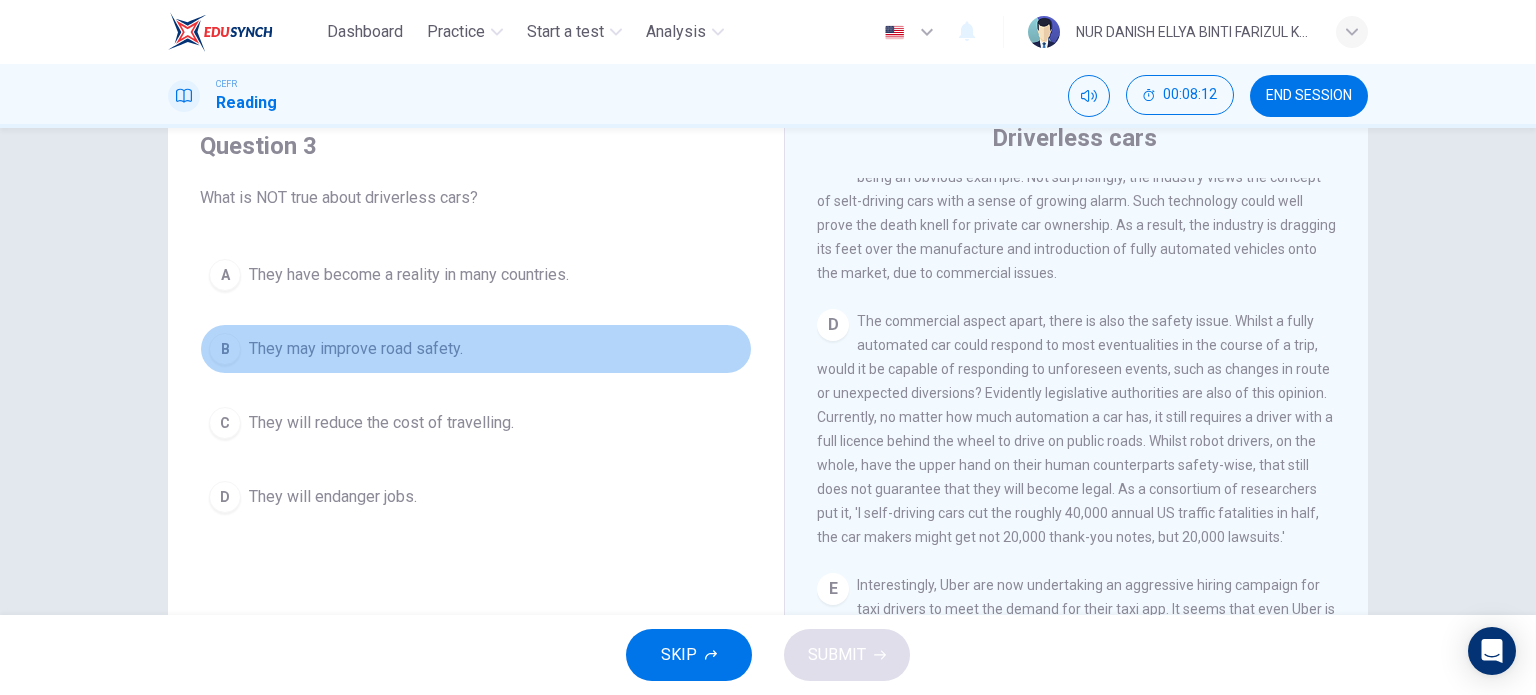 click on "They may improve road safety." at bounding box center [409, 275] 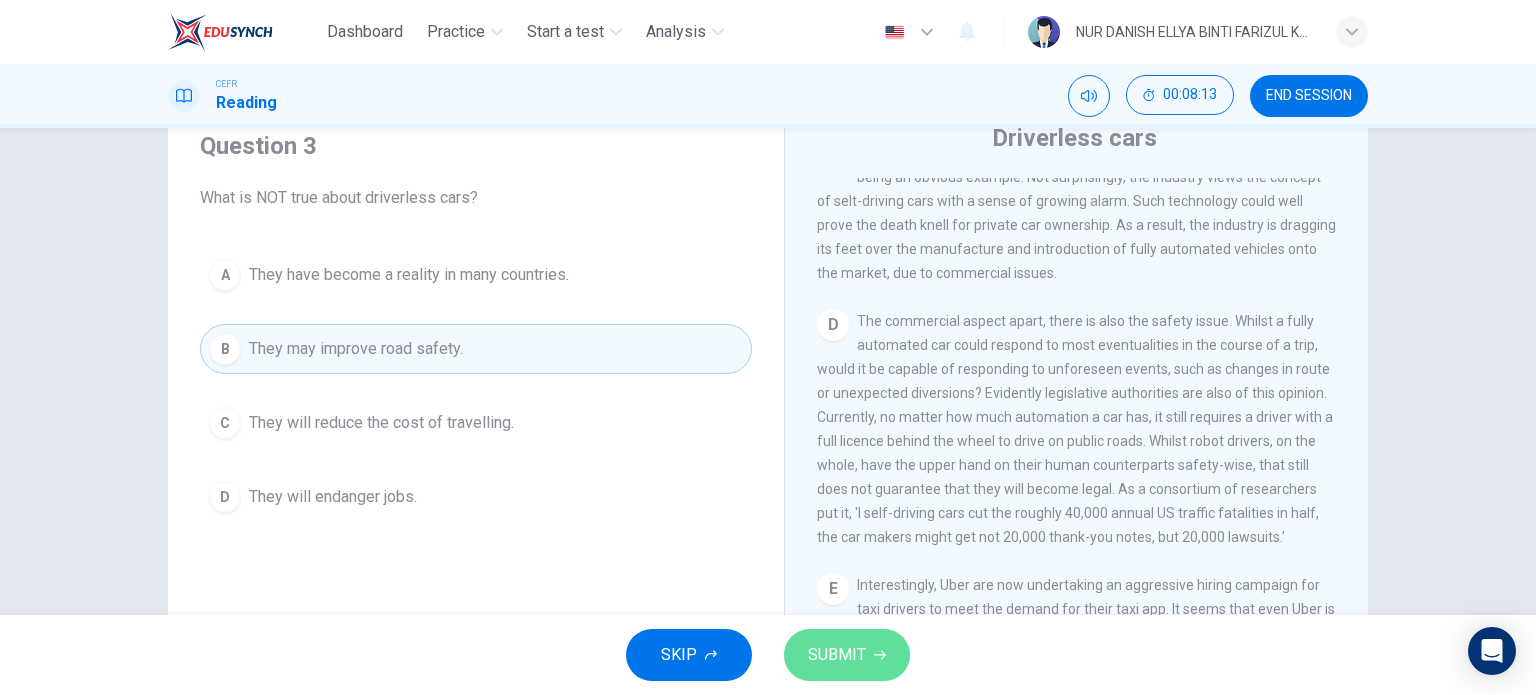 click on "SUBMIT" at bounding box center (847, 655) 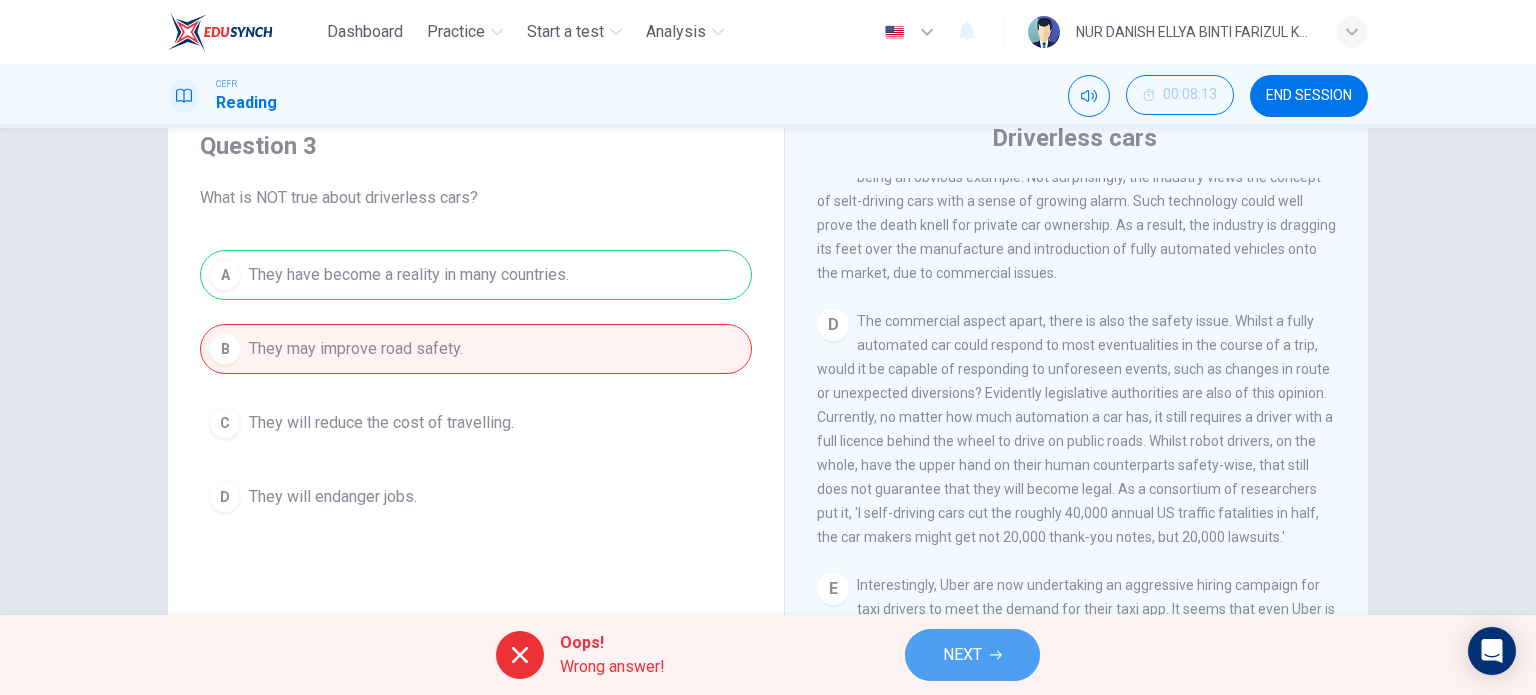 click on "NEXT" at bounding box center [972, 655] 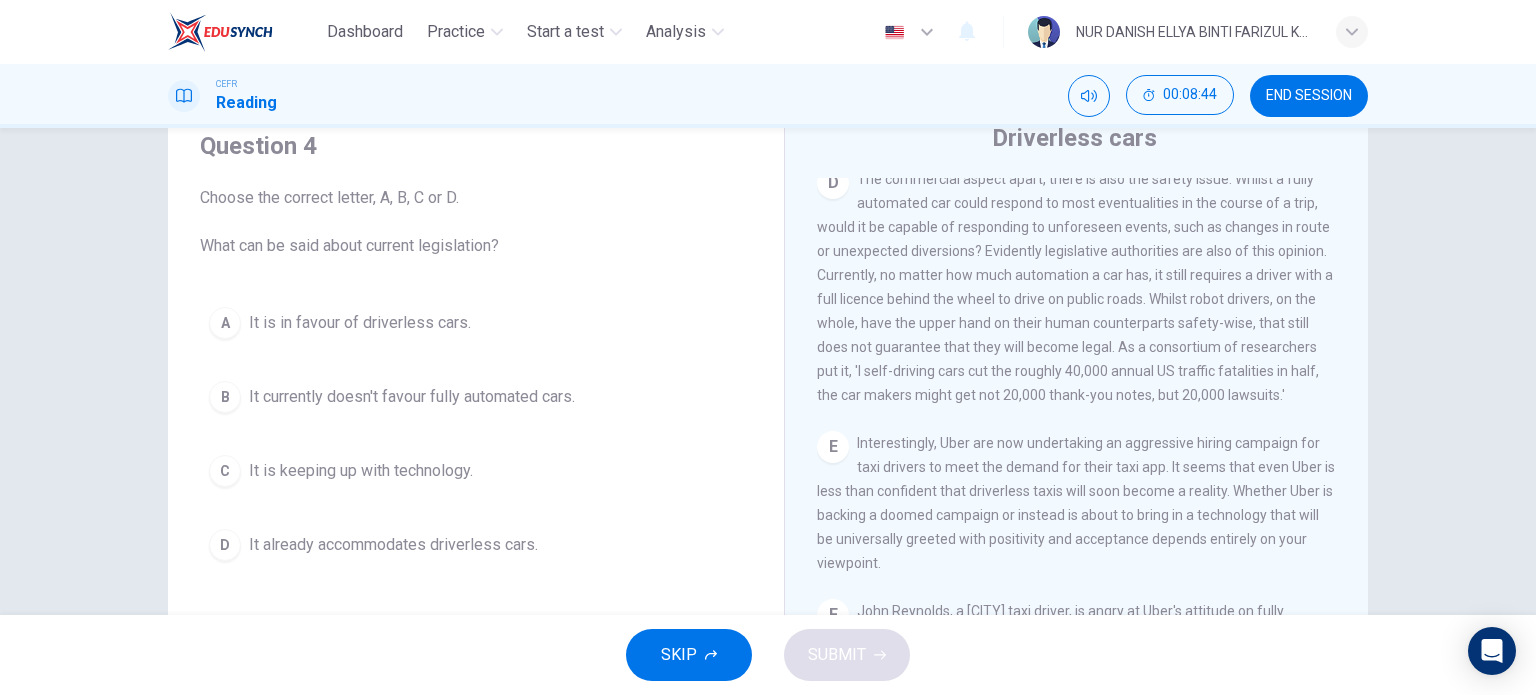 scroll, scrollTop: 1132, scrollLeft: 0, axis: vertical 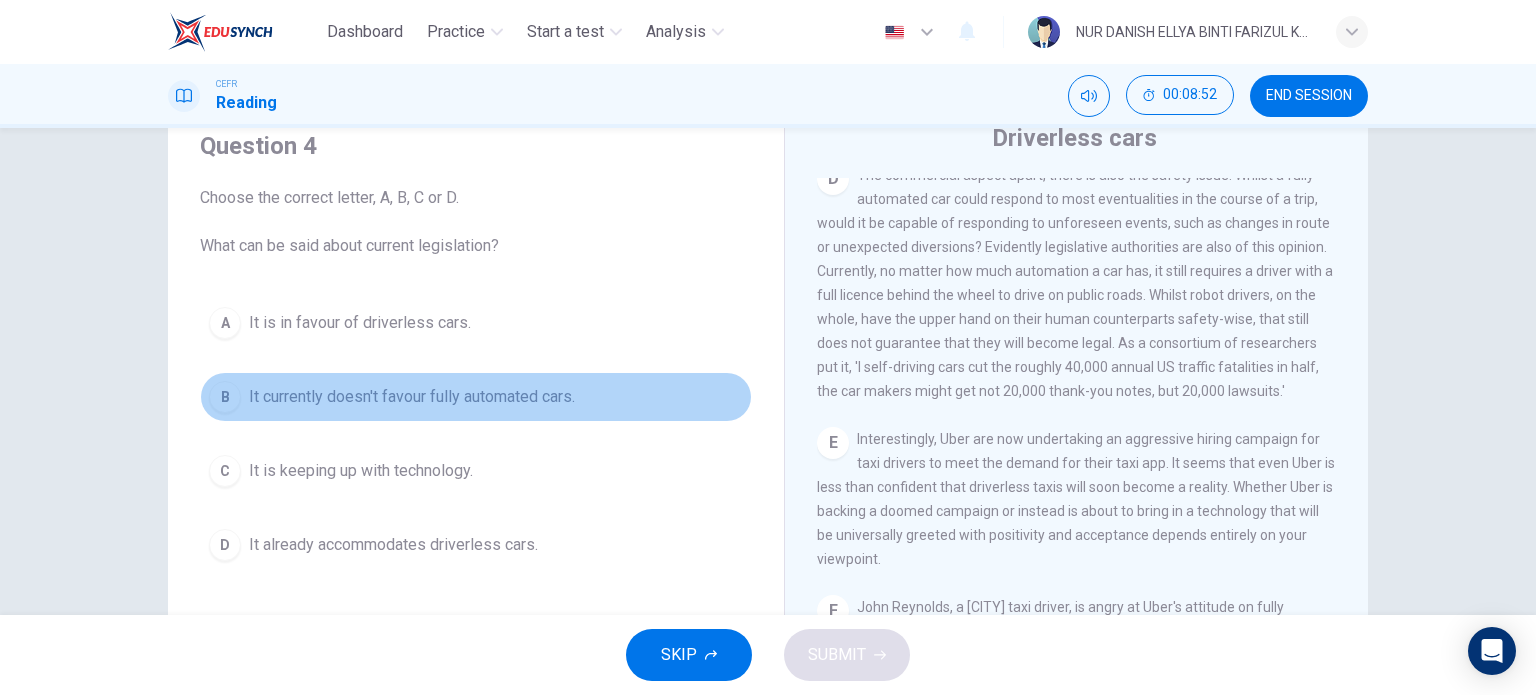 click on "It currently doesn't favour fully automated cars." at bounding box center [360, 323] 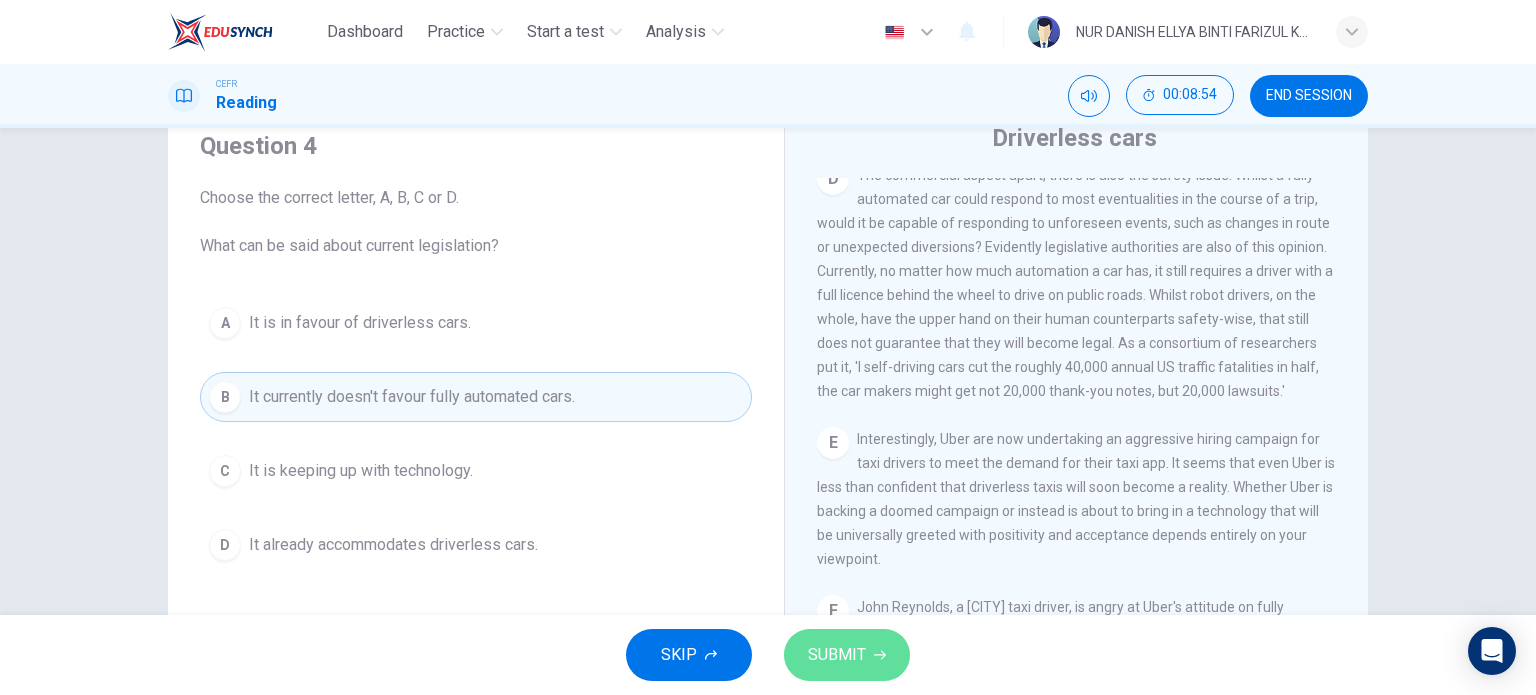 click on "SUBMIT" at bounding box center [847, 655] 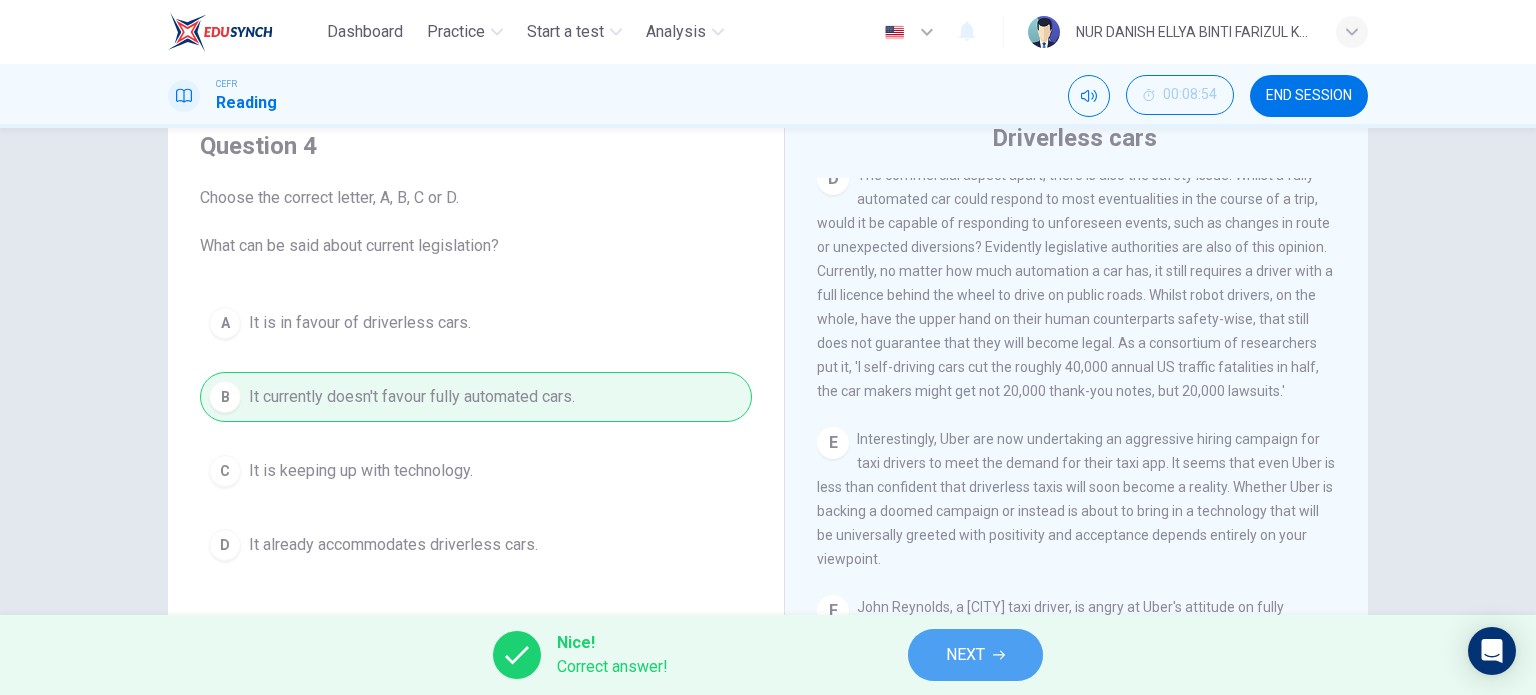 click on "NEXT" at bounding box center [965, 655] 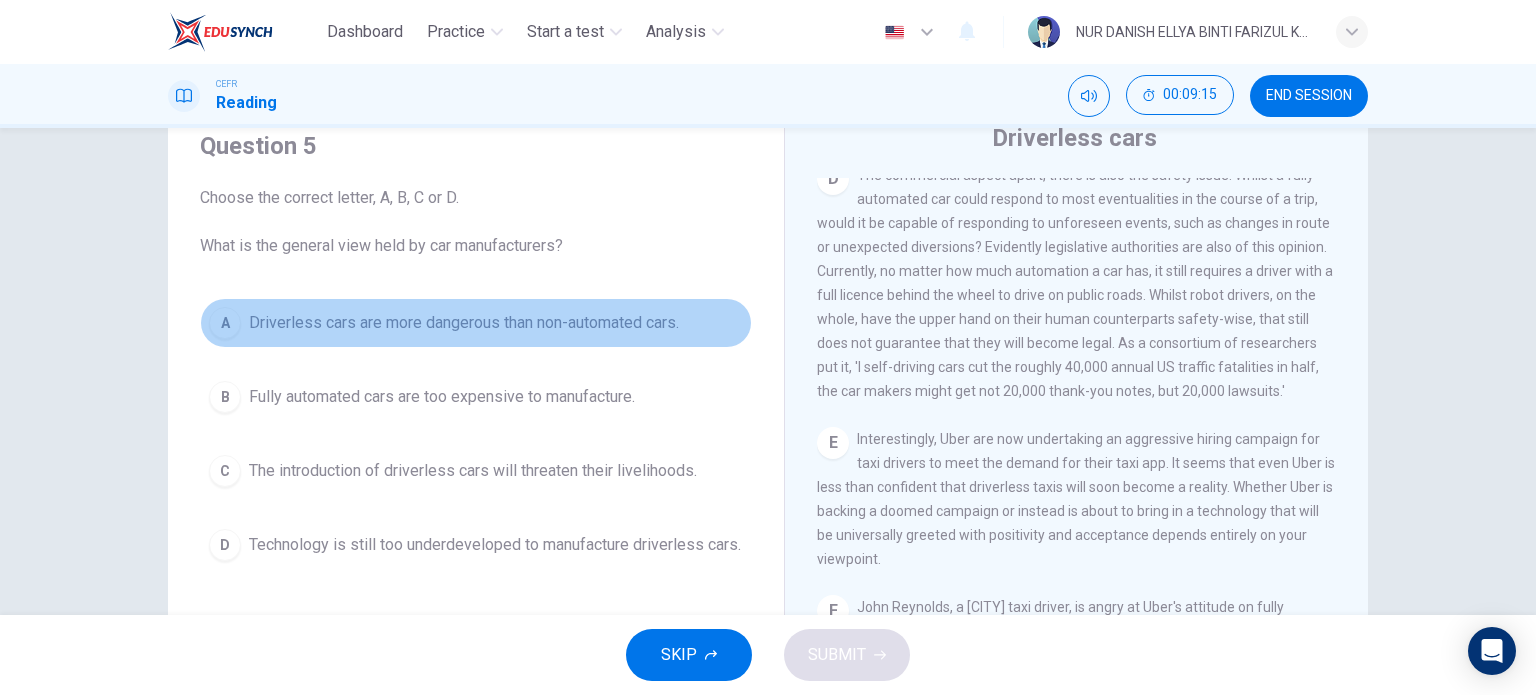 click on "Driverless cars are more dangerous than non-automated cars." at bounding box center [464, 323] 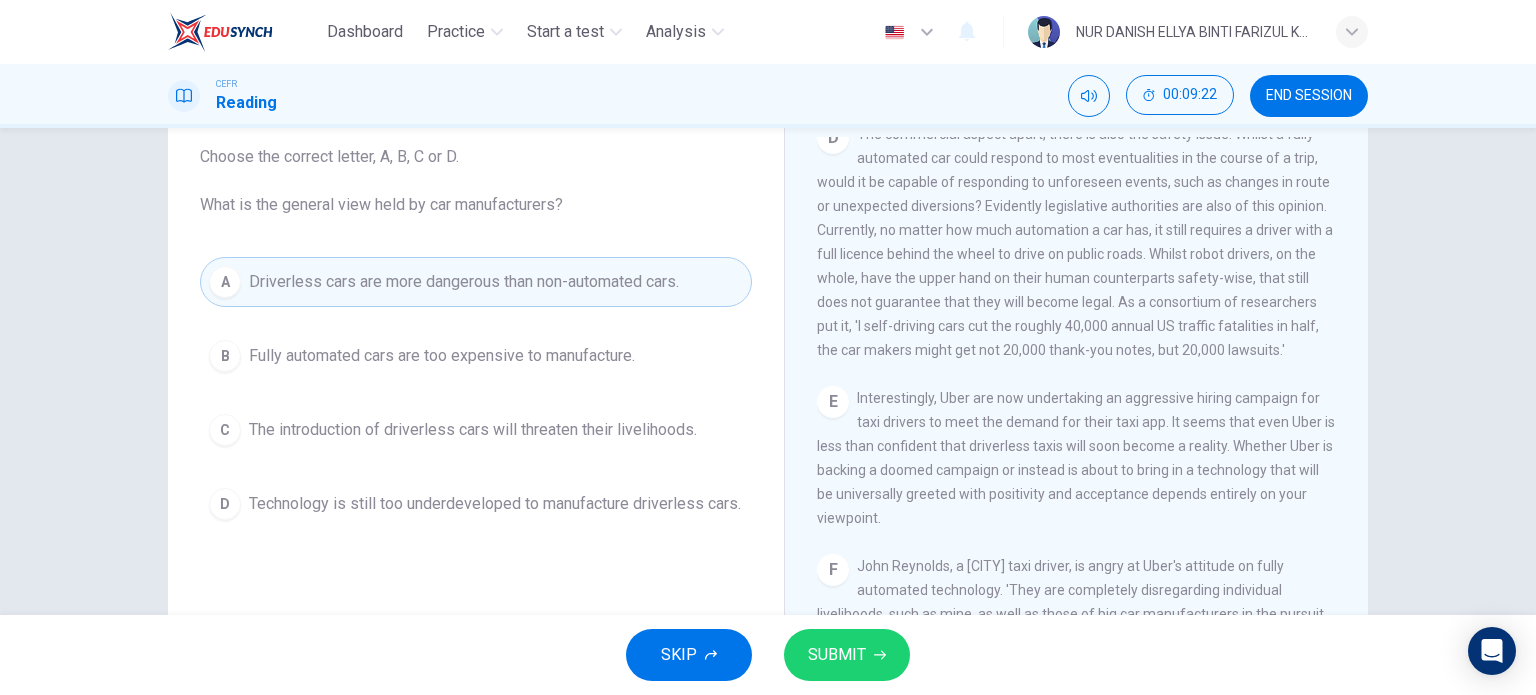 scroll, scrollTop: 118, scrollLeft: 0, axis: vertical 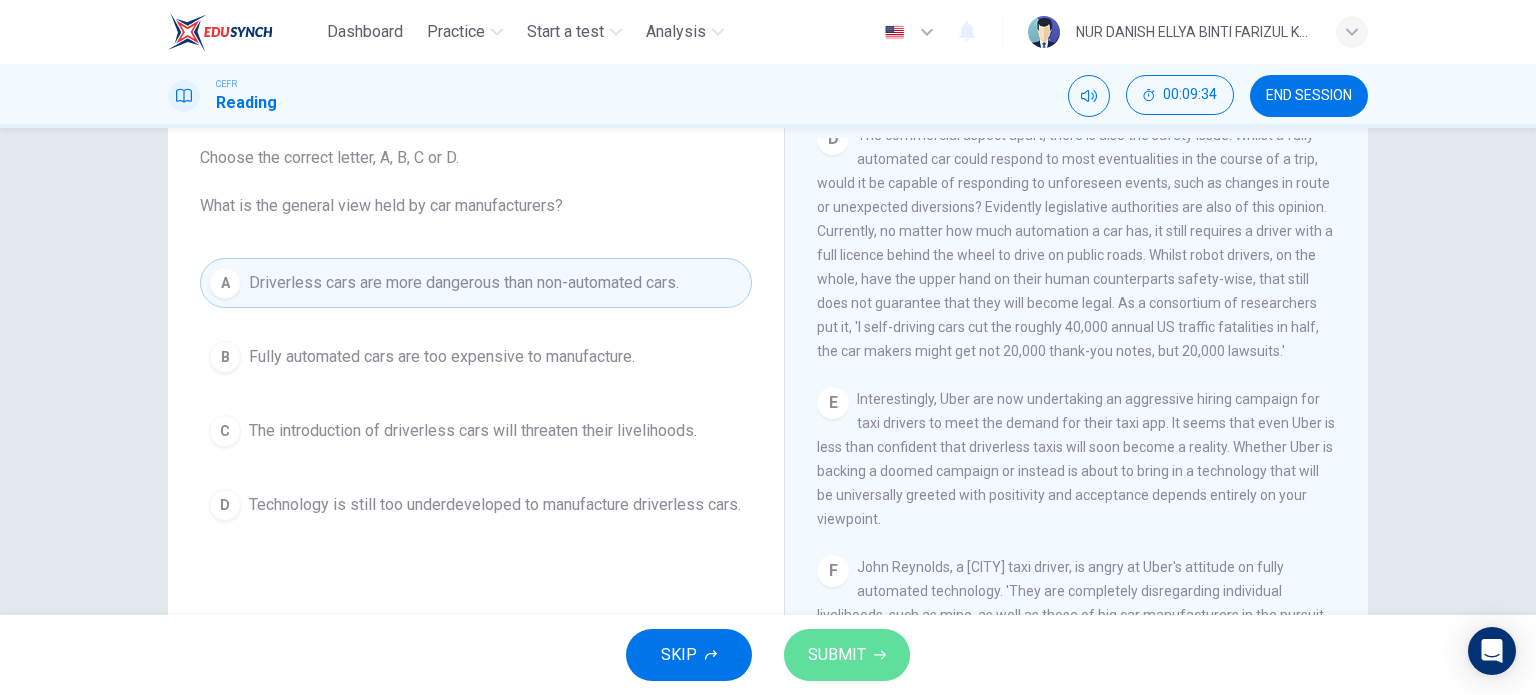 click on "SUBMIT" at bounding box center [837, 655] 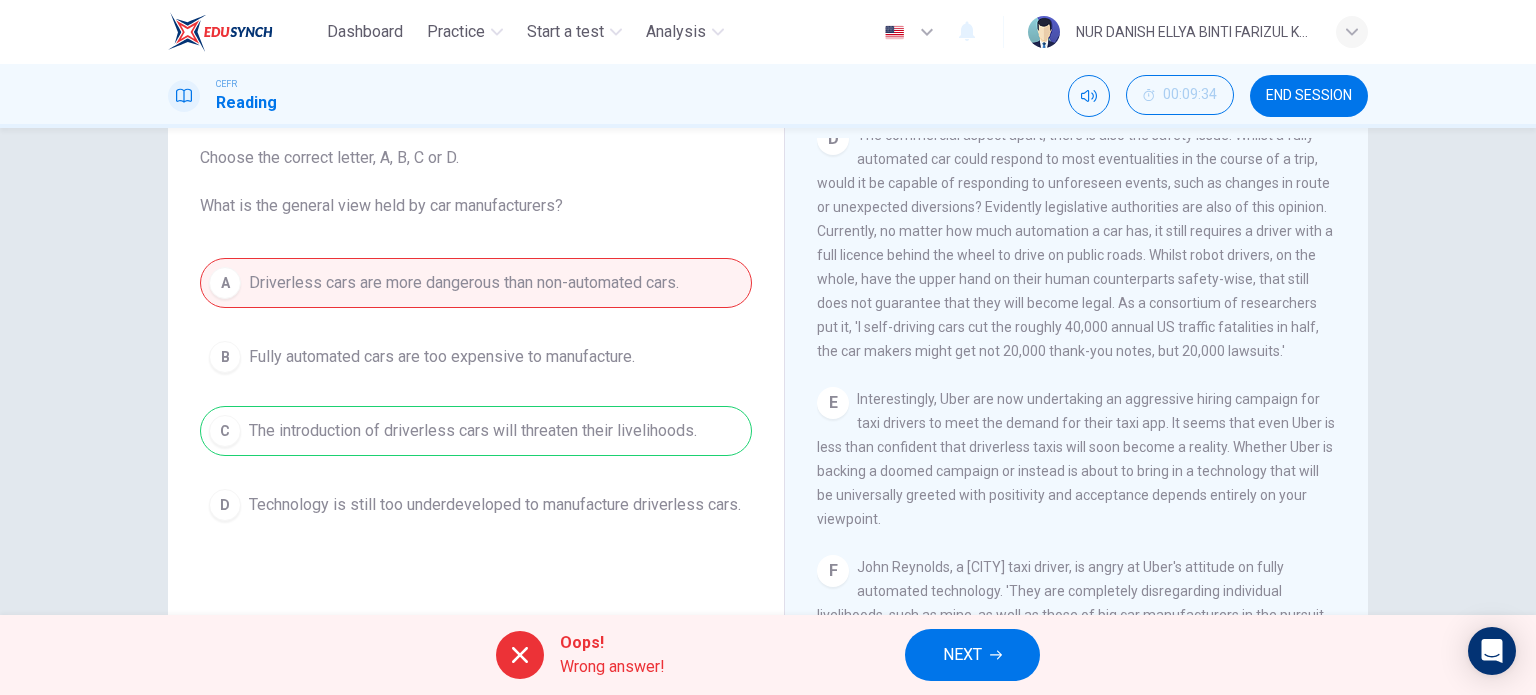 click on "NEXT" at bounding box center [972, 655] 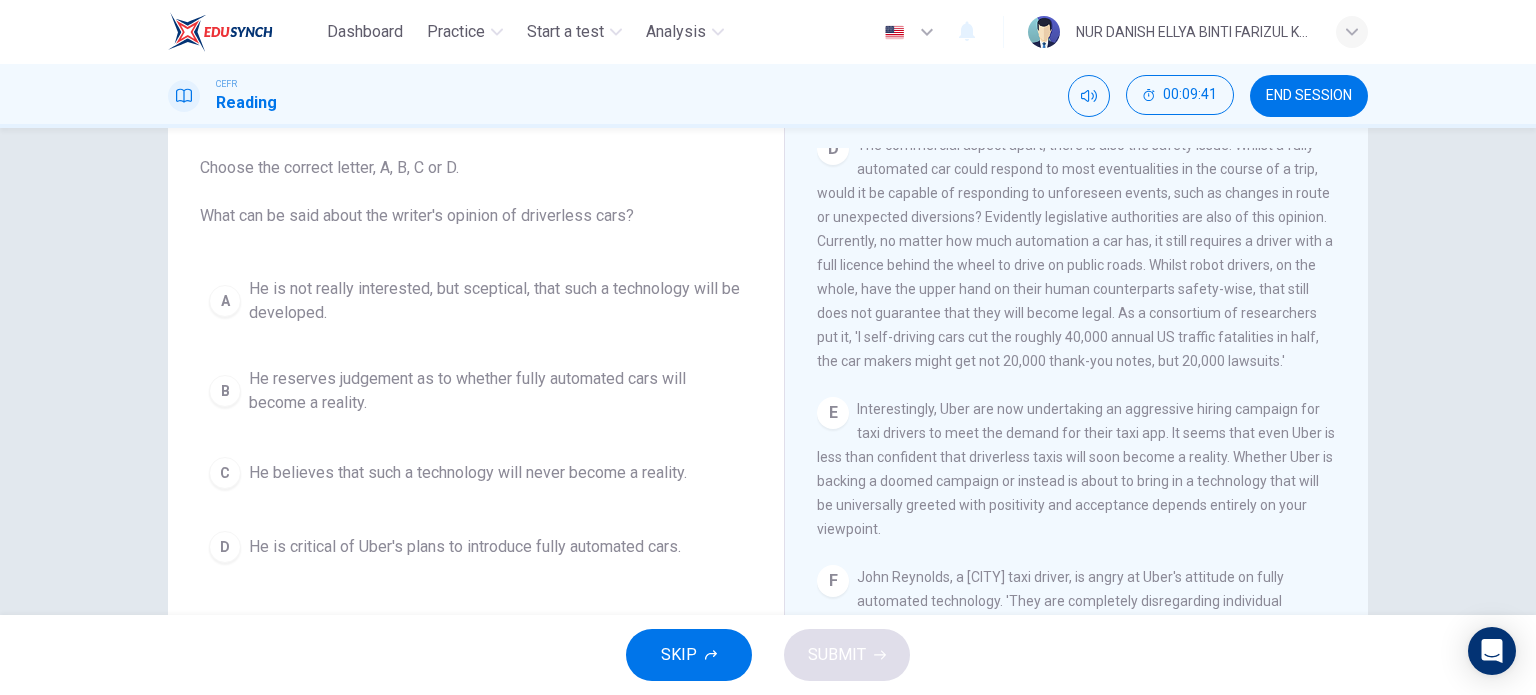 scroll, scrollTop: 112, scrollLeft: 0, axis: vertical 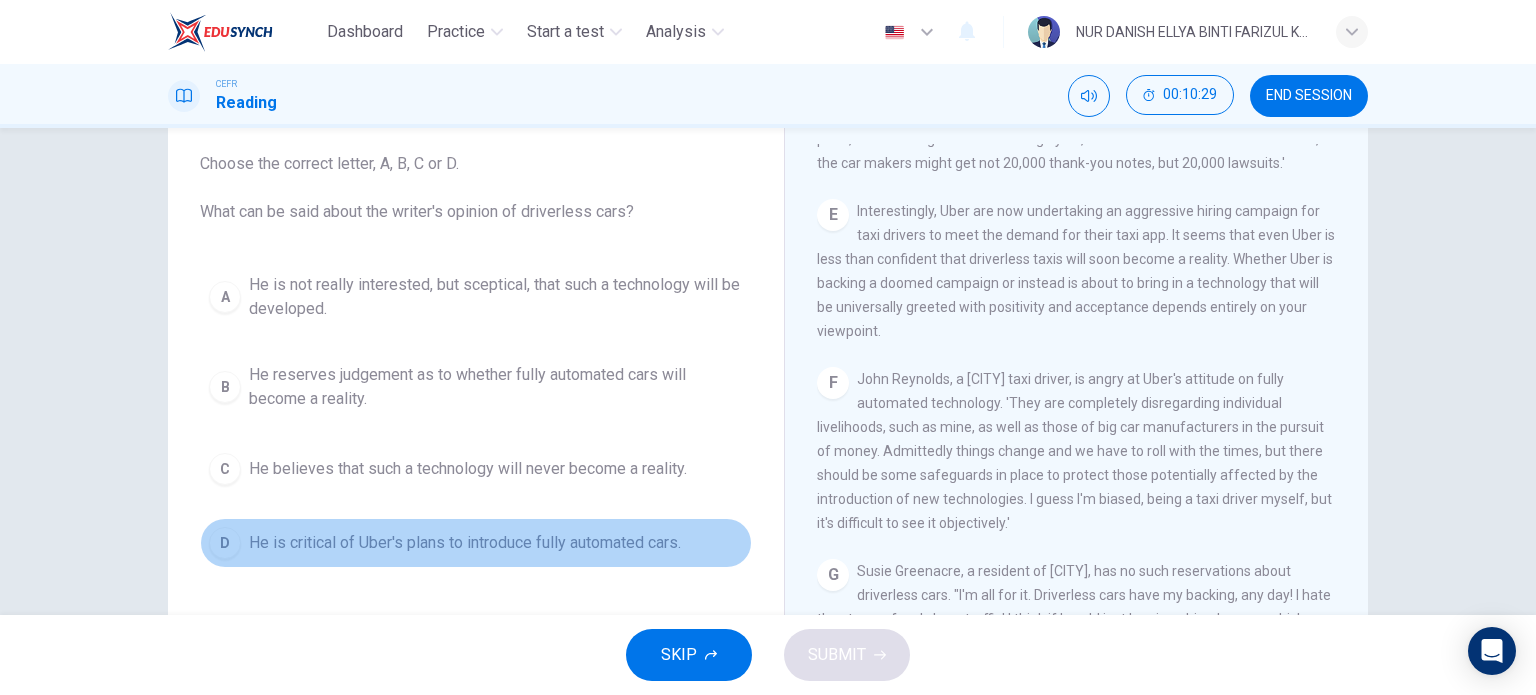 click on "He is critical of Uber's plans to introduce fully automated cars." at bounding box center [496, 297] 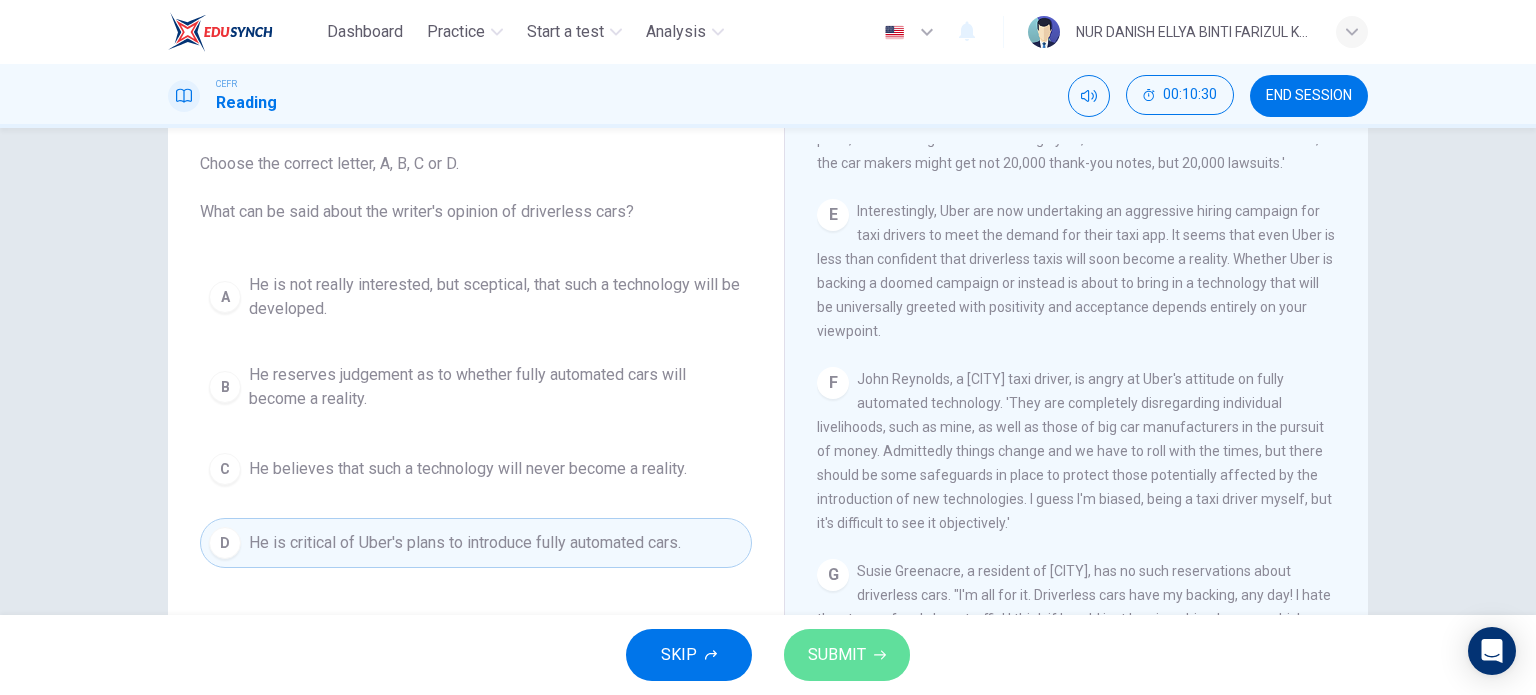 click on "SUBMIT" at bounding box center [837, 655] 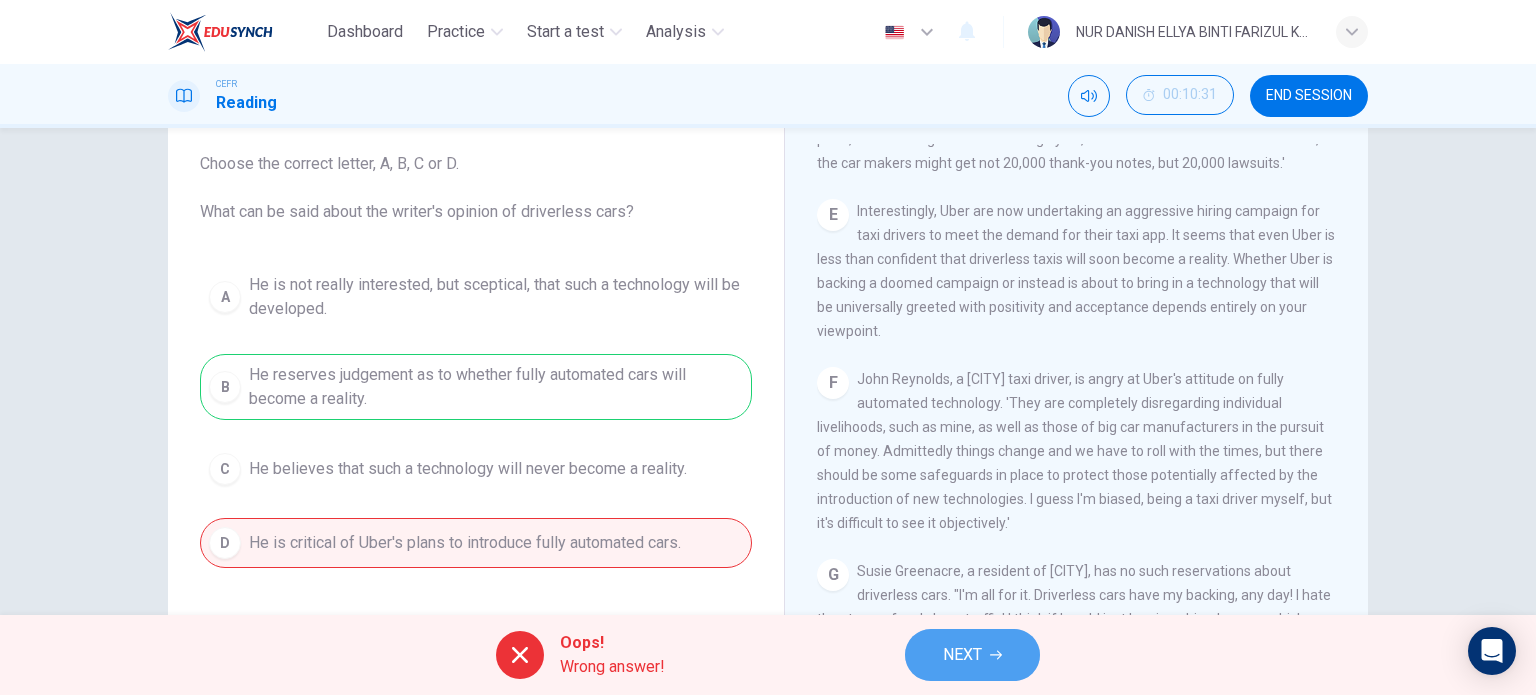 click on "NEXT" at bounding box center [972, 655] 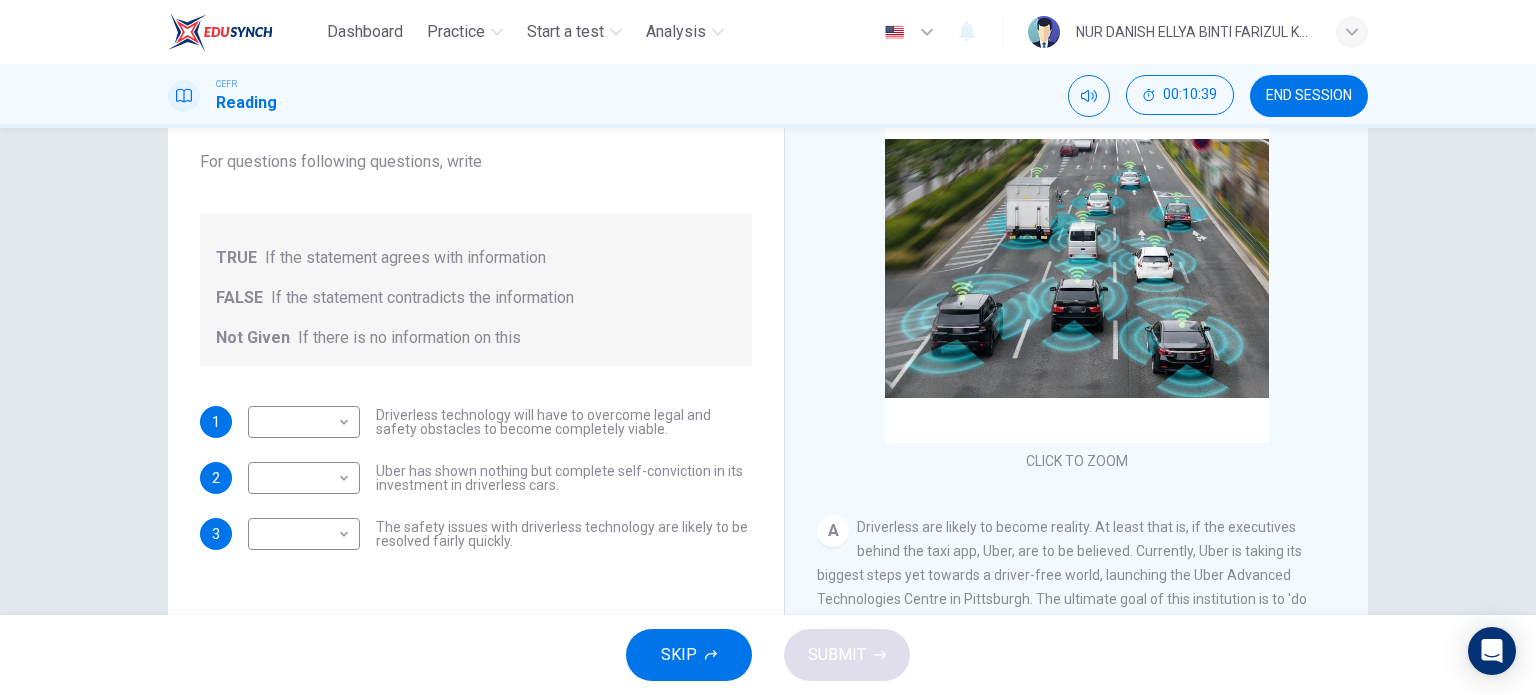 scroll, scrollTop: 176, scrollLeft: 0, axis: vertical 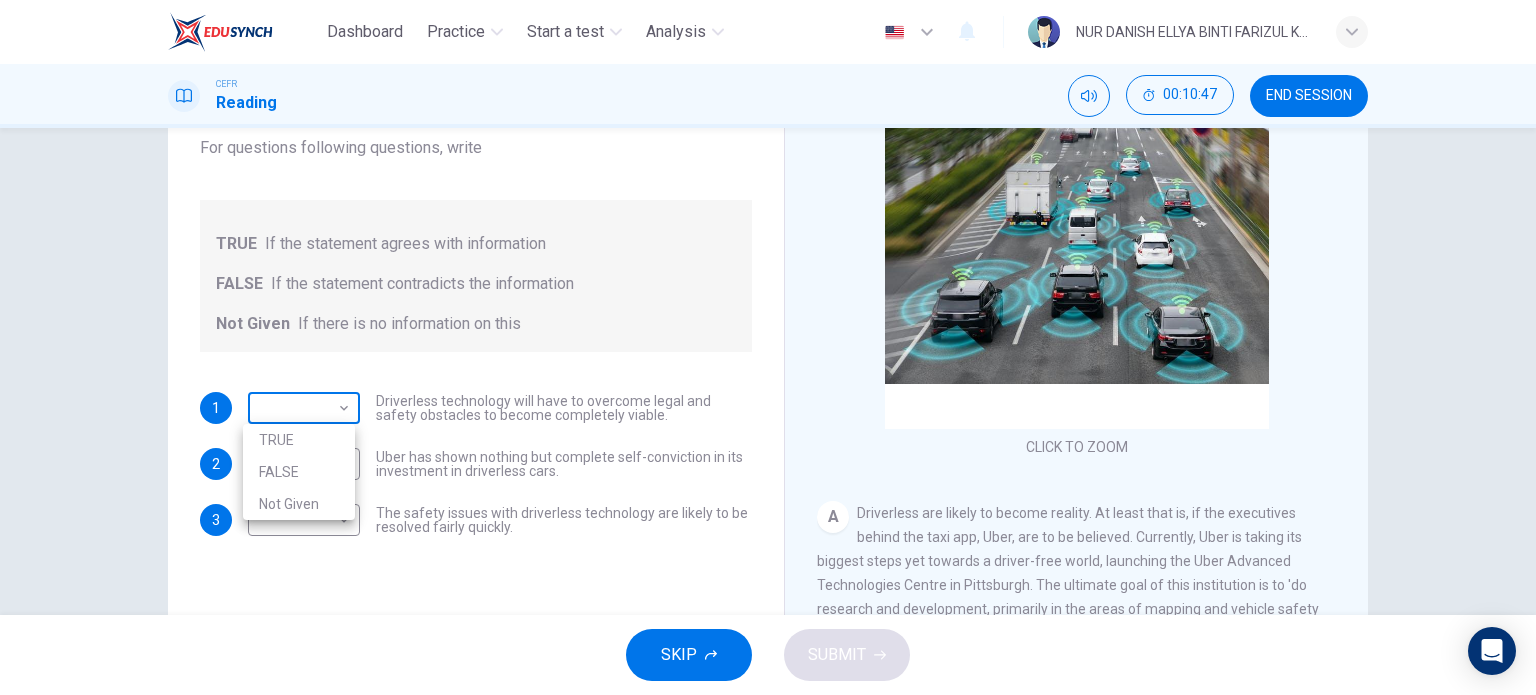 click on "Dashboard Practice Start a test Analysis English en ​ NUR DANISH ELLYA BINTI FARIZUL KARIMI CEFR Reading 00:10:47 END SESSION Question 7 Do the following statements agree with the information given in the text? For questions following questions, write TRUE If the statement agrees with information FALSE If the statement contradicts the information Not Given If there is no information on this 1 ​ ​ Driverless technology will have to overcome legal and safety obstacles to become completely viable. 2 ​ ​ Uber has shown nothing but complete self-conviction in its investment in driverless cars. 3 ​ ​ The safety issues with driverless technology are likely to be resolved fairly quickly. Driverless cars CLICK TO ZOOM Click to Zoom A B C D E F G H SKIP SUBMIT EduSynch - Online Language Proficiency Testing
Dashboard Practice Start a test Analysis Notifications © Copyright  2025 TRUE FALSE Not Given" at bounding box center [768, 347] 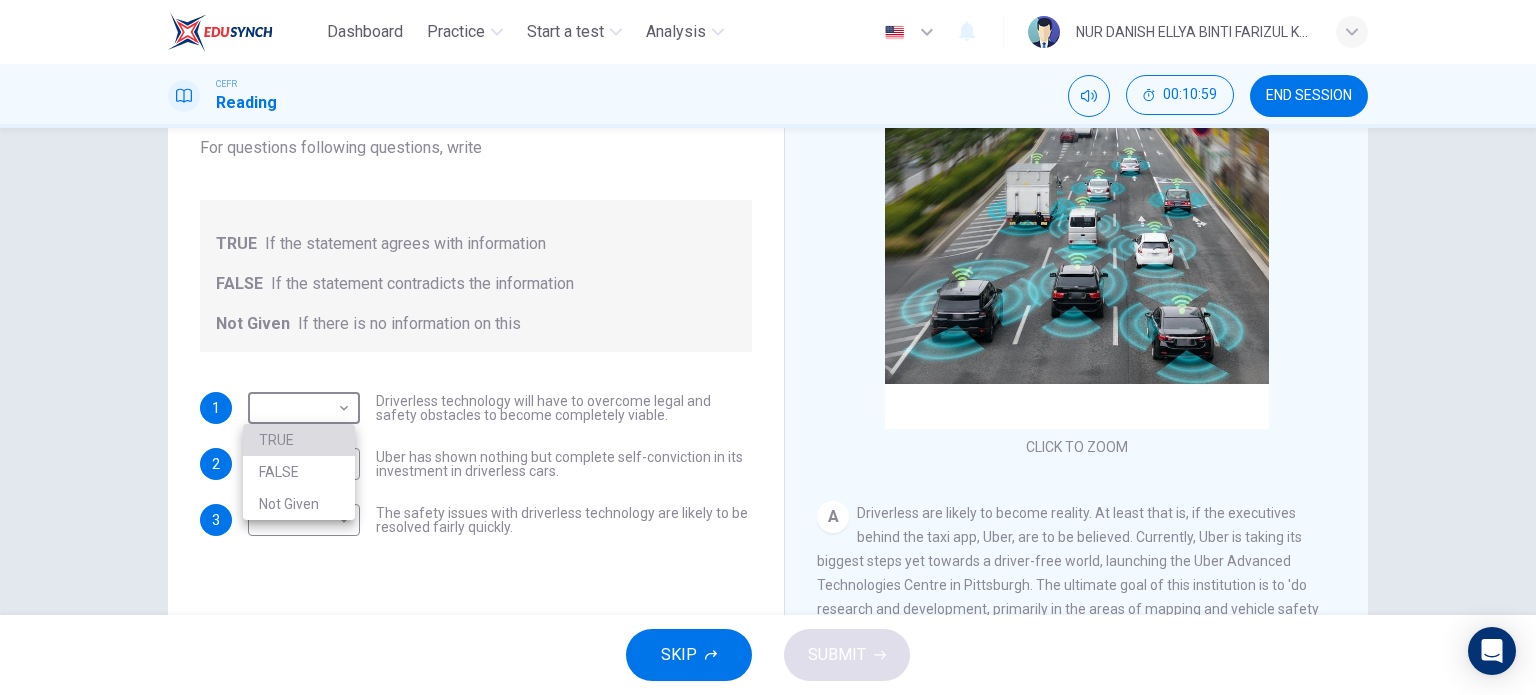 click on "TRUE" at bounding box center (299, 440) 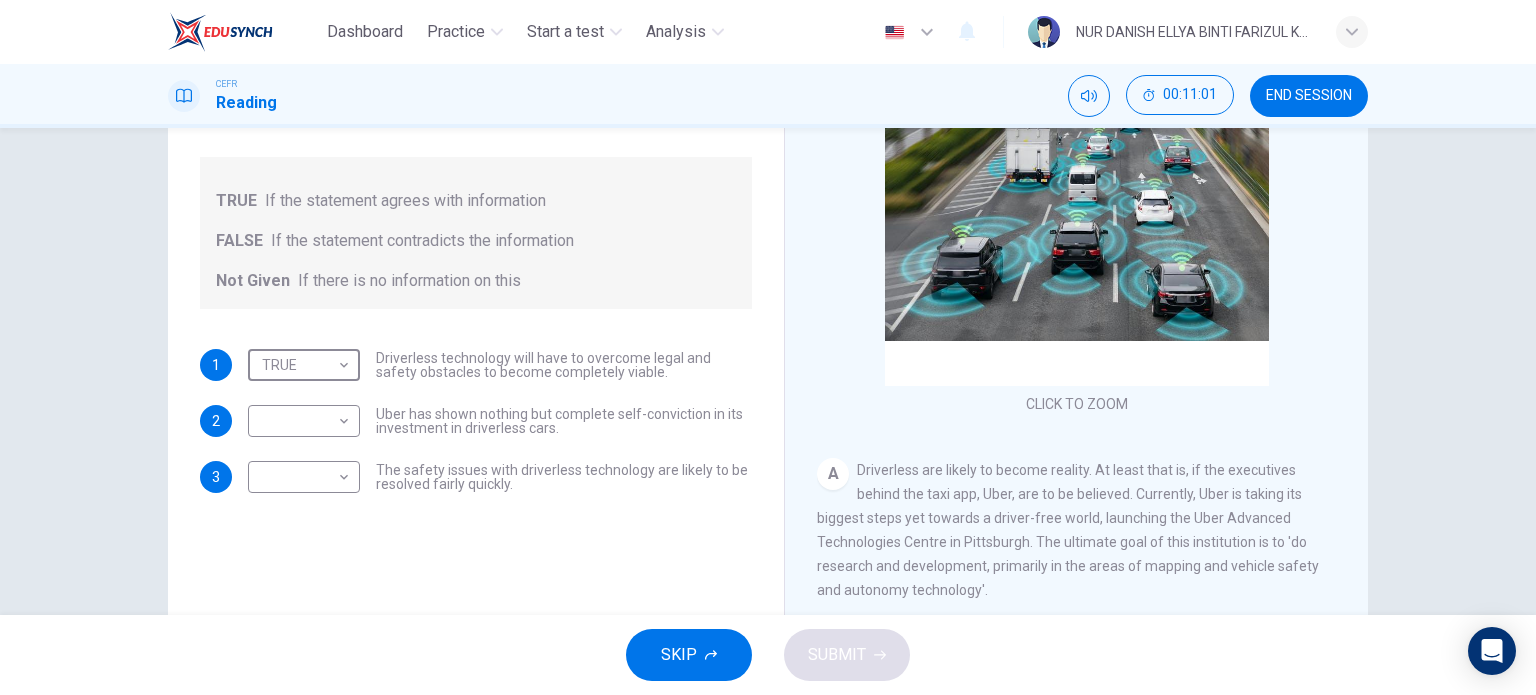 scroll, scrollTop: 220, scrollLeft: 0, axis: vertical 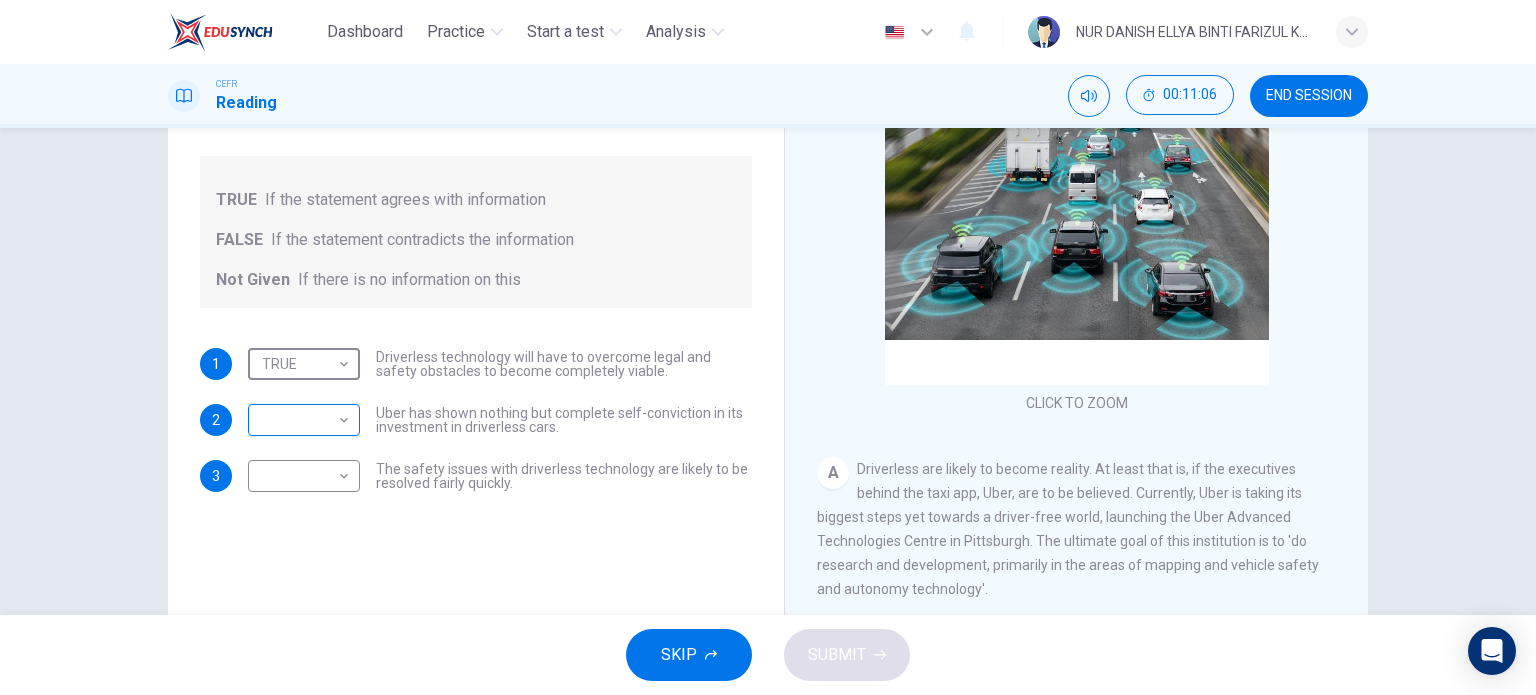 click on "Dashboard Practice Start a test Analysis English en ​ NUR DANISH ELLYA BINTI FARIZUL KARIMI CEFR Reading 00:11:06 END SESSION Question 7 Do the following statements agree with the information given in the text? For questions following questions, write TRUE If the statement agrees with information FALSE If the statement contradicts the information Not Given If there is no information on this 1 TRUE TRUE ​ Driverless technology will have to overcome legal and safety obstacles to become completely viable. 2 ​ ​ Uber has shown nothing but complete self-conviction in its investment in driverless cars. 3 ​ ​ The safety issues with driverless technology are likely to be resolved fairly quickly. Driverless cars CLICK TO ZOOM Click to Zoom A B C D E F G H SKIP SUBMIT EduSynch - Online Language Proficiency Testing
Dashboard Practice Start a test Analysis Notifications © Copyright  2025" at bounding box center [768, 347] 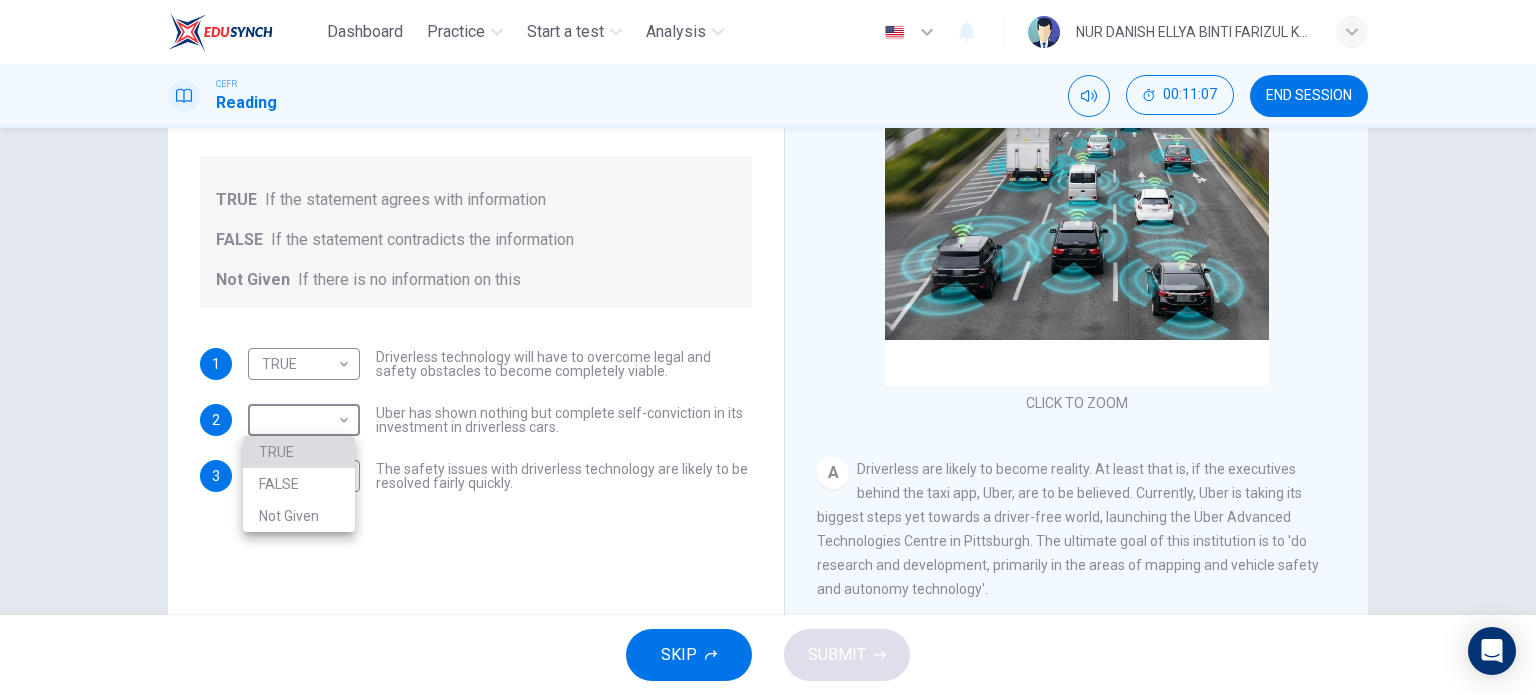 click on "TRUE" at bounding box center [299, 452] 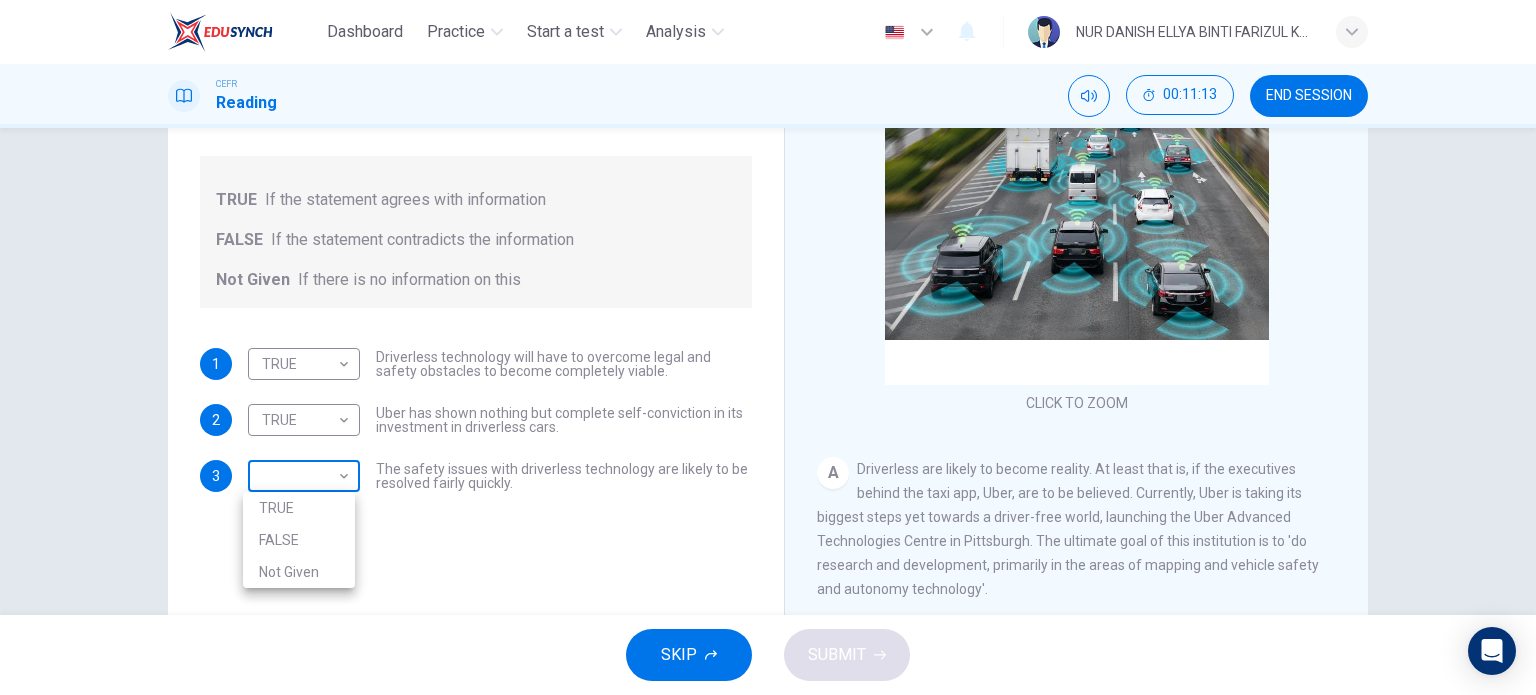click on "Dashboard Practice Start a test Analysis English en ​ NUR DANISH ELLYA BINTI FARIZUL KARIMI CEFR Reading 00:11:13 END SESSION Question 7 Do the following statements agree with the information given in the text? For questions following questions, write TRUE If the statement agrees with information FALSE If the statement contradicts the information Not Given If there is no information on this 1 TRUE TRUE ​ Driverless technology will have to overcome legal and safety obstacles to become completely viable. 2 TRUE TRUE ​ Uber has shown nothing but complete self-conviction in its investment in driverless cars. 3 ​ ​ The safety issues with driverless technology are likely to be resolved fairly quickly. Driverless cars CLICK TO ZOOM Click to Zoom A B C D E F G H SKIP SUBMIT EduSynch - Online Language Proficiency Testing
Dashboard Practice Start a test Analysis Notifications © Copyright  2025 TRUE FALSE Not Given" at bounding box center (768, 347) 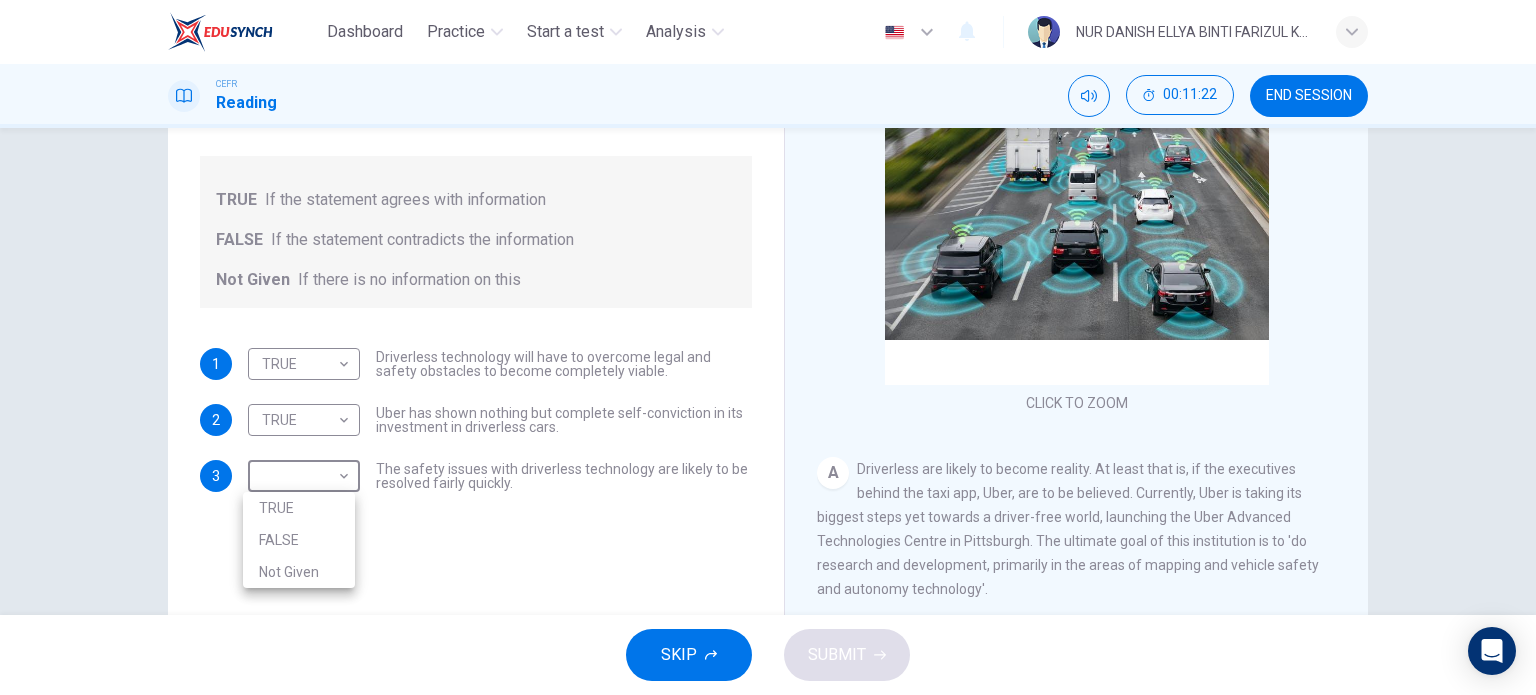 click at bounding box center (768, 347) 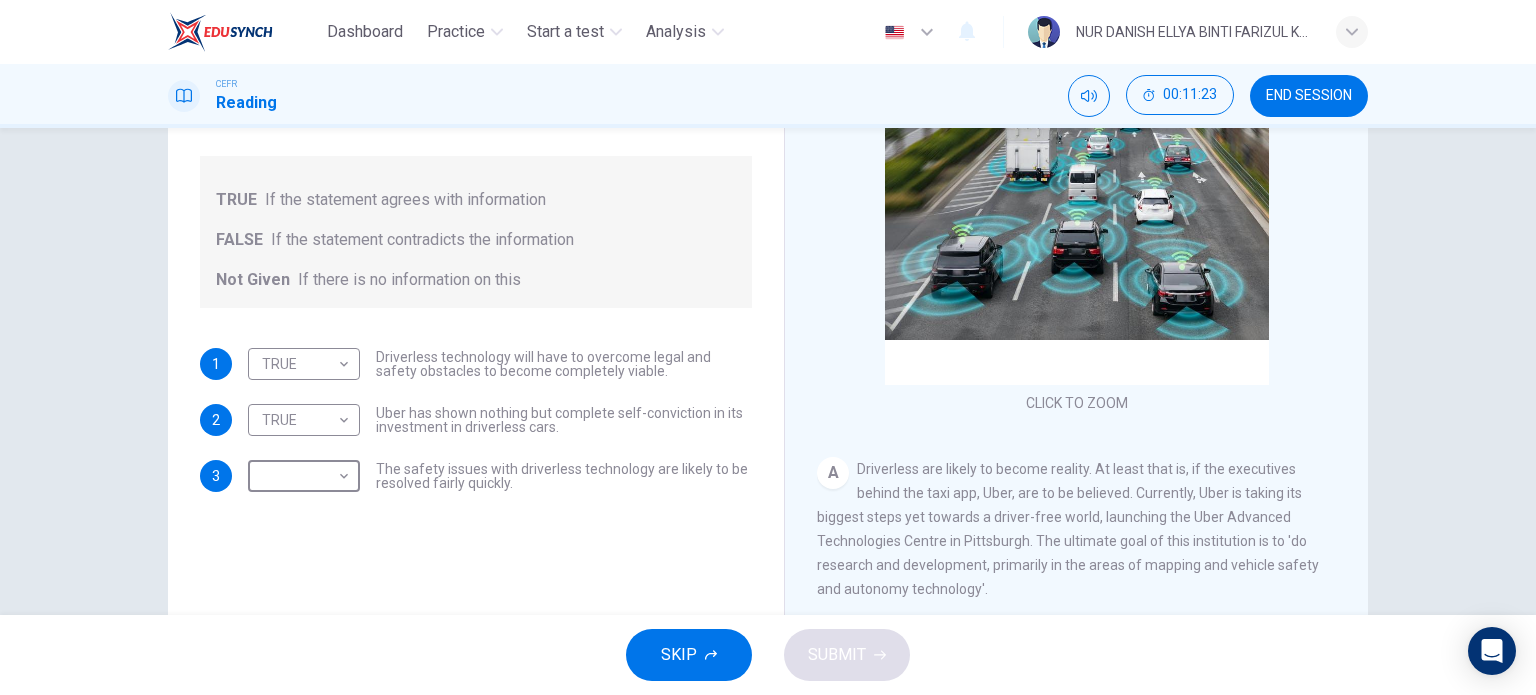 scroll, scrollTop: 288, scrollLeft: 0, axis: vertical 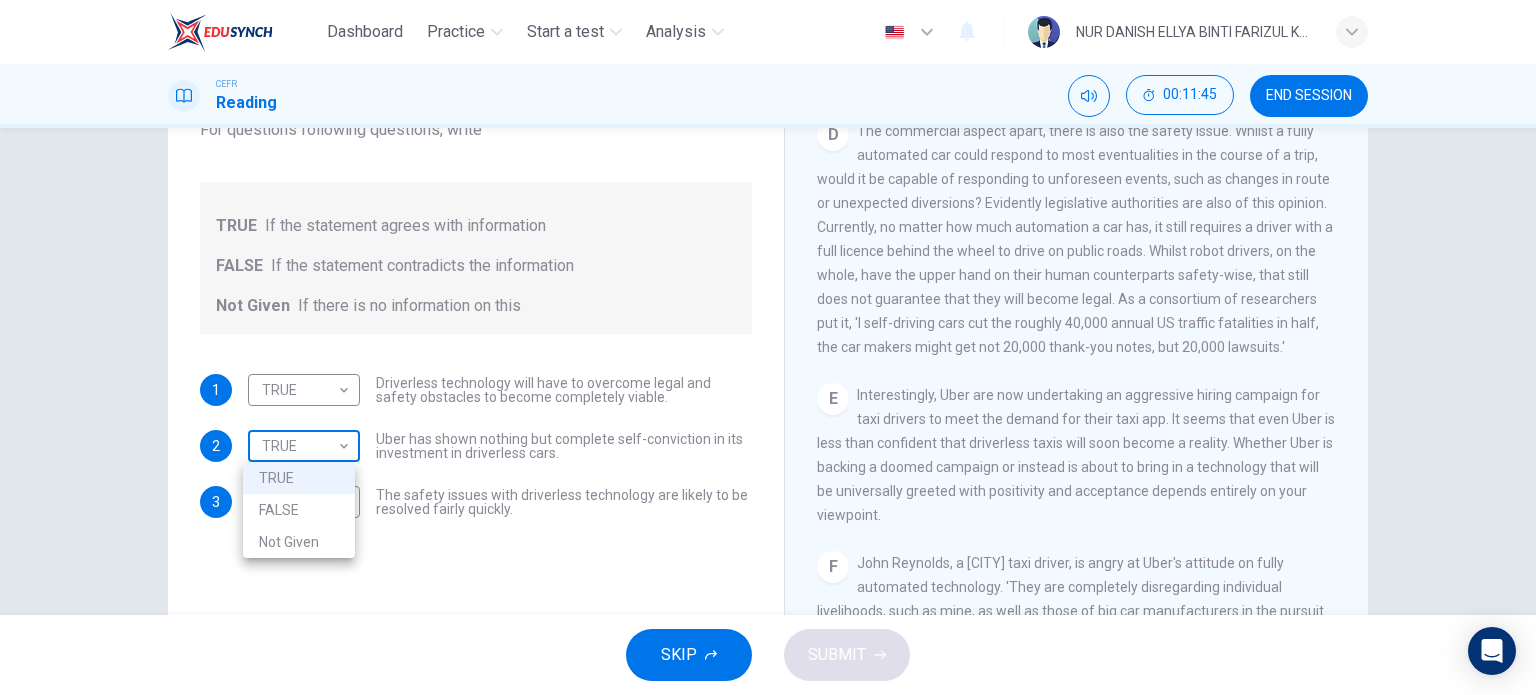 click on "Dashboard Practice Start a test Analysis English en ​ NUR DANISH ELLYA BINTI FARIZUL KARIMI CEFR Reading 00:11:45 END SESSION Question 7 Do the following statements agree with the information given in the text? For questions following questions, write TRUE If the statement agrees with information FALSE If the statement contradicts the information Not Given If there is no information on this 1 TRUE TRUE ​ Driverless technology will have to overcome legal and safety obstacles to become completely viable. 2 TRUE TRUE ​ Uber has shown nothing but complete self-conviction in its investment in driverless cars. 3 ​ ​ The safety issues with driverless technology are likely to be resolved fairly quickly. Driverless cars CLICK TO ZOOM Click to Zoom A B C D E F G H SKIP SUBMIT EduSynch - Online Language Proficiency Testing
Dashboard Practice Start a test Analysis Notifications © Copyright  2025 TRUE FALSE Not Given" at bounding box center (768, 347) 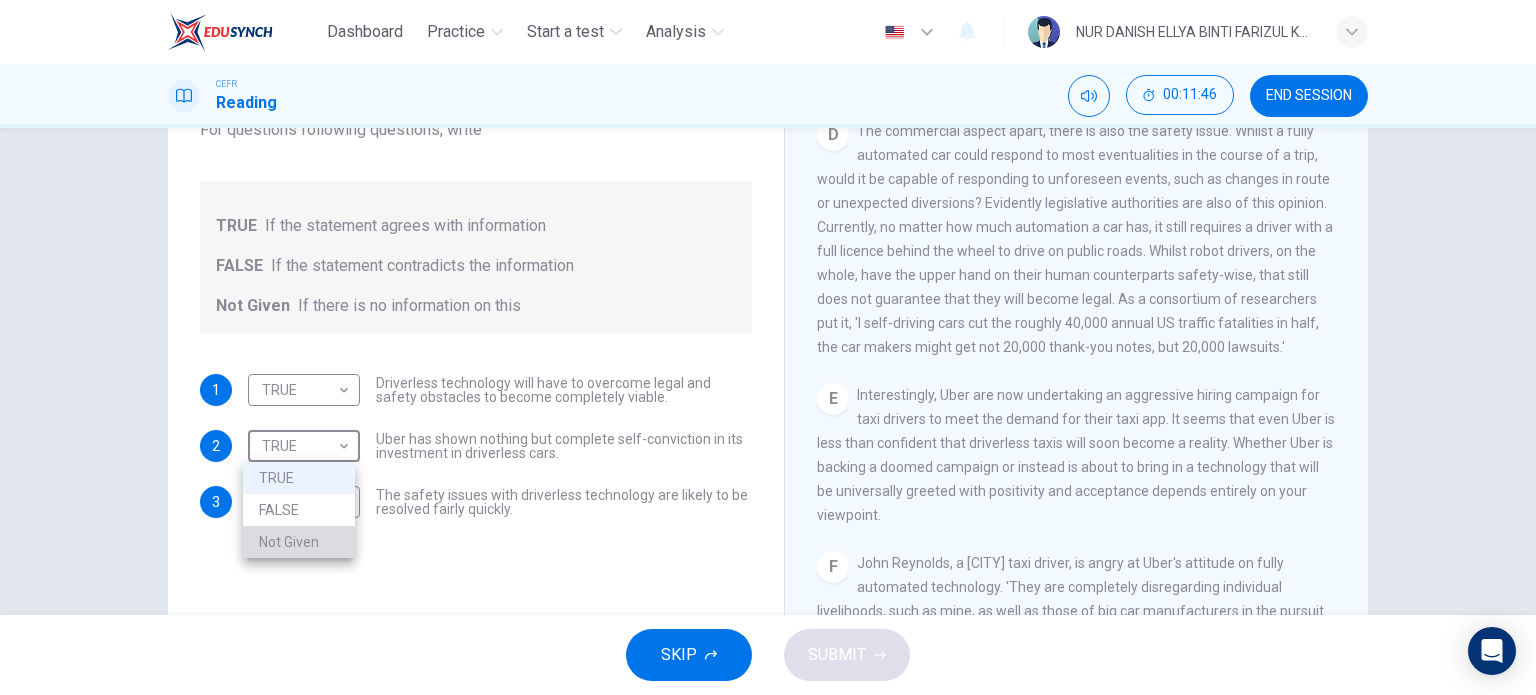 click on "Not Given" at bounding box center (299, 542) 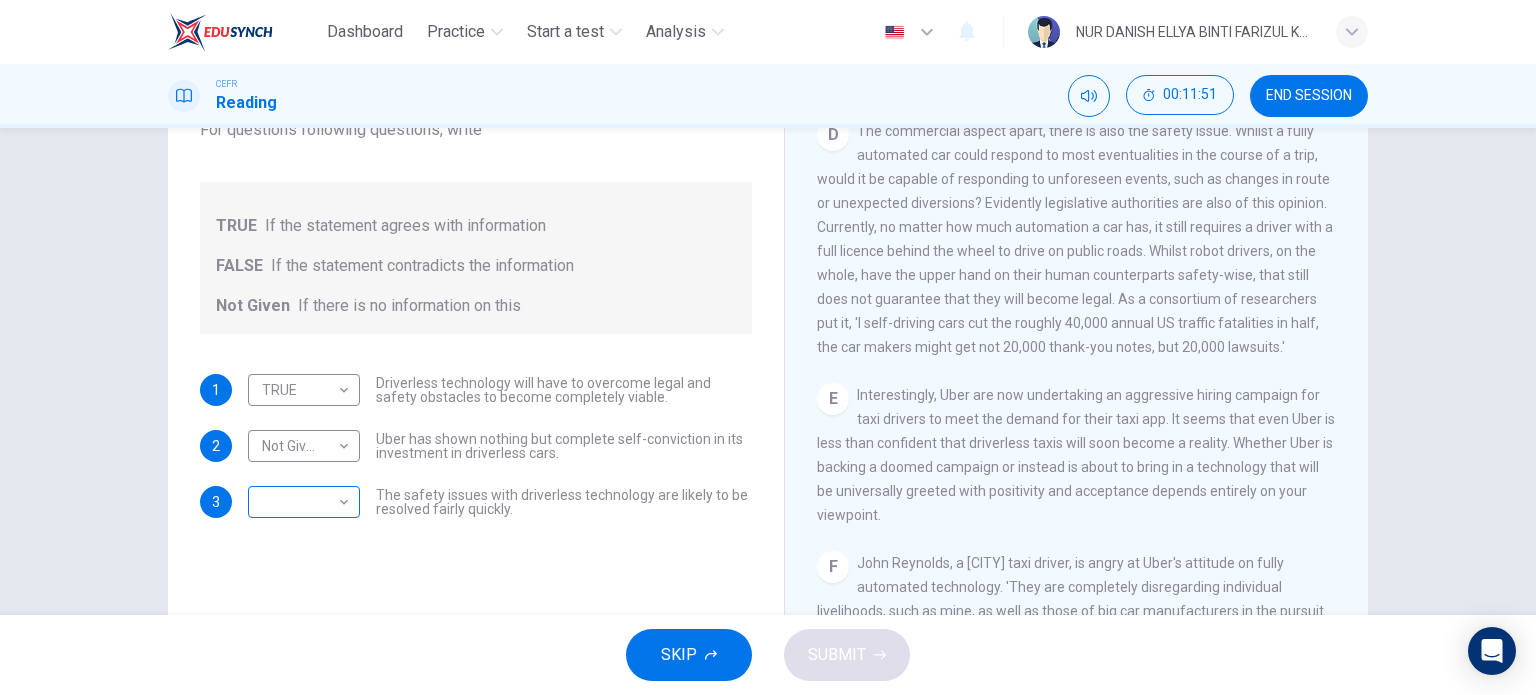 drag, startPoint x: 268, startPoint y: 546, endPoint x: 319, endPoint y: 495, distance: 72.12489 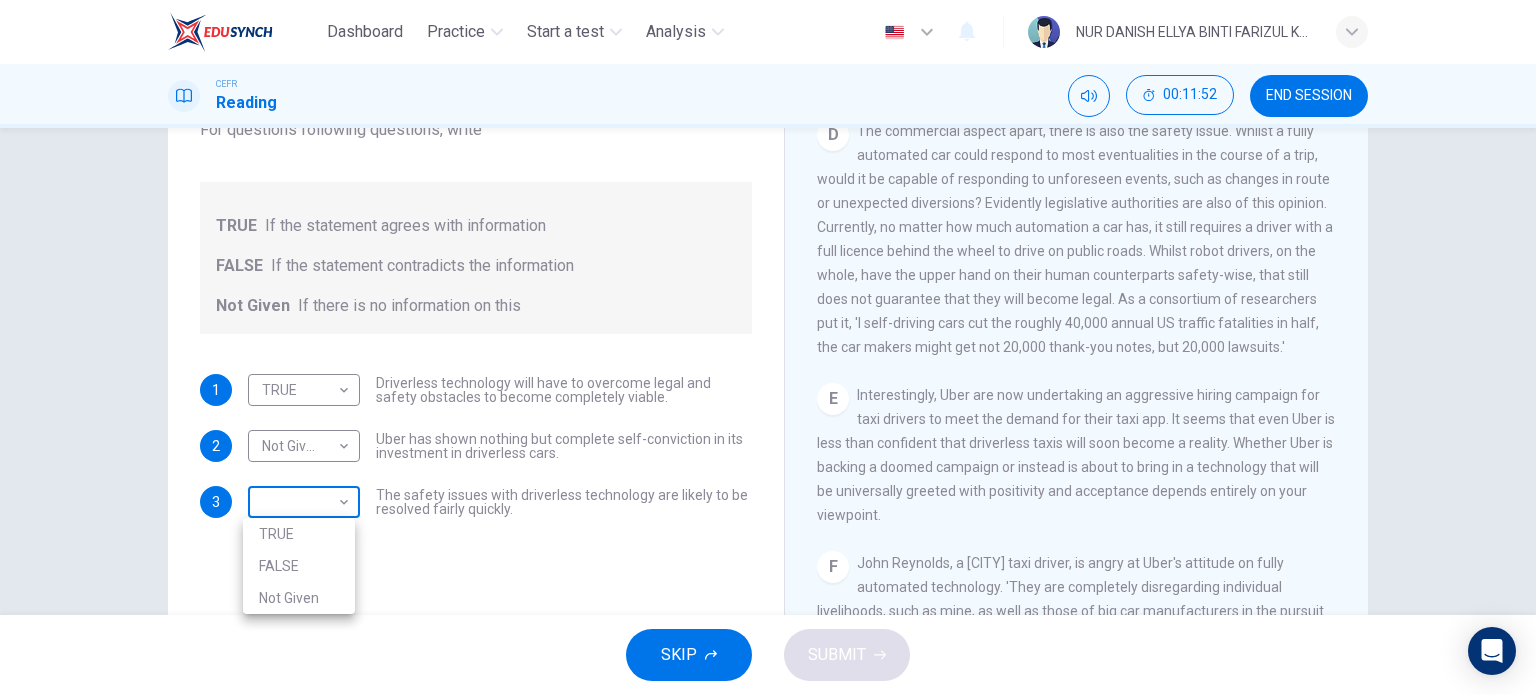click on "Dashboard Practice Start a test Analysis English en ​ NUR DANISH ELLYA BINTI FARIZUL KARIMI CEFR Reading 00:11:52 END SESSION Question 7 Do the following statements agree with the information given in the text? For questions following questions, write TRUE If the statement agrees with information FALSE If the statement contradicts the information Not Given If there is no information on this 1 TRUE TRUE ​ Driverless technology will have to overcome legal and safety obstacles to become completely viable. 2 Not Given Not Given ​ Uber has shown nothing but complete self-conviction in its investment in driverless cars. 3 ​ ​ The safety issues with driverless technology are likely to be resolved fairly quickly. Driverless cars CLICK TO ZOOM Click to Zoom A B C D E F G H SKIP SUBMIT EduSynch - Online Language Proficiency Testing
Dashboard Practice Start a test Analysis Notifications © Copyright  2025 TRUE FALSE Not Given" at bounding box center [768, 347] 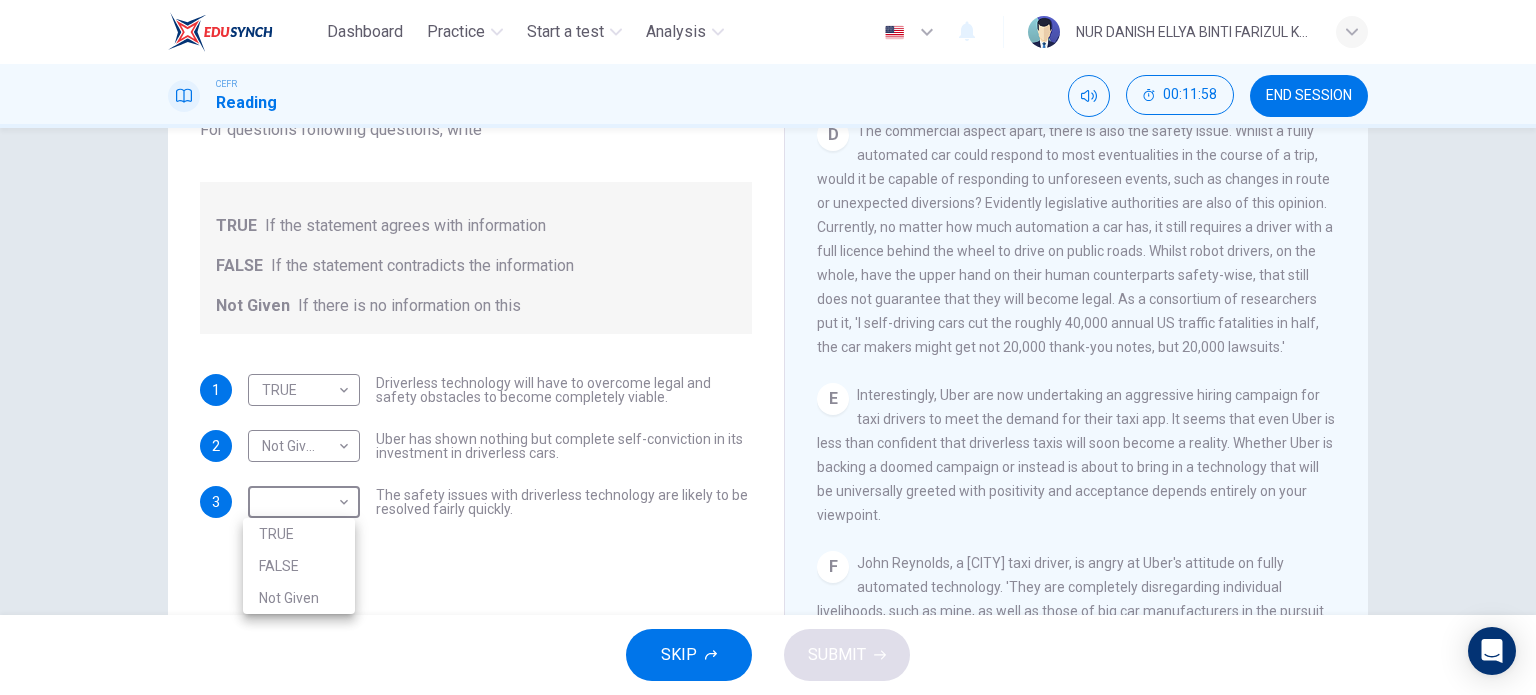 click at bounding box center (768, 347) 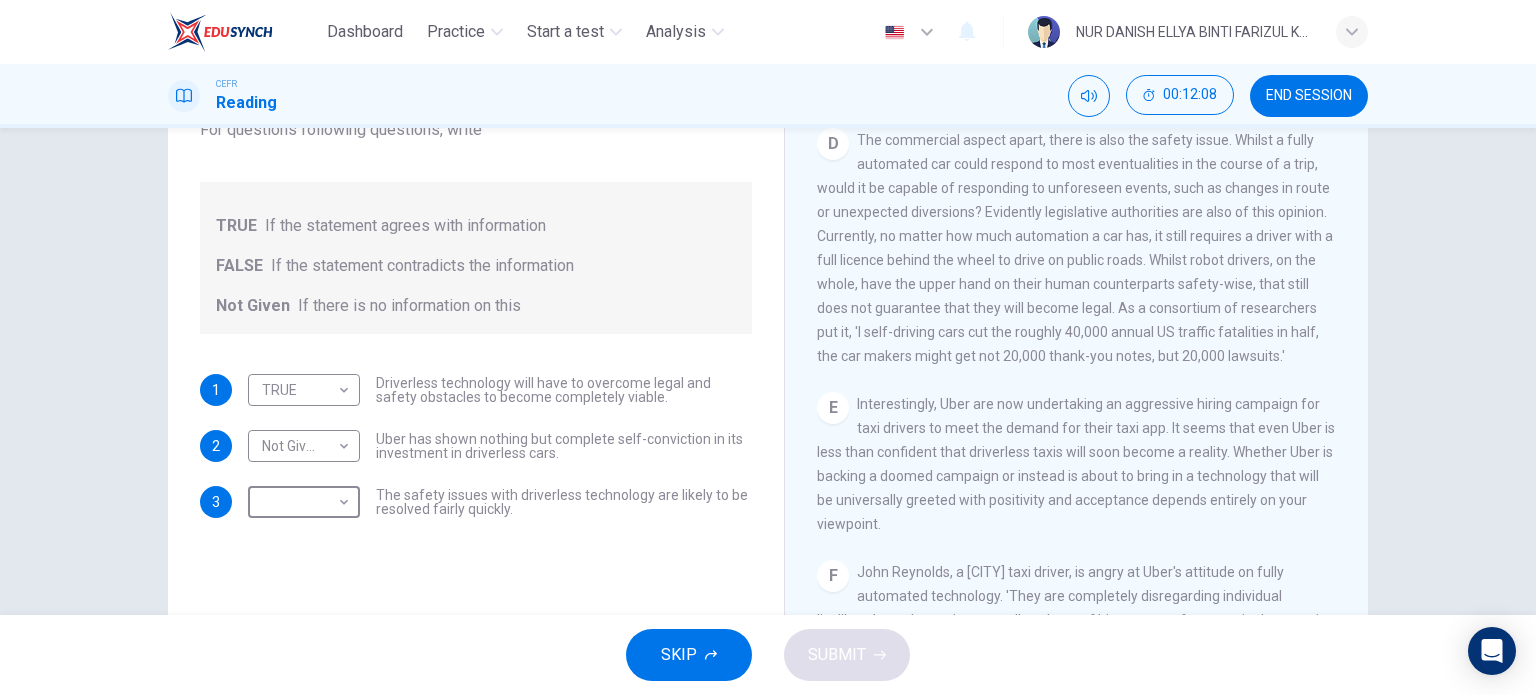 scroll, scrollTop: 1048, scrollLeft: 0, axis: vertical 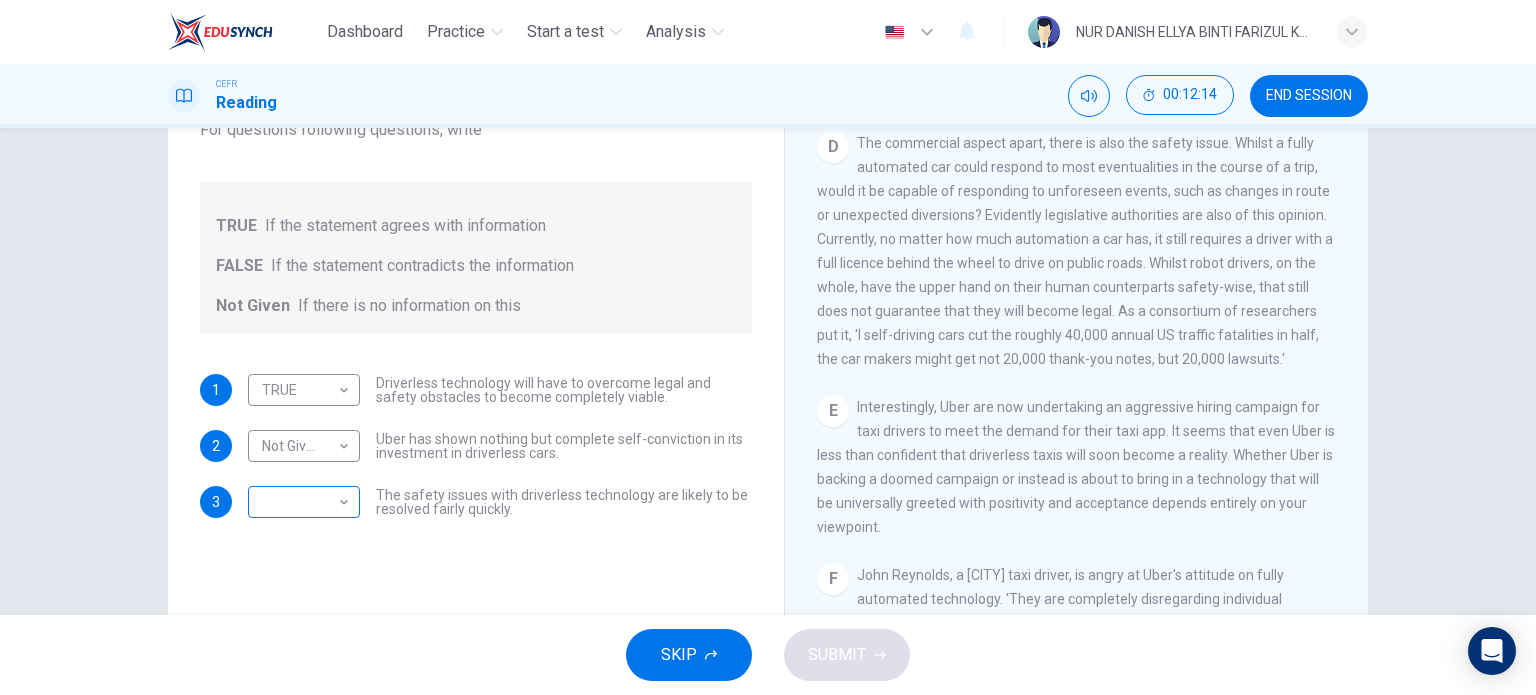 click on "​ ​" at bounding box center (304, 390) 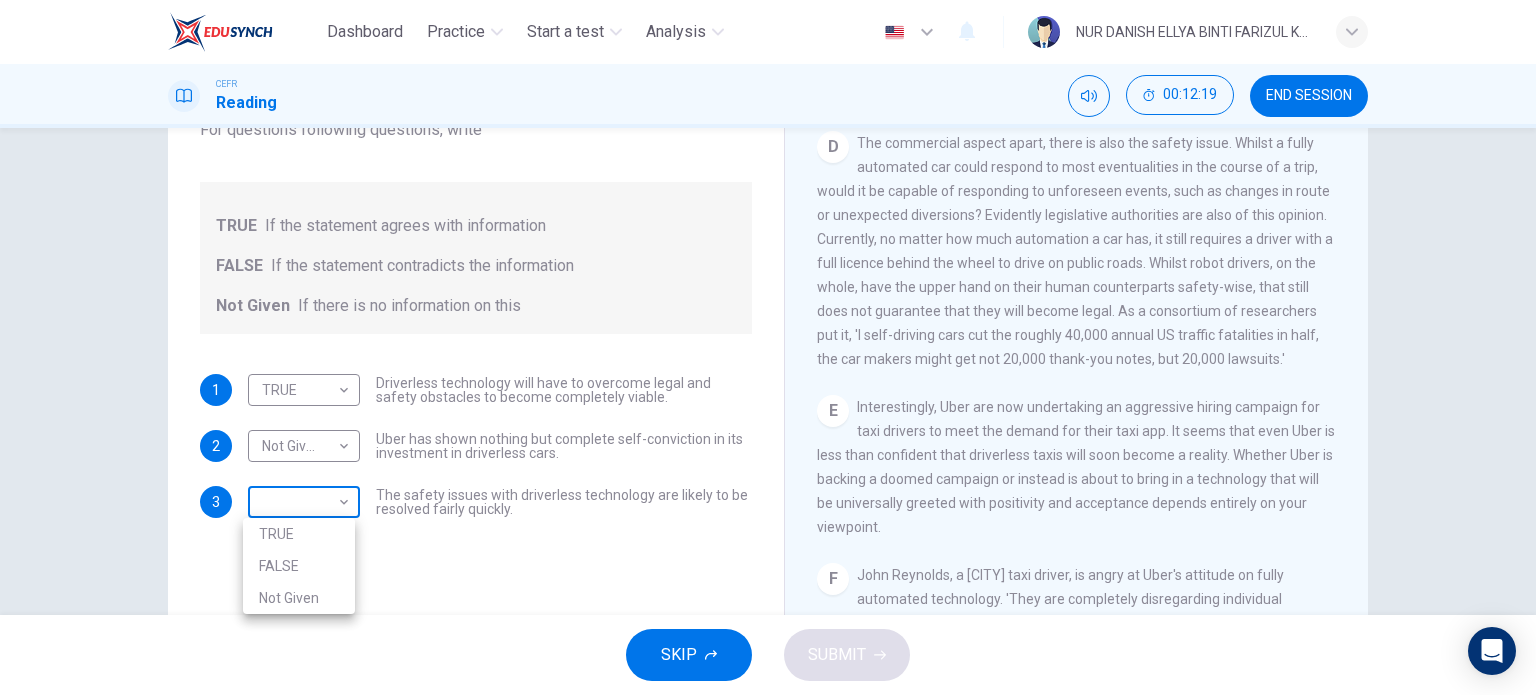 click on "Dashboard Practice Start a test Analysis English en ​ NUR DANISH ELLYA BINTI FARIZUL KARIMI CEFR Reading 00:12:19 END SESSION Question 7 Do the following statements agree with the information given in the text? For questions following questions, write TRUE If the statement agrees with information FALSE If the statement contradicts the information Not Given If there is no information on this 1 TRUE TRUE ​ Driverless technology will have to overcome legal and safety obstacles to become completely viable. 2 Not Given Not Given ​ Uber has shown nothing but complete self-conviction in its investment in driverless cars. 3 ​ ​ The safety issues with driverless technology are likely to be resolved fairly quickly. Driverless cars CLICK TO ZOOM Click to Zoom A B C D E F G H SKIP SUBMIT EduSynch - Online Language Proficiency Testing
Dashboard Practice Start a test Analysis Notifications © Copyright  2025 TRUE FALSE Not Given" at bounding box center [768, 347] 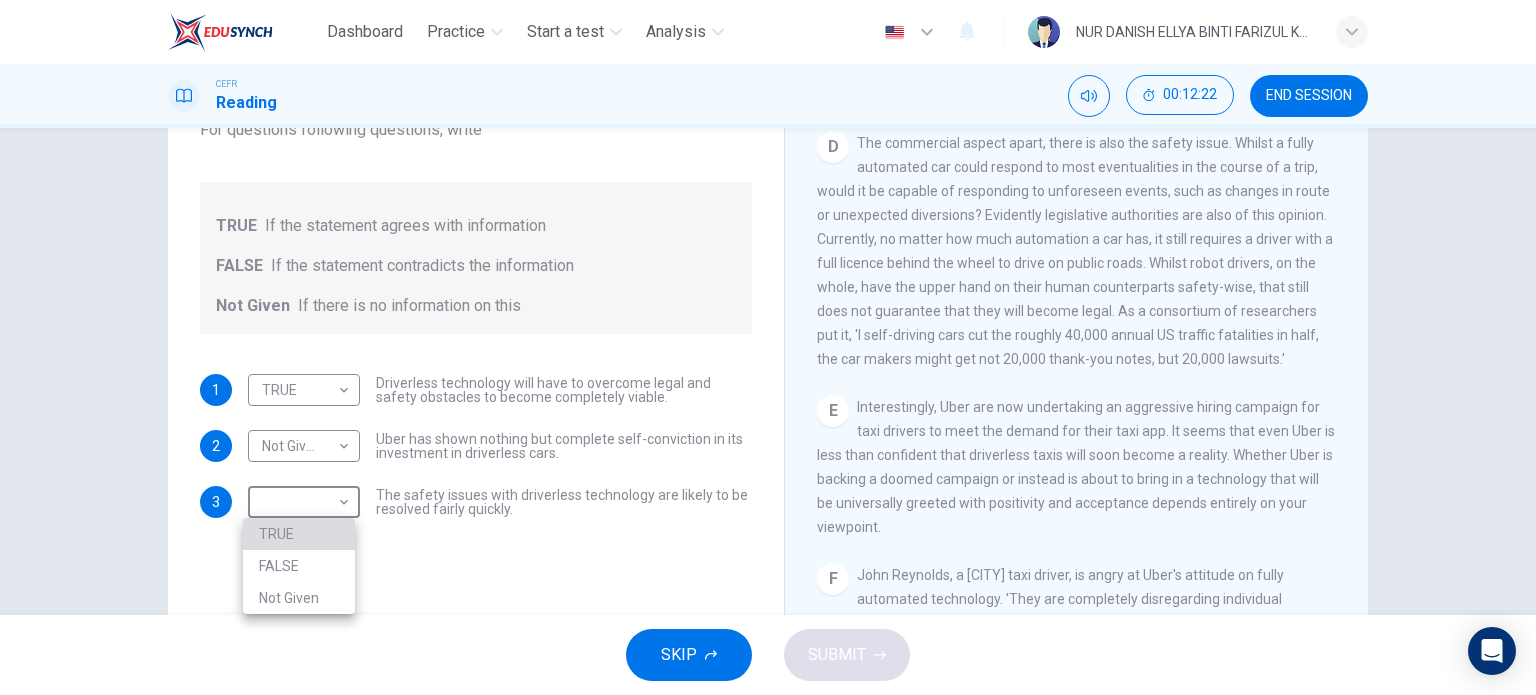 click on "TRUE" at bounding box center (299, 534) 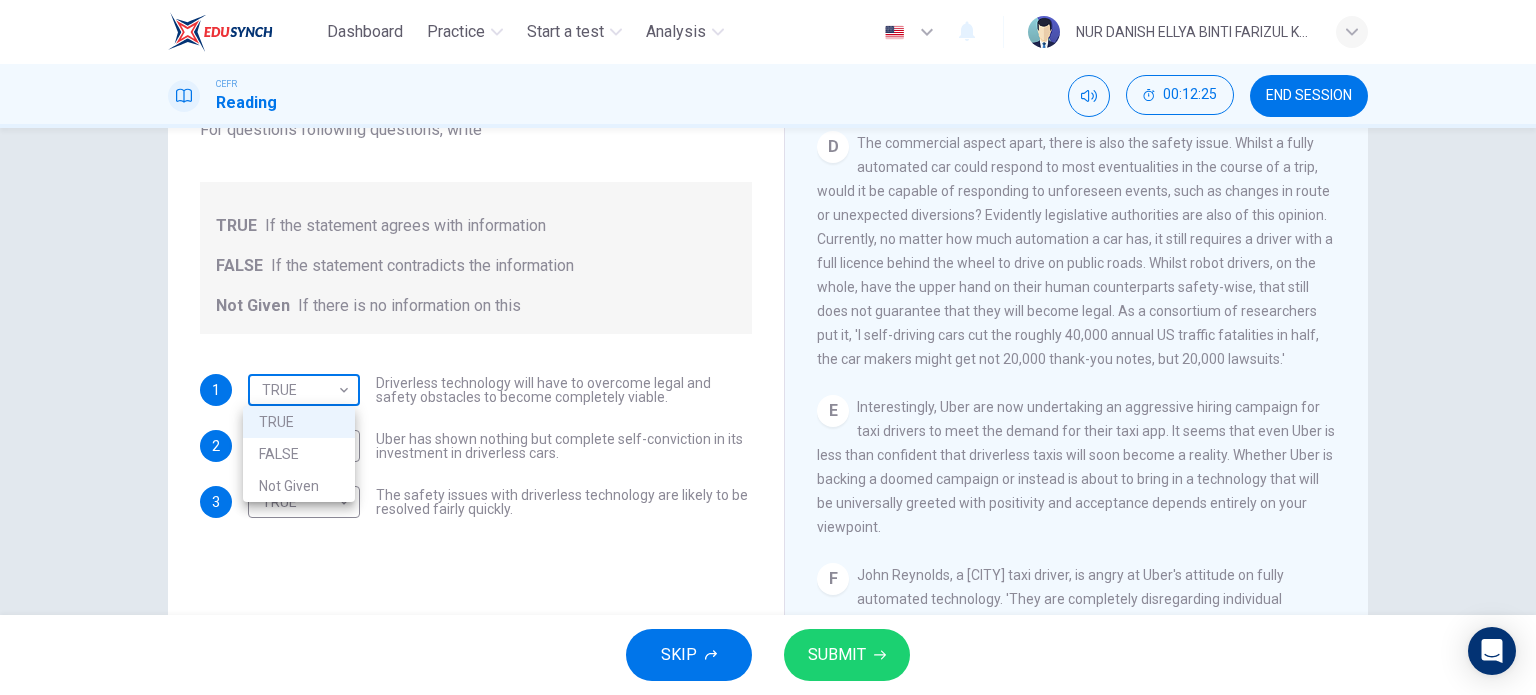 click on "Dashboard Practice Start a test Analysis English en ​ NUR DANISH ELLYA BINTI FARIZUL KARIMI CEFR Reading 00:12:25 END SESSION Question 7 Do the following statements agree with the information given in the text? For questions following questions, write TRUE If the statement agrees with information FALSE If the statement contradicts the information Not Given If there is no information on this 1 TRUE TRUE ​ Driverless technology will have to overcome legal and safety obstacles to become completely viable. 2 Not Given Not Given ​ Uber has shown nothing but complete self-conviction in its investment in driverless cars. 3 TRUE TRUE ​ The safety issues with driverless technology are likely to be resolved fairly quickly. Driverless cars CLICK TO ZOOM Click to Zoom A B C D E F G H SKIP SUBMIT EduSynch - Online Language Proficiency Testing
Dashboard Practice Start a test Analysis Notifications © Copyright  2025 TRUE FALSE Not Given" at bounding box center [768, 347] 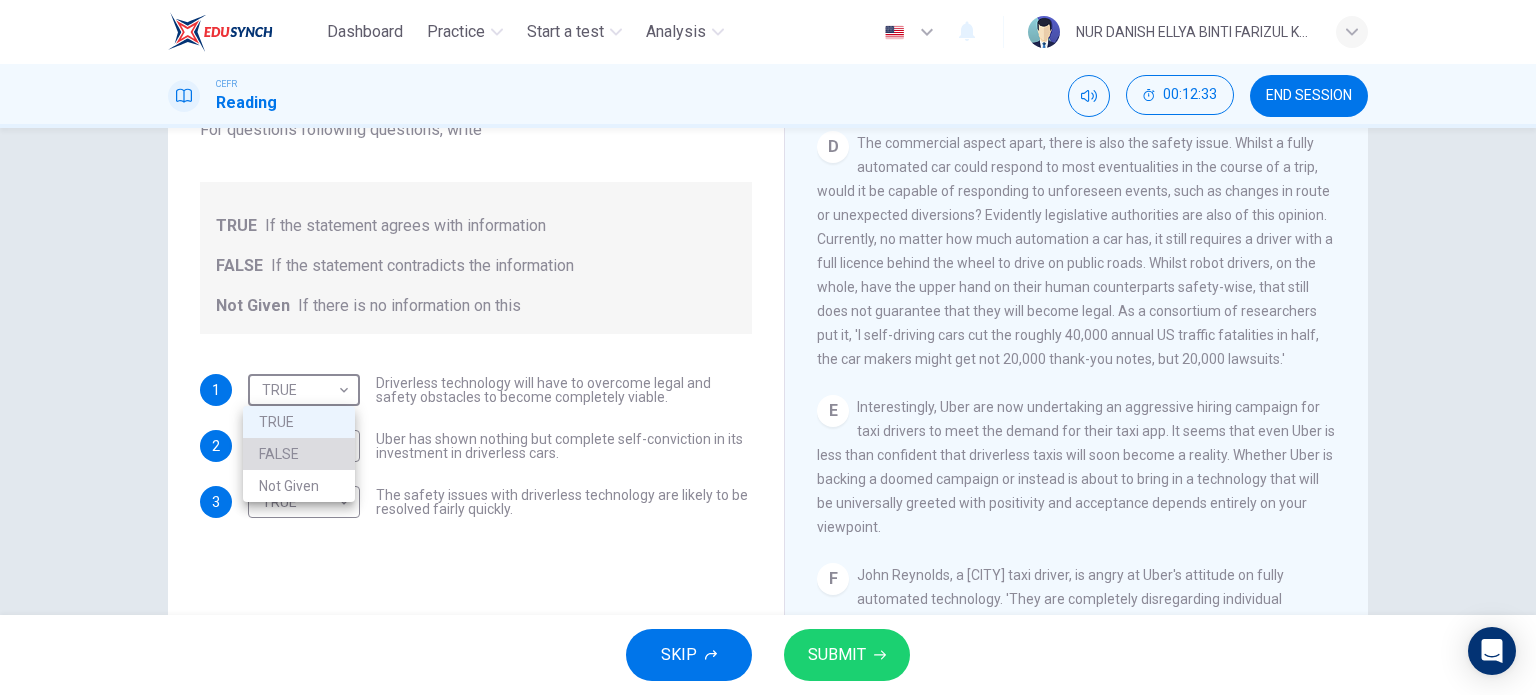 click on "FALSE" at bounding box center [299, 454] 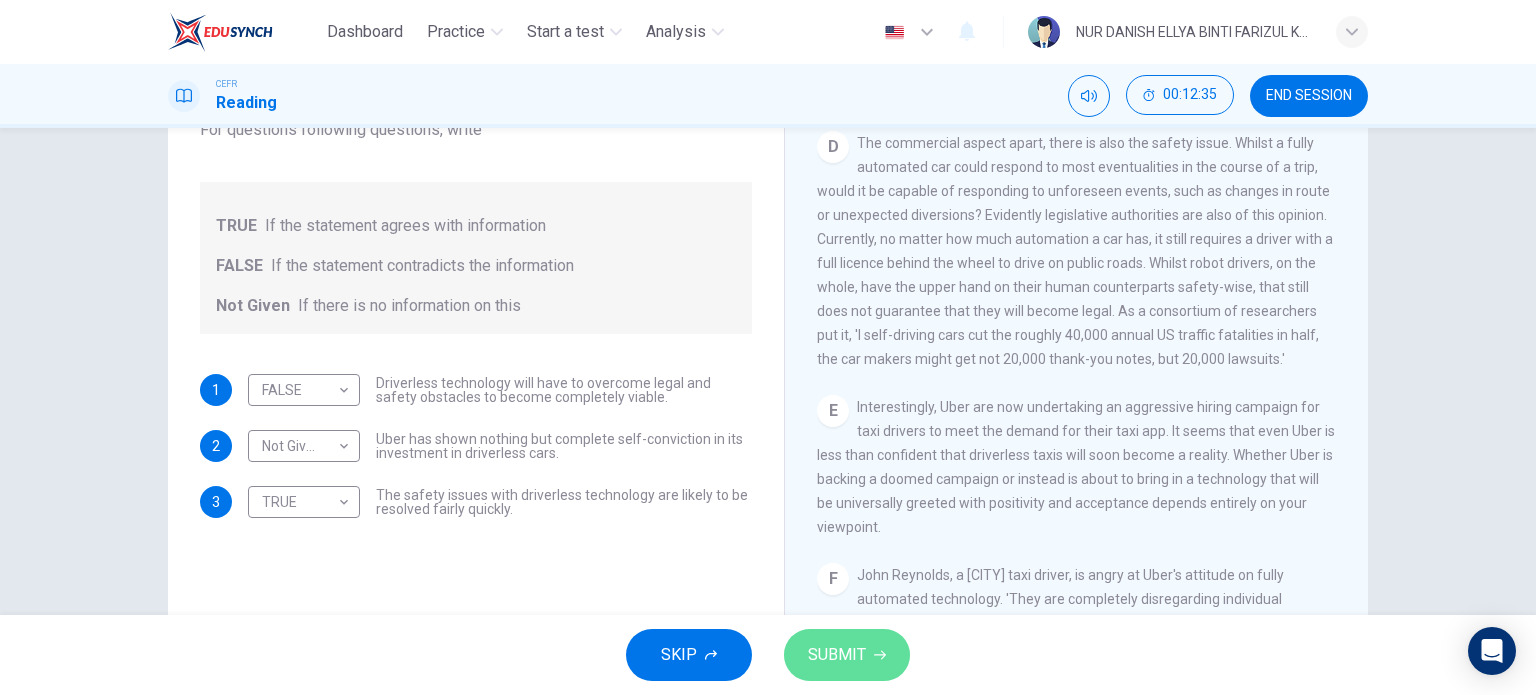 click on "SUBMIT" at bounding box center (847, 655) 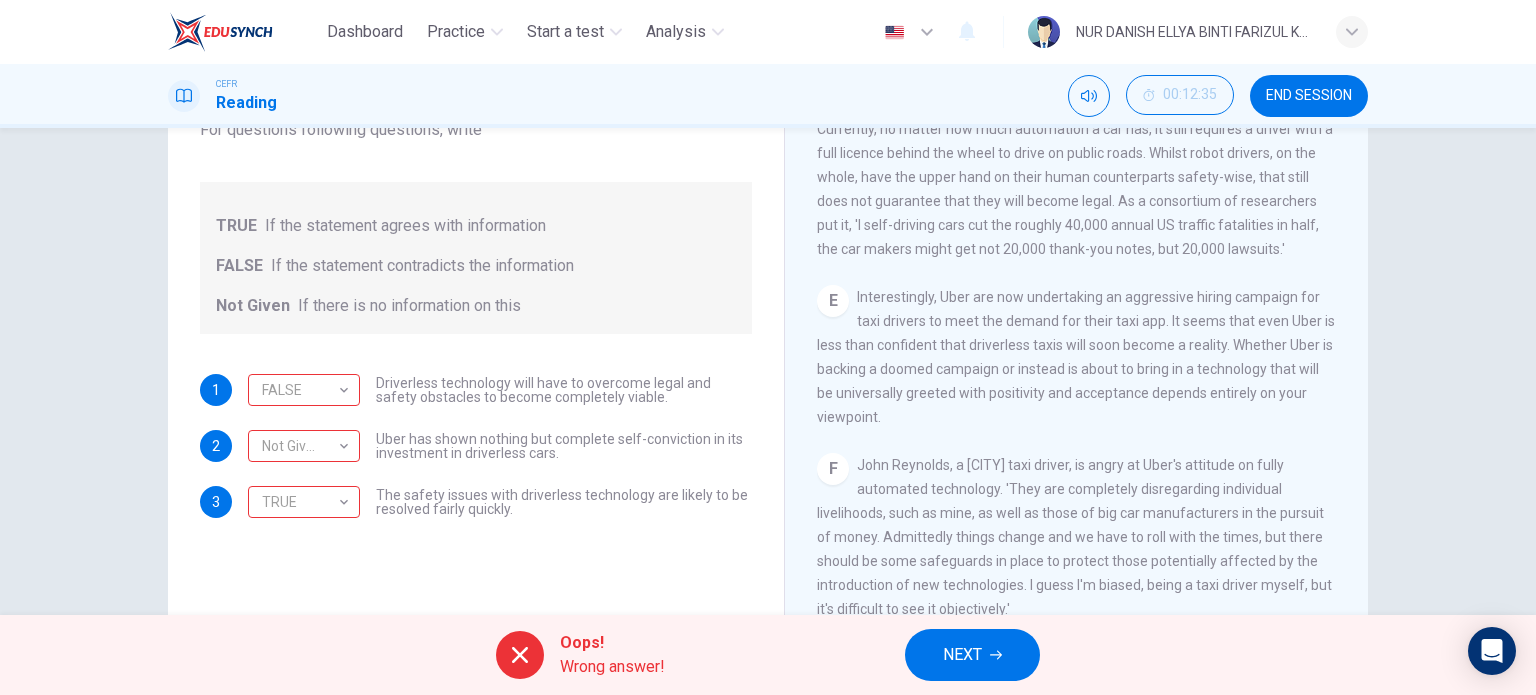 scroll, scrollTop: 1159, scrollLeft: 0, axis: vertical 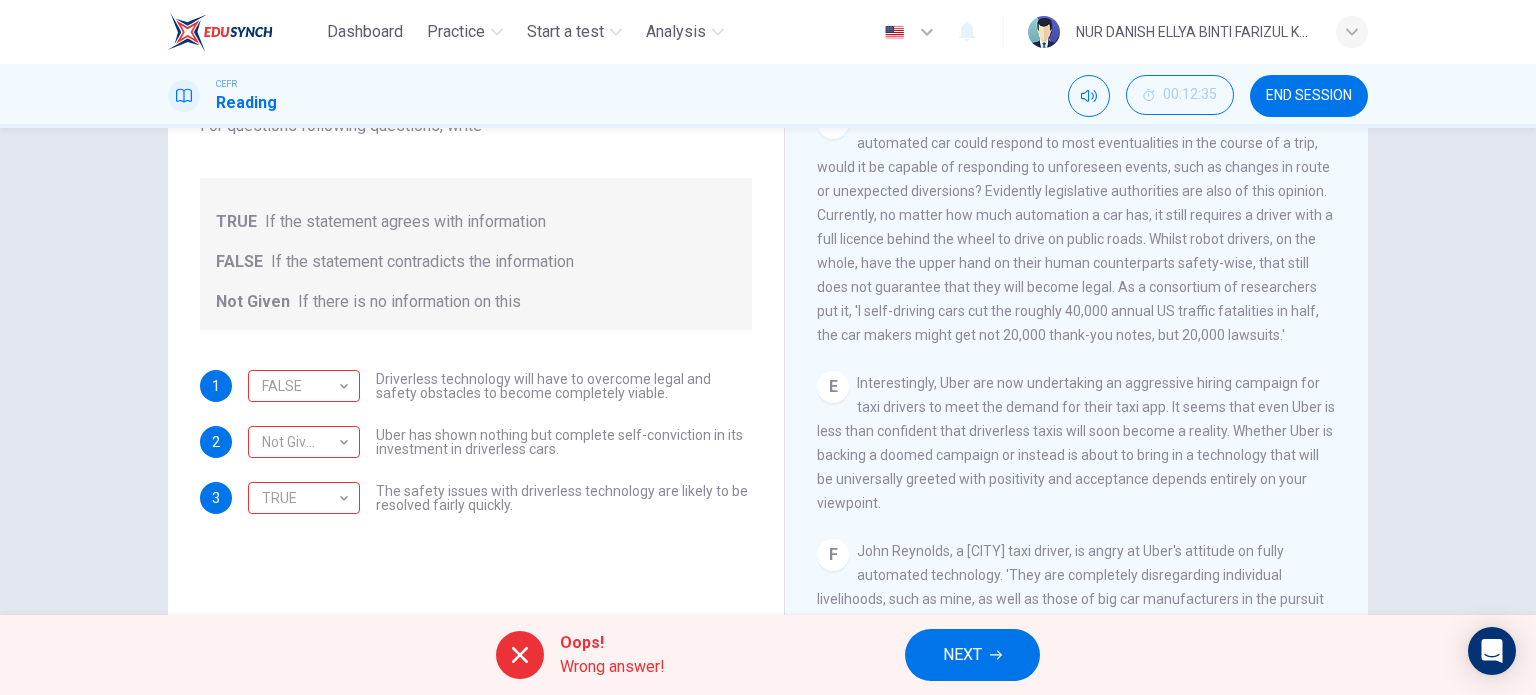 click on "NEXT" at bounding box center [962, 655] 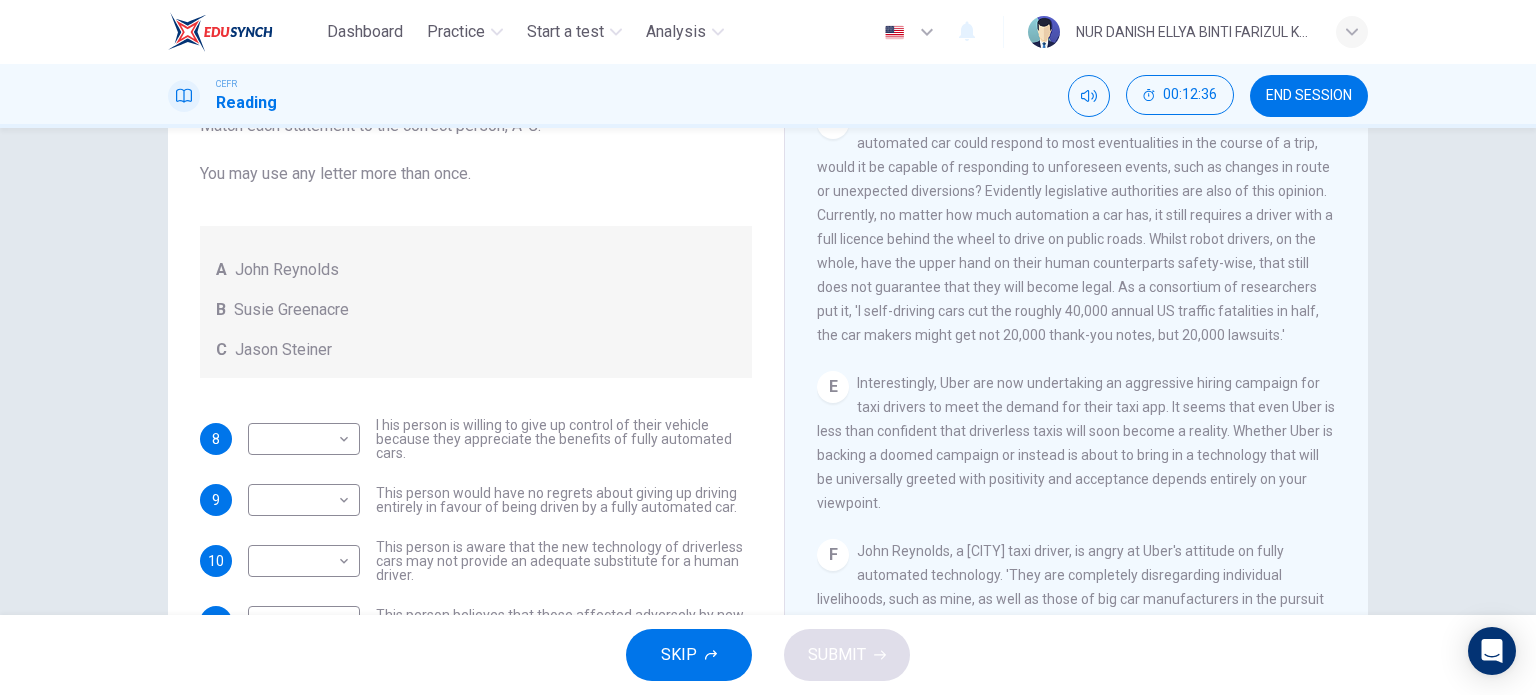 scroll, scrollTop: 68, scrollLeft: 0, axis: vertical 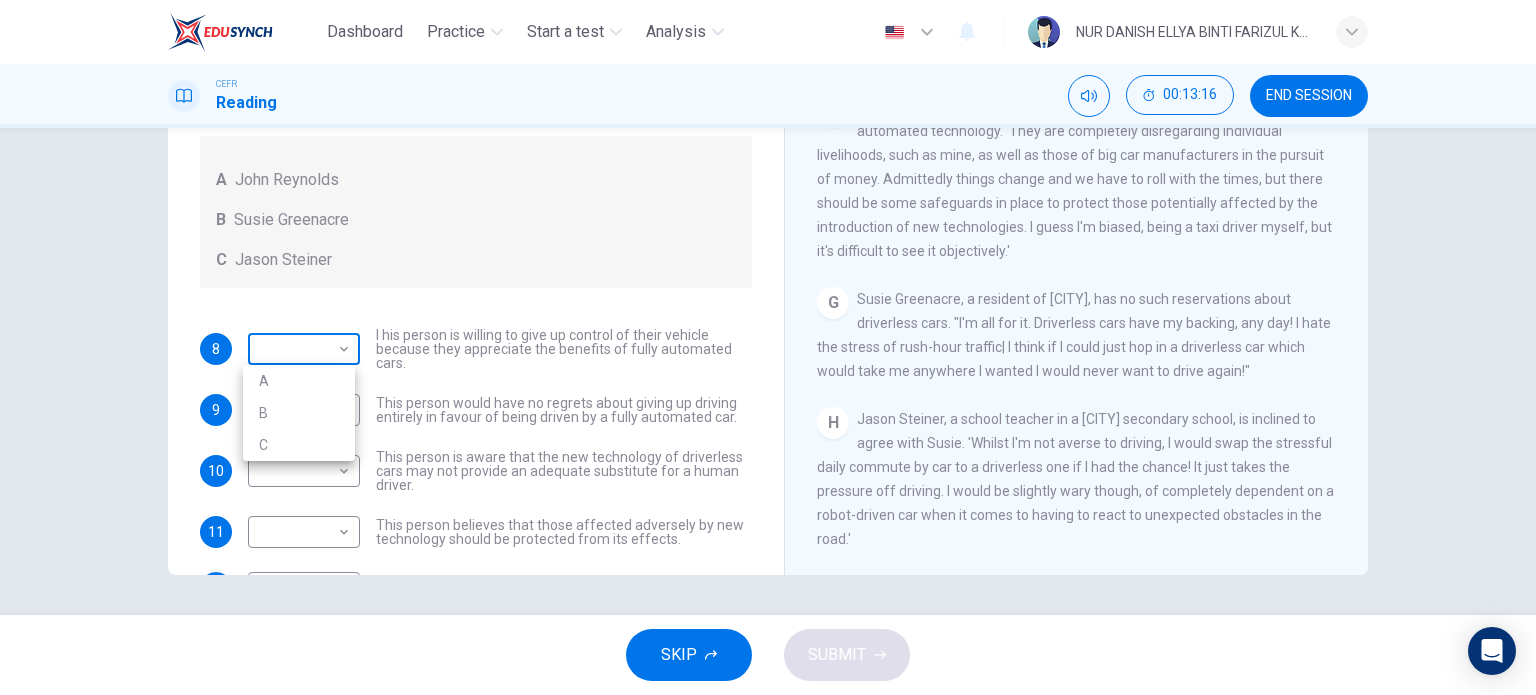 click on "Dashboard Practice Start a test Analysis English en ​ NUR DANISH ELLYA BINTI FARIZUL KARIMI CEFR Reading 00:13:16 END SESSION Questions 8 - 12 Look at the following statements, and the list of people. Match each statement to the correct person, A-C. You may use any letter more than once.
A John Reynolds B Susie Greenacre C Jason Steiner 8 ​ ​ I his person is willing to give up control of their vehicle because they appreciate the benefits of fully automated cars. 9 ​ ​ This person would have no regrets about giving up driving entirely in favour of being driven by a fully automated car. 10 ​ ​ This person is aware that the new technology of driverless cars may not provide an adequate substitute for a human driver. 11 ​ ​ This person believes that those affected adversely by new technology should be protected from its effects. 12 ​ ​ This person enjoys driving but only under favourable conditions. Driverless cars CLICK TO ZOOM Click to Zoom A B C D E F G H SKIP SUBMIT
Dashboard A B" at bounding box center [768, 347] 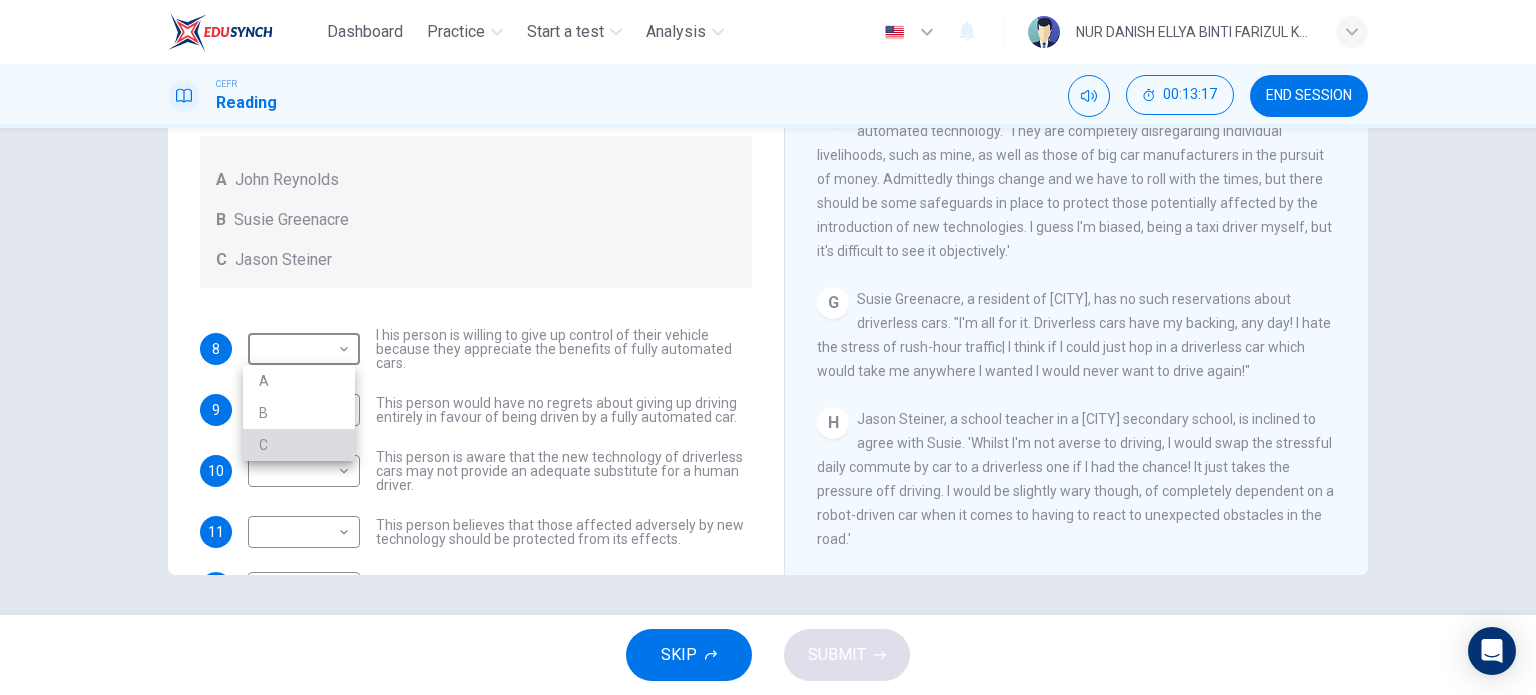 click on "C" at bounding box center (299, 445) 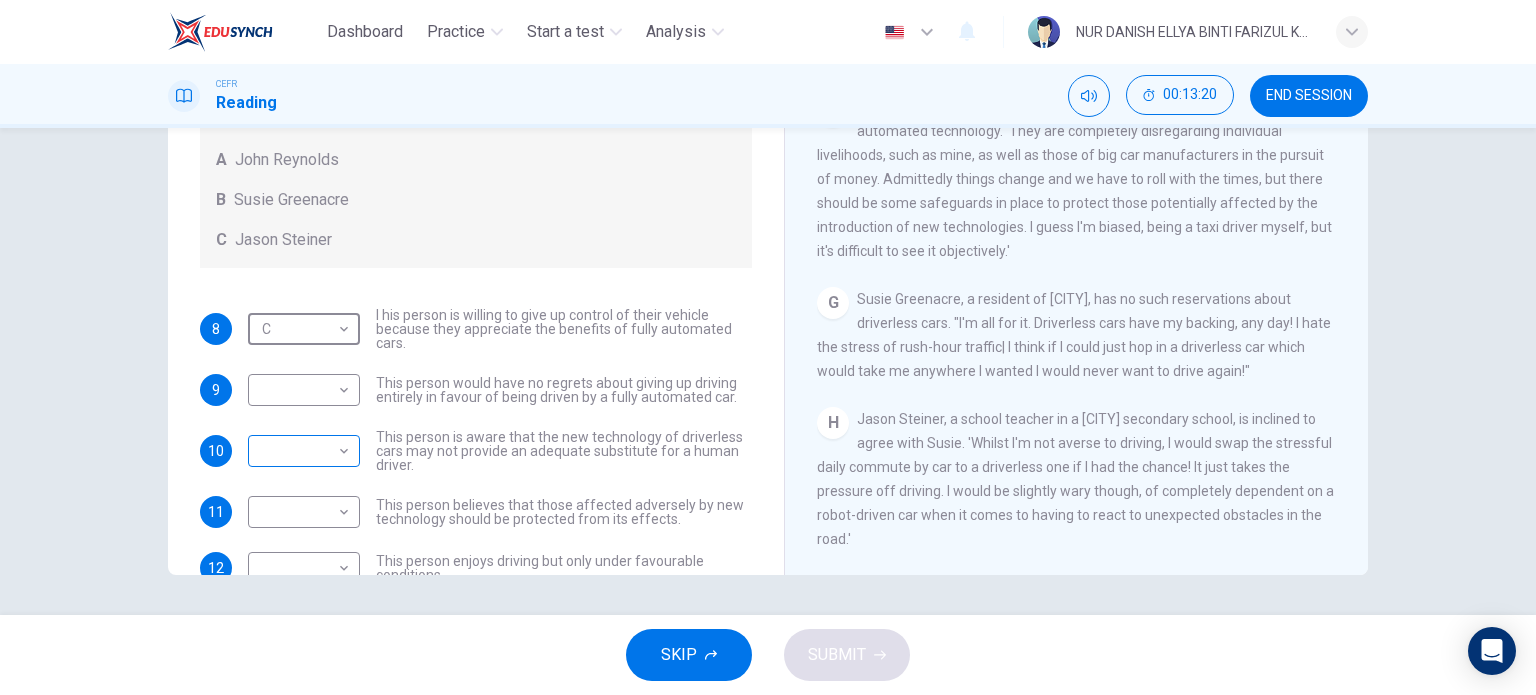 scroll, scrollTop: 26, scrollLeft: 0, axis: vertical 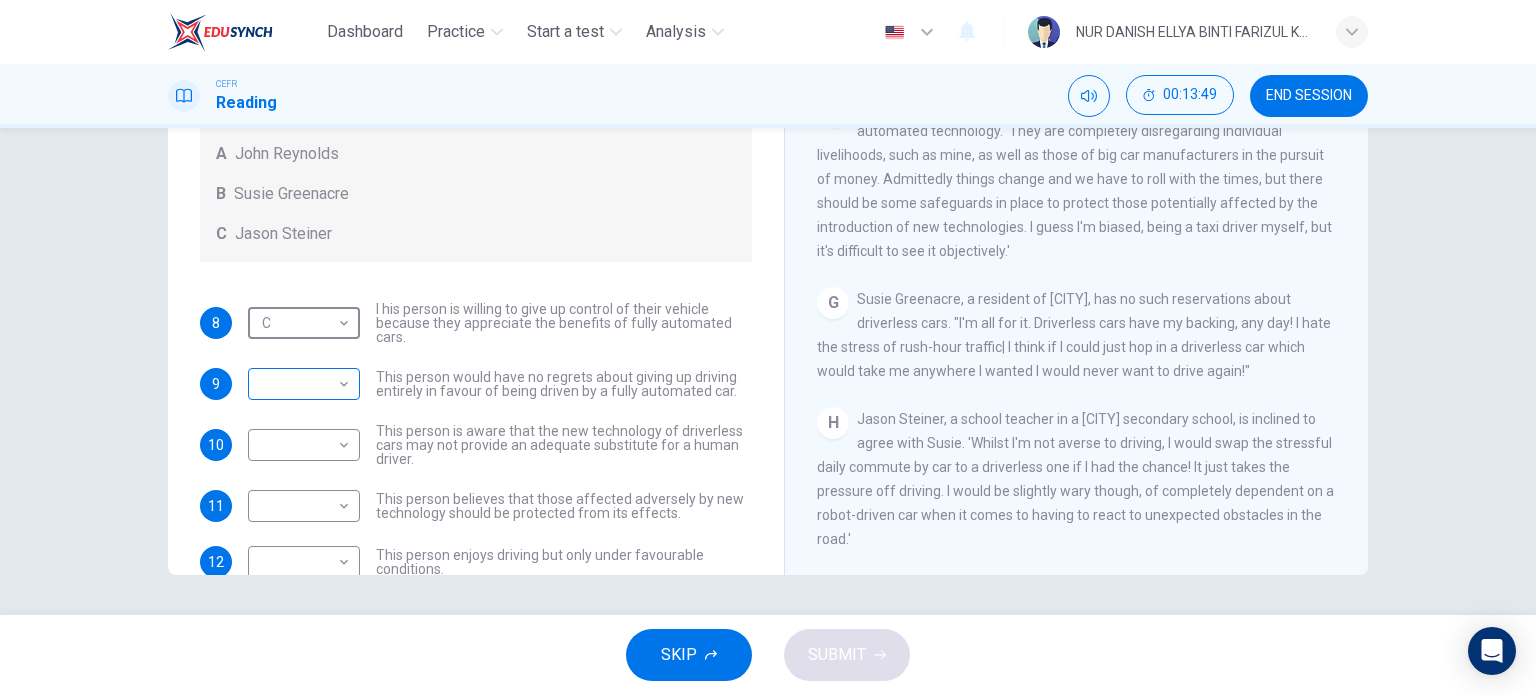 click on "Dashboard Practice Start a test Analysis English en ​ NUR DANISH ELLYA BINTI FARIZUL KARIMI CEFR Reading 00:13:49 END SESSION Questions 8 - 12 Look at the following statements, and the list of people. Match each statement to the correct person, A-C. You may use any letter more than once.
A John Reynolds B Susie Greenacre C Jason Steiner 8 C C ​ I his person is willing to give up control of their vehicle because they appreciate the benefits of fully automated cars. 9 ​ ​ This person would have no regrets about giving up driving entirely in favour of being driven by a fully automated car. 10 ​ ​ This person is aware that the new technology of driverless cars may not provide an adequate substitute for a human driver. 11 ​ ​ This person believes that those affected adversely by new technology should be protected from its effects. 12 ​ ​ This person enjoys driving but only under favourable conditions. Driverless cars CLICK TO ZOOM Click to Zoom A B C D E F G H SKIP SUBMIT
Dashboard" at bounding box center (768, 347) 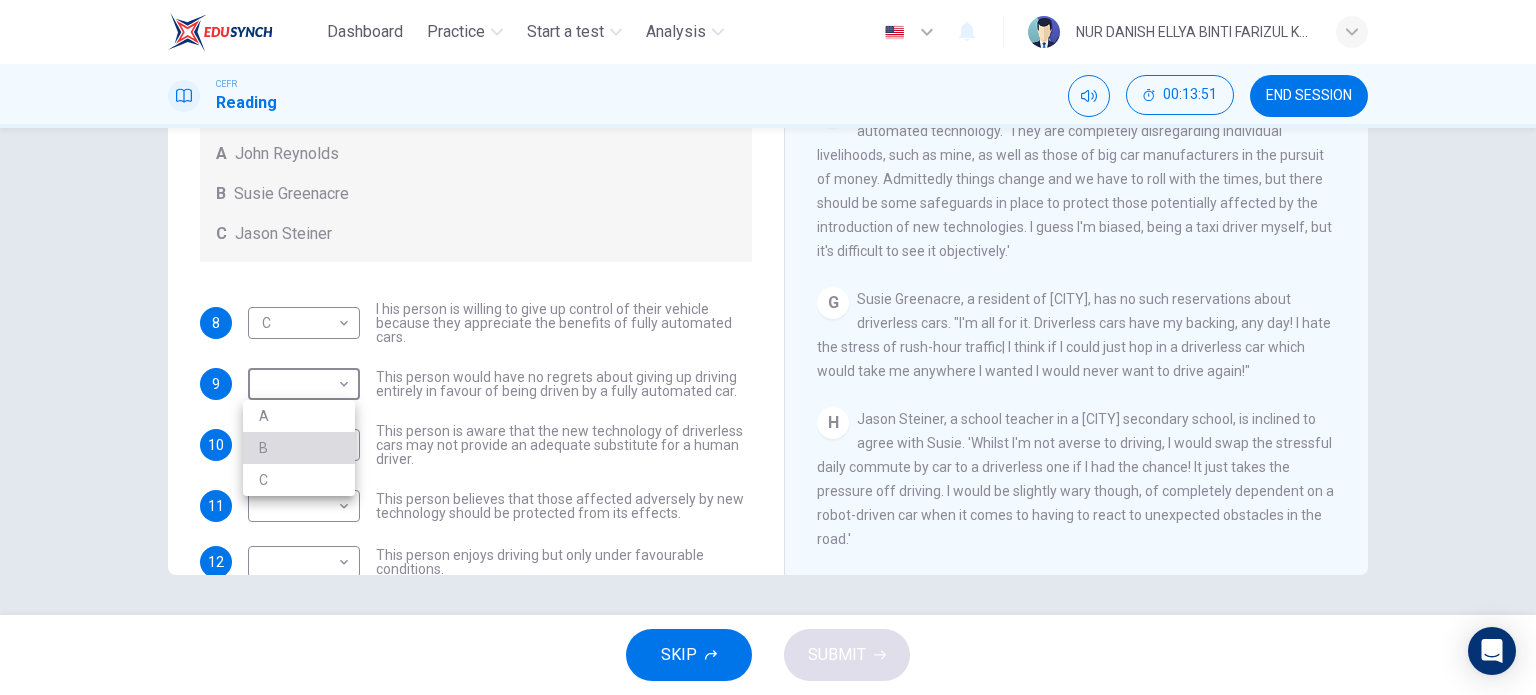 click on "B" at bounding box center [299, 448] 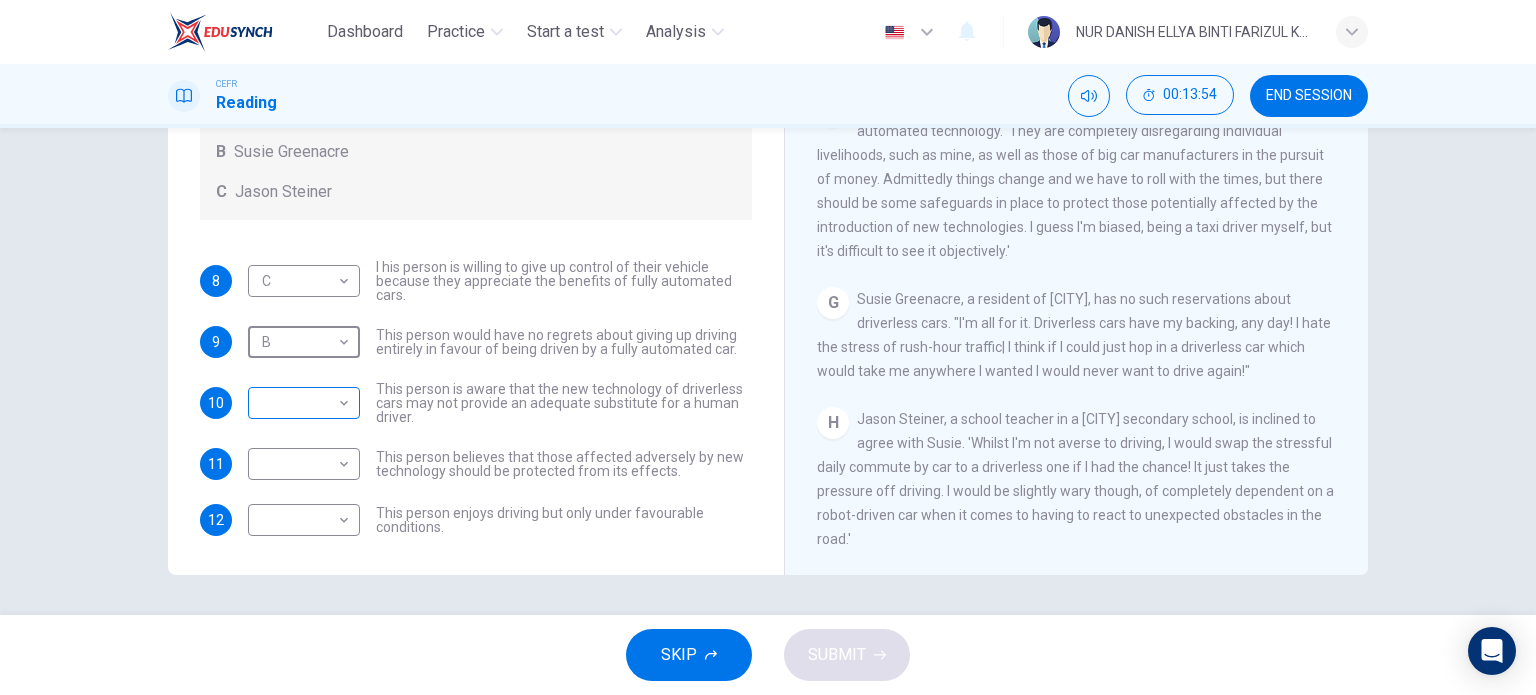 scroll, scrollTop: 68, scrollLeft: 0, axis: vertical 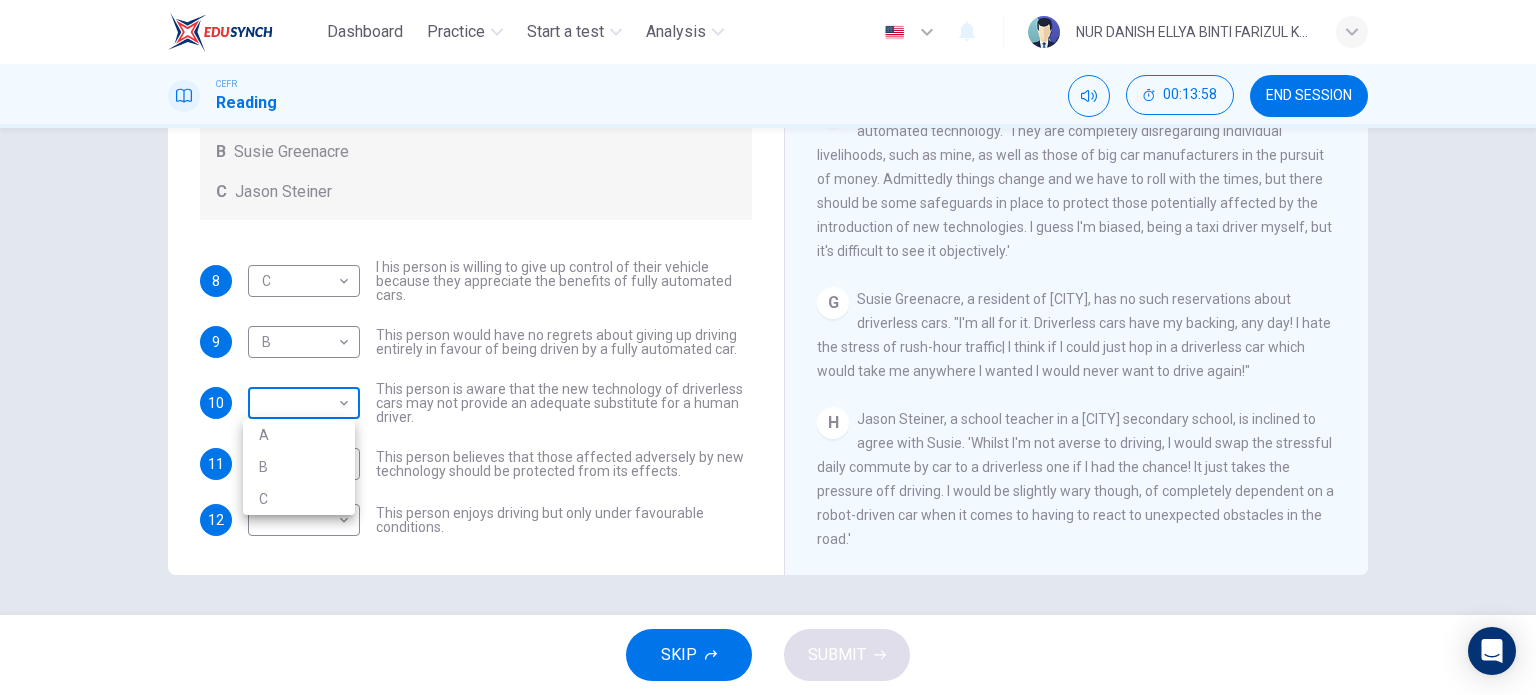 click on "Dashboard Practice Start a test Analysis English en ​ NUR DANISH ELLYA BINTI FARIZUL KARIMI CEFR Reading 00:13:58 END SESSION Questions 8 - 12 Look at the following statements, and the list of people. Match each statement to the correct person, A-C. You may use any letter more than once.
A John Reynolds B Susie Greenacre C Jason Steiner 8 C C ​ I his person is willing to give up control of their vehicle because they appreciate the benefits of fully automated cars. 9 B B ​ This person would have no regrets about giving up driving entirely in favour of being driven by a fully automated car. 10 ​ ​ This person is aware that the new technology of driverless cars may not provide an adequate substitute for a human driver. 11 ​ ​ This person believes that those affected adversely by new technology should be protected from its effects. 12 ​ ​ This person enjoys driving but only under favourable conditions. Driverless cars CLICK TO ZOOM Click to Zoom A B C D E F G H SKIP SUBMIT
Dashboard A B" at bounding box center [768, 347] 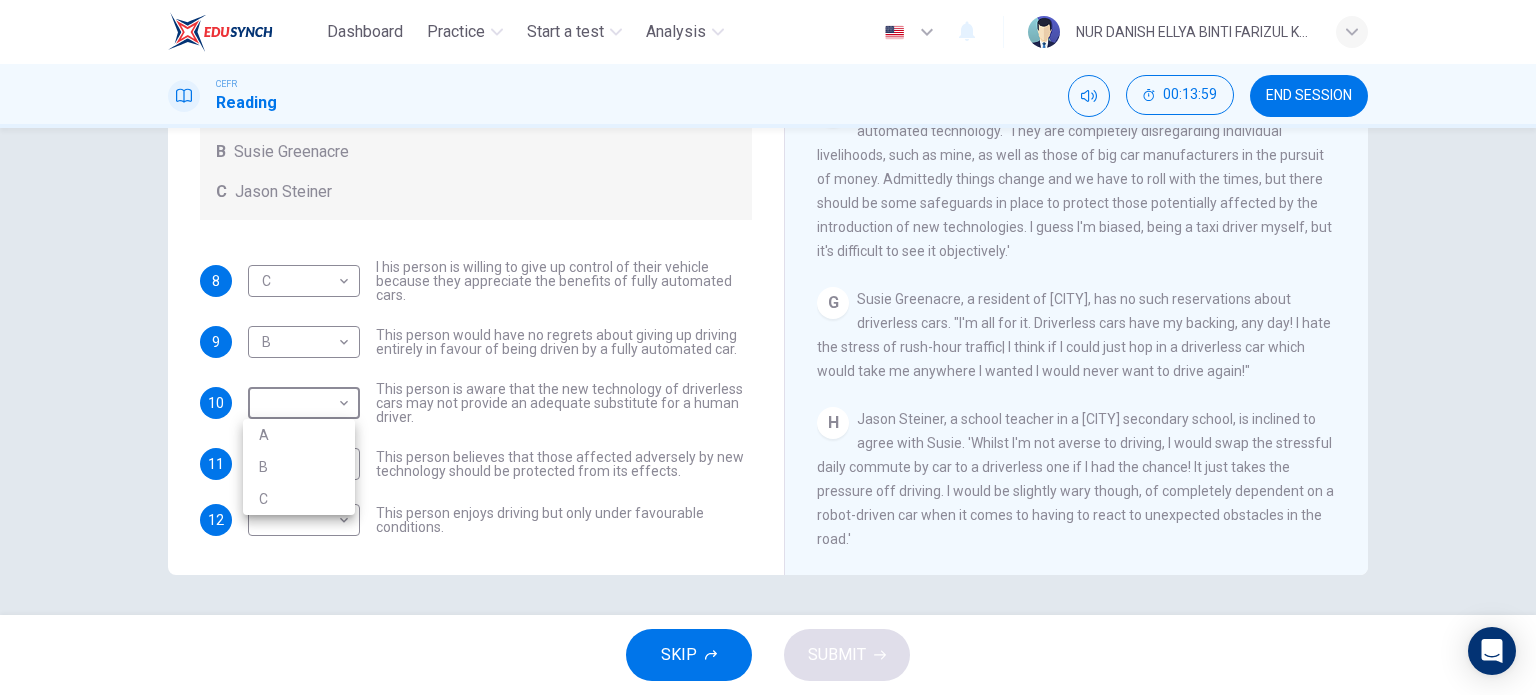 click on "A" at bounding box center [299, 435] 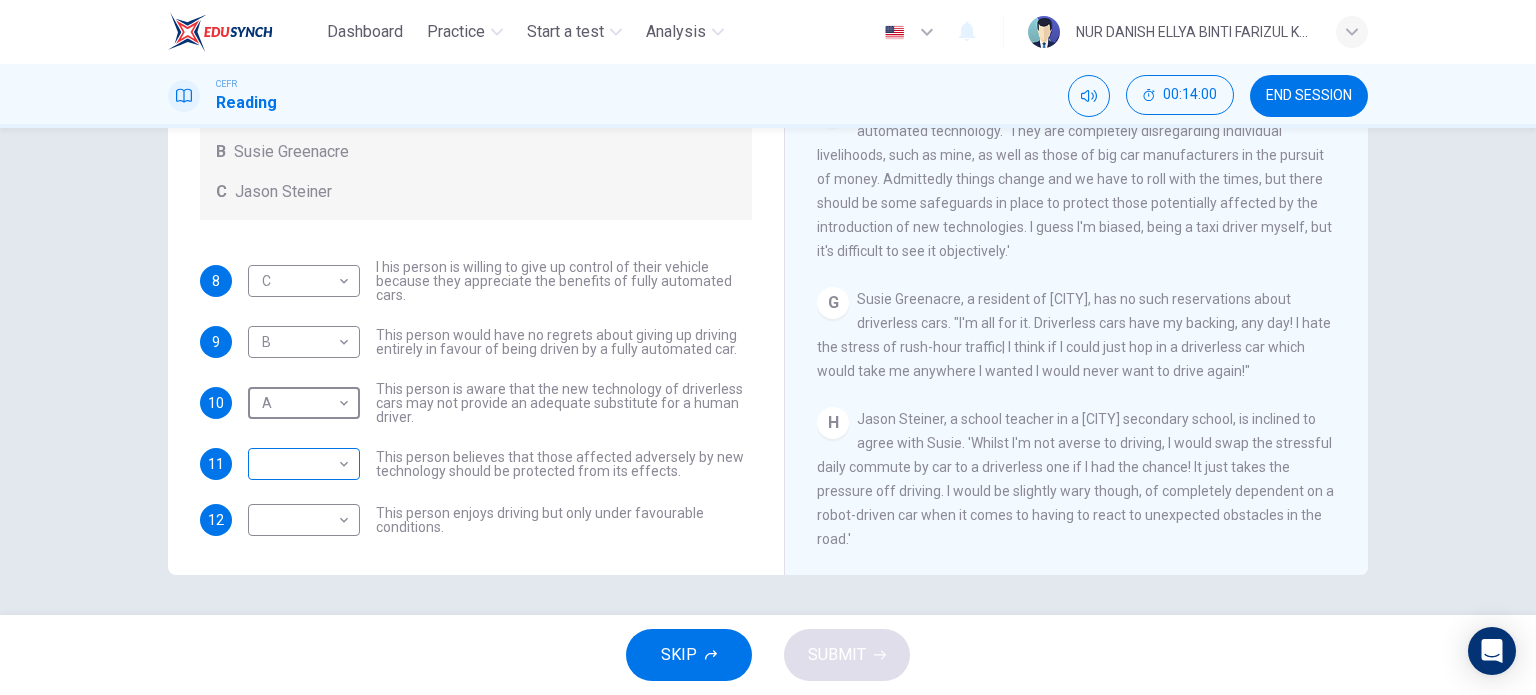 scroll, scrollTop: 68, scrollLeft: 0, axis: vertical 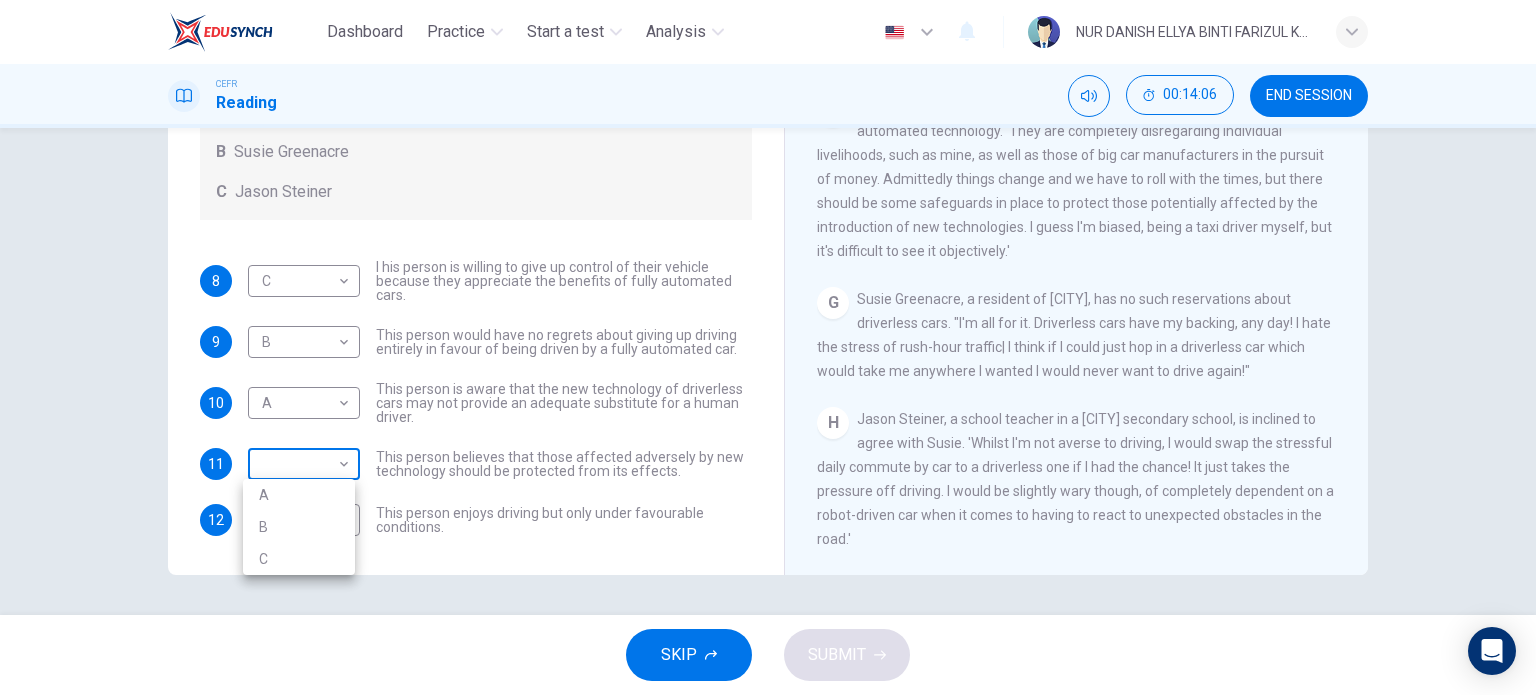 click on "Dashboard Practice Start a test Analysis English en ​ NUR DANISH ELLYA BINTI FARIZUL KARIMI CEFR Reading 00:14:06 END SESSION Questions 8 - 12 Look at the following statements, and the list of people. Match each statement to the correct person, A-C. You may use any letter more than once.
A John Reynolds B Susie Greenacre C Jason Steiner 8 C C ​ I his person is willing to give up control of their vehicle because they appreciate the benefits of fully automated cars. 9 B B ​ This person would have no regrets about giving up driving entirely in favour of being driven by a fully automated car. 10 A A ​ This person is aware that the new technology of driverless cars may not provide an adequate substitute for a human driver. 11 ​ ​ This person believes that those affected adversely by new technology should be protected from its effects. 12 ​ ​ This person enjoys driving but only under favourable conditions. Driverless cars CLICK TO ZOOM Click to Zoom A B C D E F G H SKIP SUBMIT
Dashboard A B" at bounding box center (768, 347) 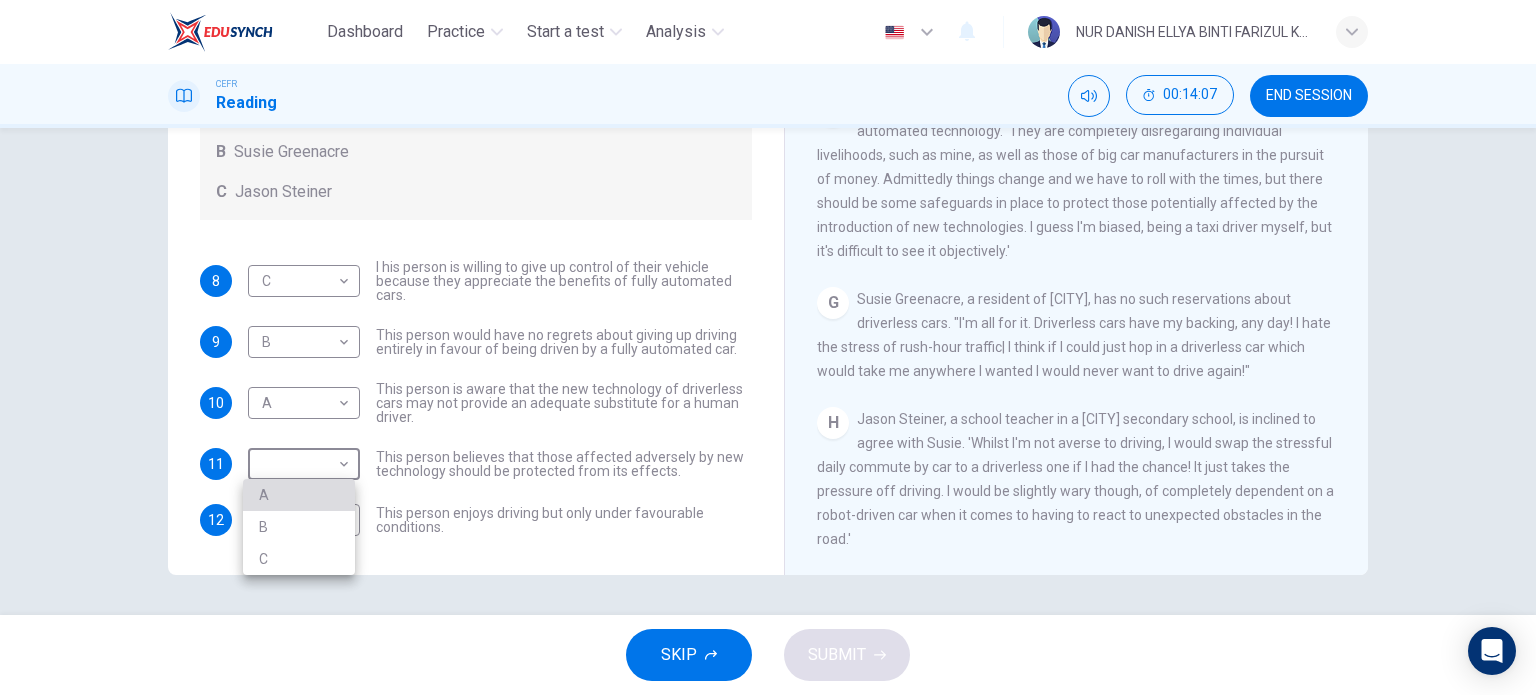 click on "A" at bounding box center (299, 495) 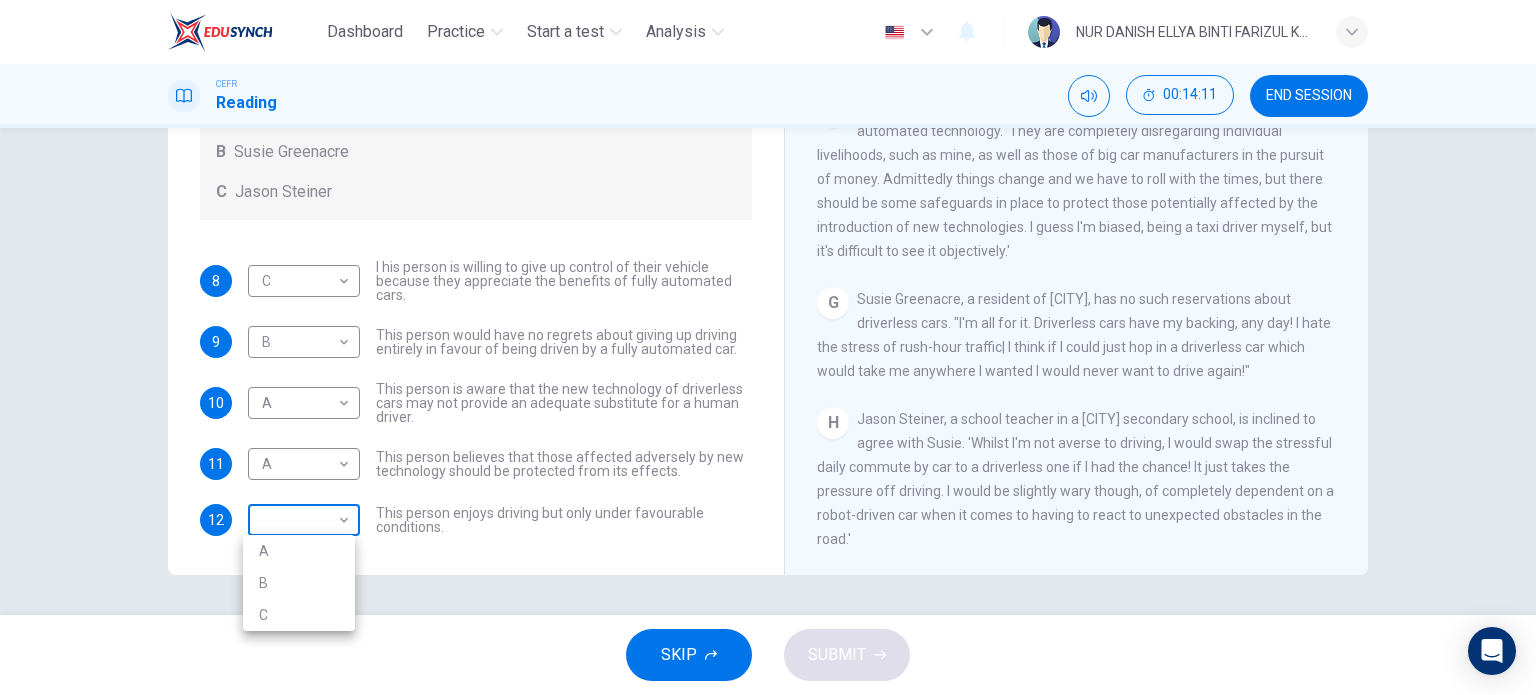 click on "Dashboard Practice Start a test Analysis English en ​ NUR DANISH ELLYA BINTI FARIZUL KARIMI CEFR Reading 00:14:11 END SESSION Questions 8 - 12 Look at the following statements, and the list of people. Match each statement to the correct person, A-C. You may use any letter more than once.
A John Reynolds B Susie Greenacre C Jason Steiner 8 C C ​ I his person is willing to give up control of their vehicle because they appreciate the benefits of fully automated cars. 9 B B ​ This person would have no regrets about giving up driving entirely in favour of being driven by a fully automated car. 10 A A ​ This person is aware that the new technology of driverless cars may not provide an adequate substitute for a human driver. 11 A A ​ This person believes that those affected adversely by new technology should be protected from its effects. 12 ​ ​ This person enjoys driving but only under favourable conditions. Driverless cars CLICK TO ZOOM Click to Zoom A B C D E F G H SKIP SUBMIT
Dashboard A B" at bounding box center (768, 347) 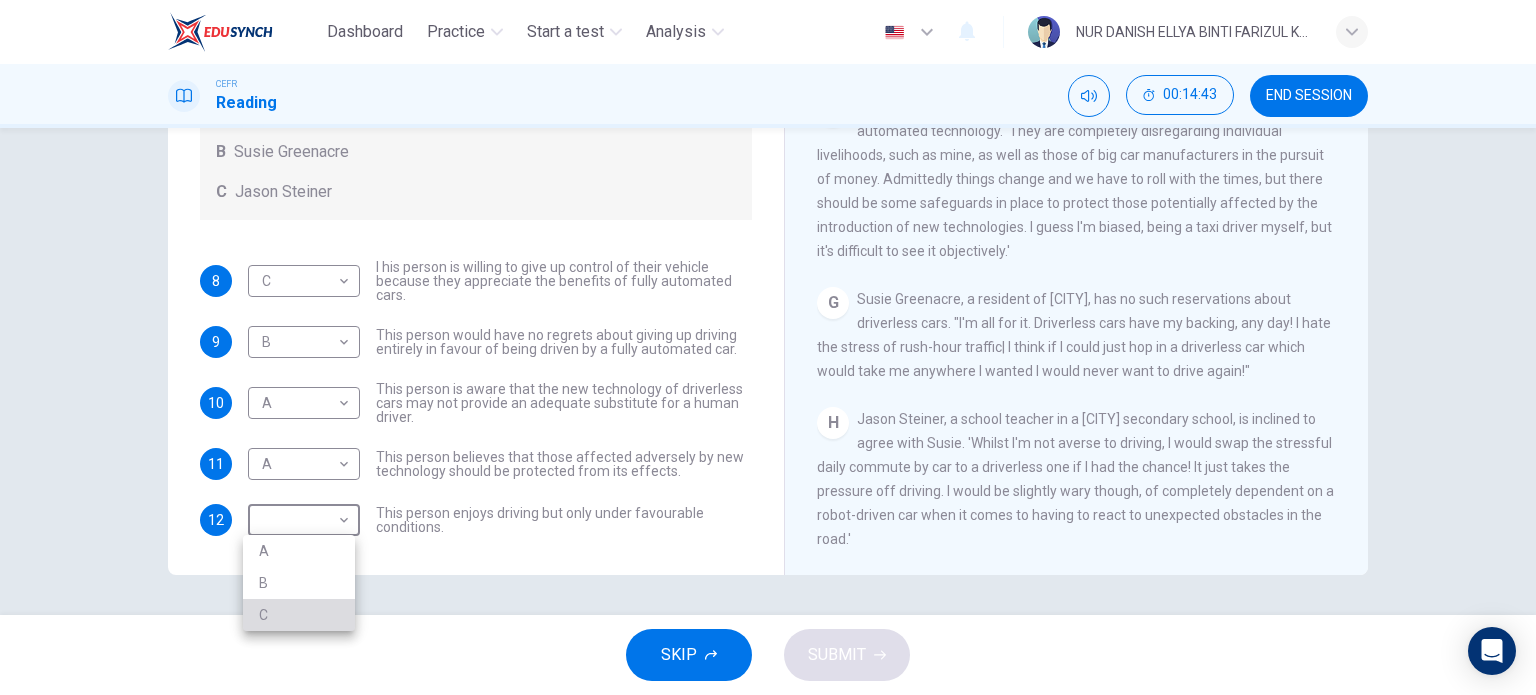 click on "C" at bounding box center (299, 615) 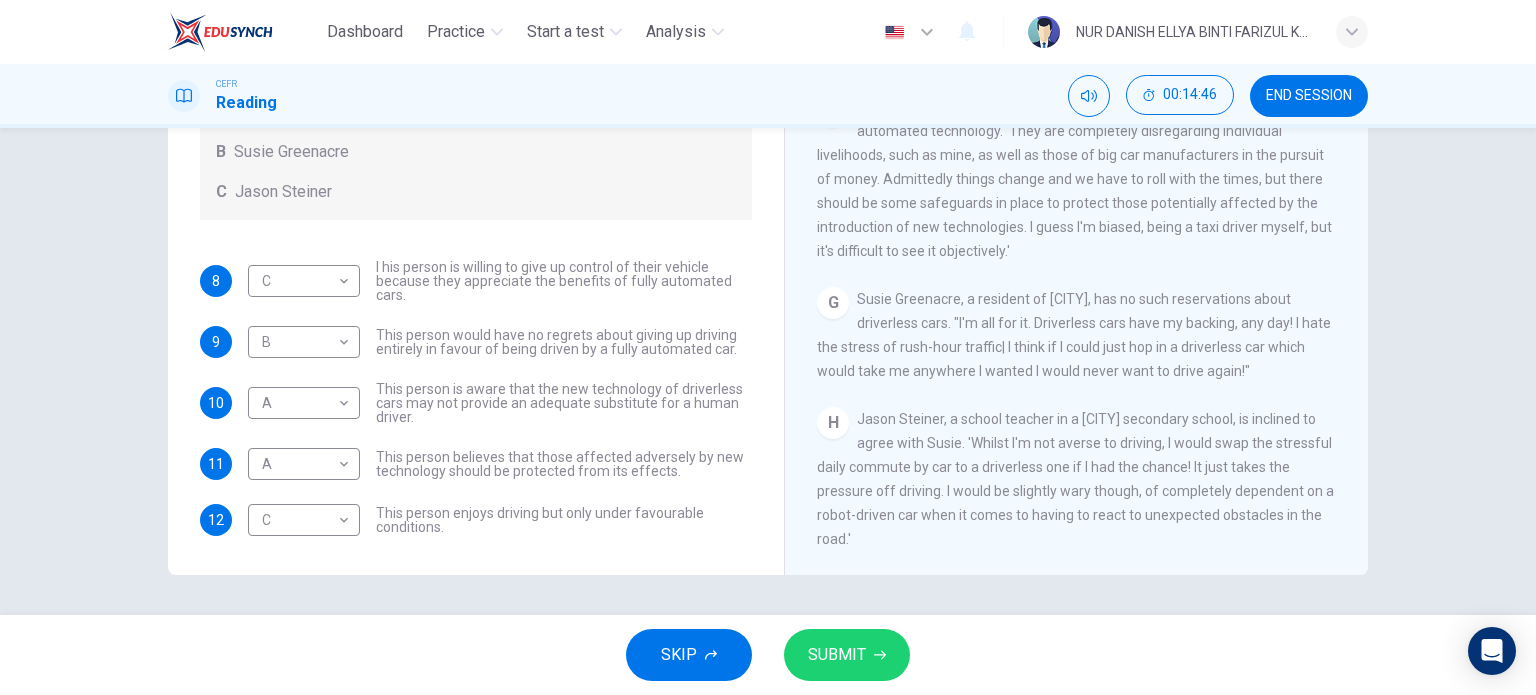 click on "C C ​ This person enjoys driving but only under favourable conditions." at bounding box center (500, 281) 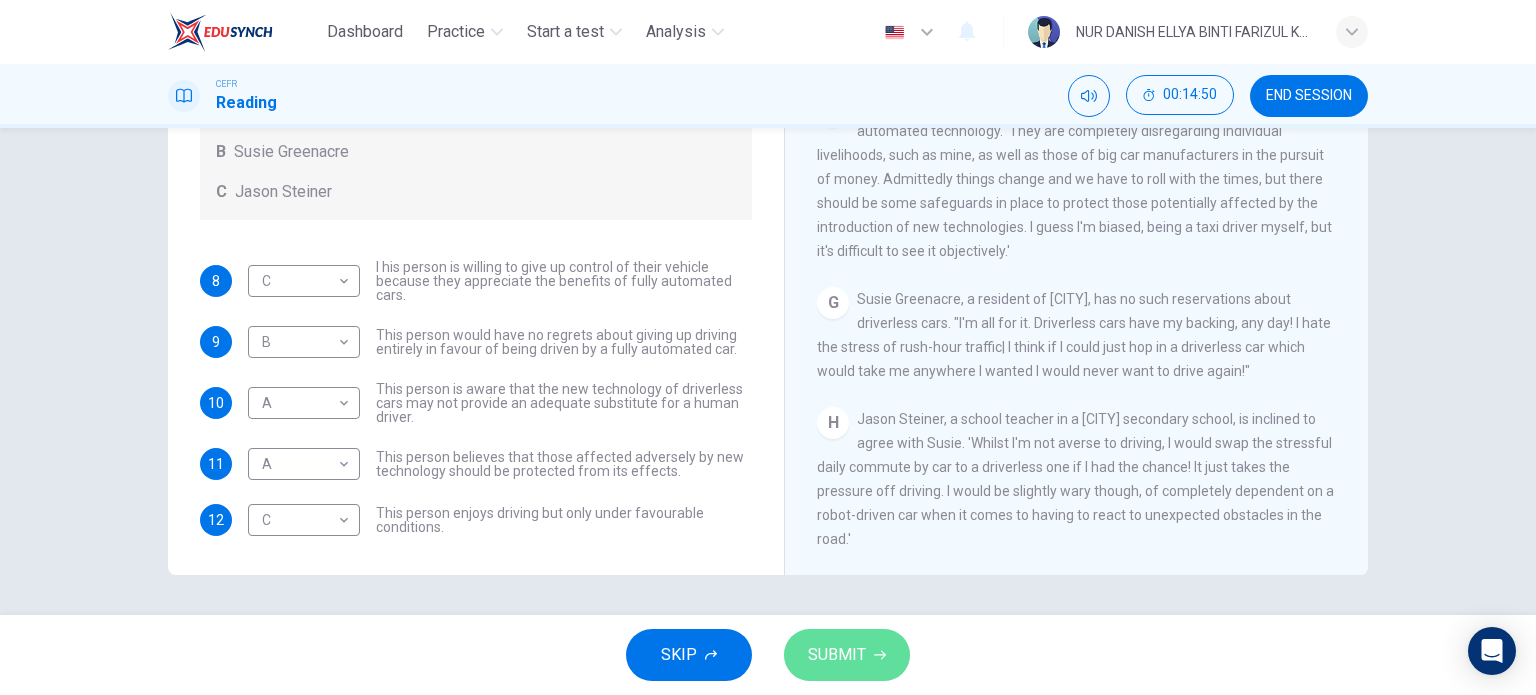 click on "SUBMIT" at bounding box center (837, 655) 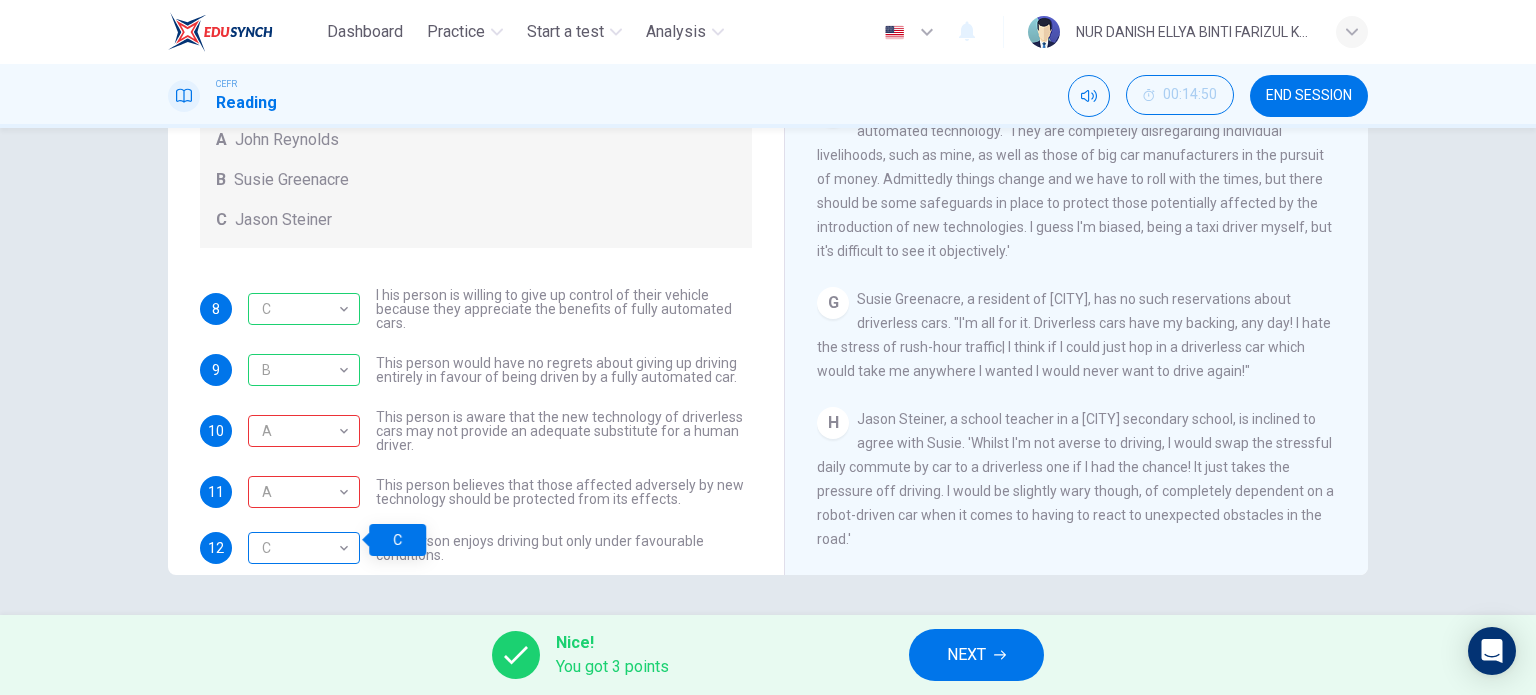 scroll, scrollTop: 68, scrollLeft: 0, axis: vertical 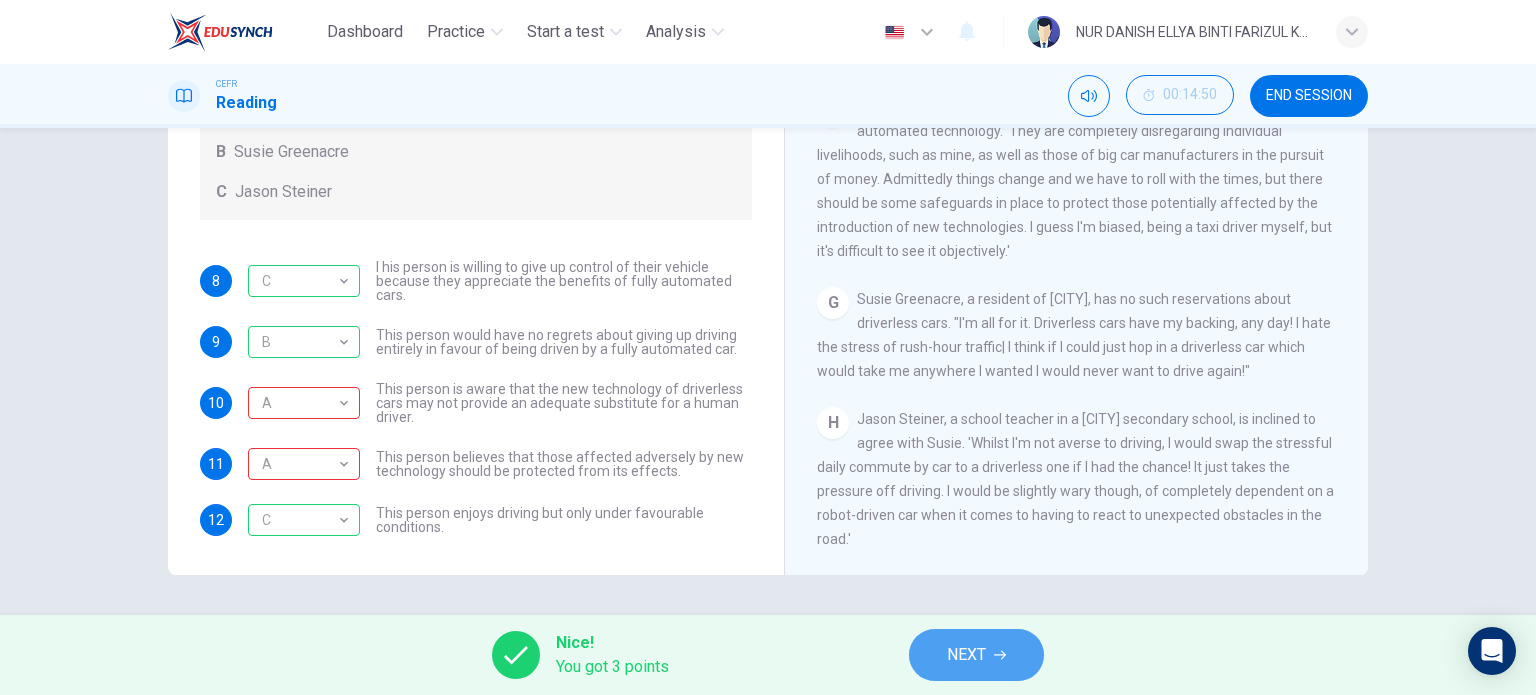 click on "NEXT" at bounding box center (976, 655) 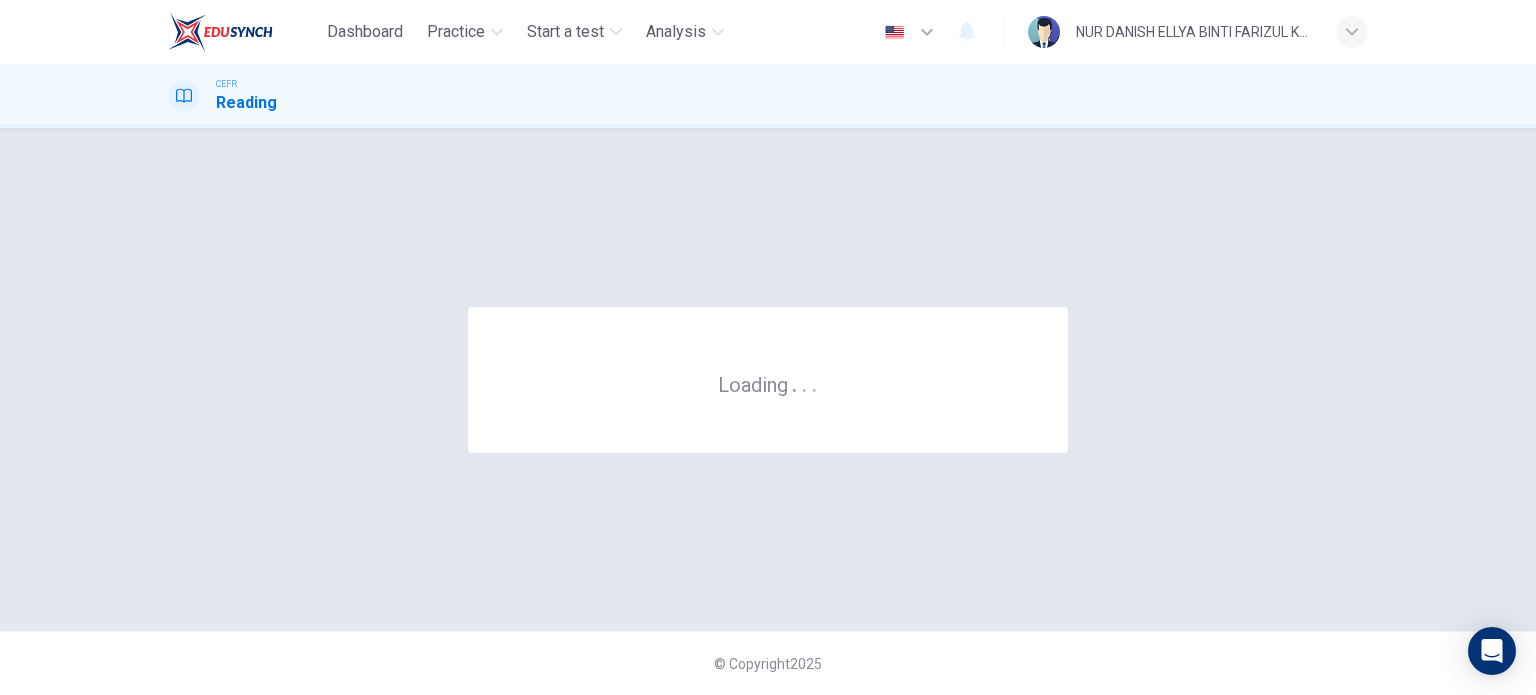 scroll, scrollTop: 0, scrollLeft: 0, axis: both 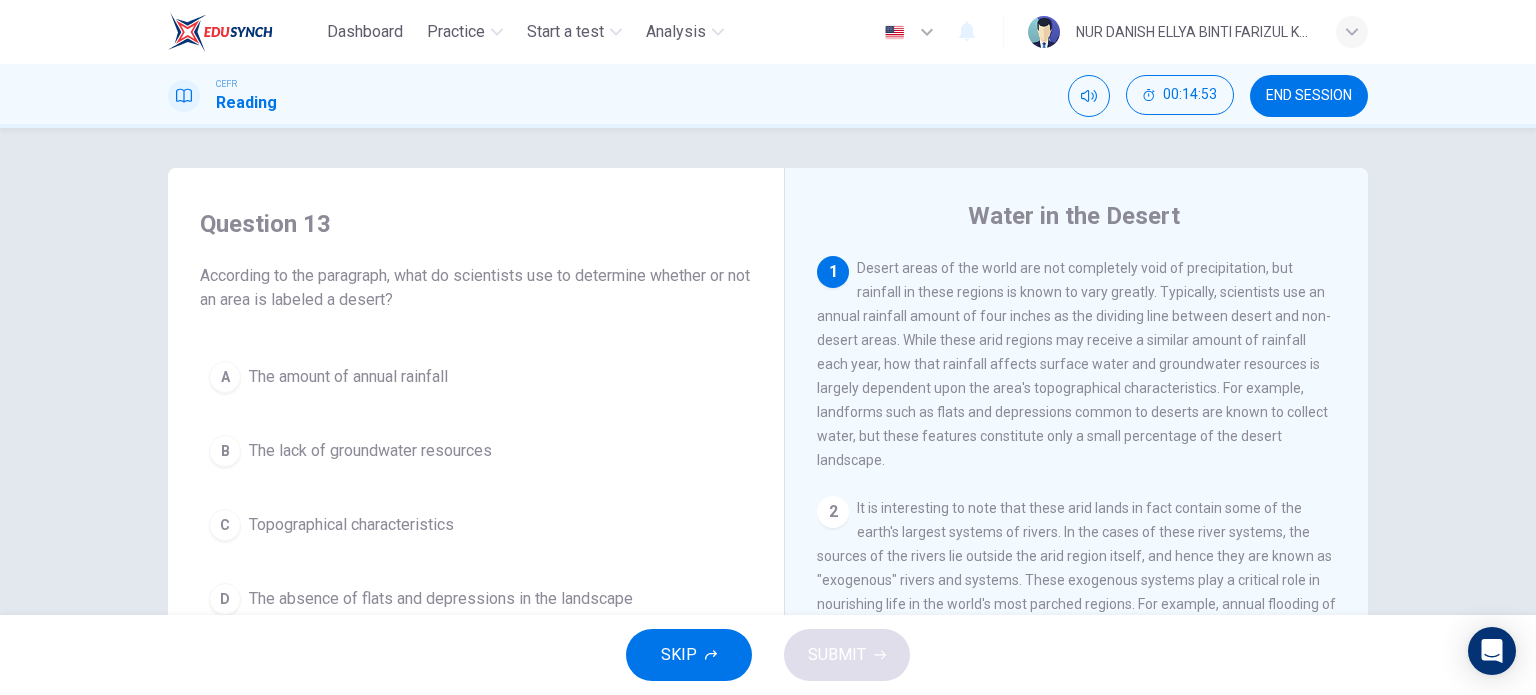 click on "END SESSION" at bounding box center [1309, 96] 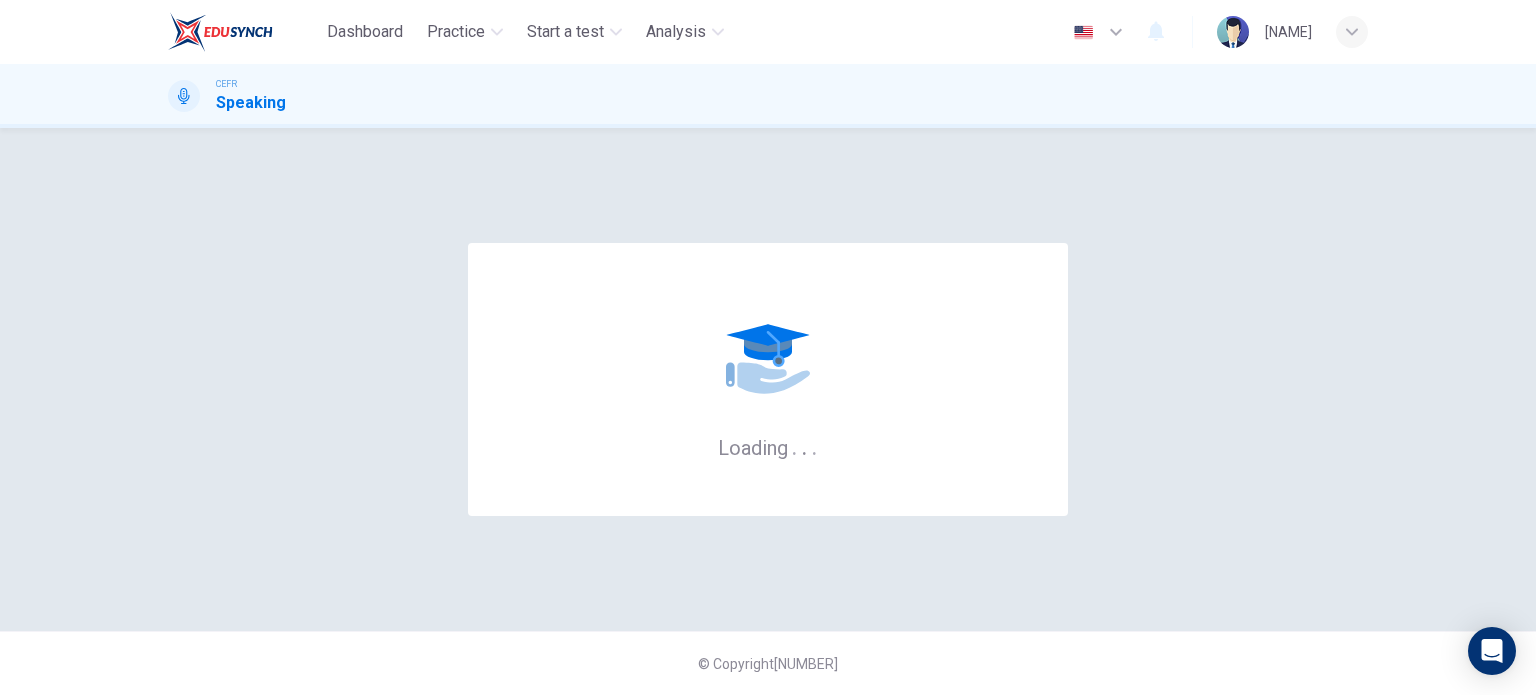 scroll, scrollTop: 0, scrollLeft: 0, axis: both 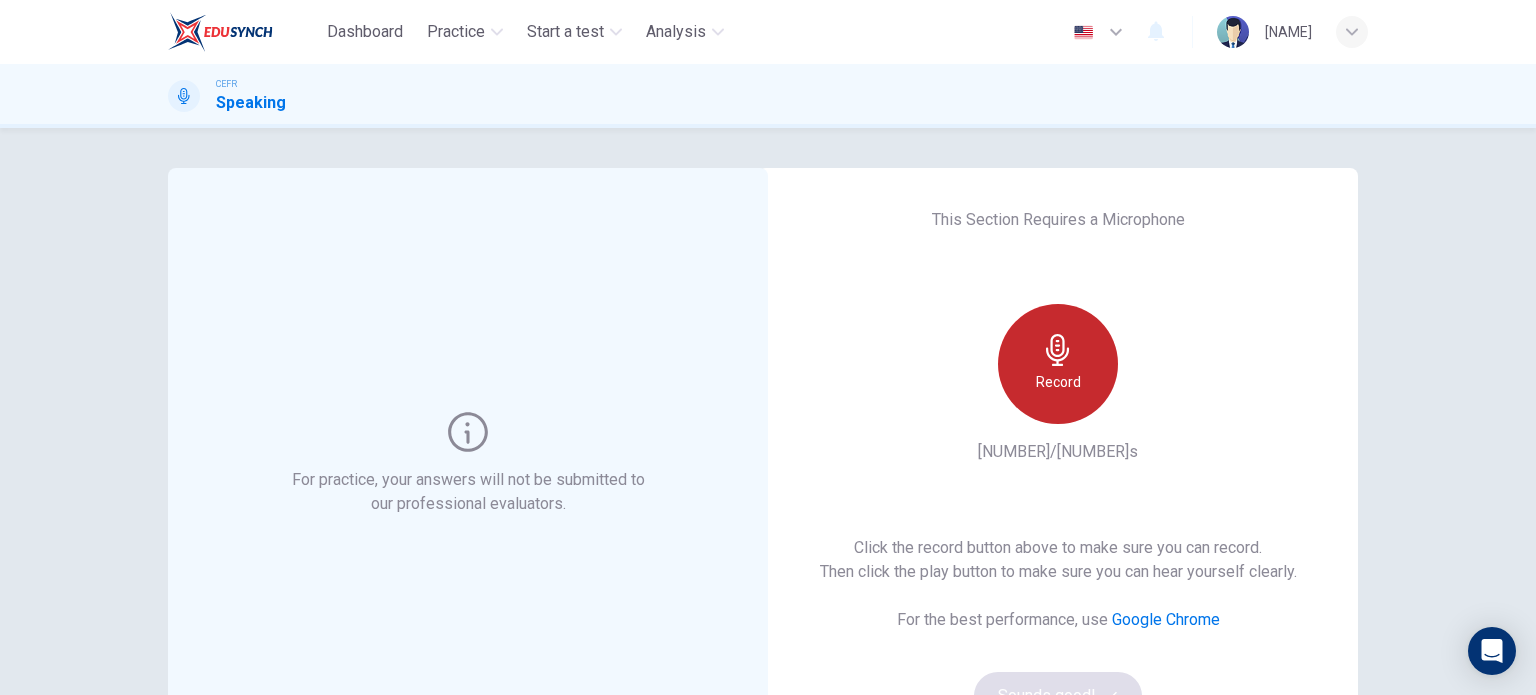 click on "Record" at bounding box center [1058, 382] 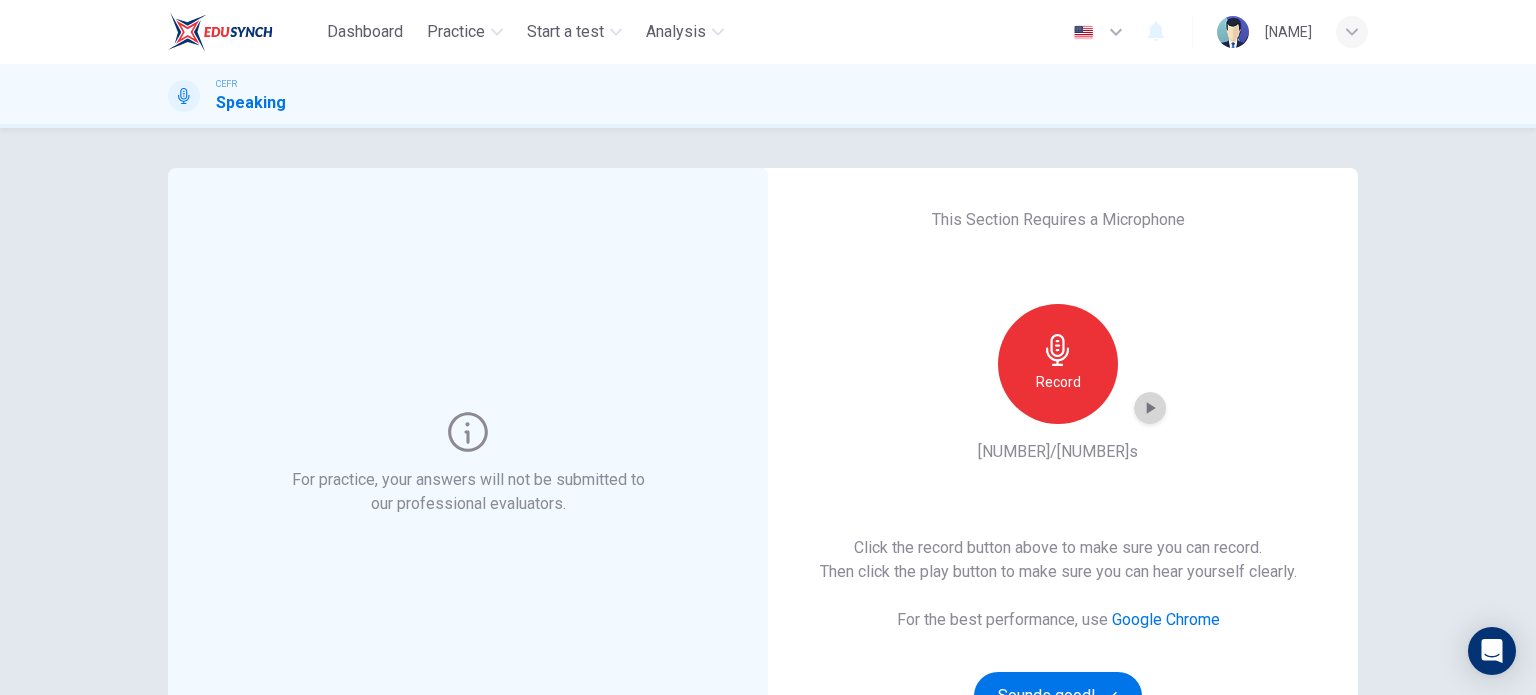 click at bounding box center [1150, 408] 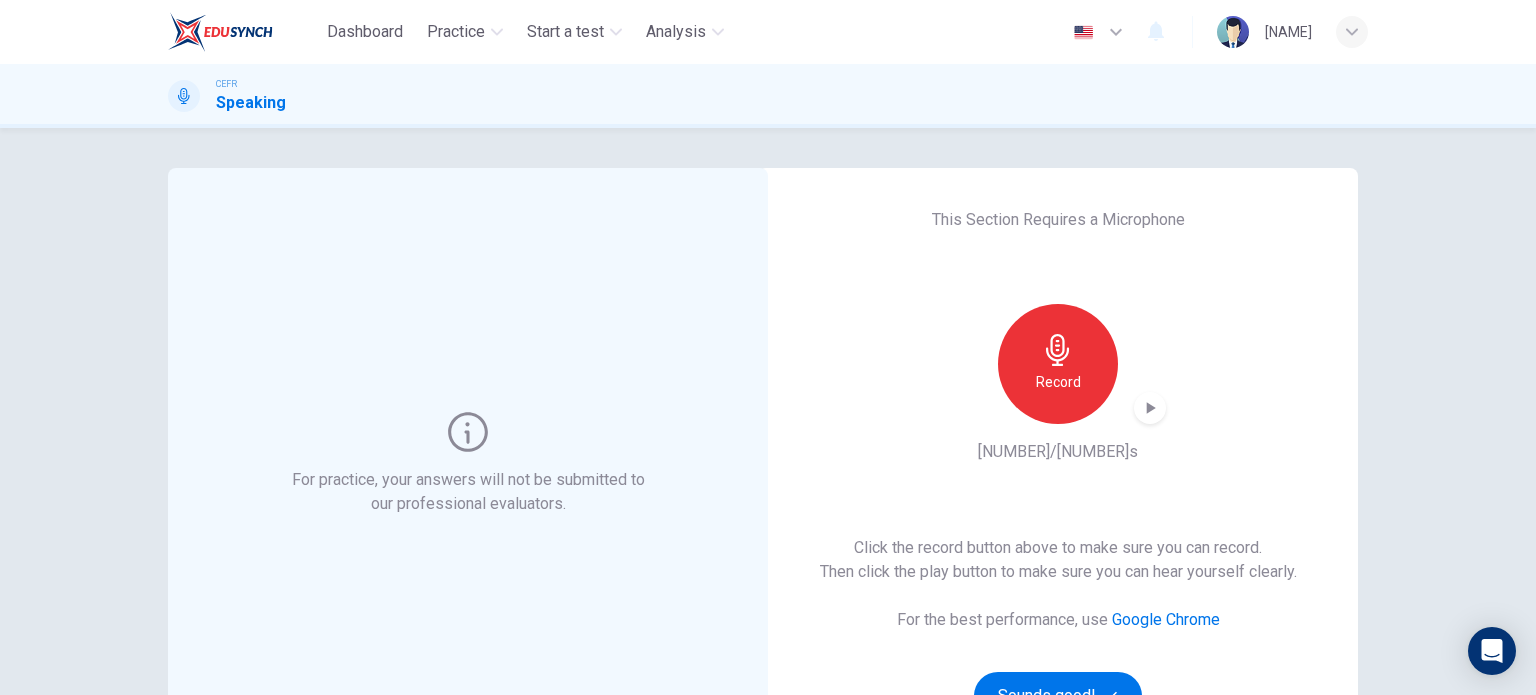 click on "This Section Requires a Microphone Record [NUMBER]/[NUMBER]s Click the record button above to make sure you can record. Then click the play button to make sure you can hear yourself clearly. For the best performance, use Google Chrome Sounds good!" at bounding box center [1058, 464] 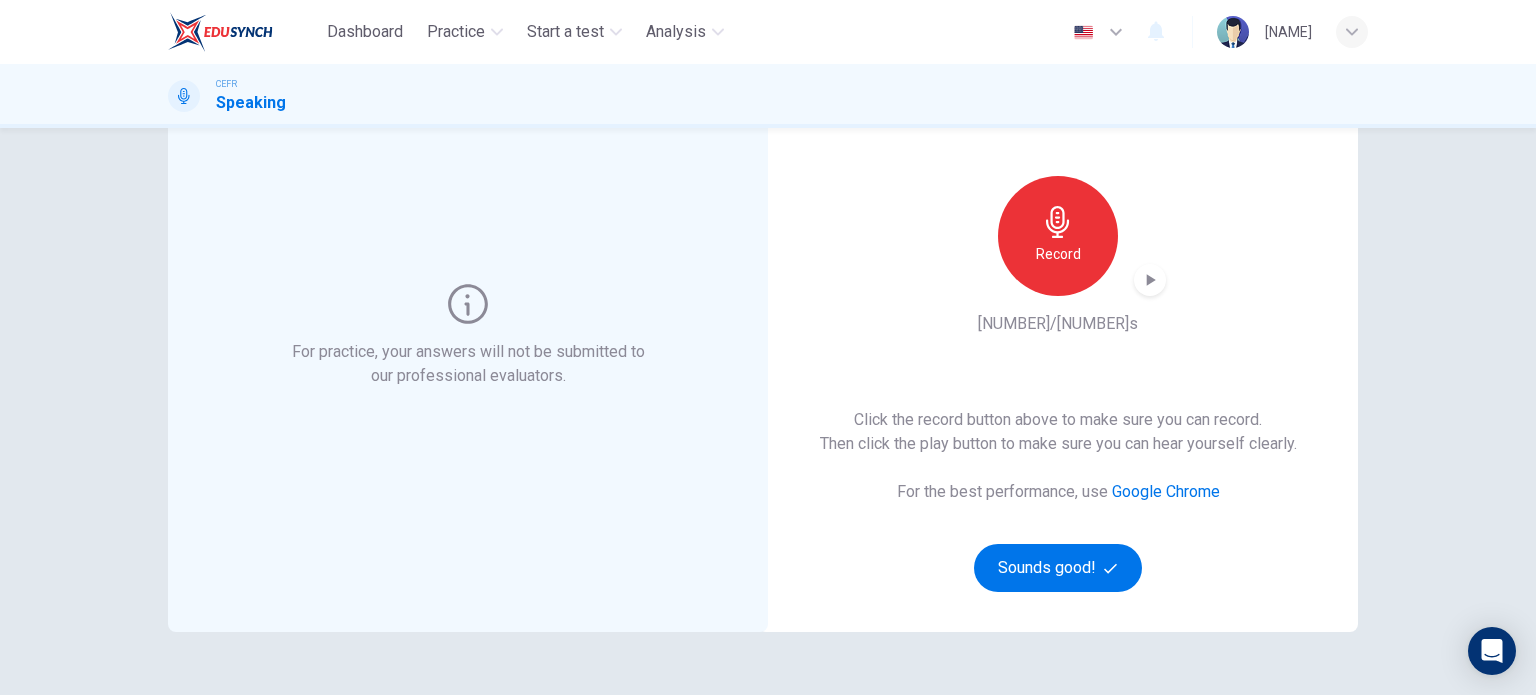 scroll, scrollTop: 131, scrollLeft: 0, axis: vertical 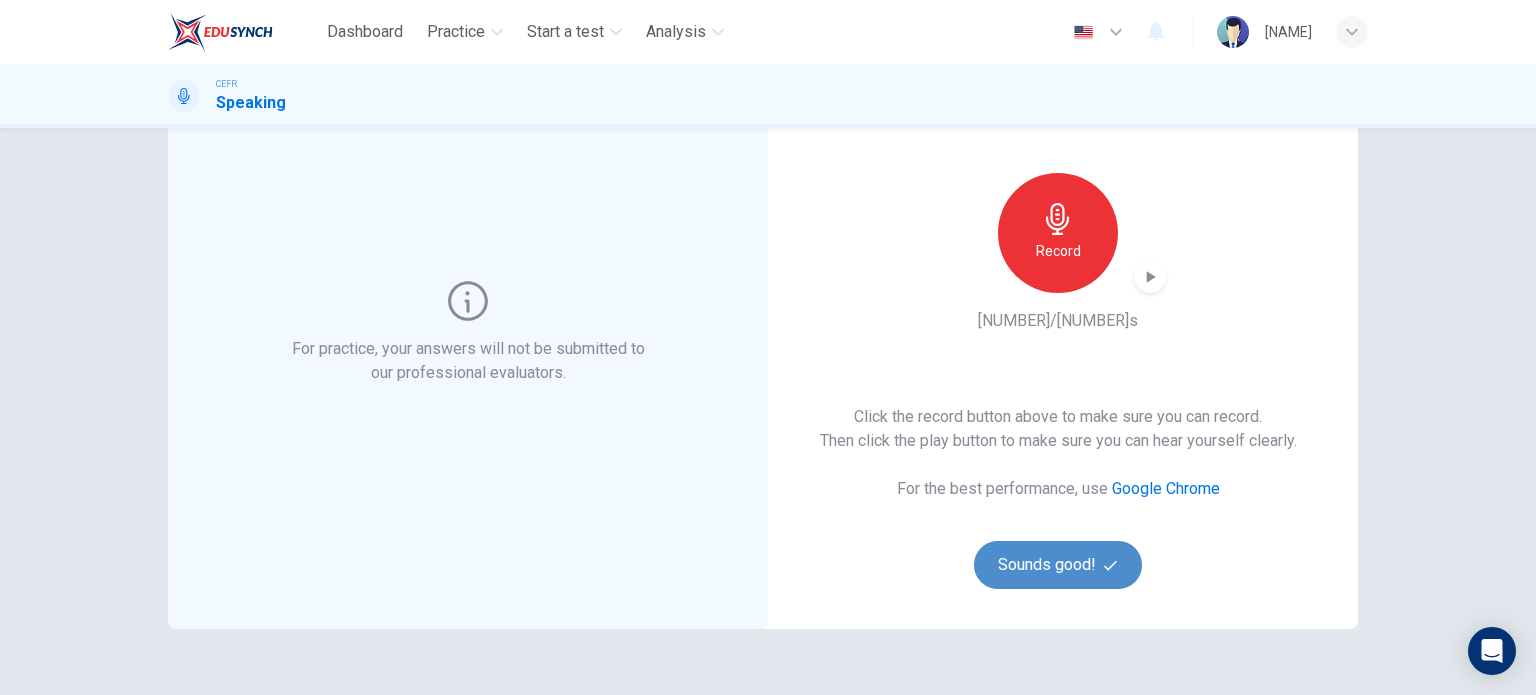 click on "Sounds good!" at bounding box center (1058, 565) 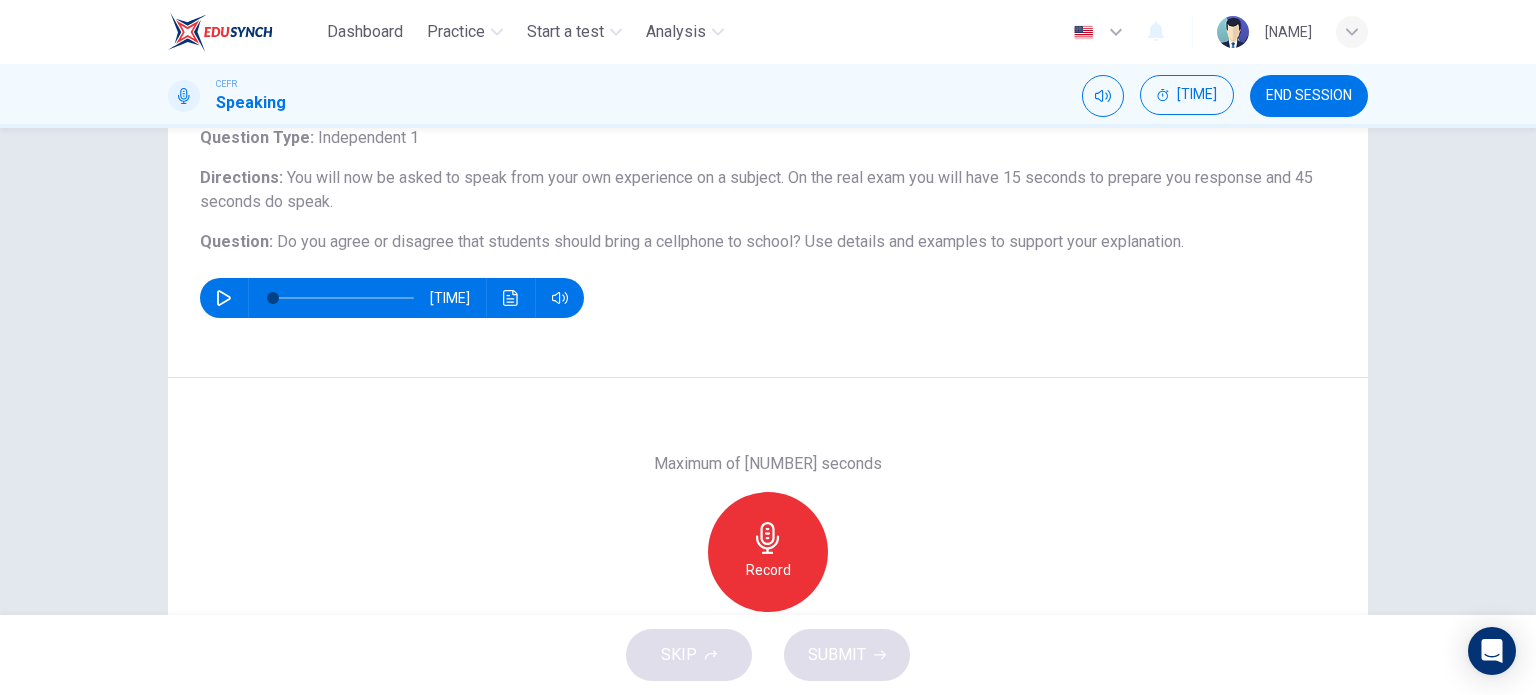 scroll, scrollTop: 136, scrollLeft: 0, axis: vertical 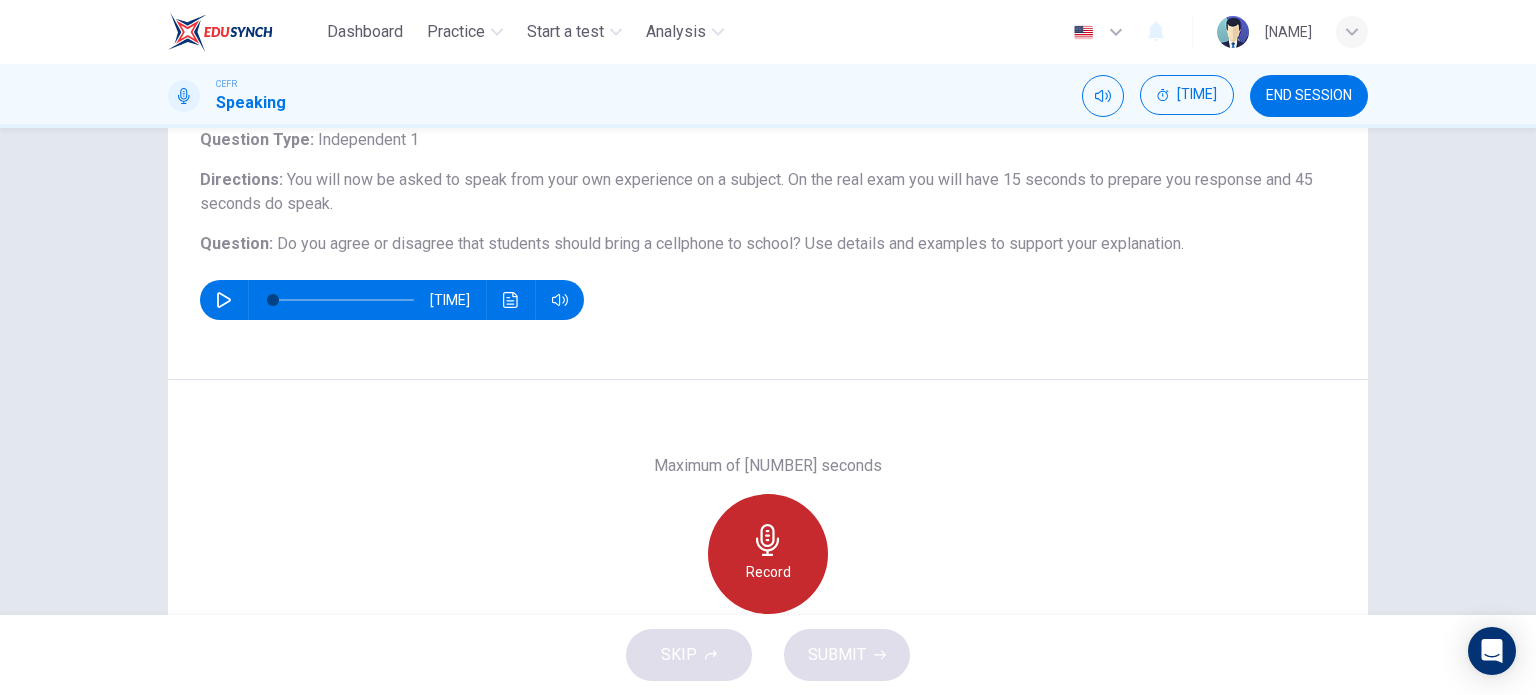 click on "Record" at bounding box center (768, 554) 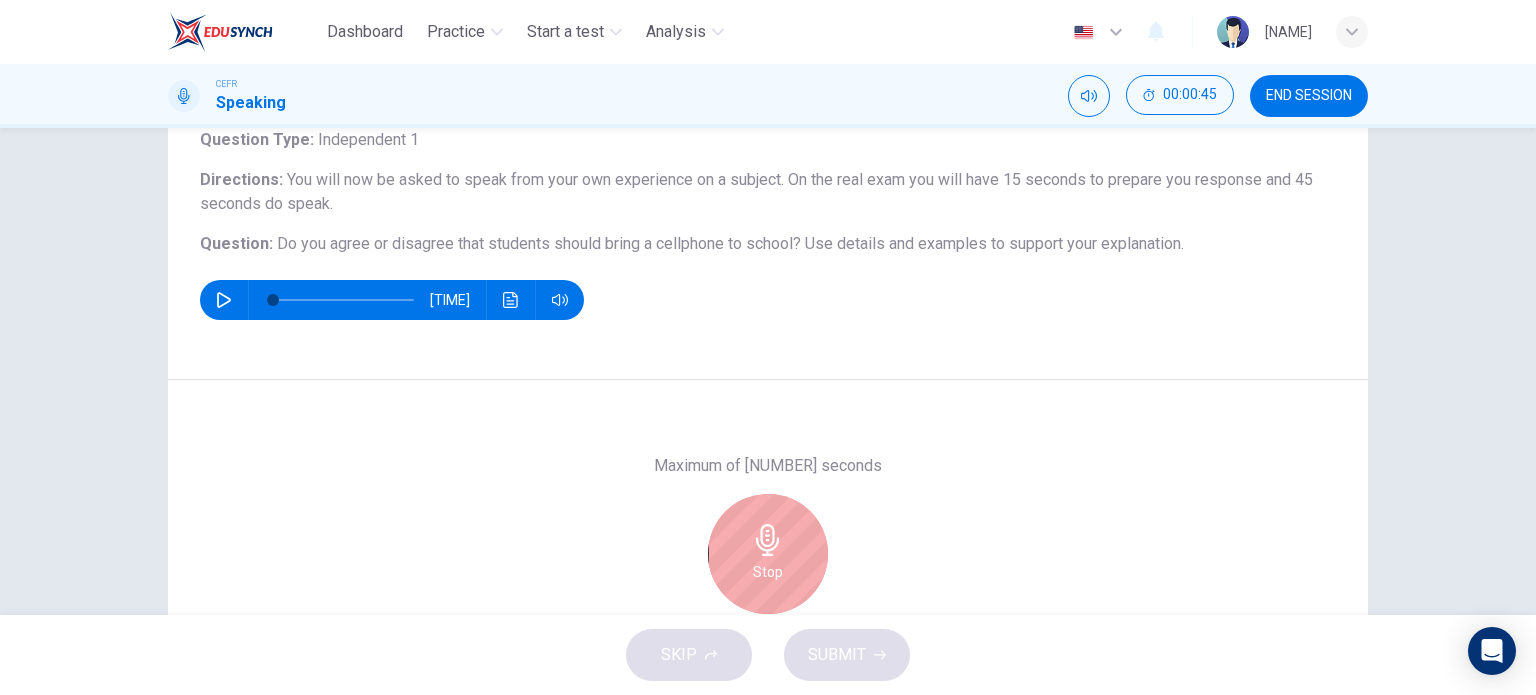 scroll, scrollTop: 232, scrollLeft: 0, axis: vertical 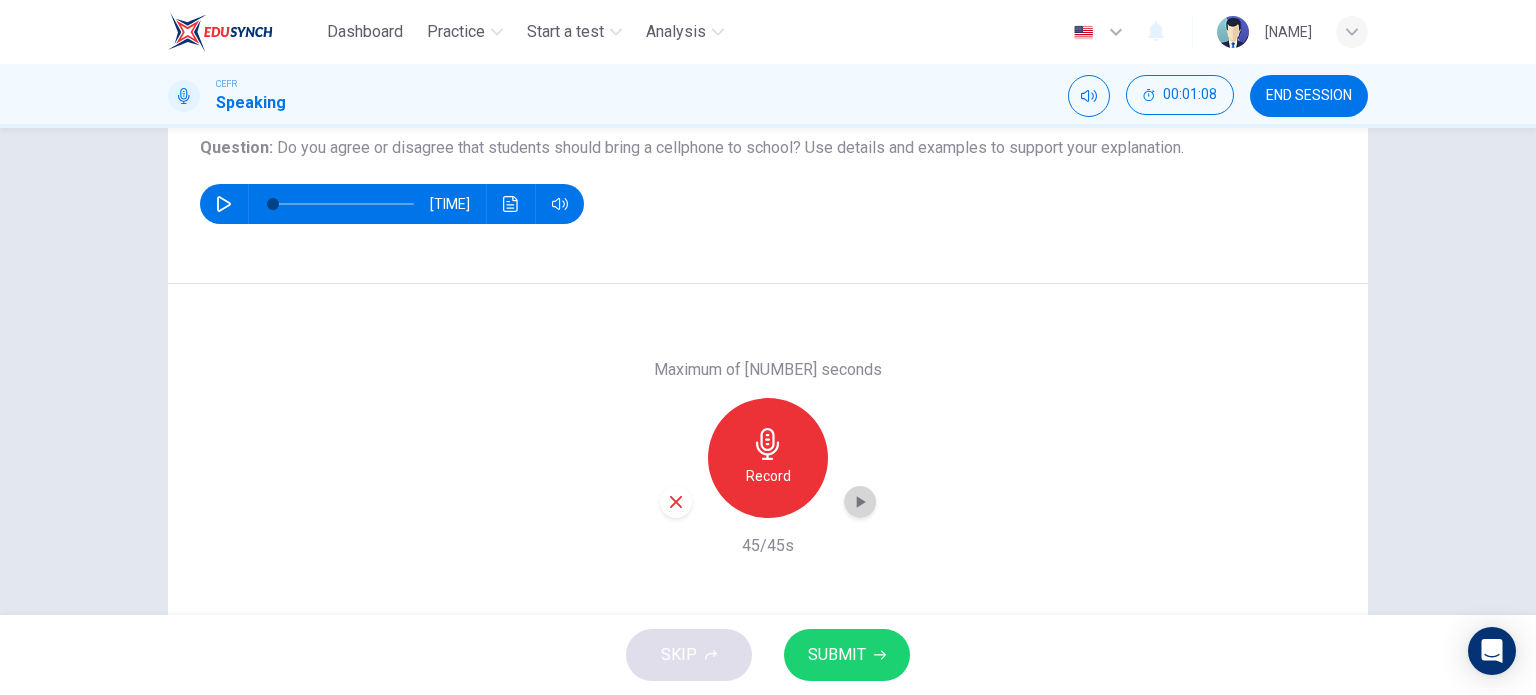 click at bounding box center (860, 502) 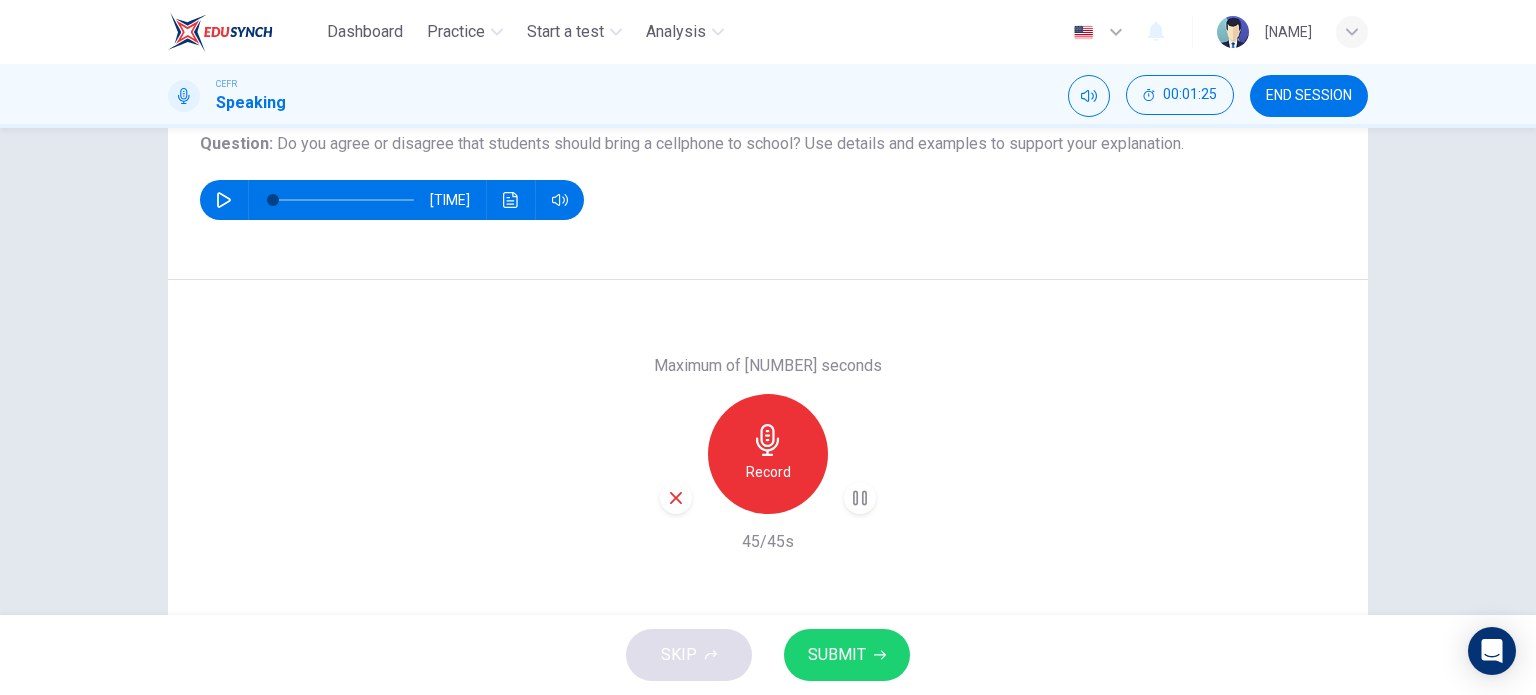 scroll, scrollTop: 252, scrollLeft: 0, axis: vertical 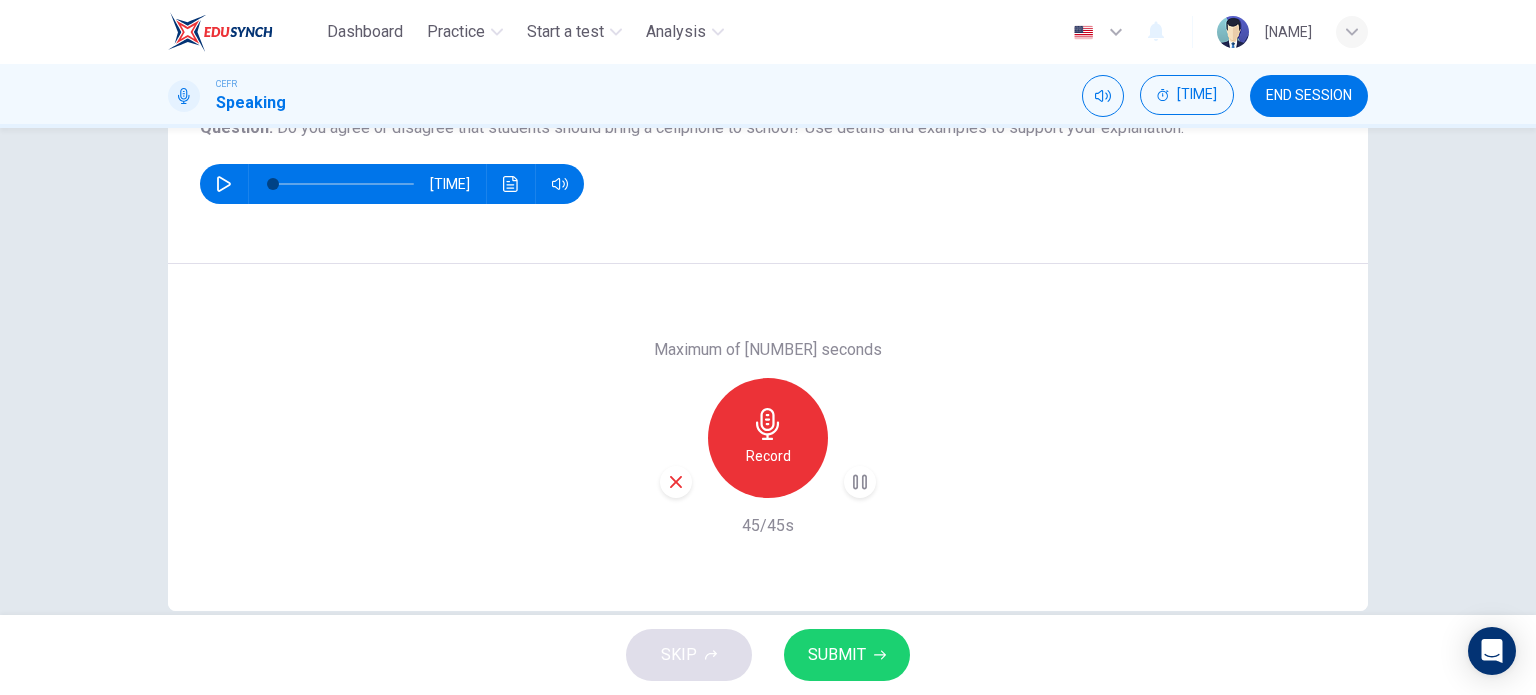 click on "Record" at bounding box center (768, 438) 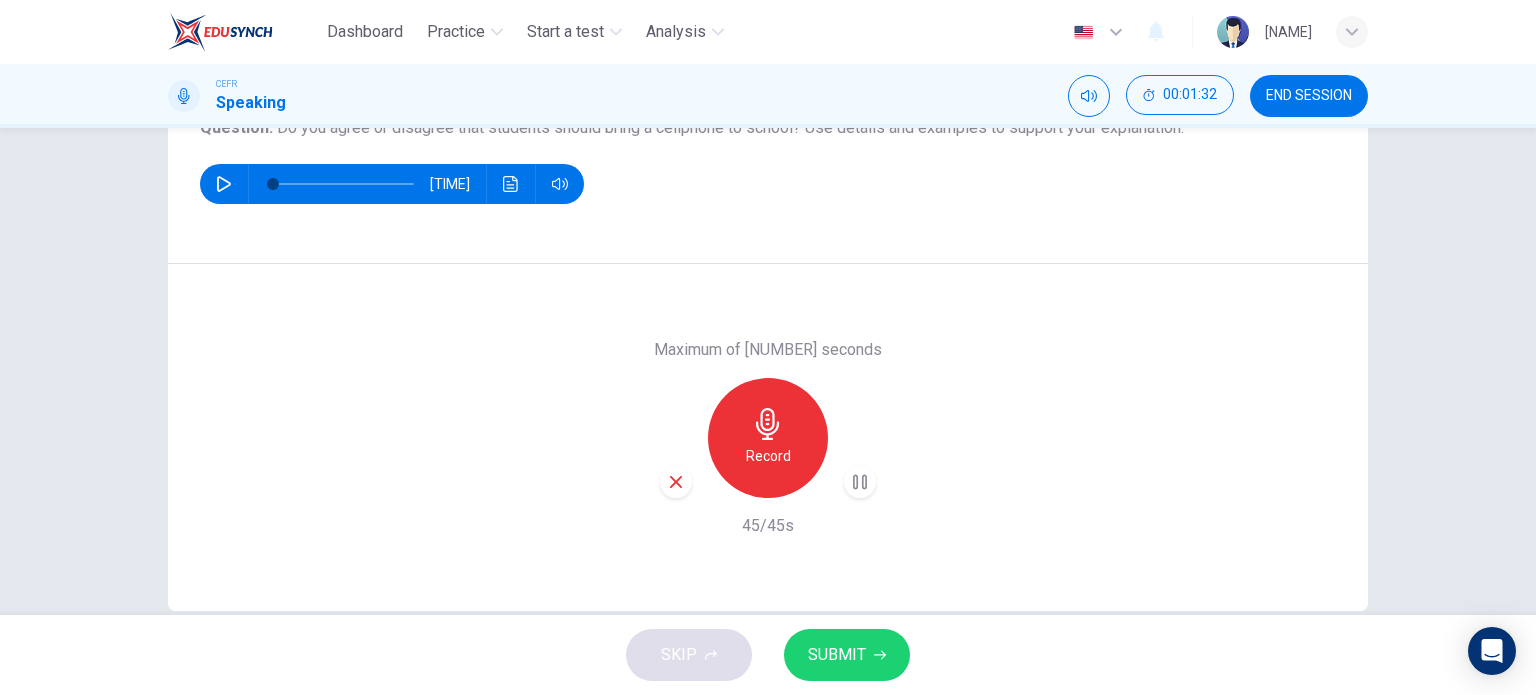 click at bounding box center (676, 482) 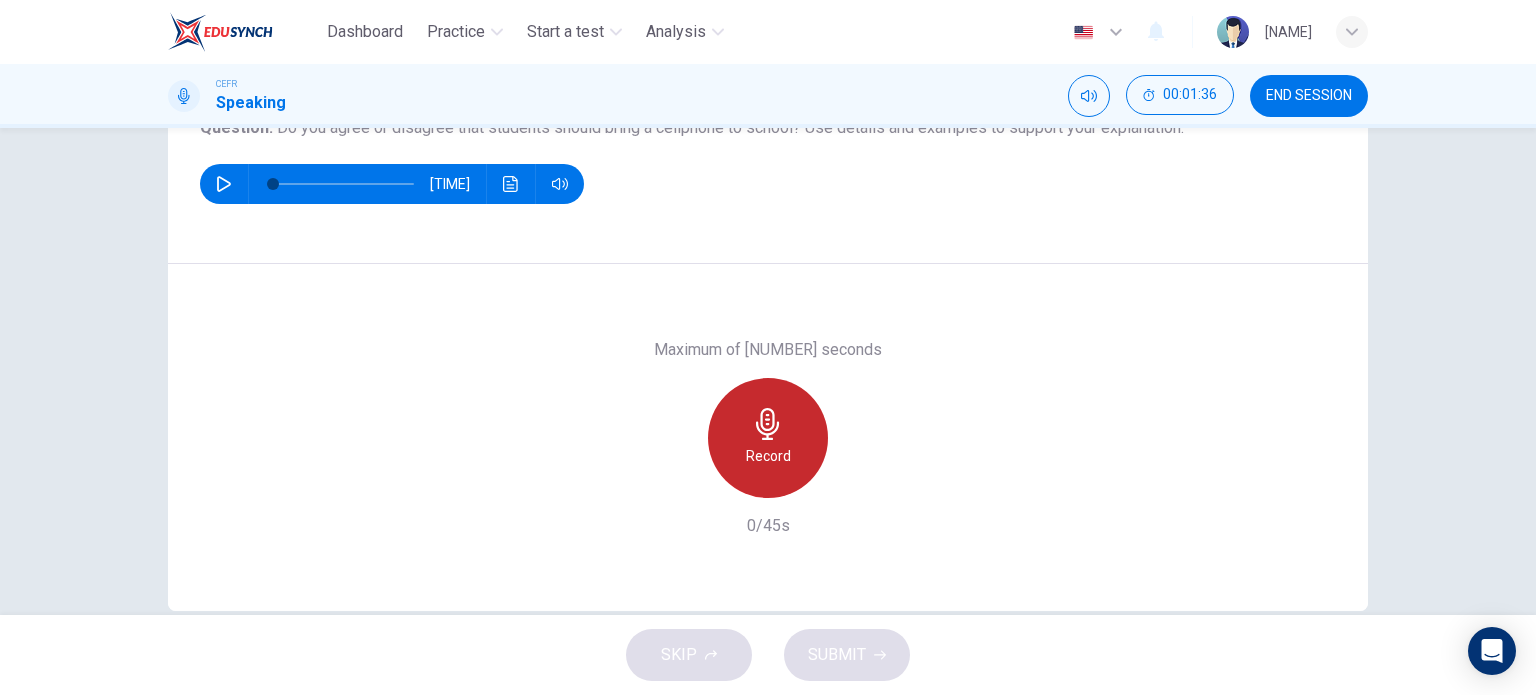 click on "Record" at bounding box center (768, 456) 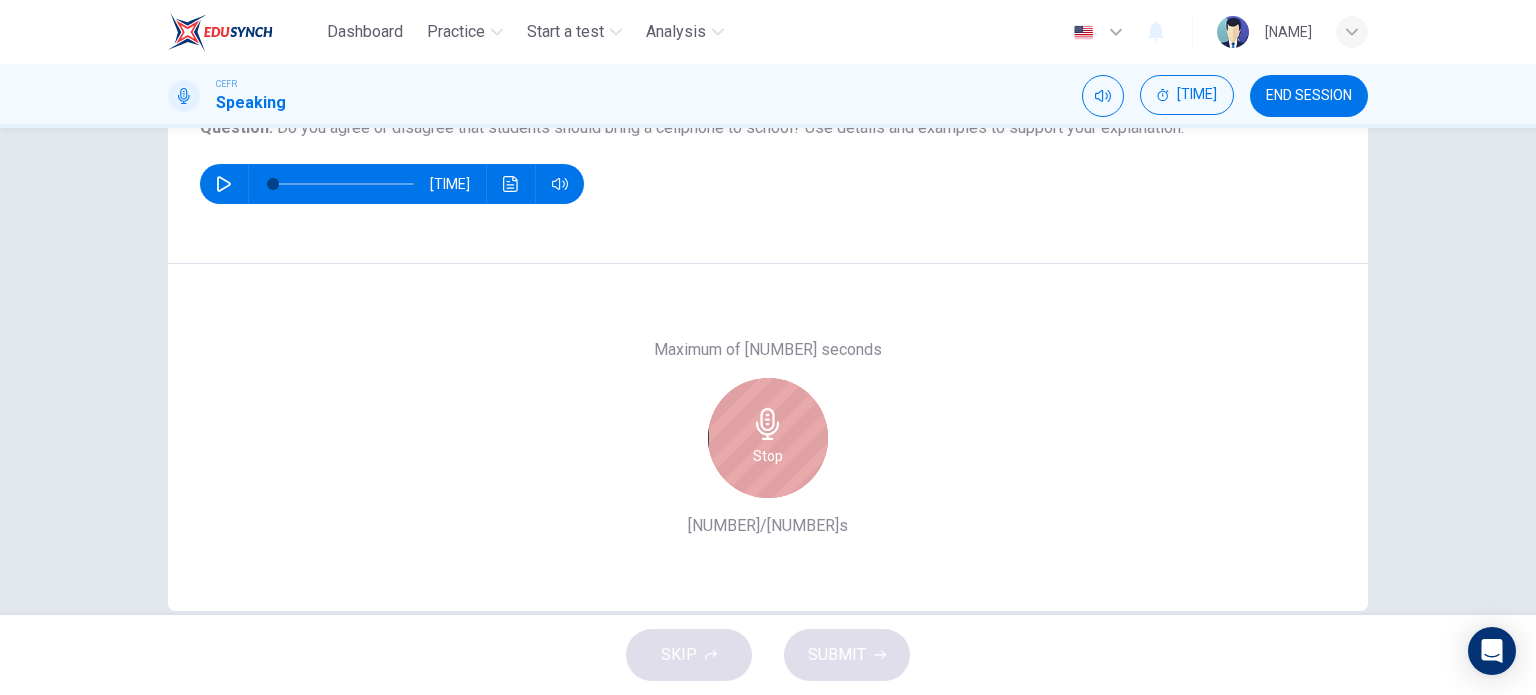 click on "Stop" at bounding box center (768, 438) 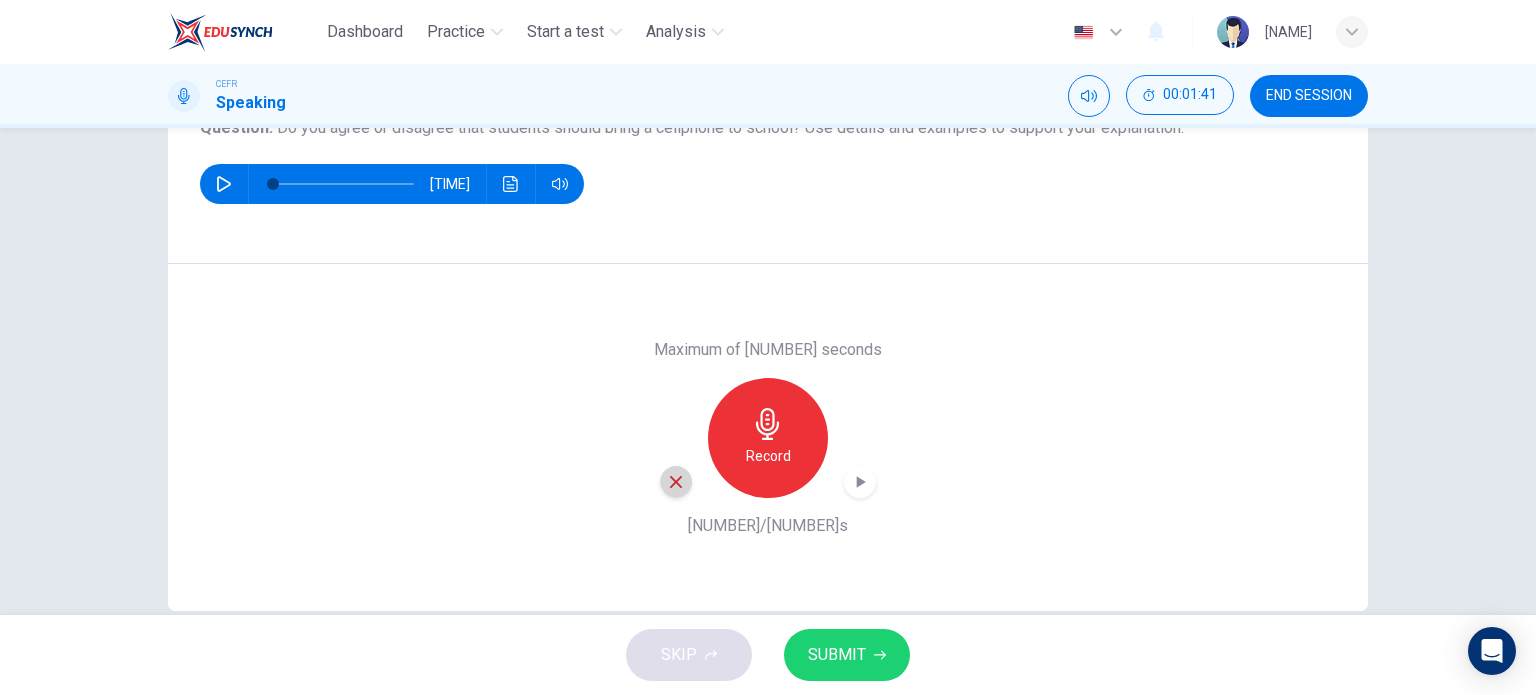 click at bounding box center [676, 482] 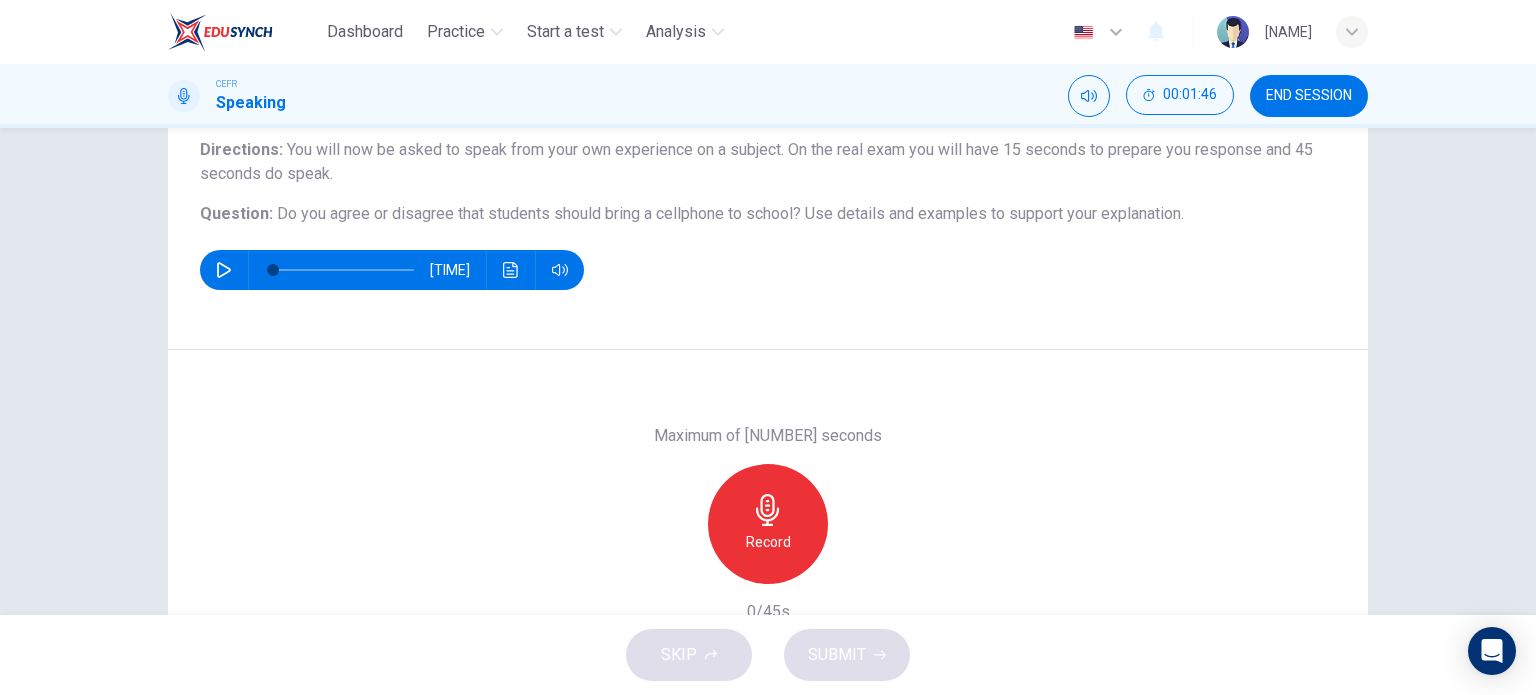 scroll, scrollTop: 215, scrollLeft: 0, axis: vertical 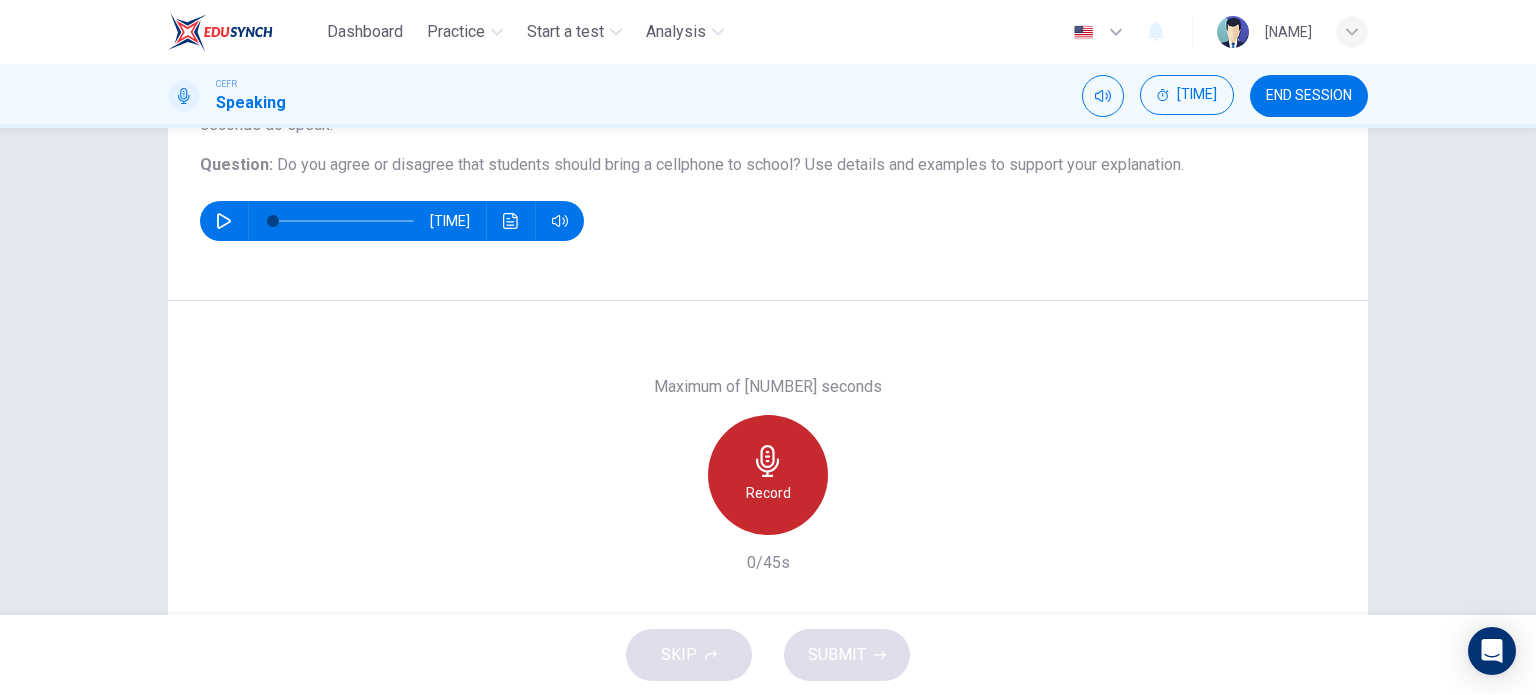 click on "Record" at bounding box center [768, 493] 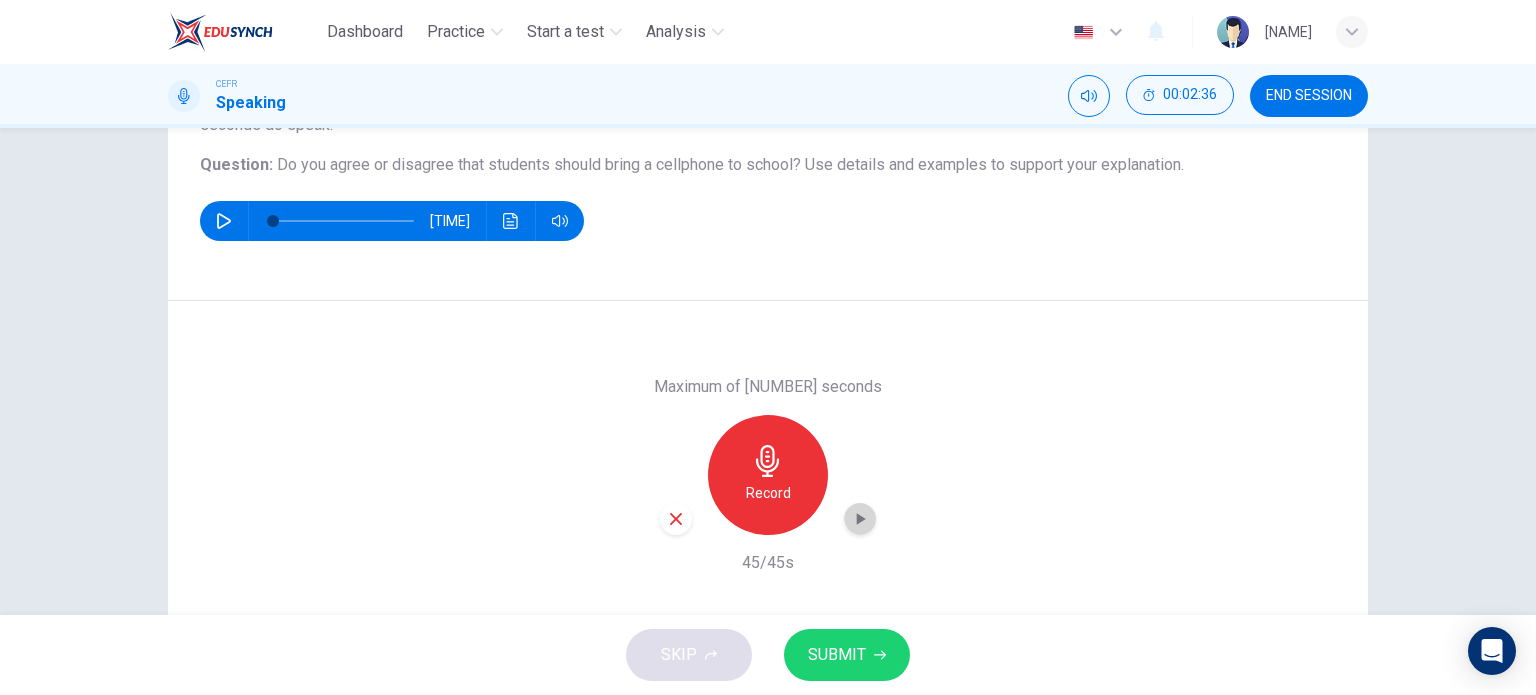 click at bounding box center (860, 519) 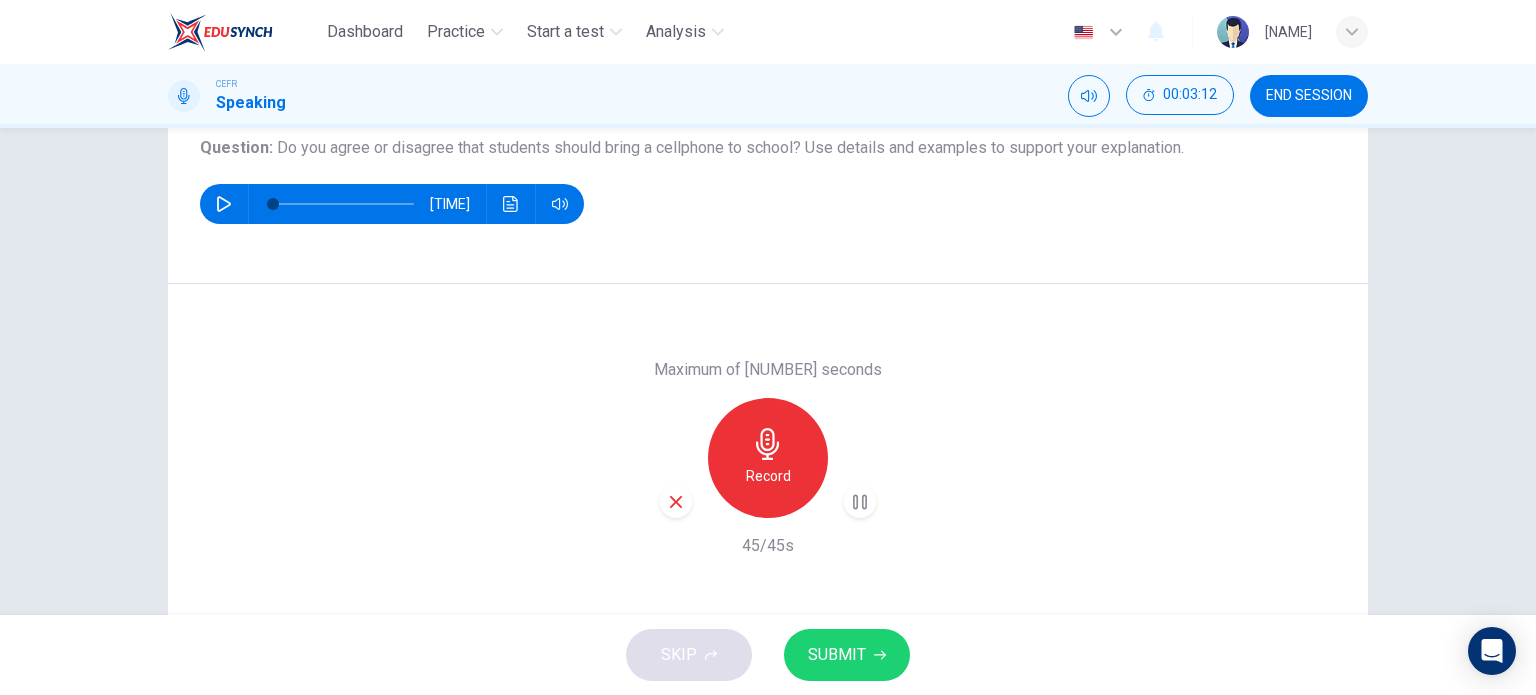 scroll, scrollTop: 231, scrollLeft: 0, axis: vertical 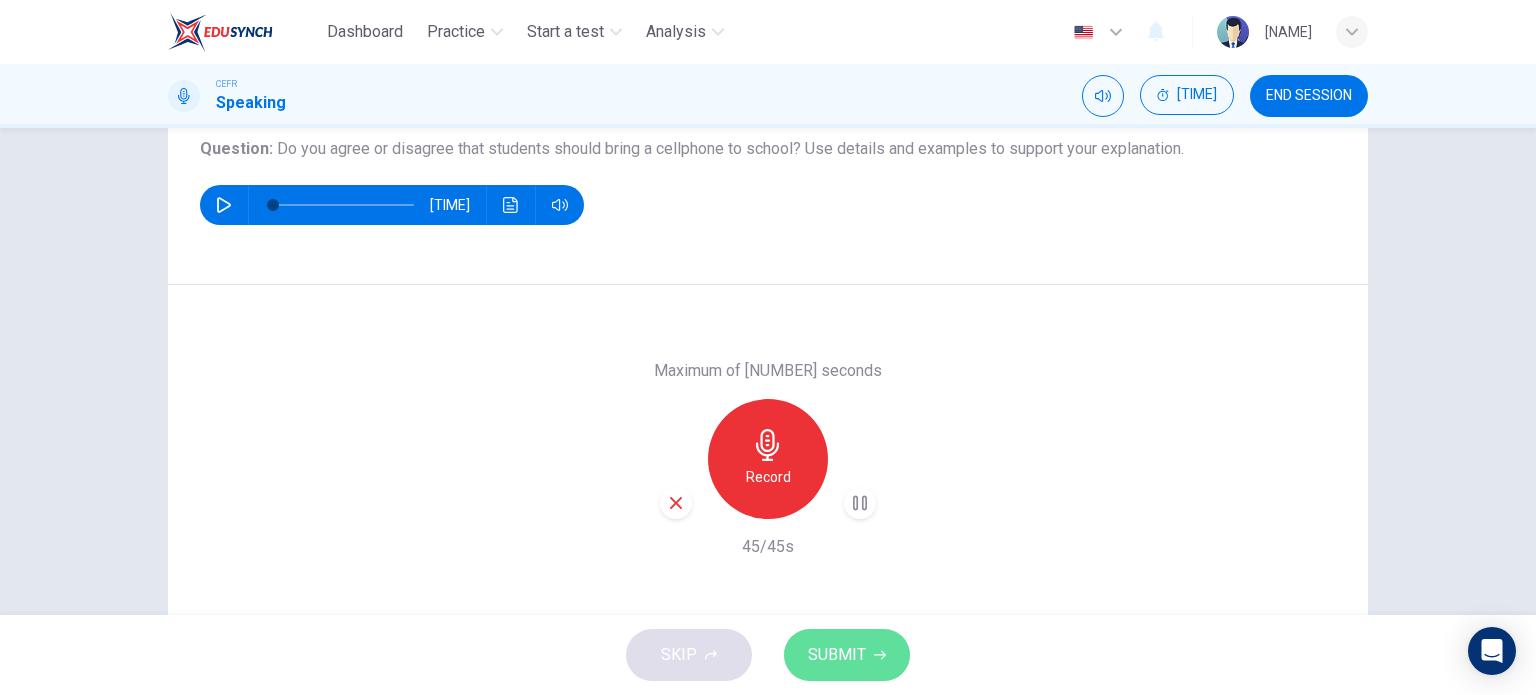 click on "SUBMIT" at bounding box center (837, 655) 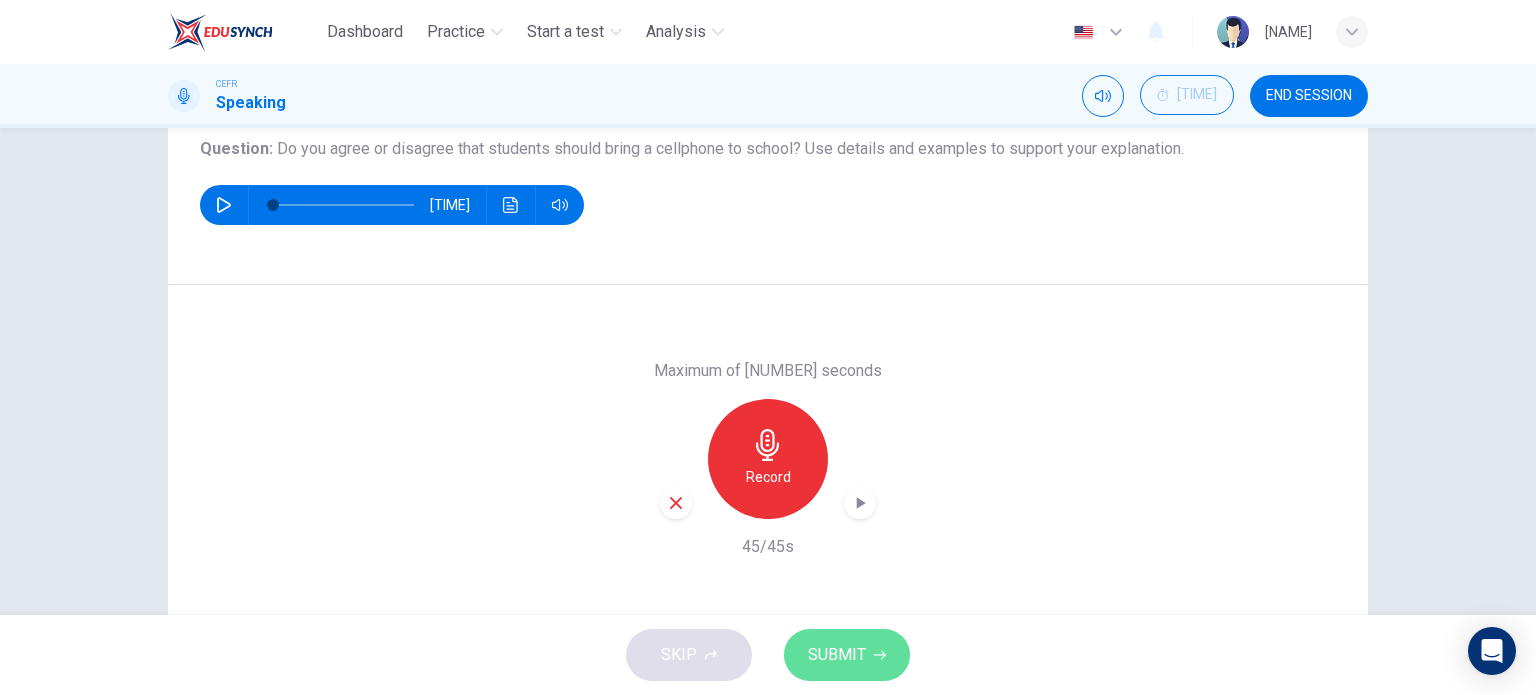 click on "SUBMIT" at bounding box center [847, 655] 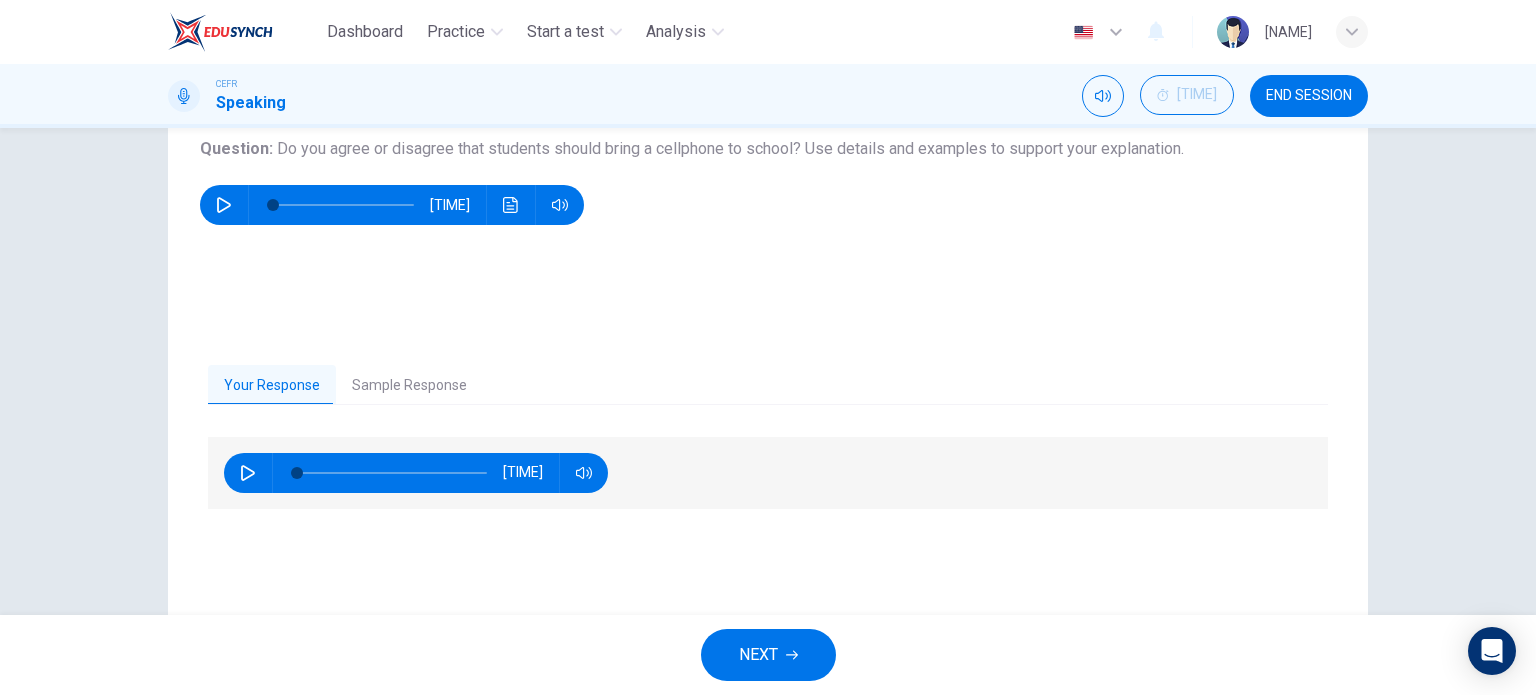 scroll, scrollTop: 288, scrollLeft: 0, axis: vertical 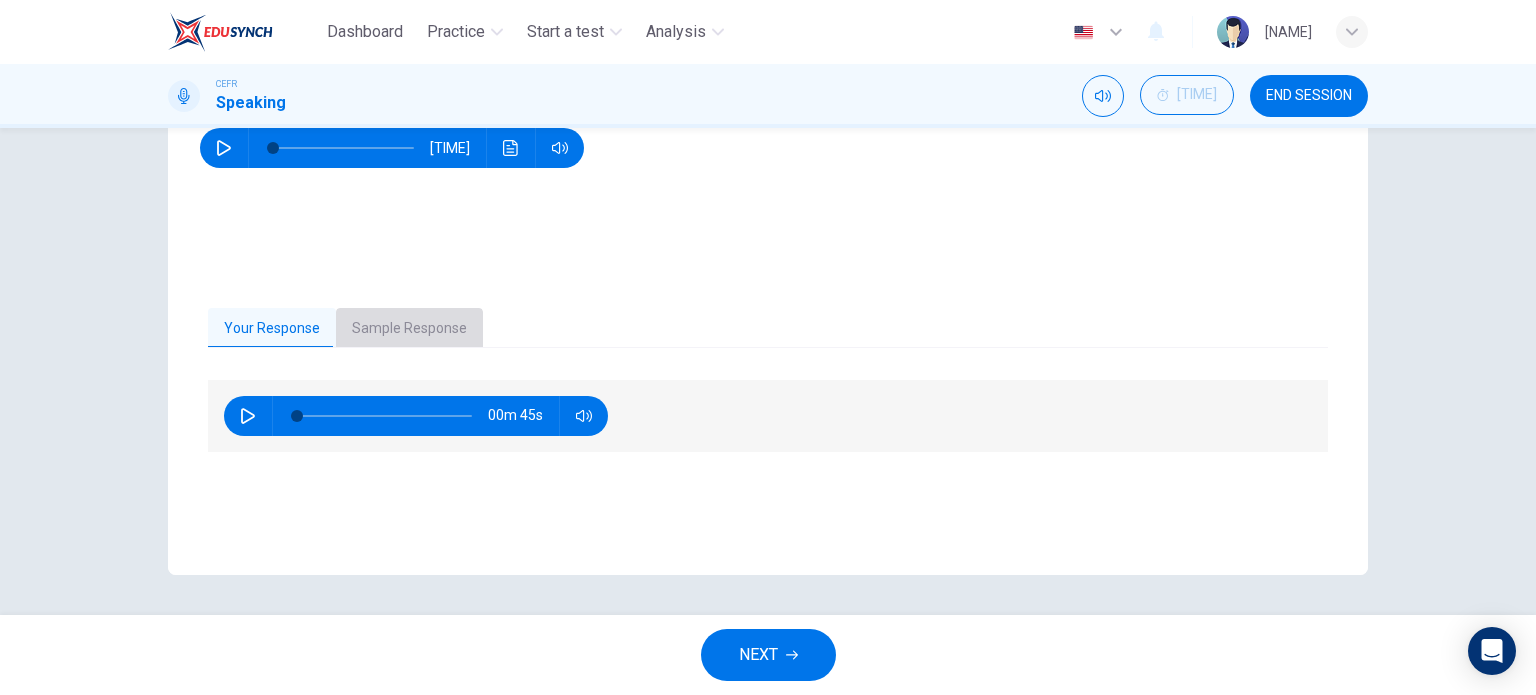 click on "Sample Response" at bounding box center [409, 329] 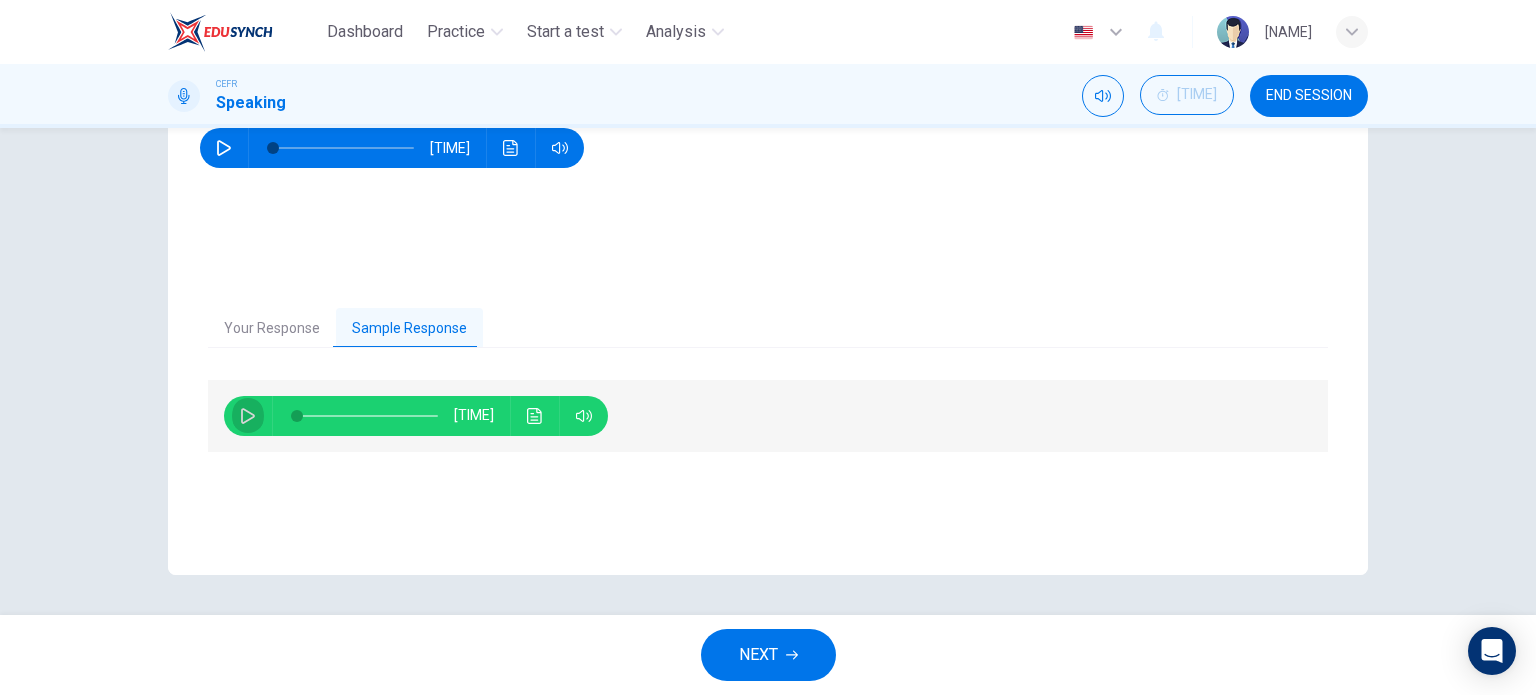 click at bounding box center (248, 416) 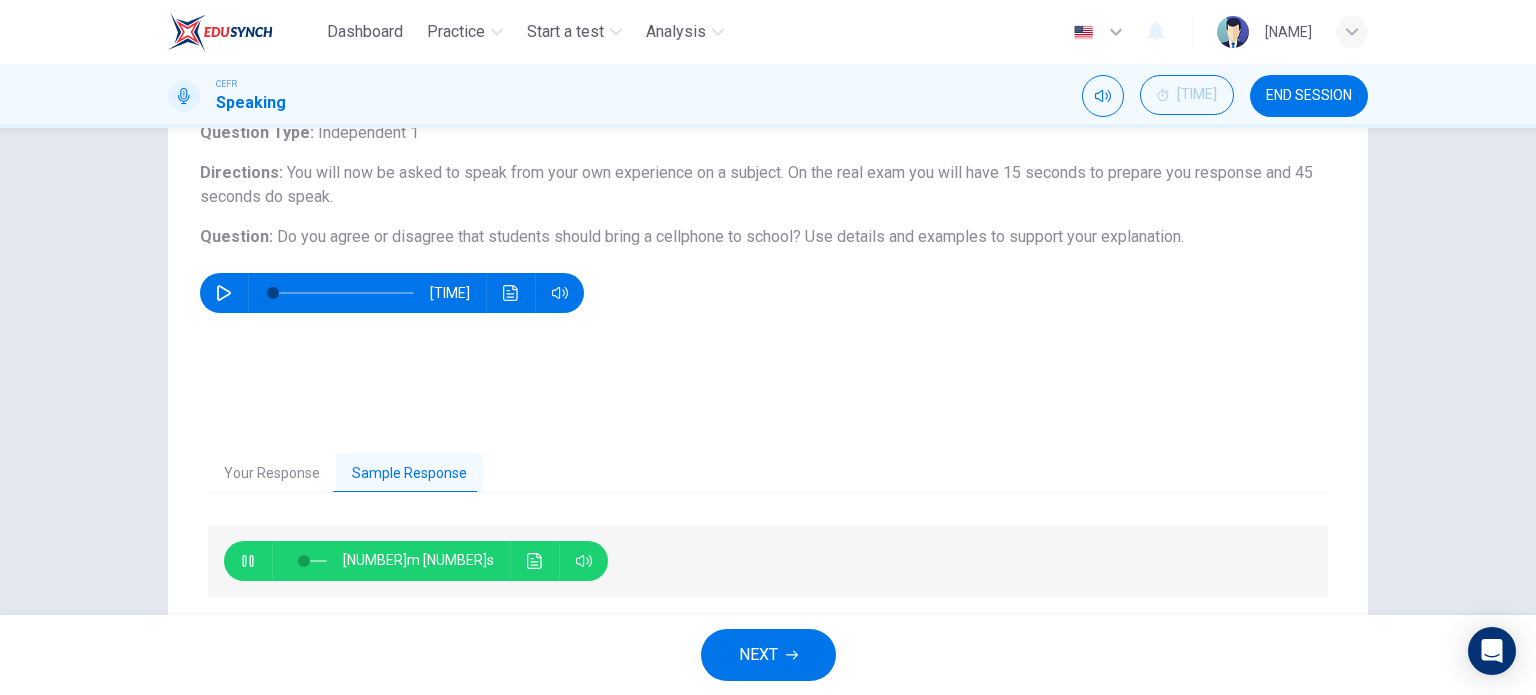 scroll, scrollTop: 144, scrollLeft: 0, axis: vertical 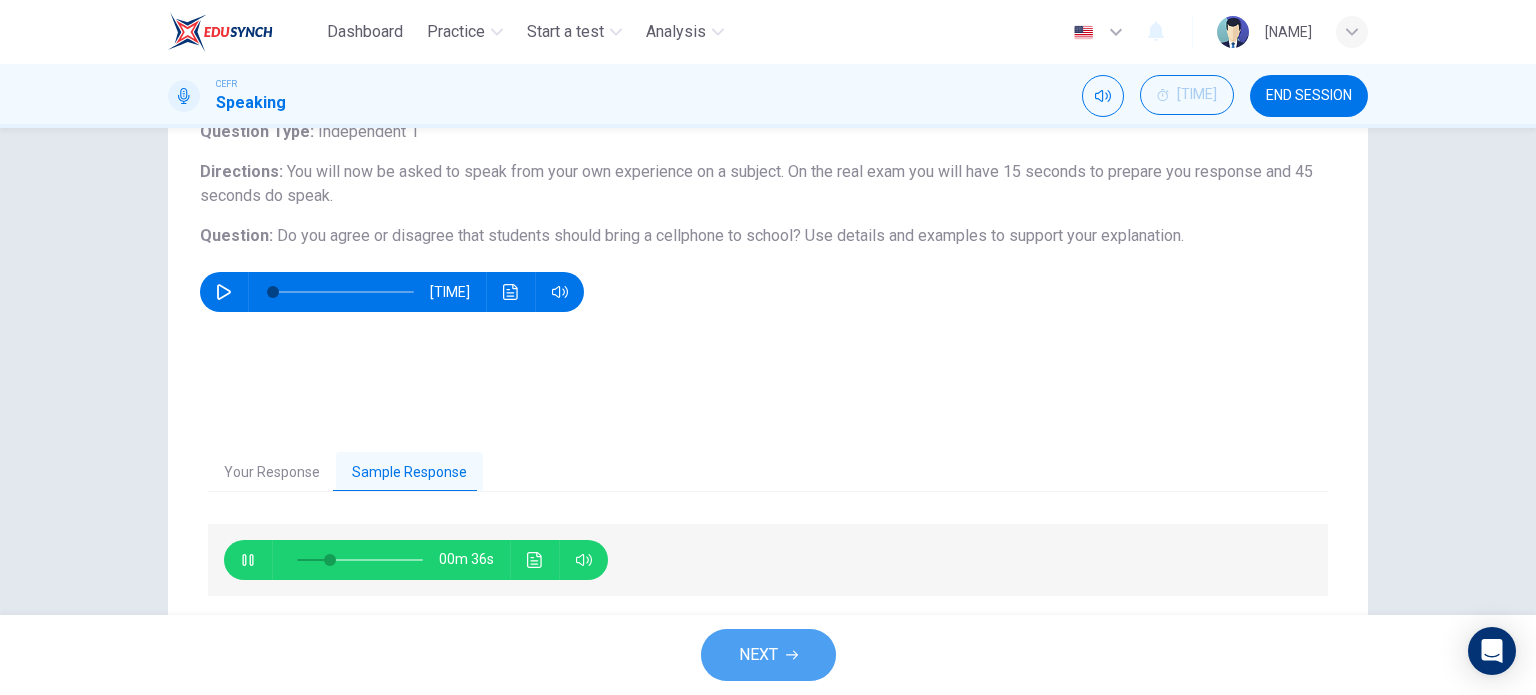click on "NEXT" at bounding box center [758, 655] 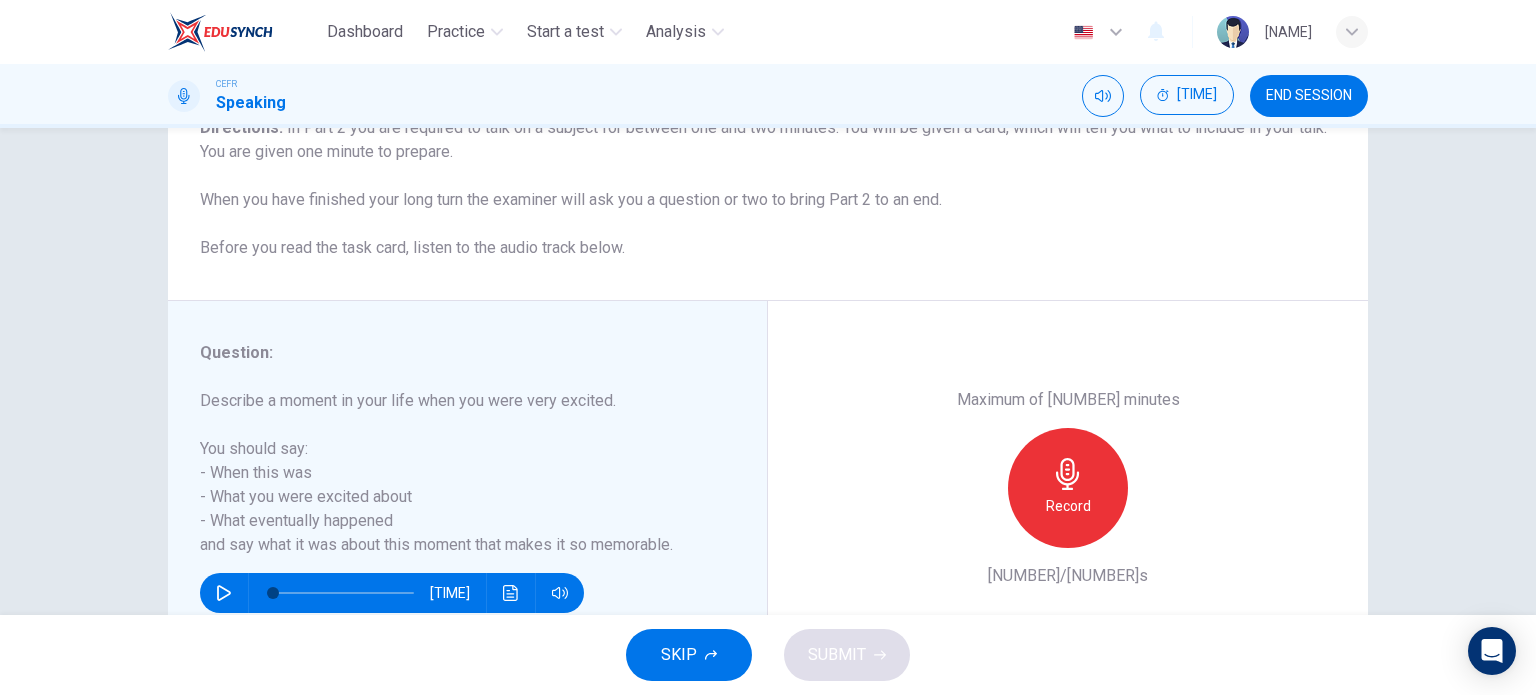 scroll, scrollTop: 272, scrollLeft: 0, axis: vertical 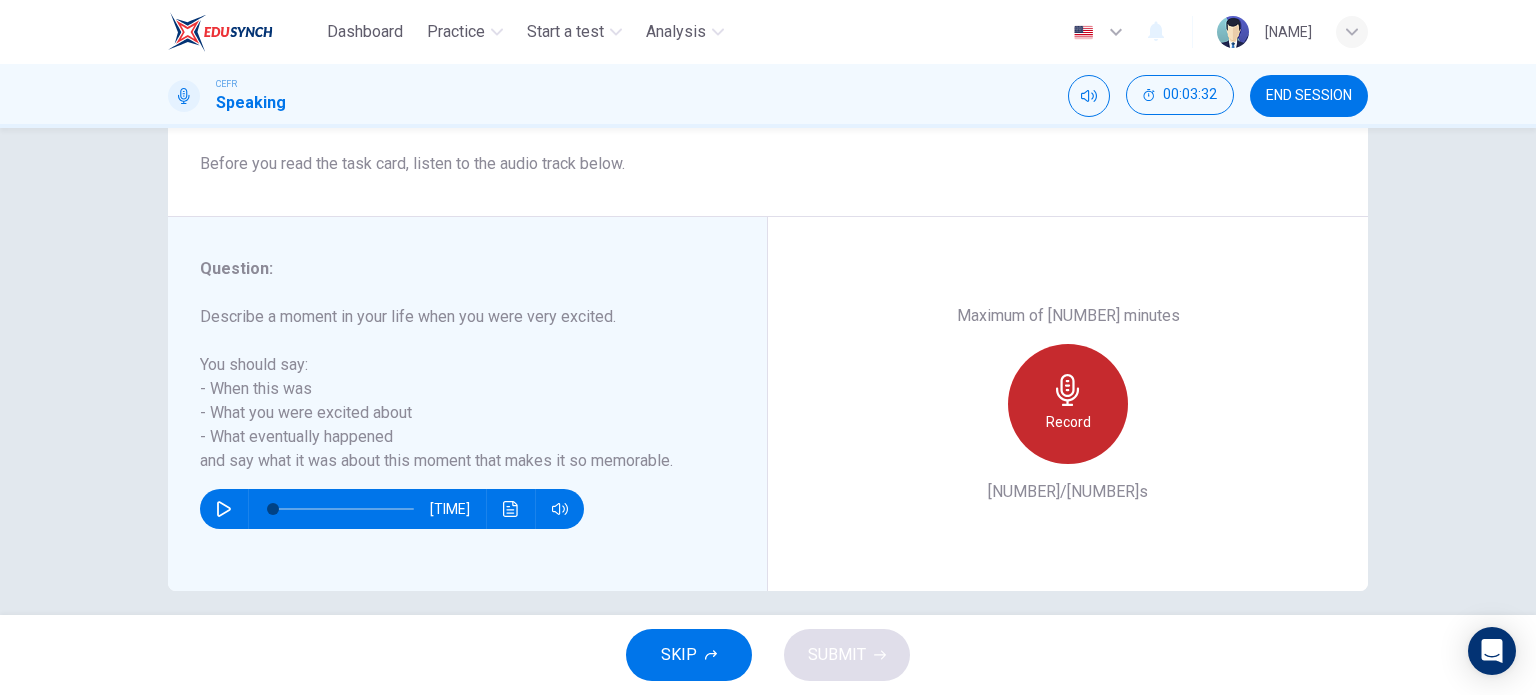 click on "Record" at bounding box center (1068, 404) 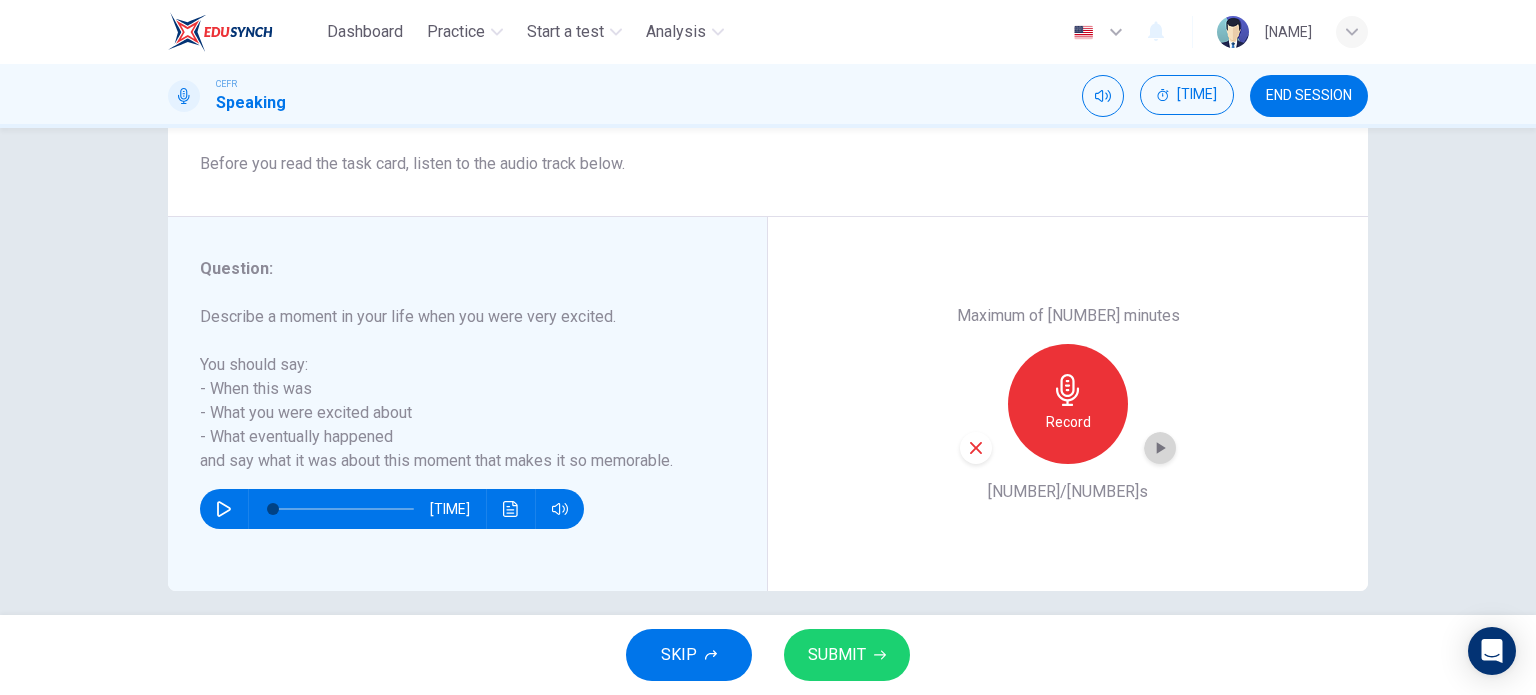 click at bounding box center (1160, 448) 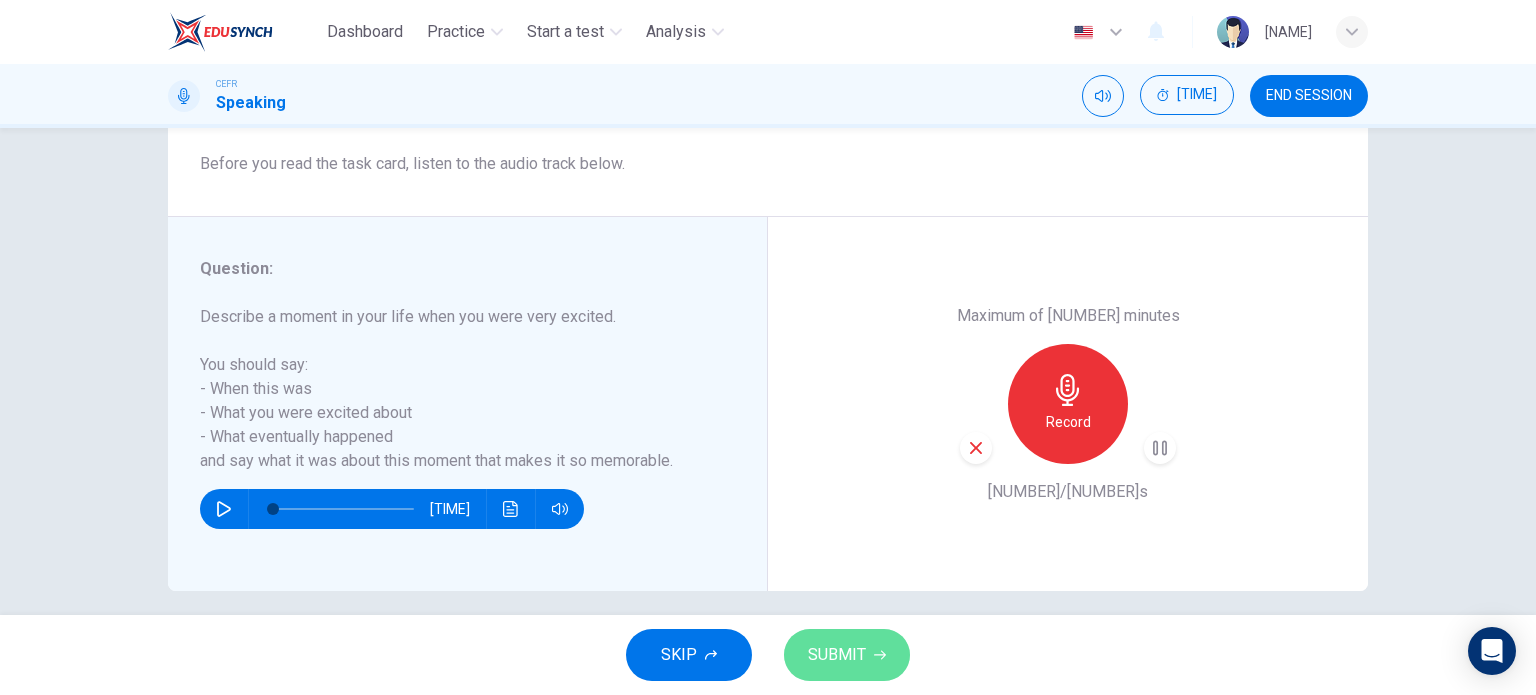 click on "SUBMIT" at bounding box center (847, 655) 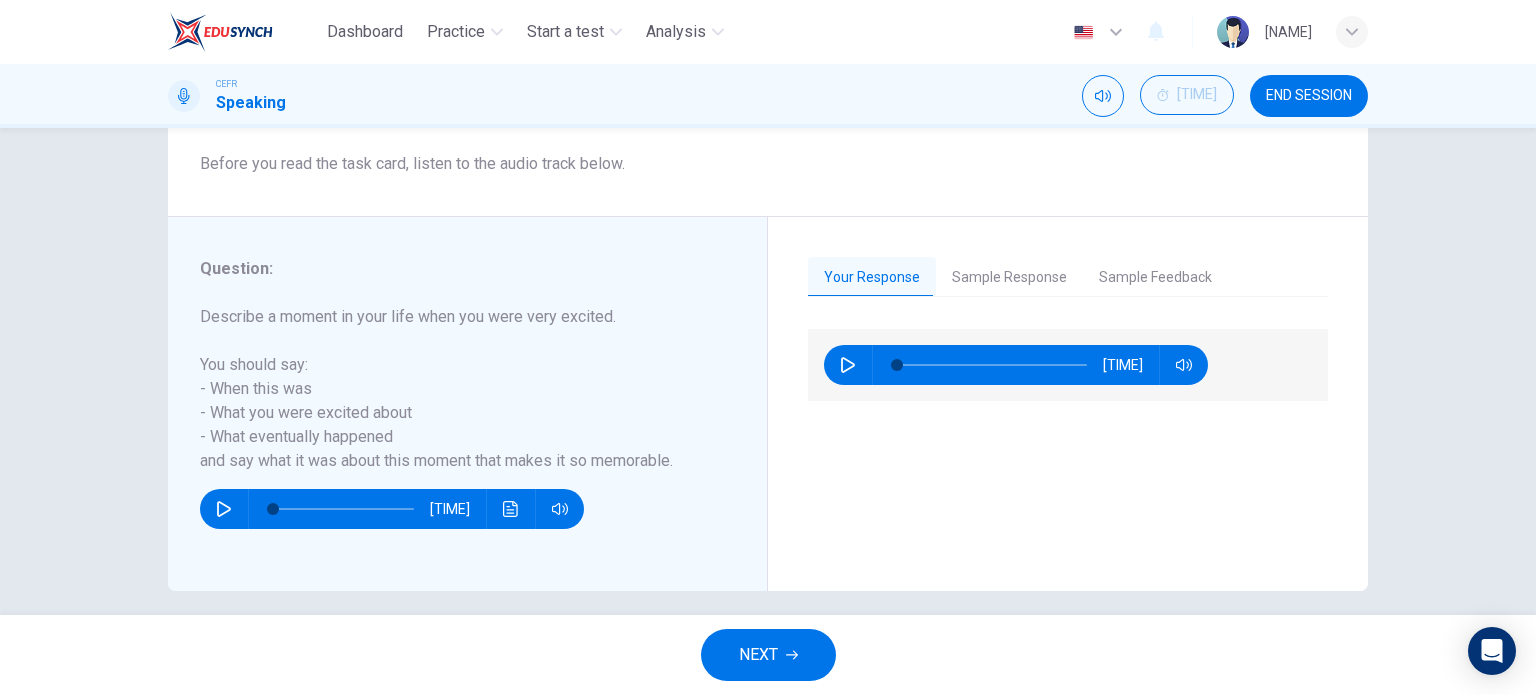 click on "NEXT" at bounding box center [758, 655] 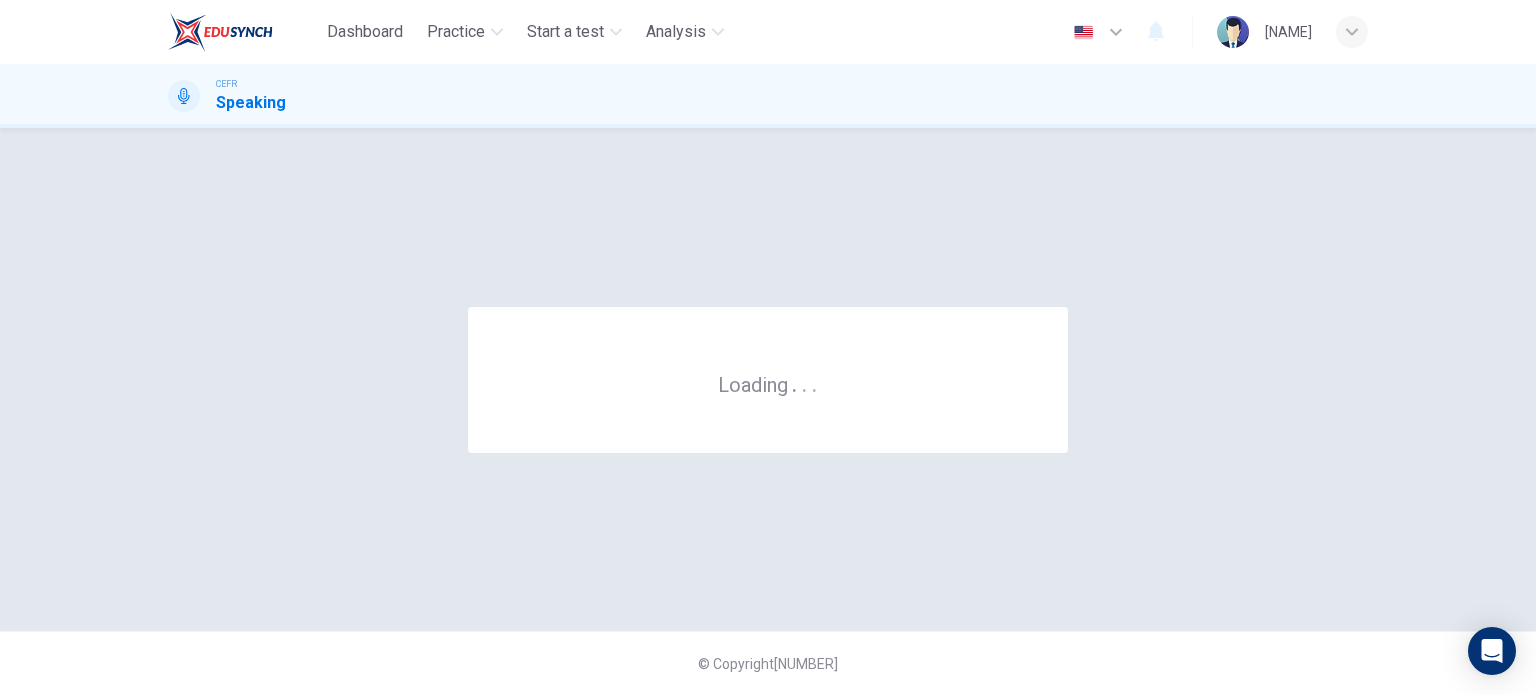 scroll, scrollTop: 0, scrollLeft: 0, axis: both 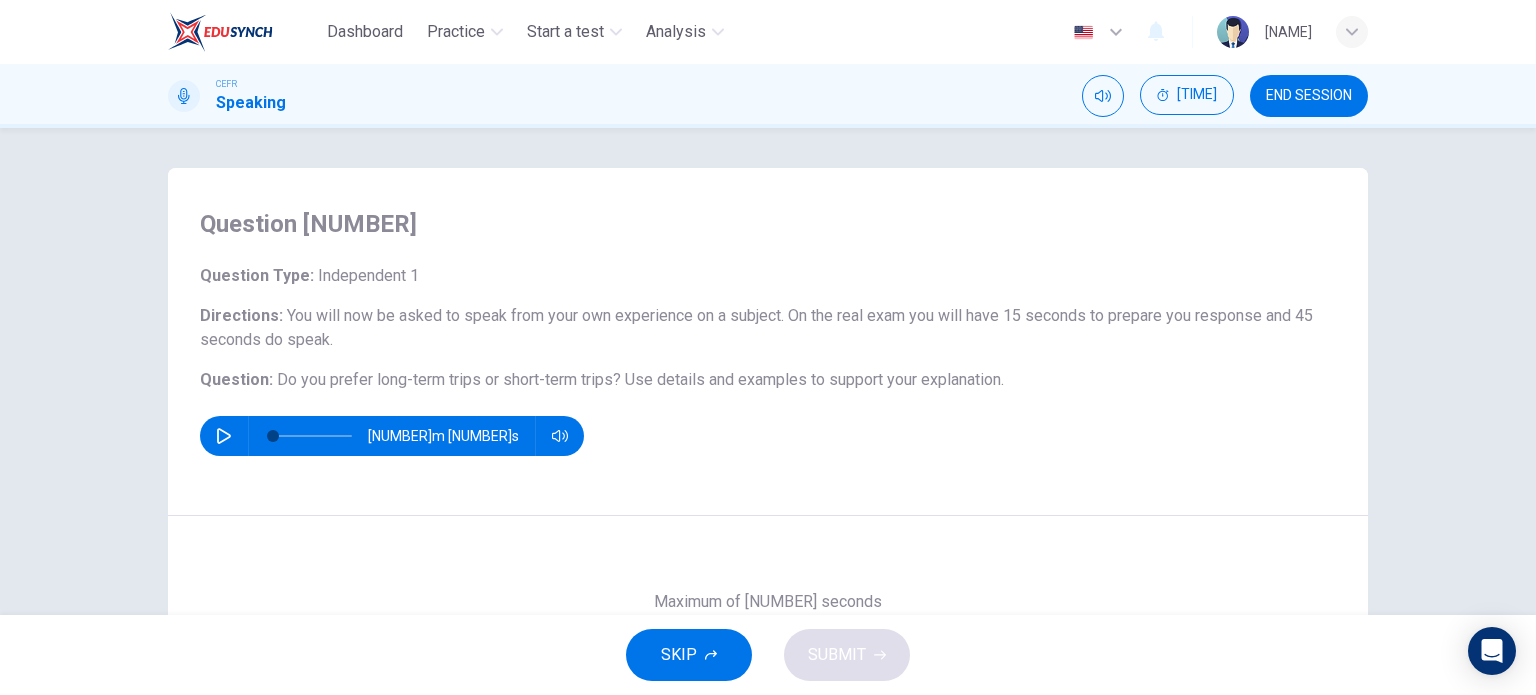 click on "SKIP SUBMIT" at bounding box center (768, 655) 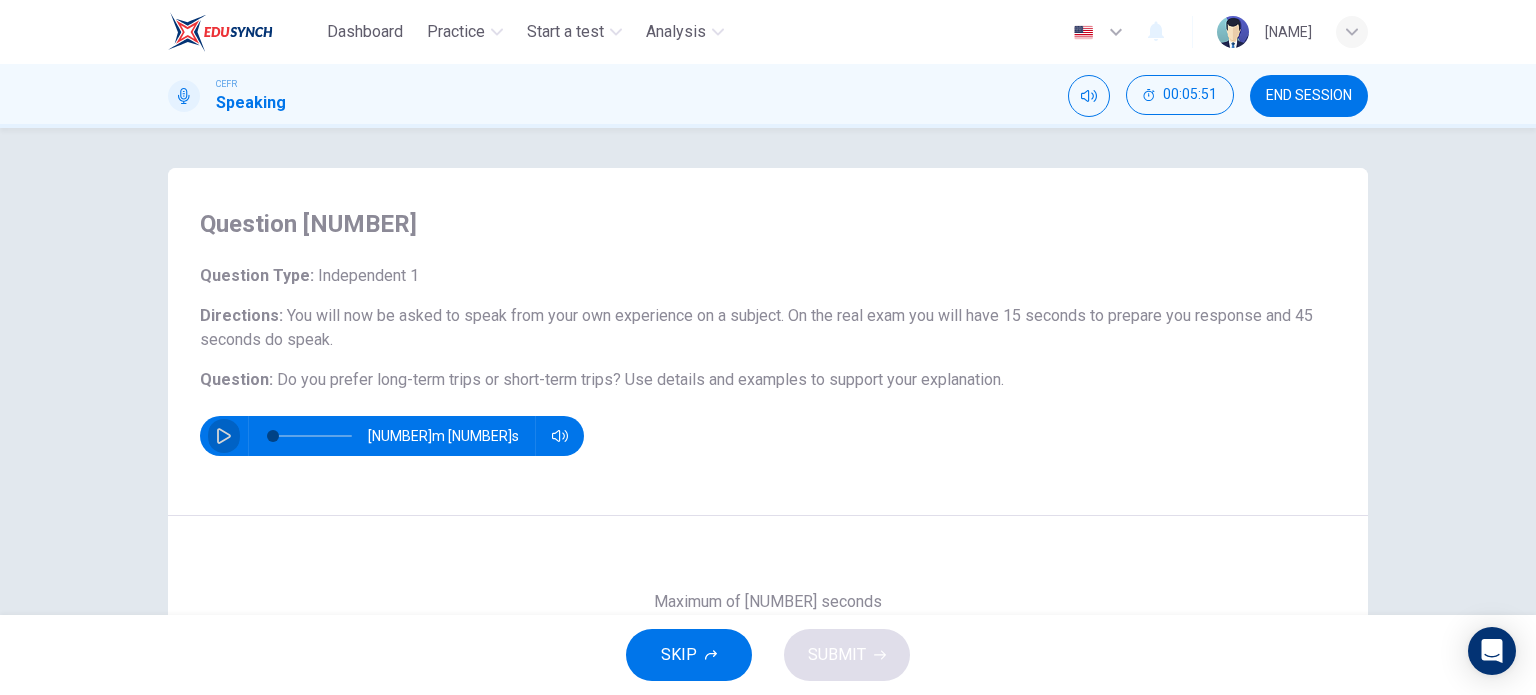 click at bounding box center (224, 436) 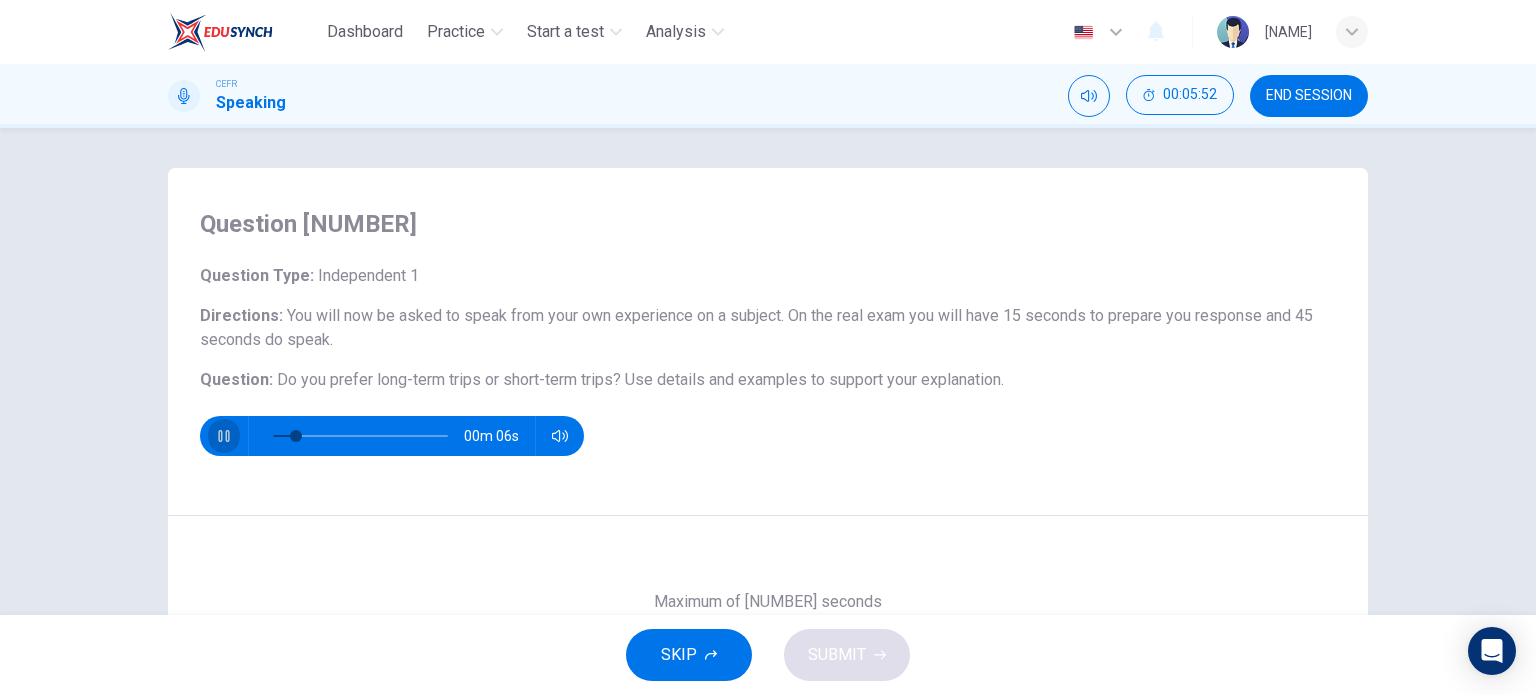 click at bounding box center (223, 436) 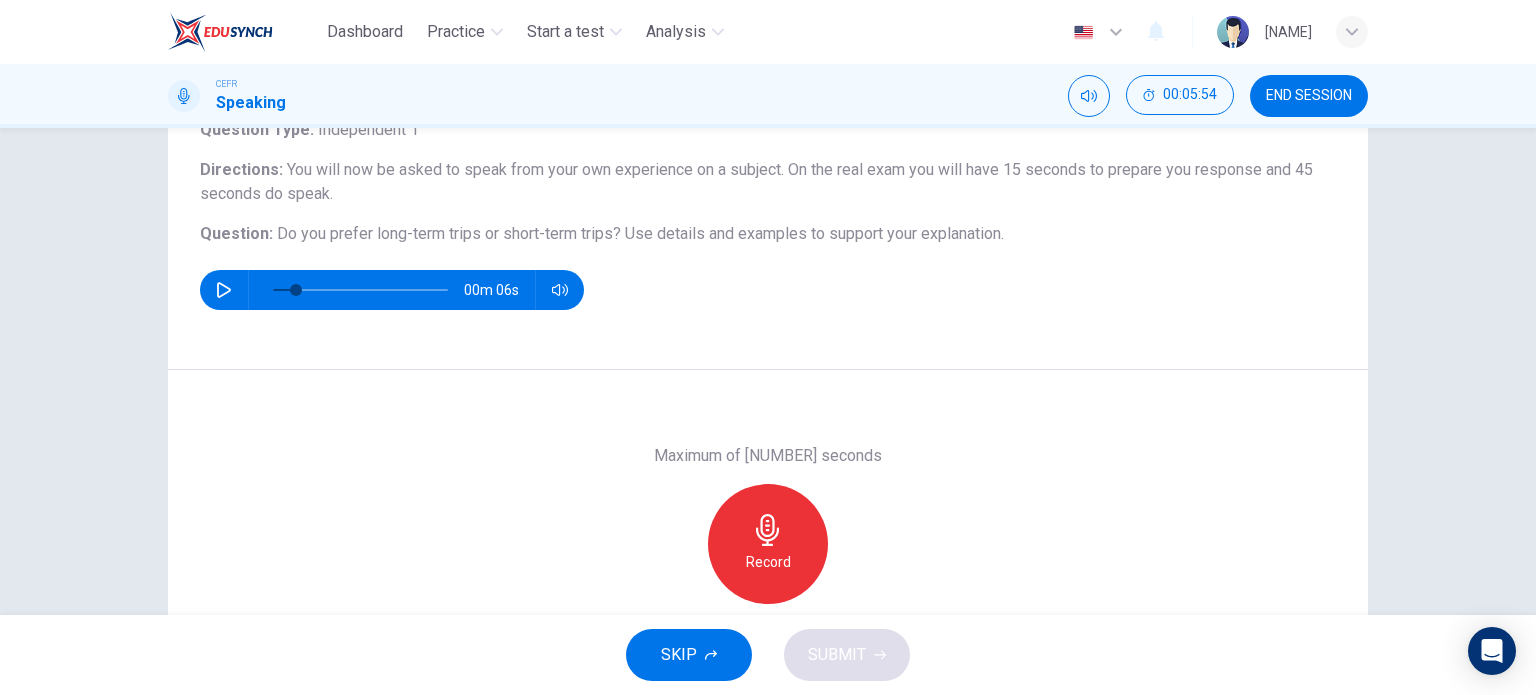 scroll, scrollTop: 144, scrollLeft: 0, axis: vertical 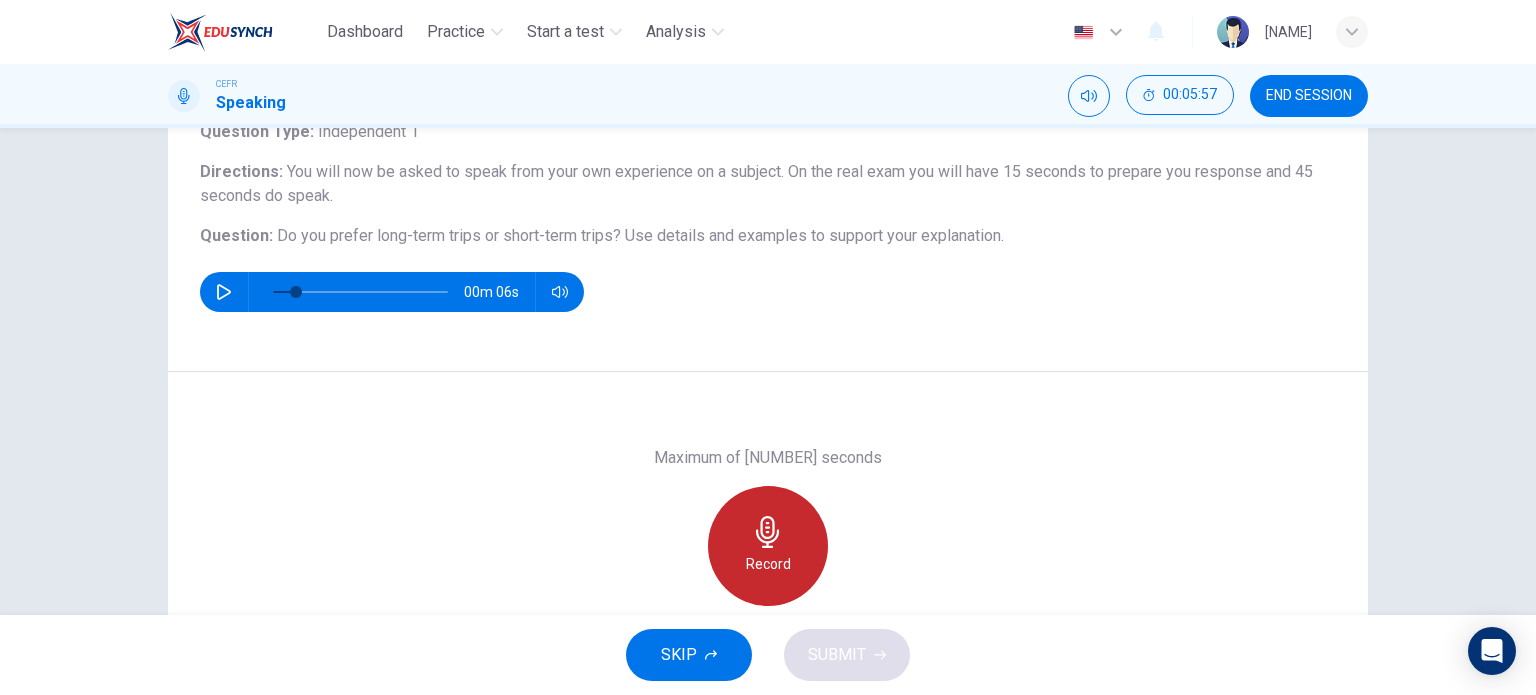 click on "Record" at bounding box center [768, 564] 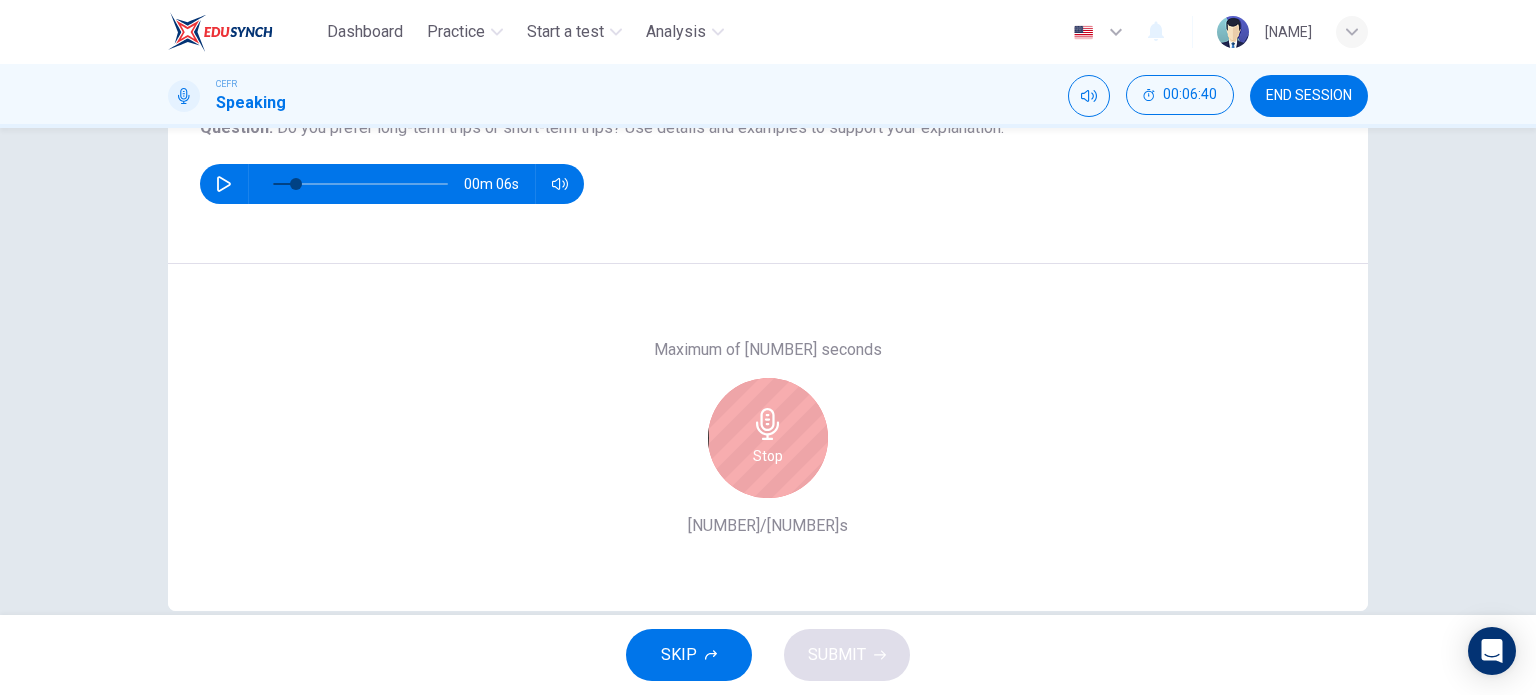 scroll, scrollTop: 219, scrollLeft: 0, axis: vertical 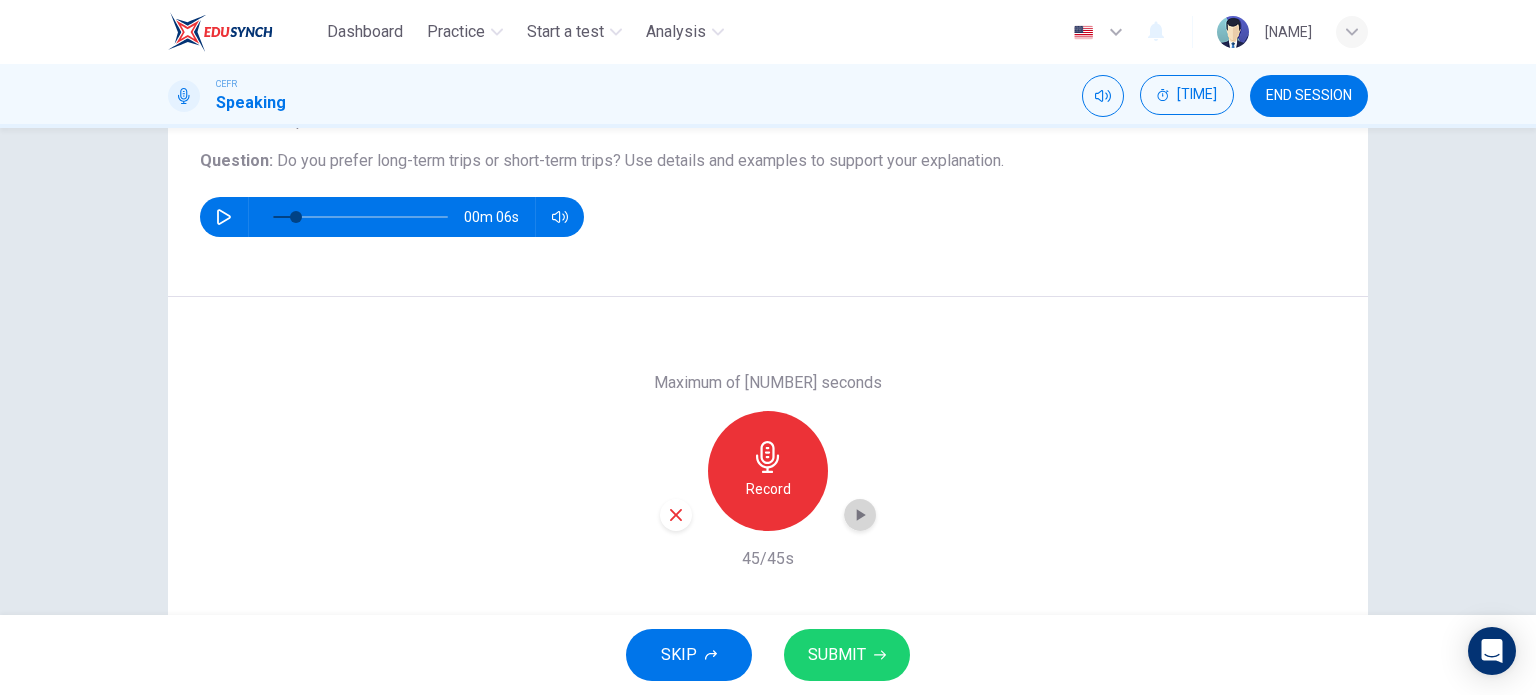 click at bounding box center [860, 515] 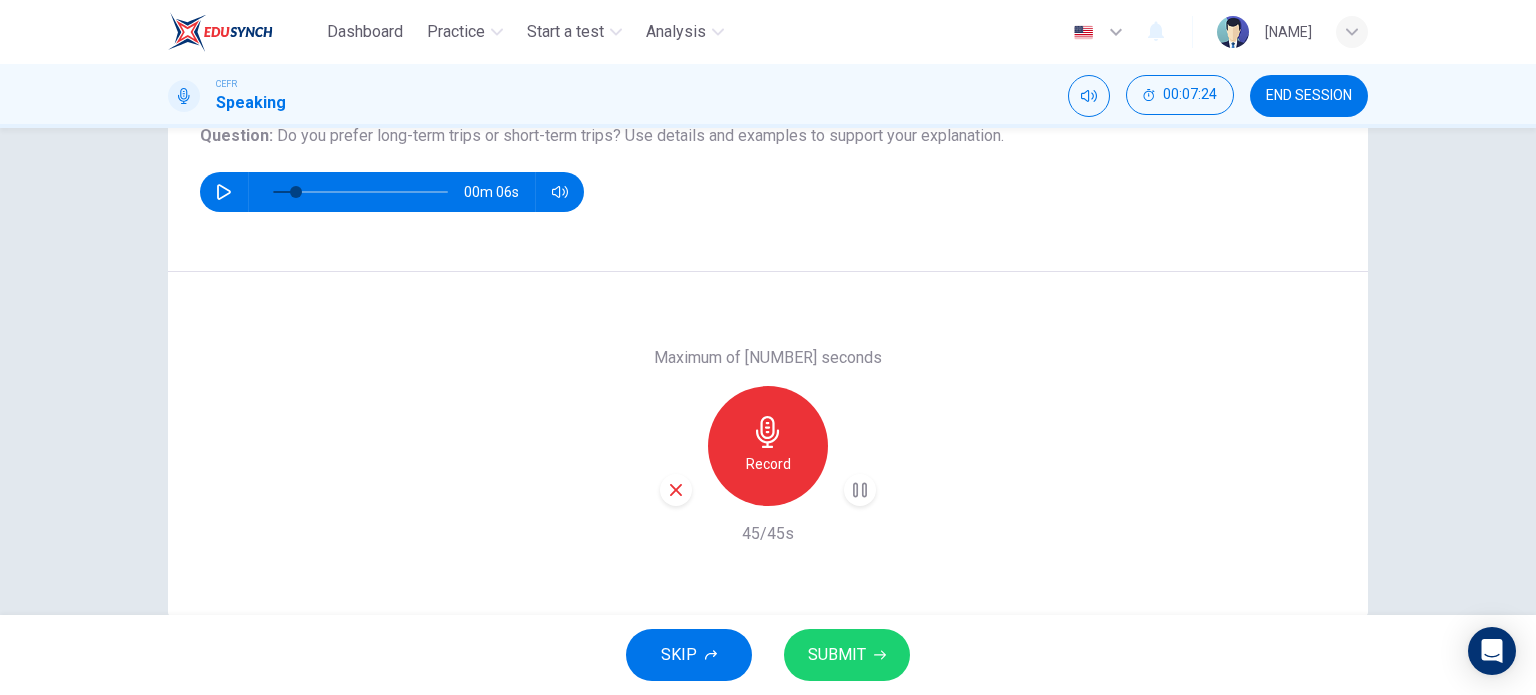 scroll, scrollTop: 247, scrollLeft: 0, axis: vertical 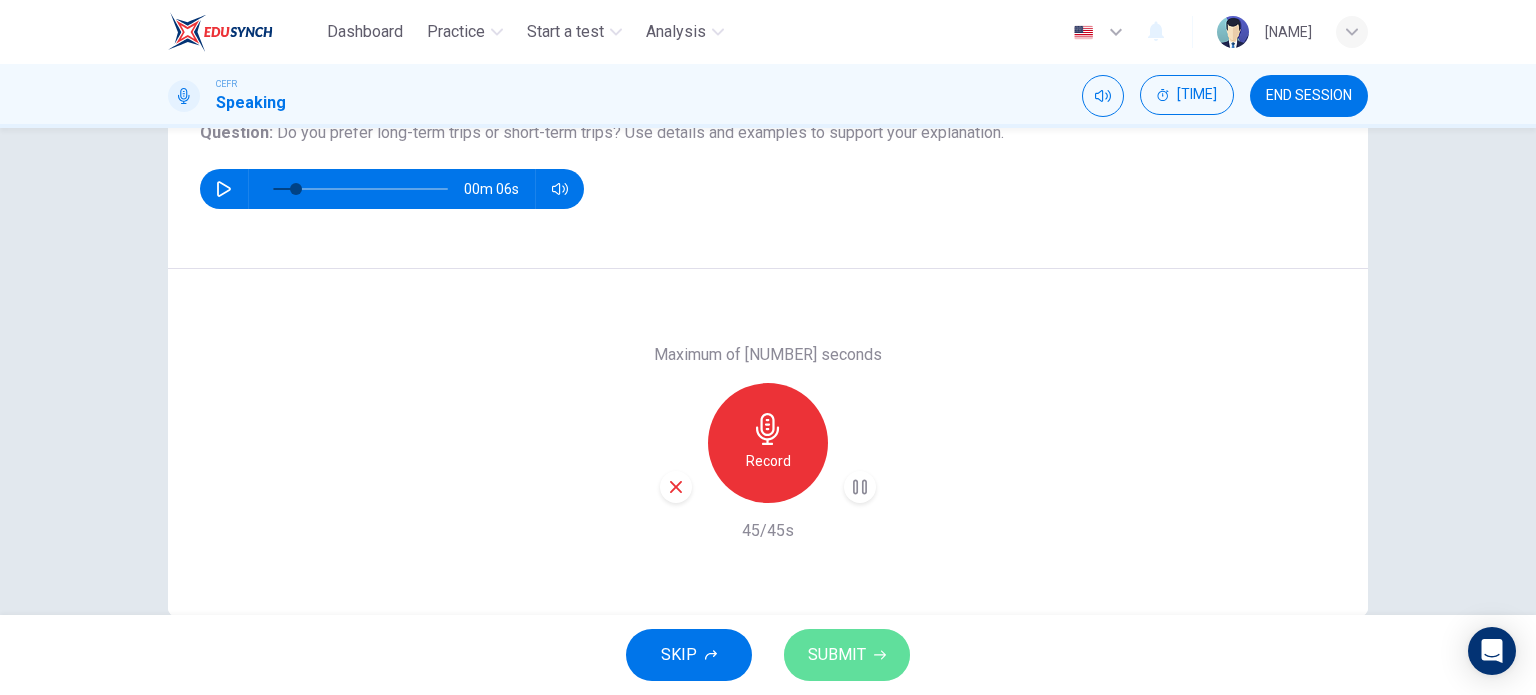 click on "SUBMIT" at bounding box center (837, 655) 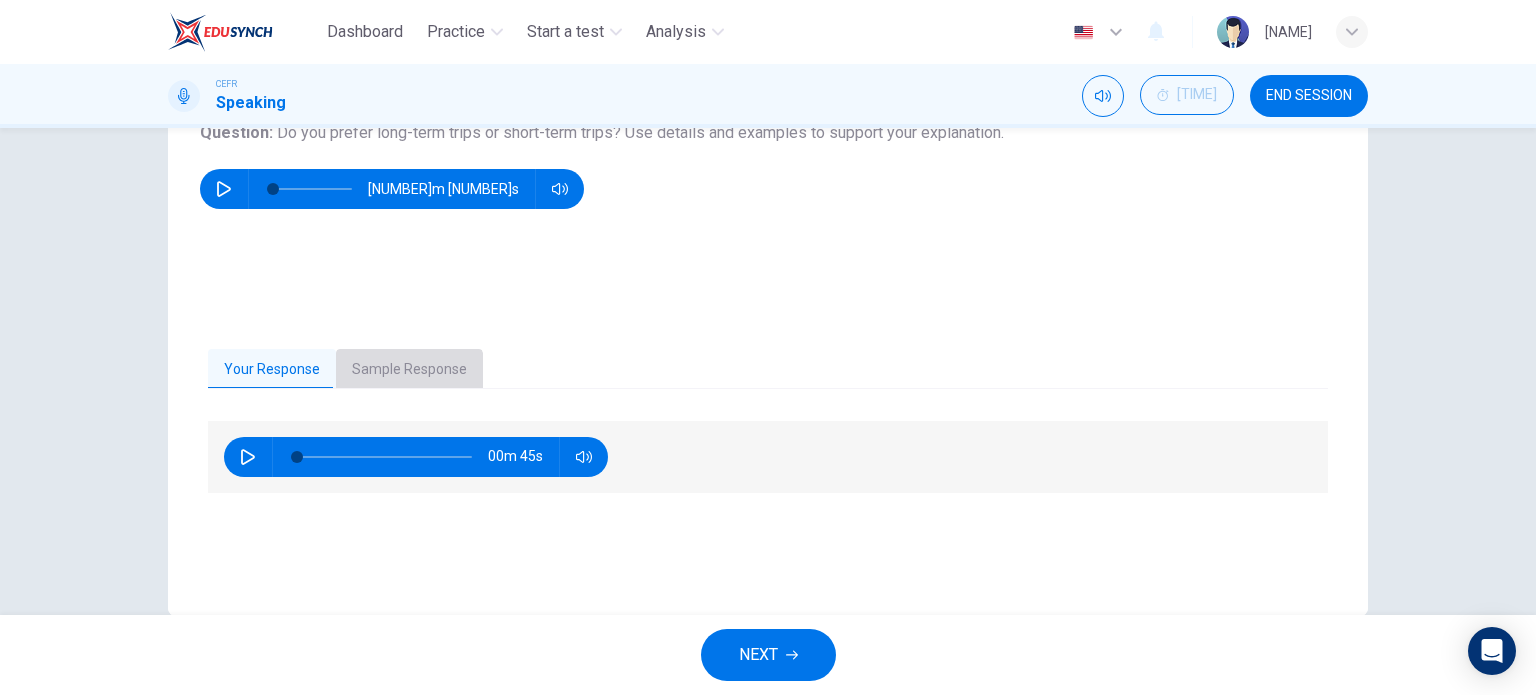 click on "Sample Response" at bounding box center [409, 370] 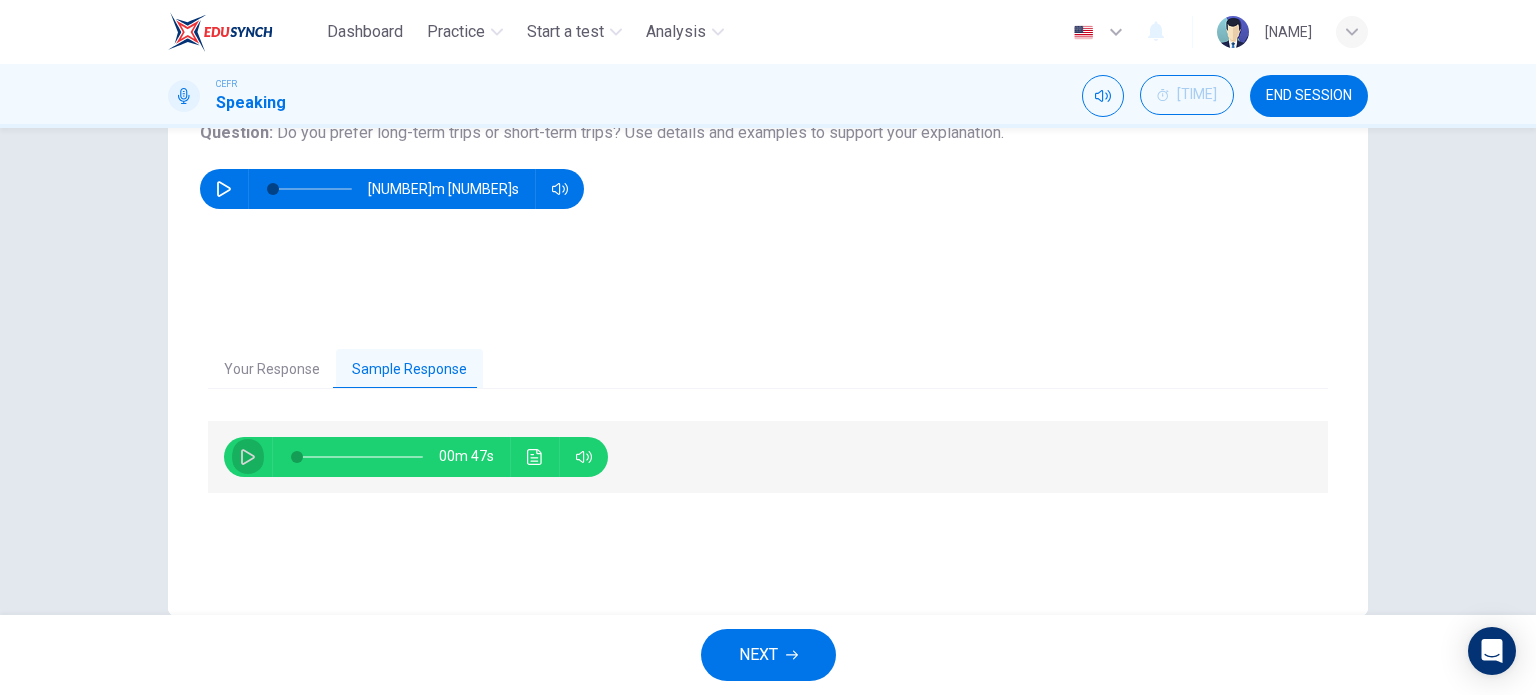 click at bounding box center [248, 457] 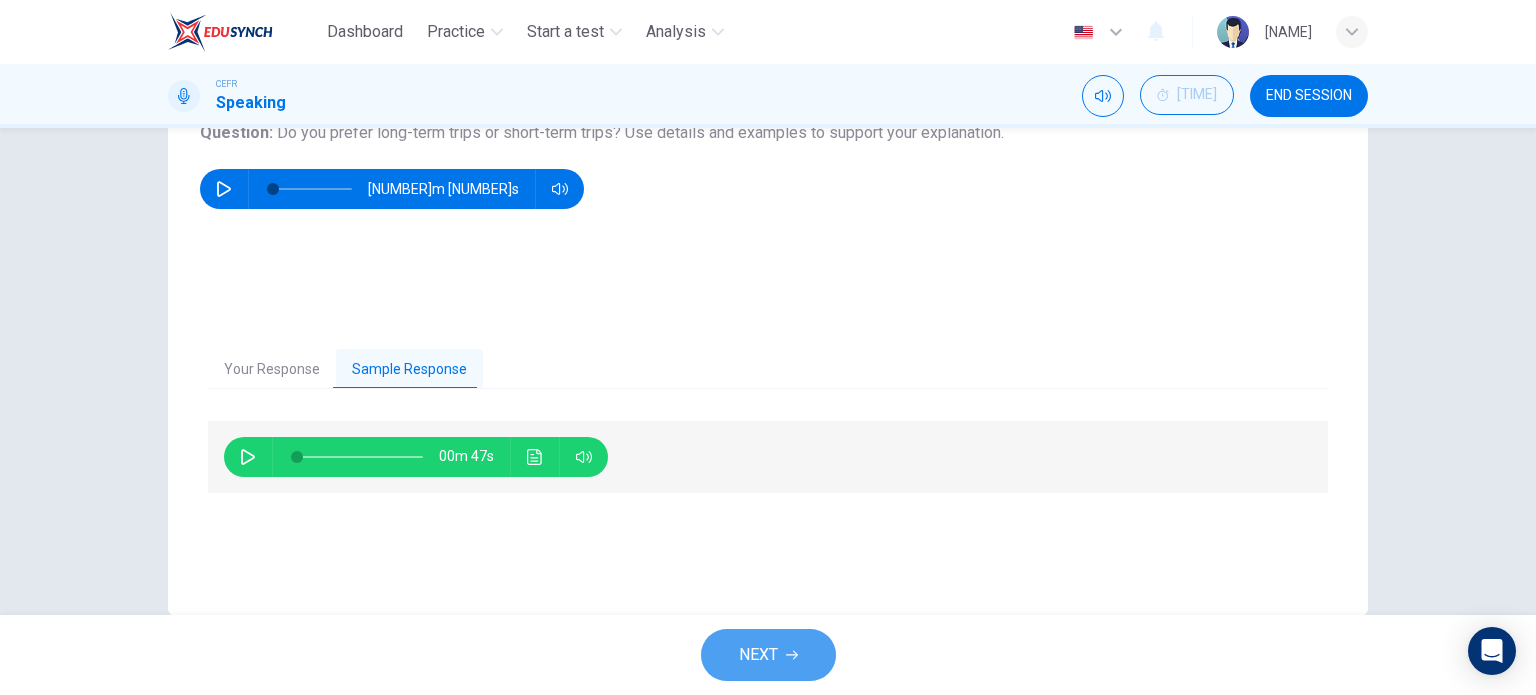 click on "NEXT" at bounding box center [758, 655] 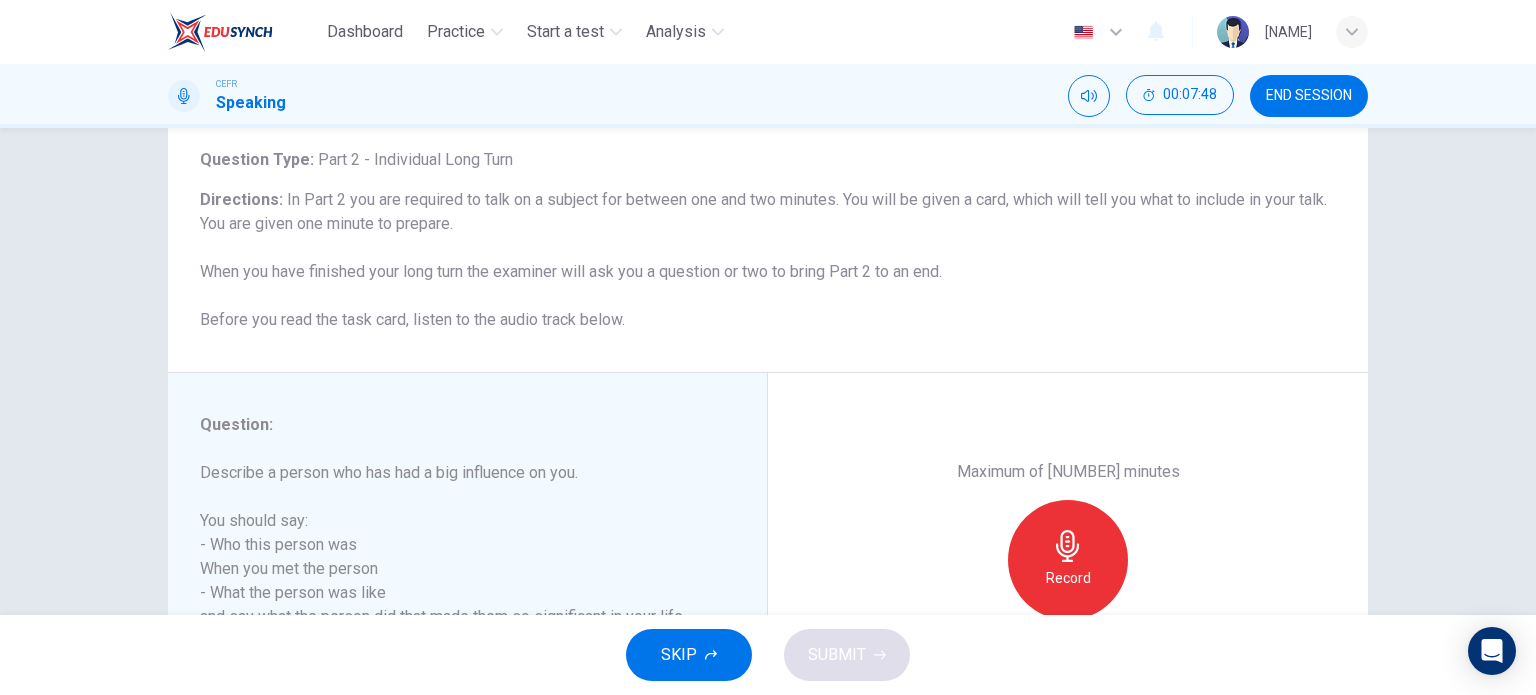 scroll, scrollTop: 115, scrollLeft: 0, axis: vertical 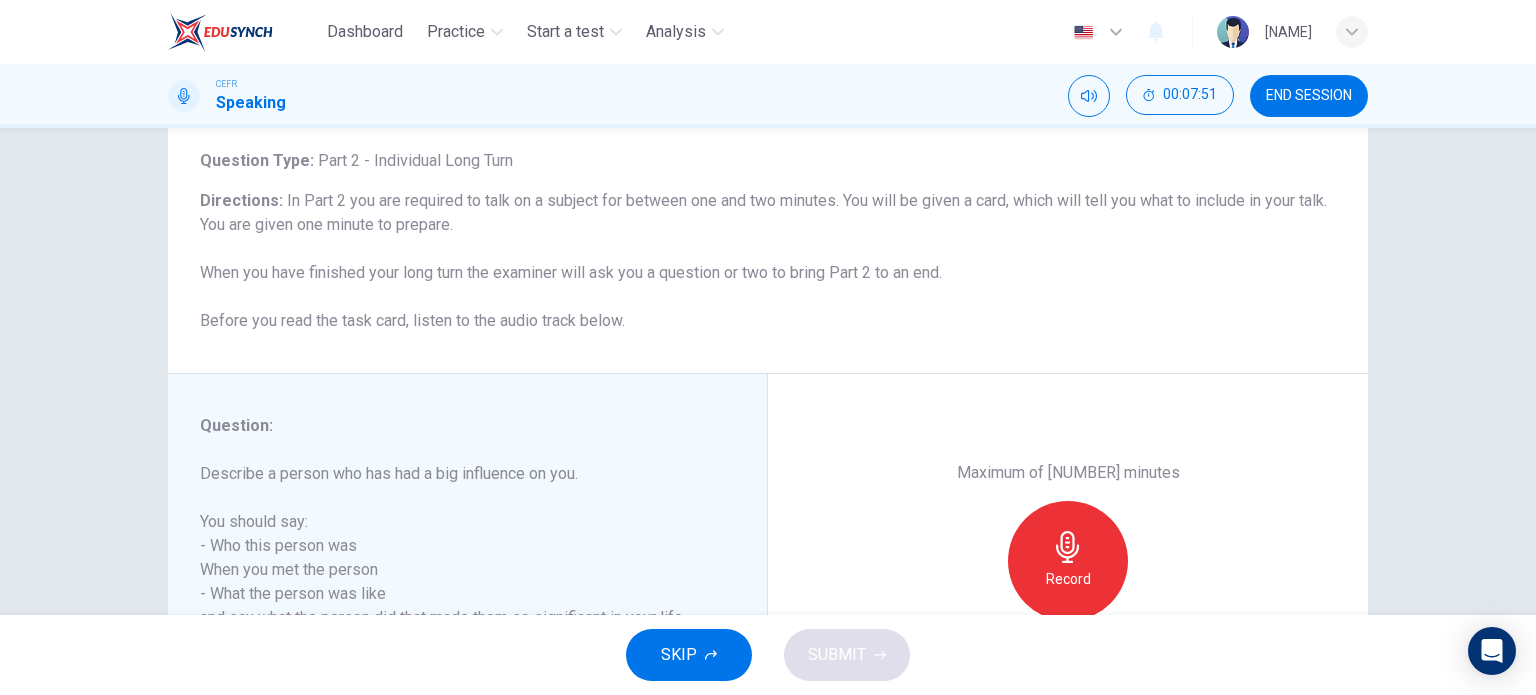 click on "Directions :   In Part 2 you are required to talk on a subject for between one and two minutes. You will be given a card, which will tell you what to include in your talk. You are given one minute to prepare.  When you have finished your long turn the examiner will ask you a question or two to bring Part 2 to an end.
Before you read the task card, listen to the audio track below." at bounding box center (768, 261) 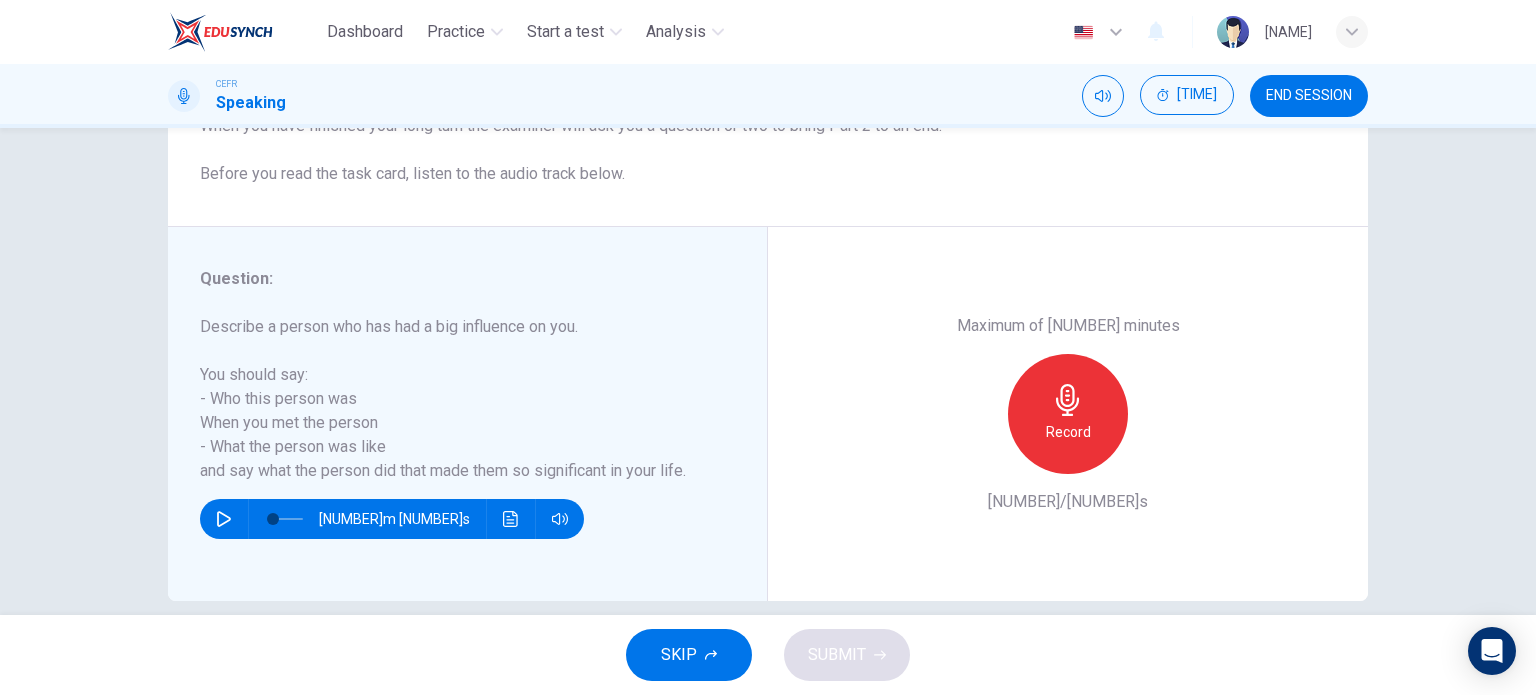 scroll, scrollTop: 271, scrollLeft: 0, axis: vertical 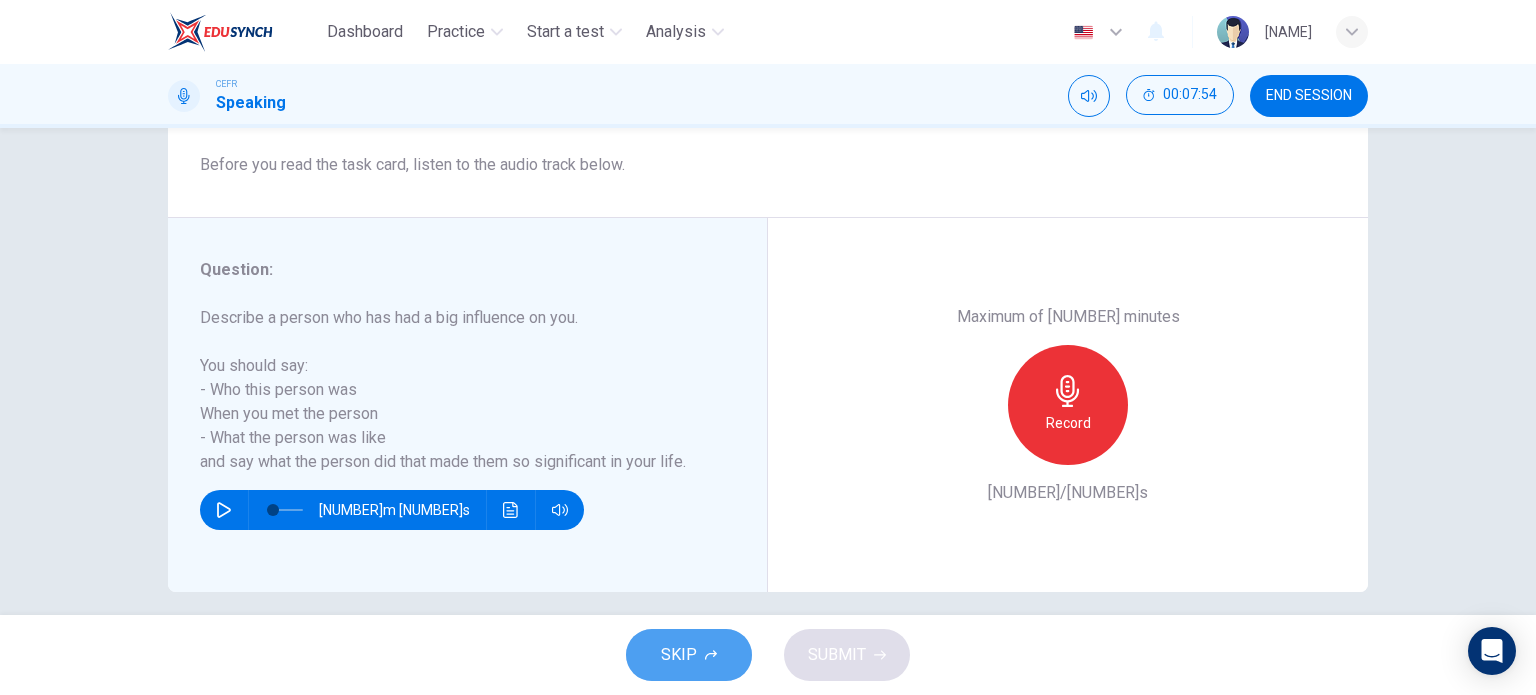 click on "SKIP" at bounding box center [689, 655] 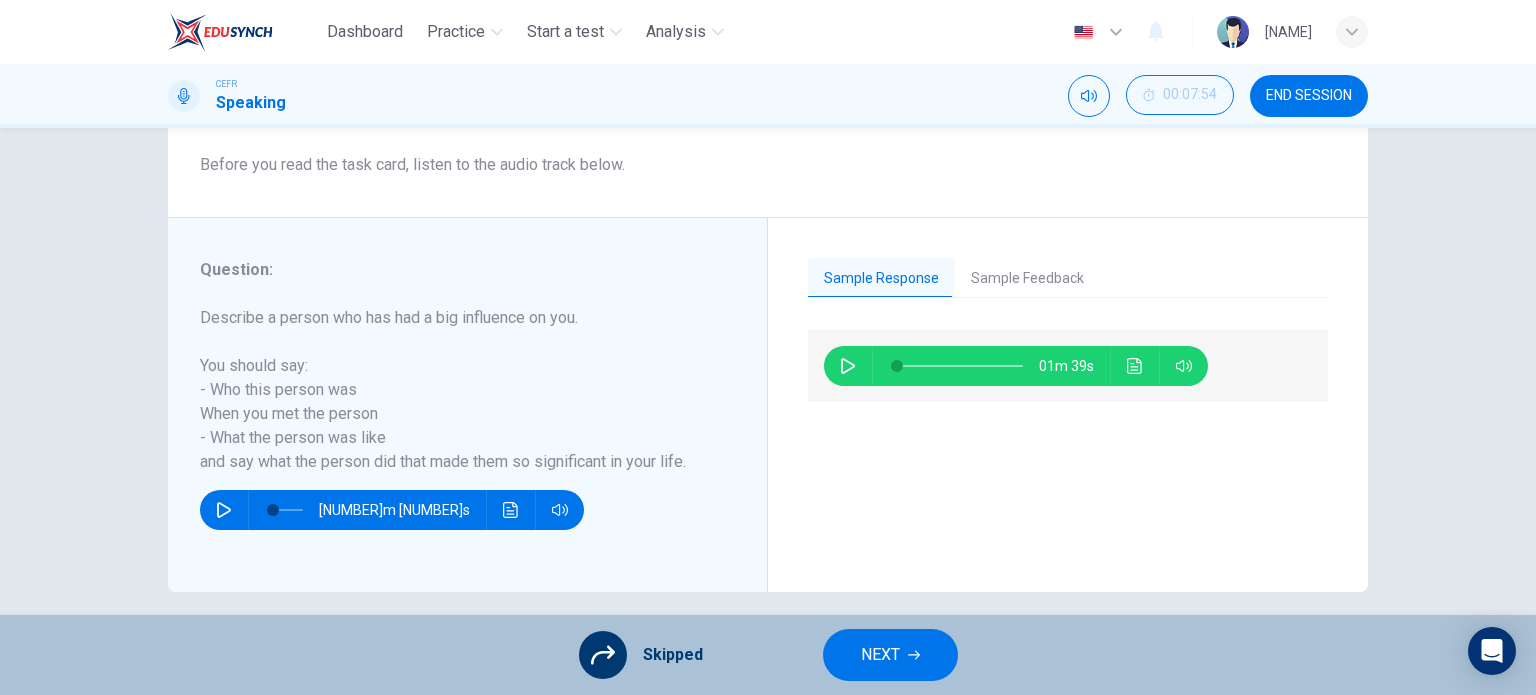 scroll, scrollTop: 252, scrollLeft: 0, axis: vertical 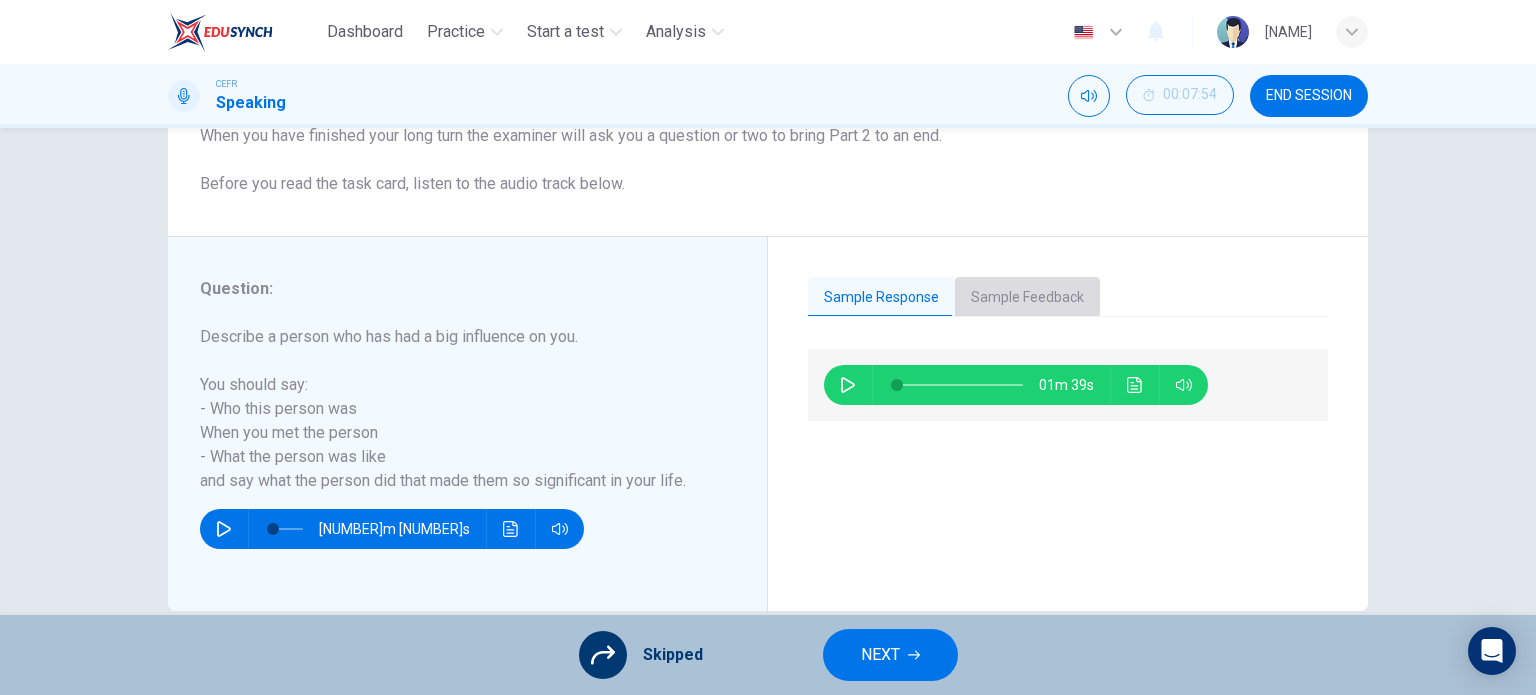 click on "Sample Feedback" at bounding box center (1027, 298) 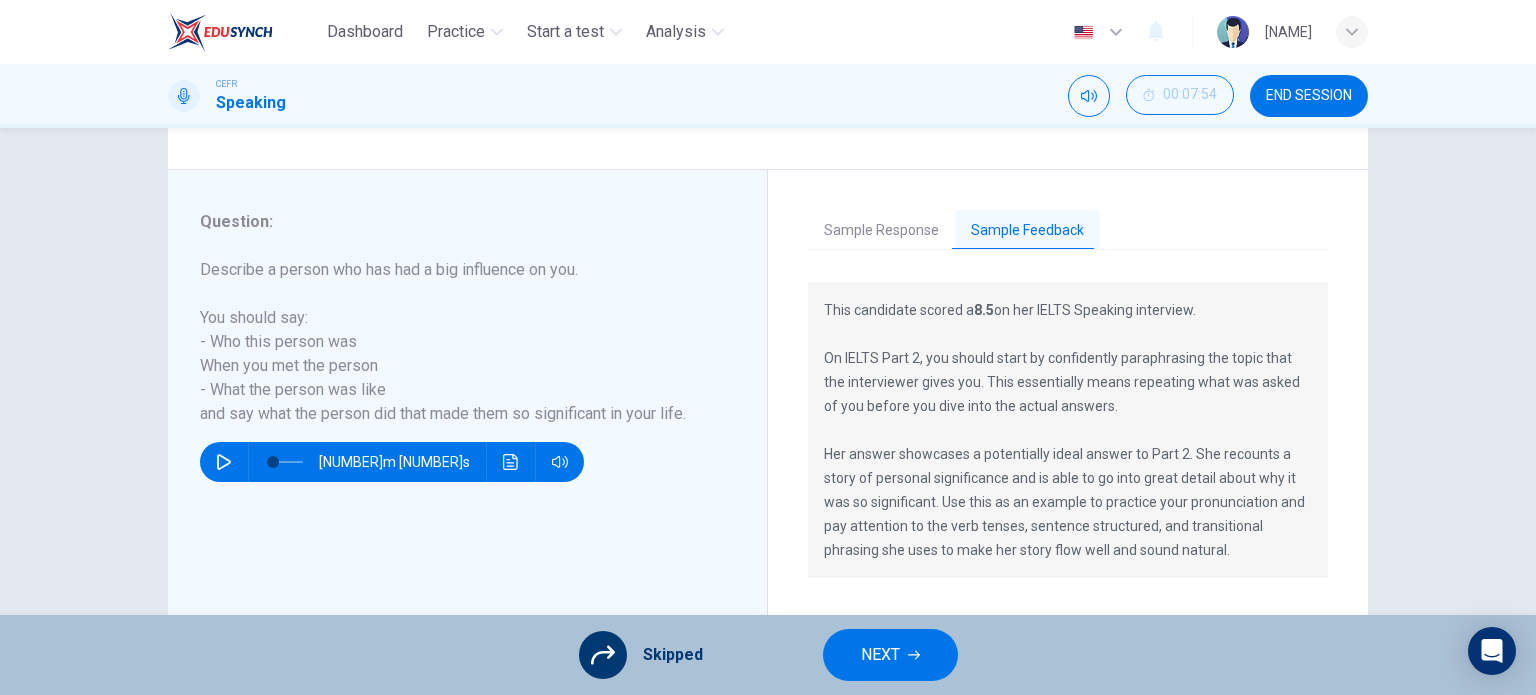 scroll, scrollTop: 330, scrollLeft: 0, axis: vertical 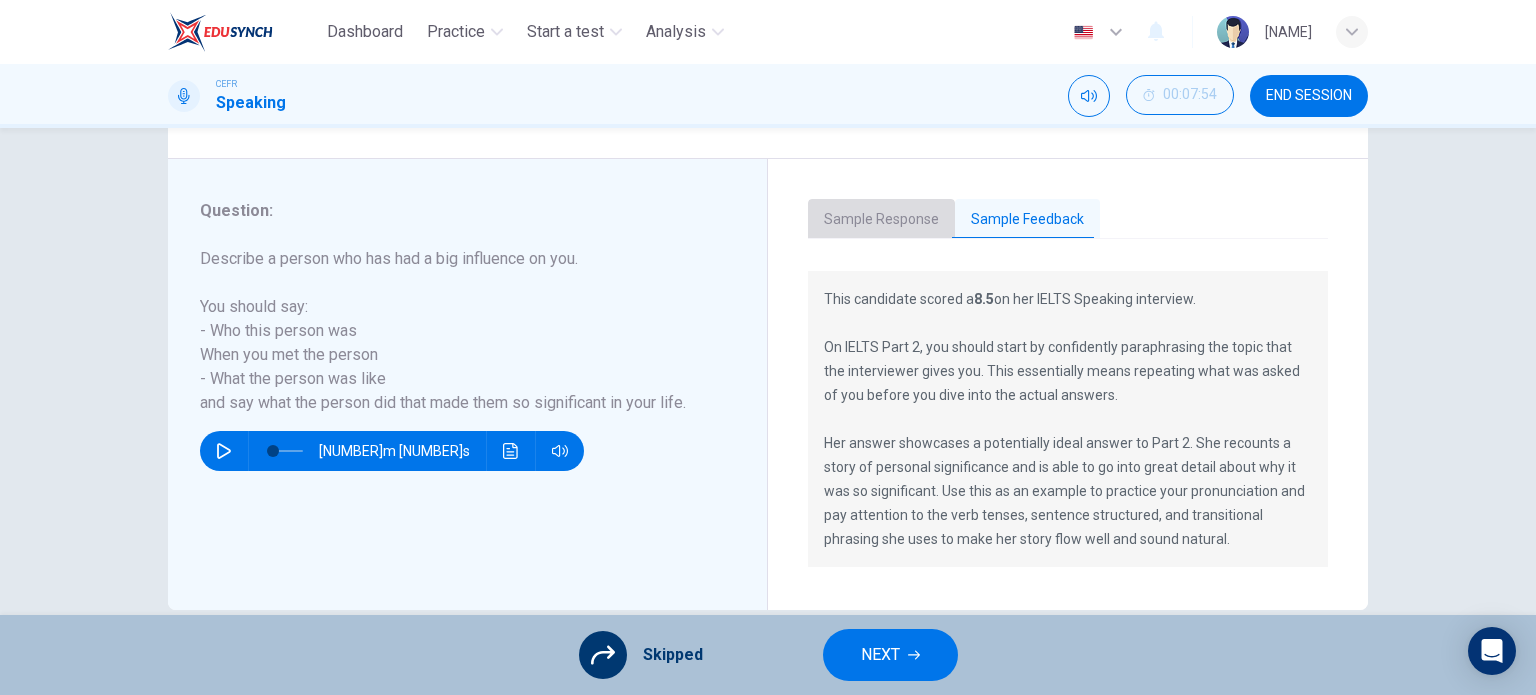 click on "Sample Response" at bounding box center (881, 220) 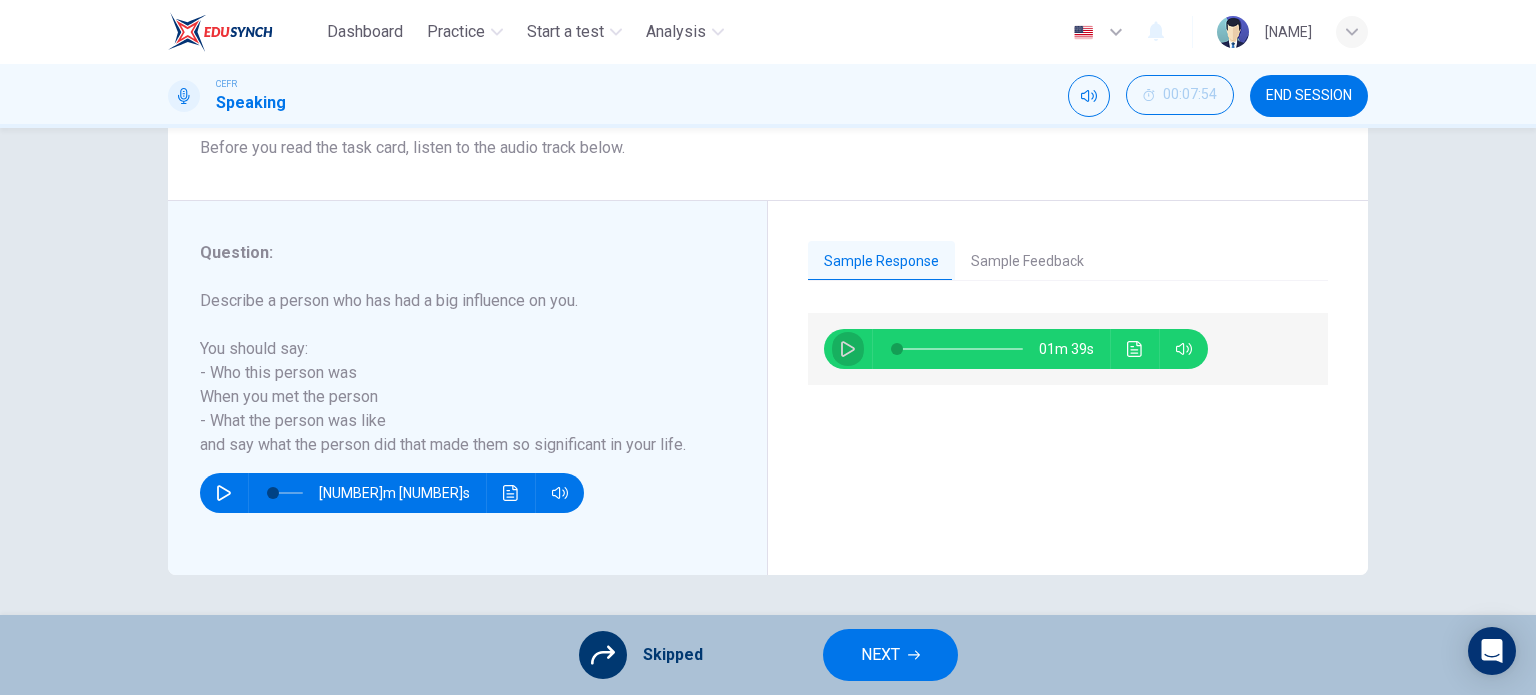 click at bounding box center (848, 349) 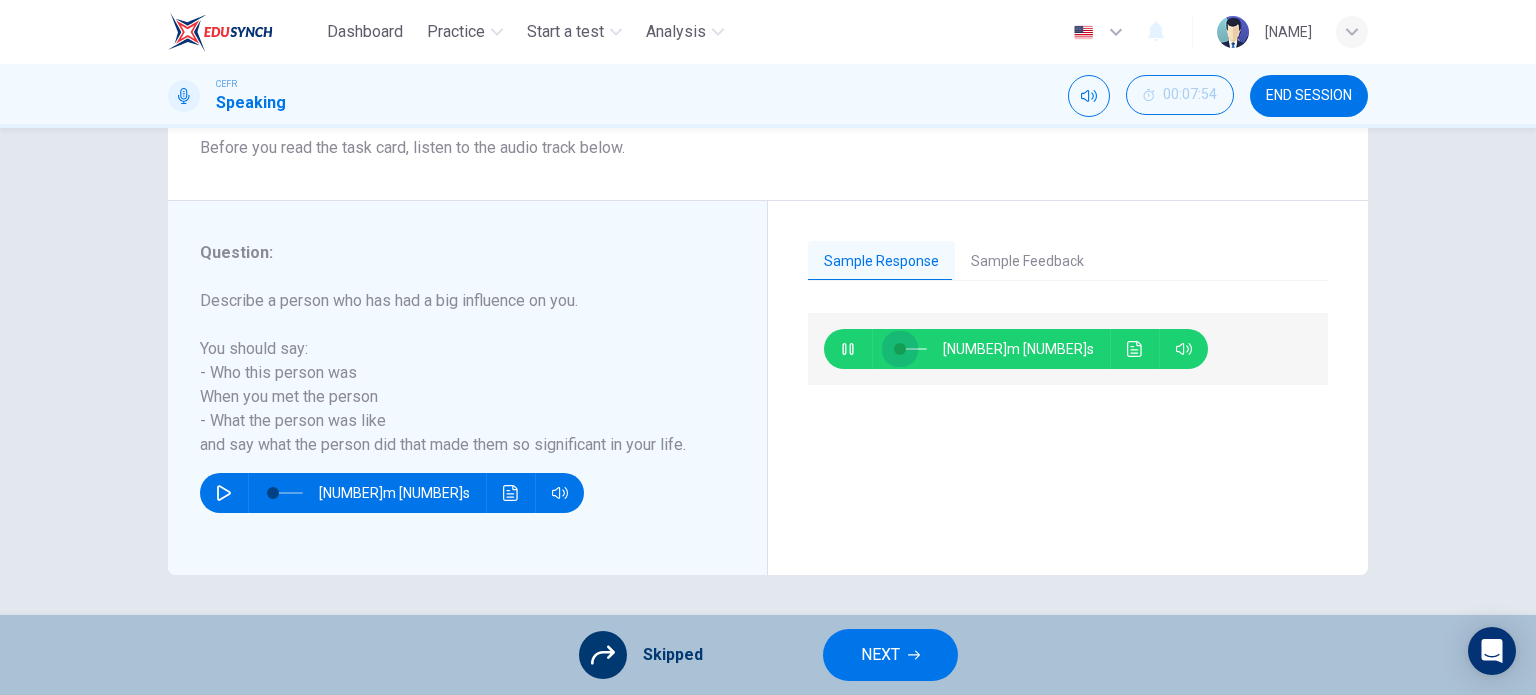 click at bounding box center [900, 349] 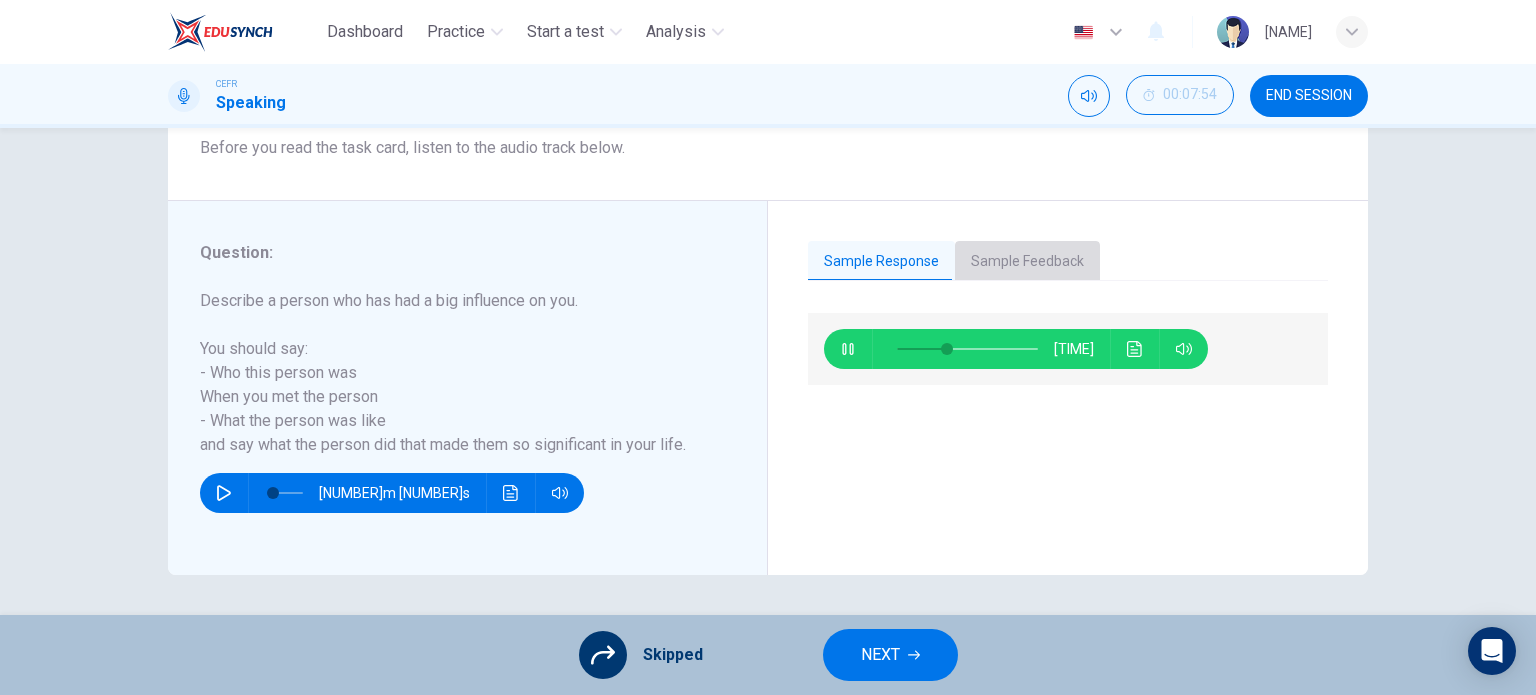 click on "Sample Feedback" at bounding box center [1027, 262] 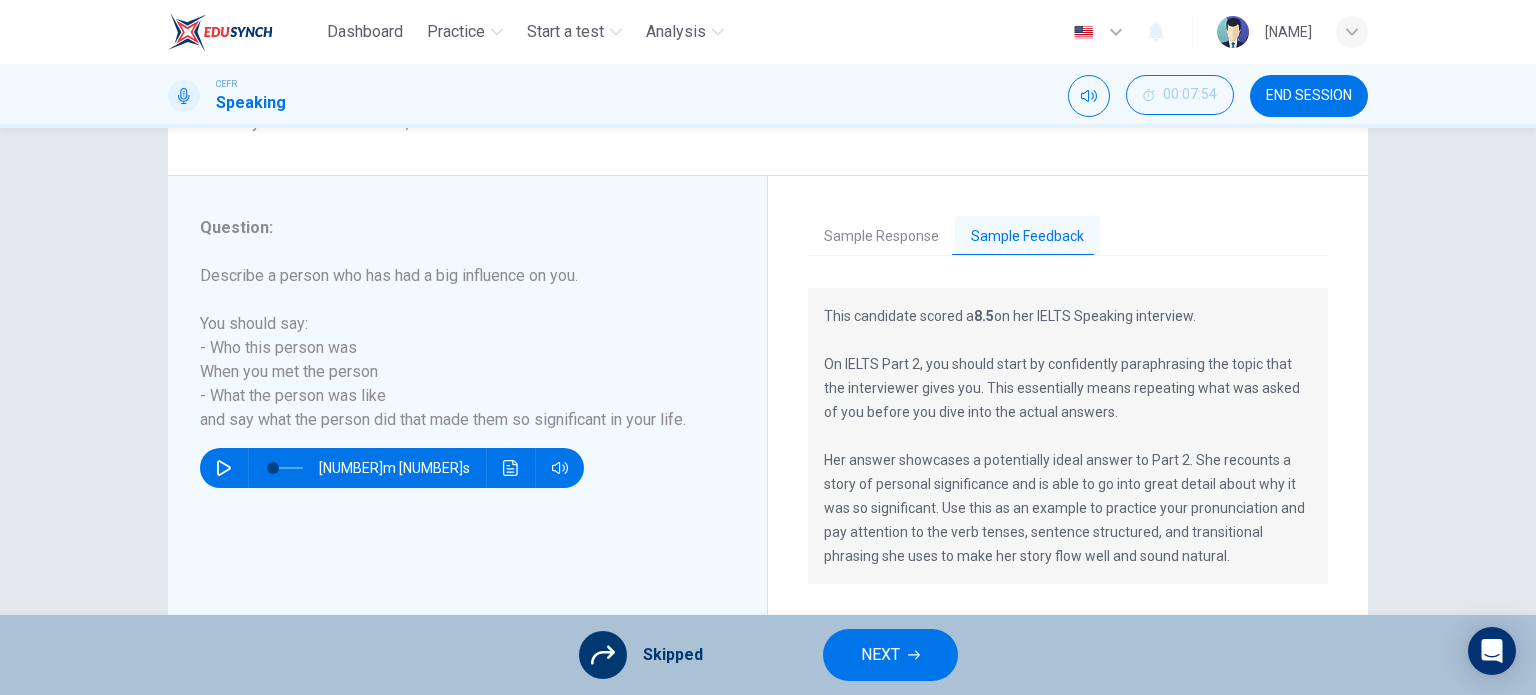 scroll, scrollTop: 314, scrollLeft: 0, axis: vertical 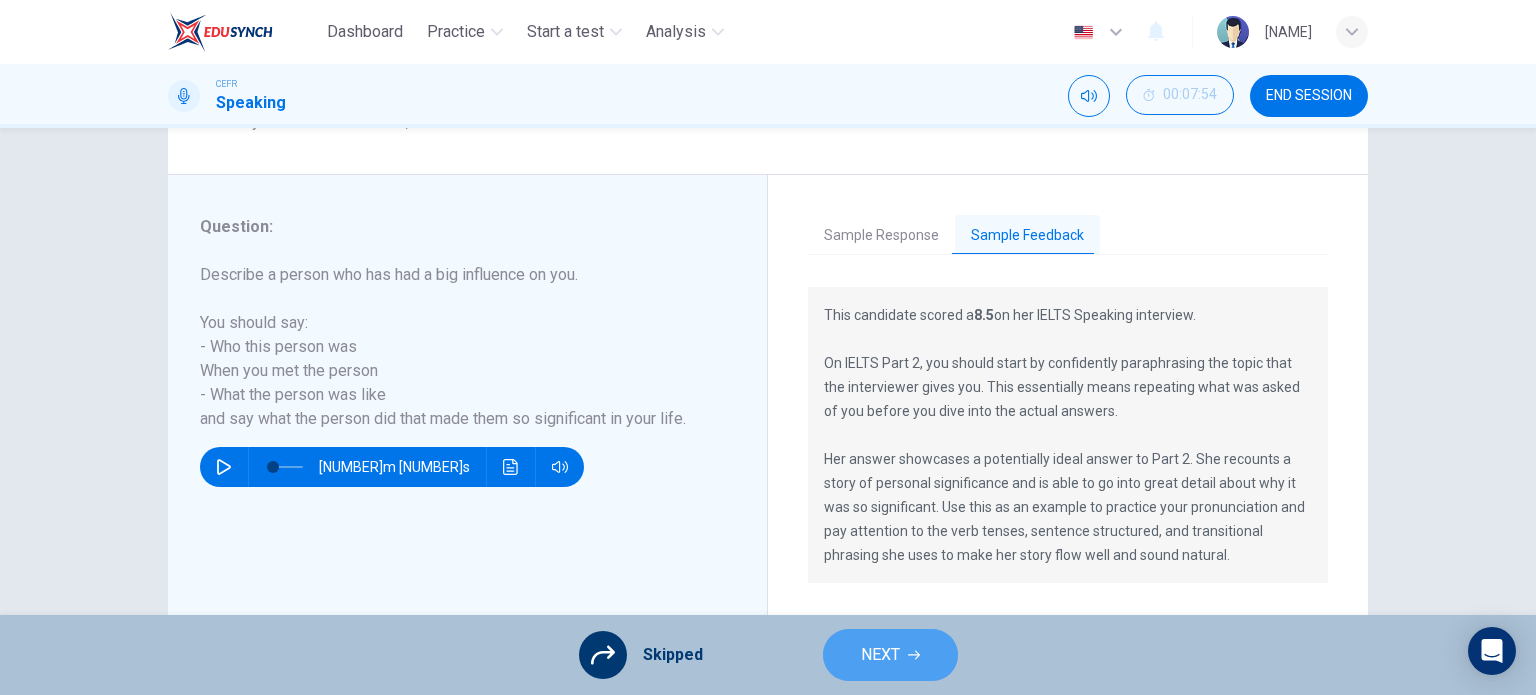 click on "NEXT" at bounding box center (890, 655) 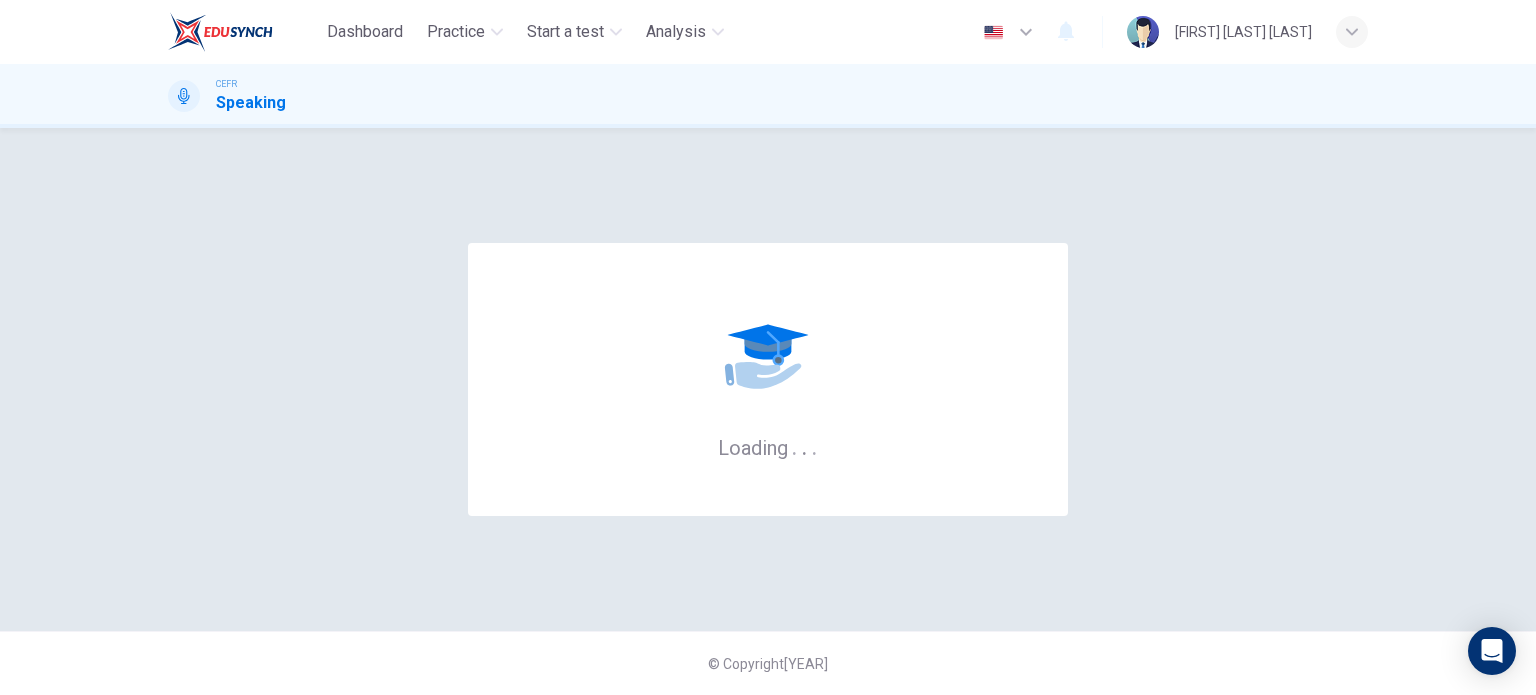 scroll, scrollTop: 0, scrollLeft: 0, axis: both 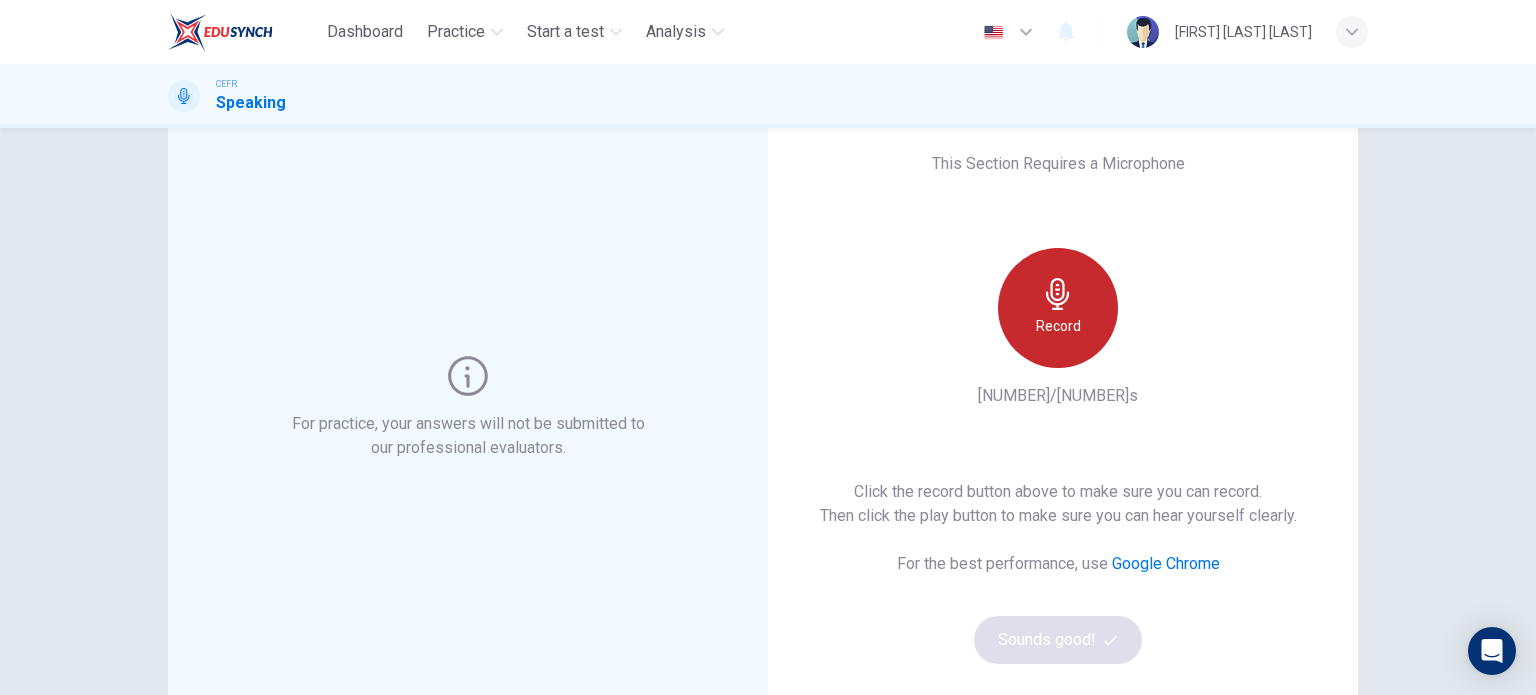 click on "Record" at bounding box center [1058, 308] 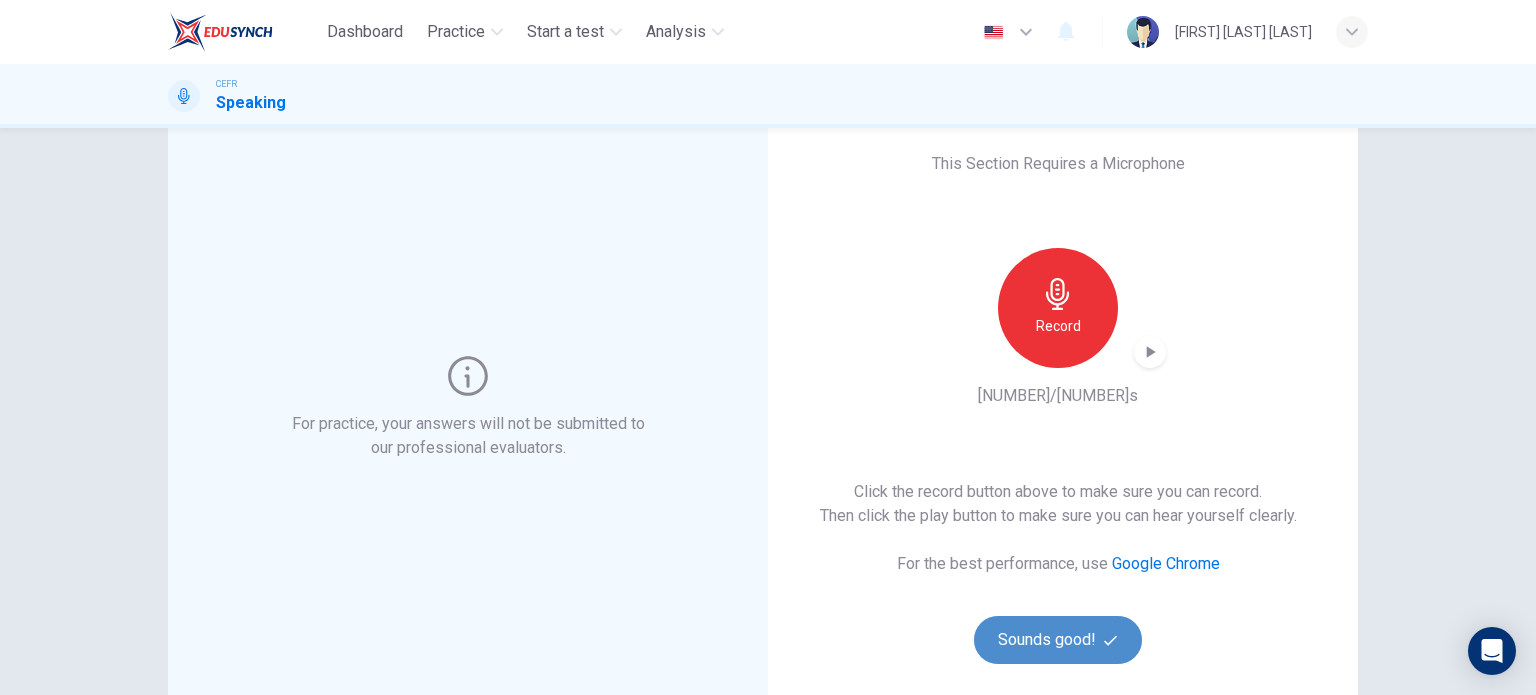 click on "Sounds good!" at bounding box center (1058, 640) 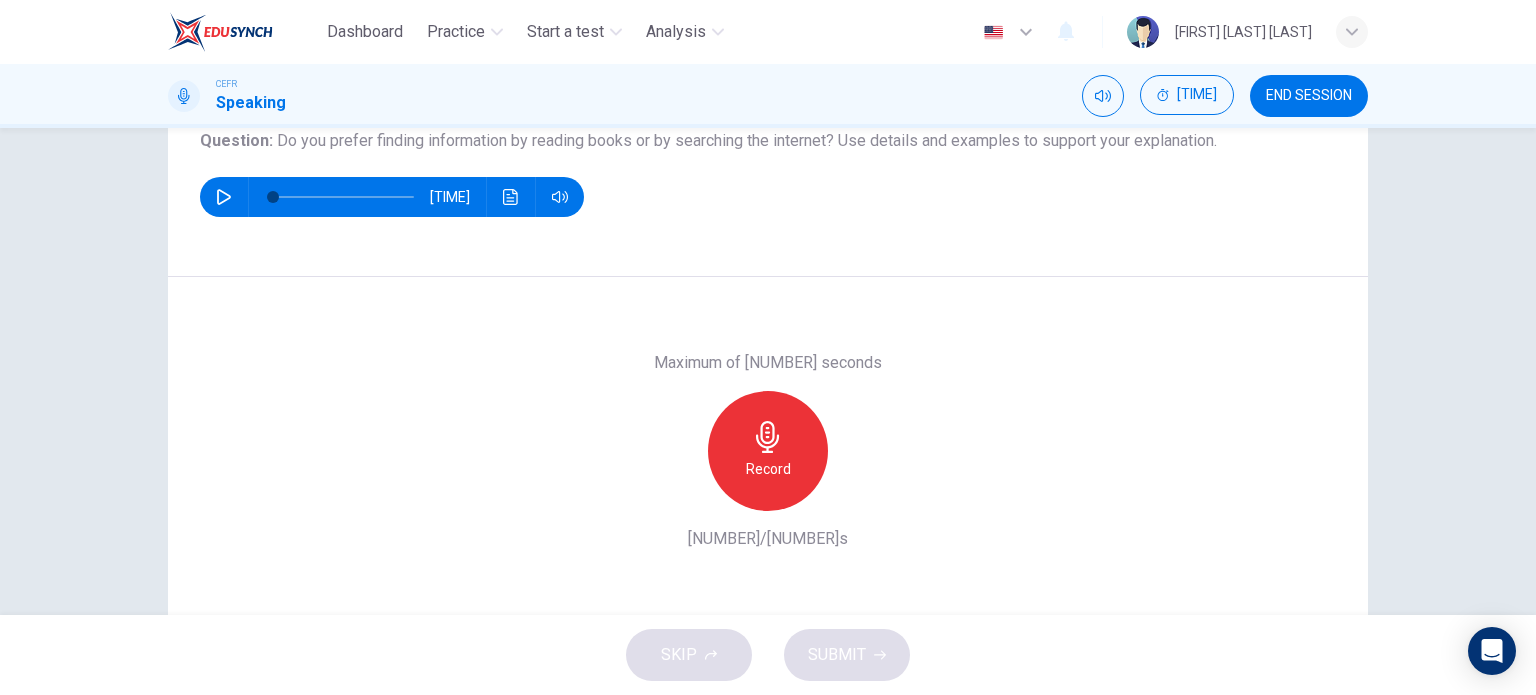 scroll, scrollTop: 236, scrollLeft: 0, axis: vertical 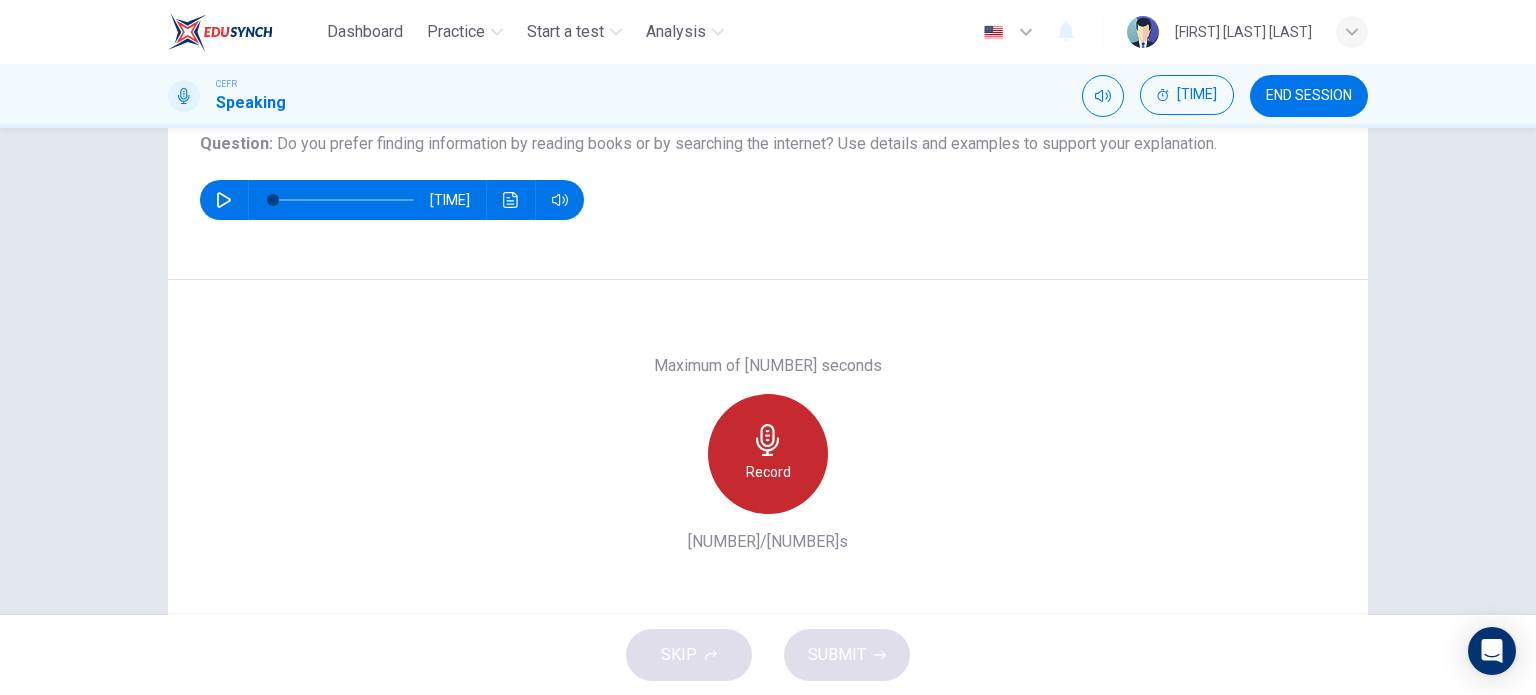 click on "Record" at bounding box center (768, 472) 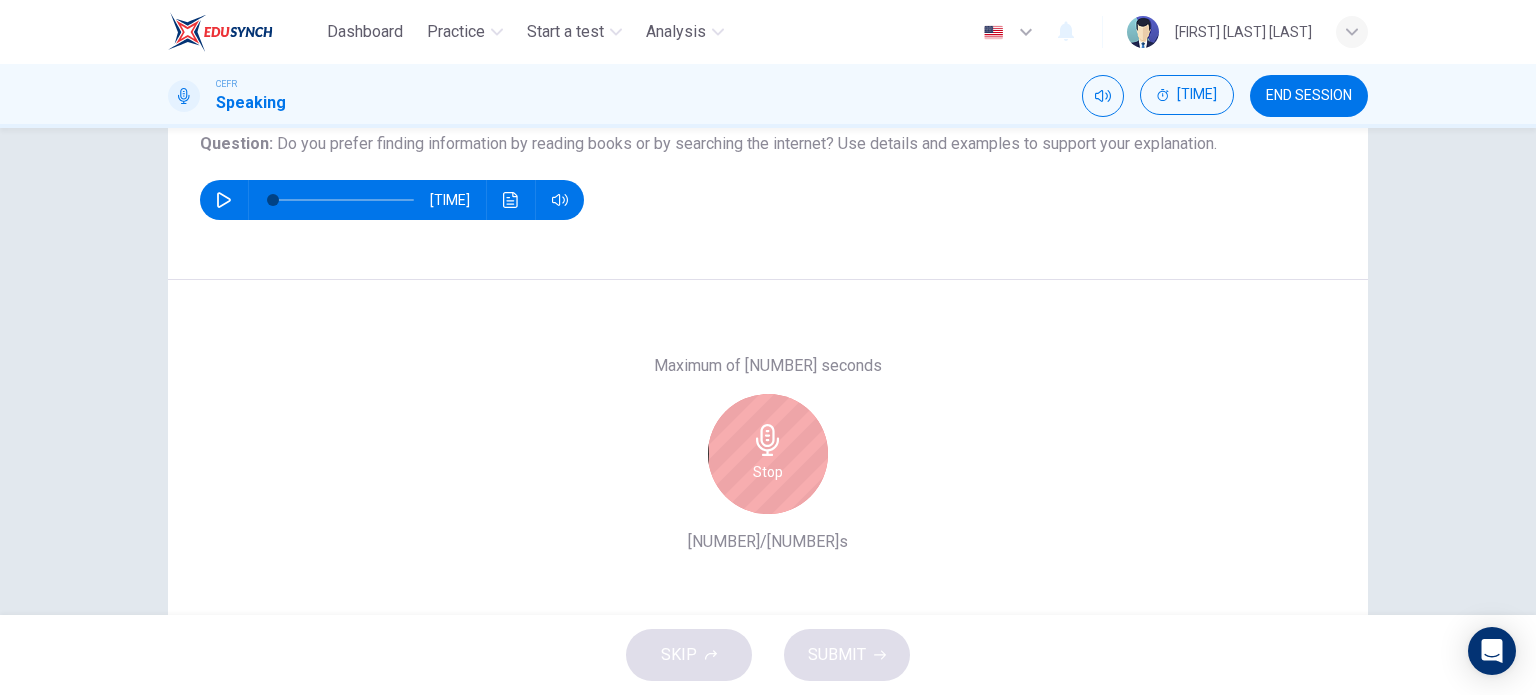 scroll, scrollTop: 288, scrollLeft: 0, axis: vertical 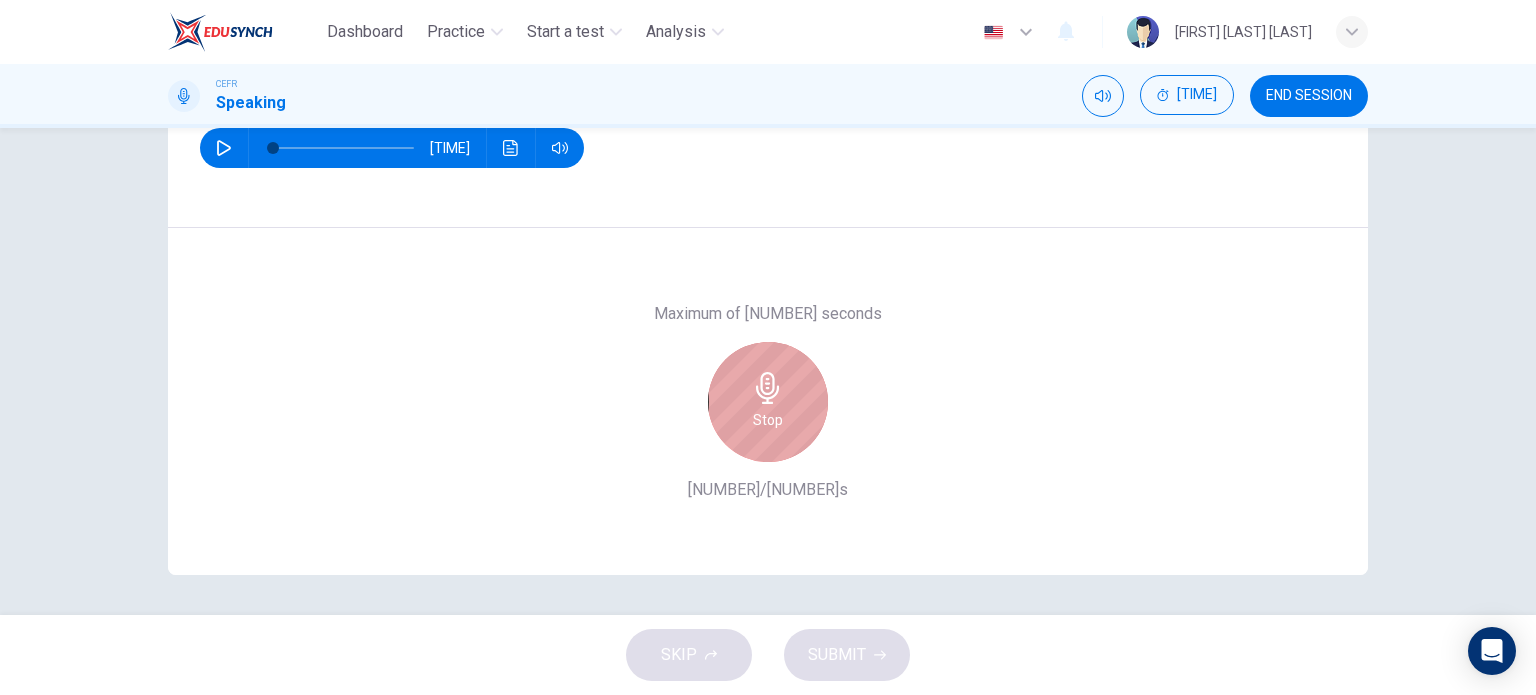 click on "Stop" at bounding box center [768, 420] 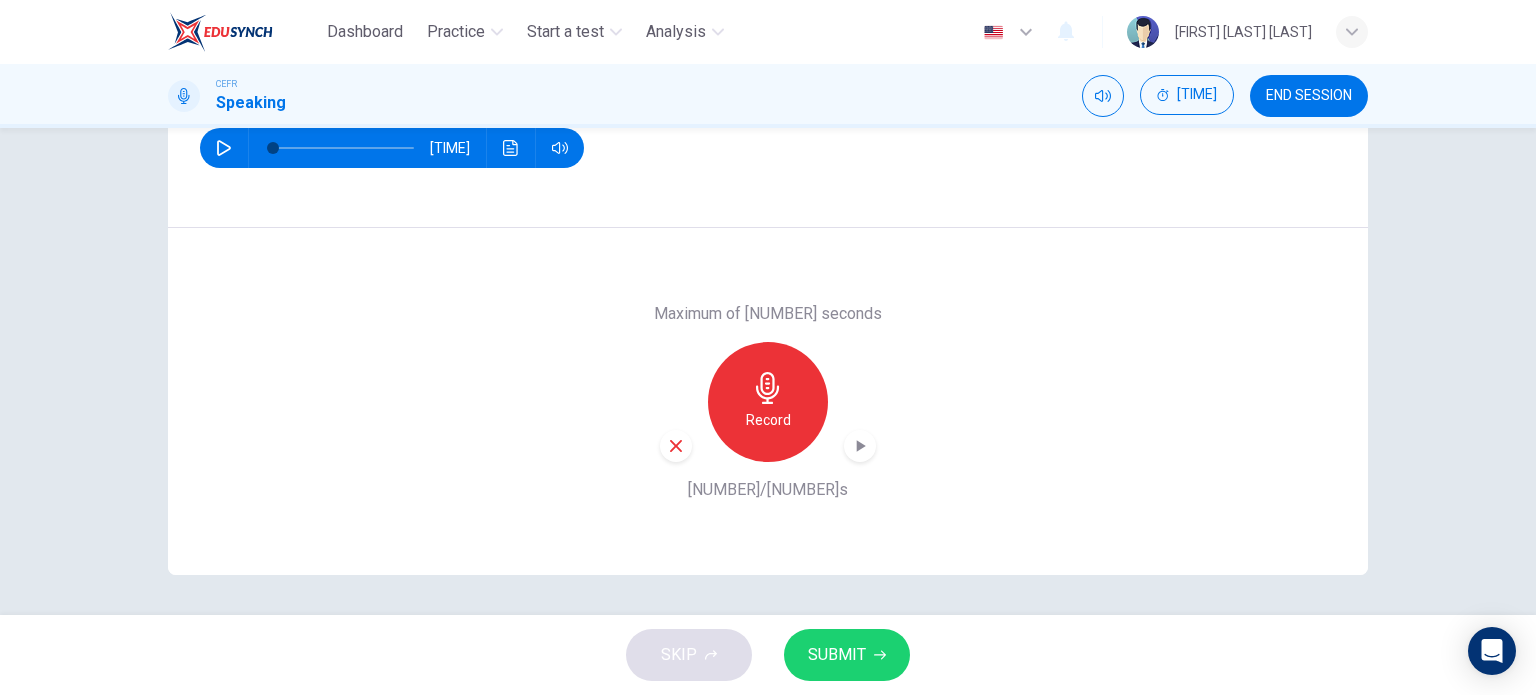 click at bounding box center [676, 446] 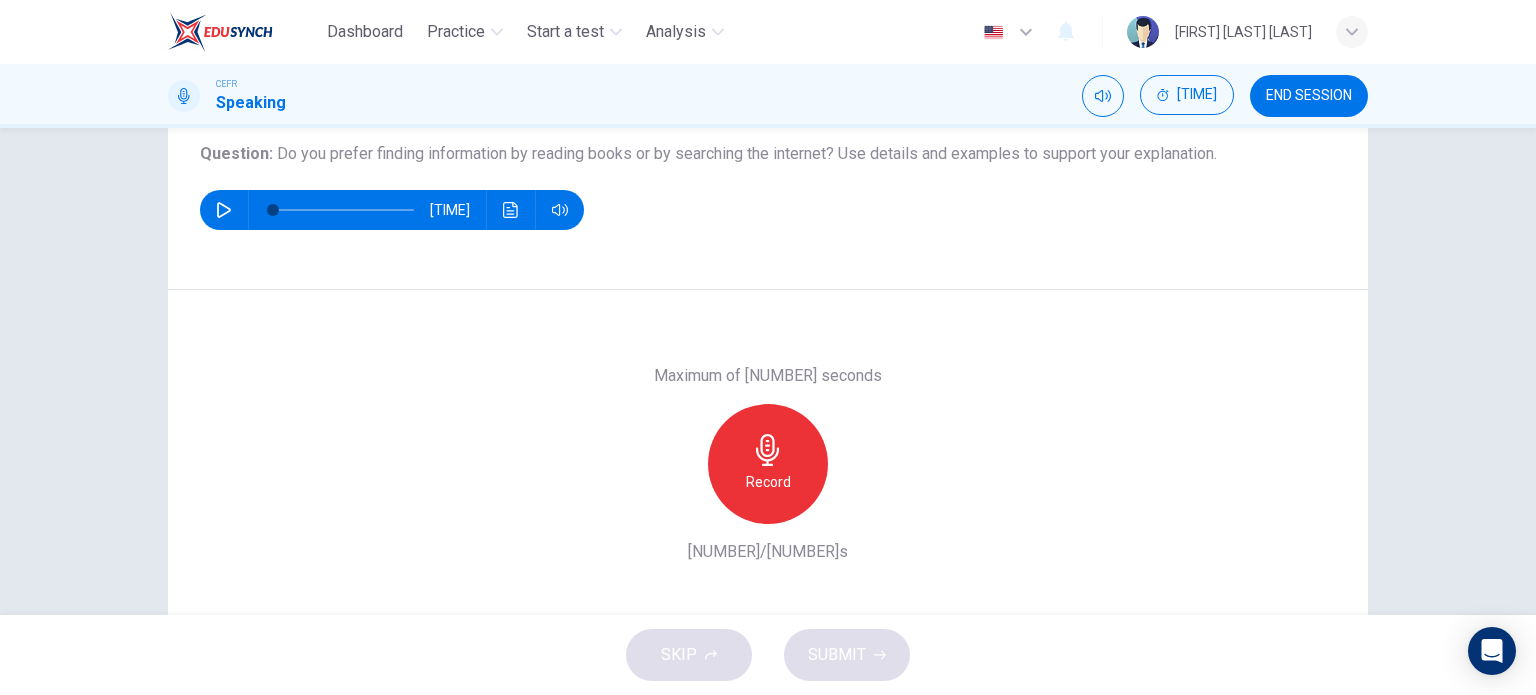 scroll, scrollTop: 222, scrollLeft: 0, axis: vertical 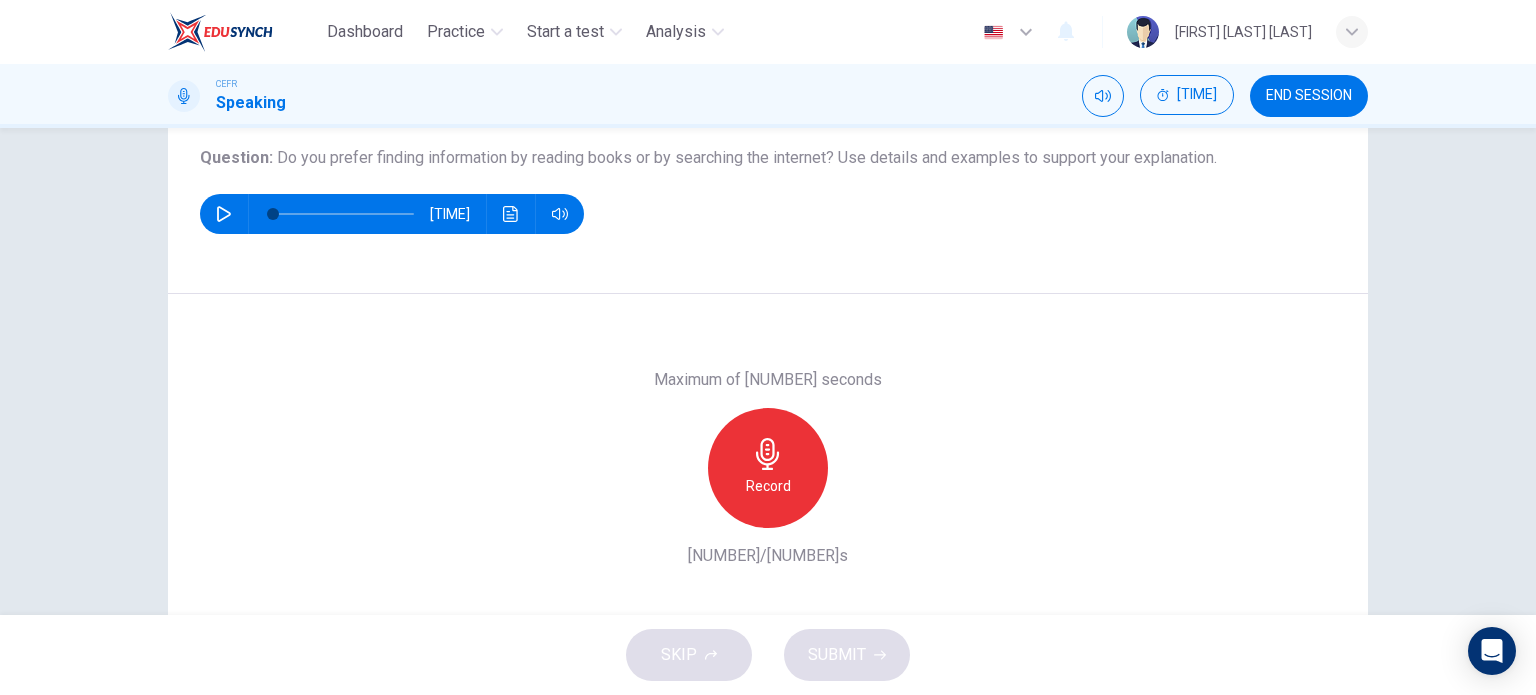 click at bounding box center (768, 454) 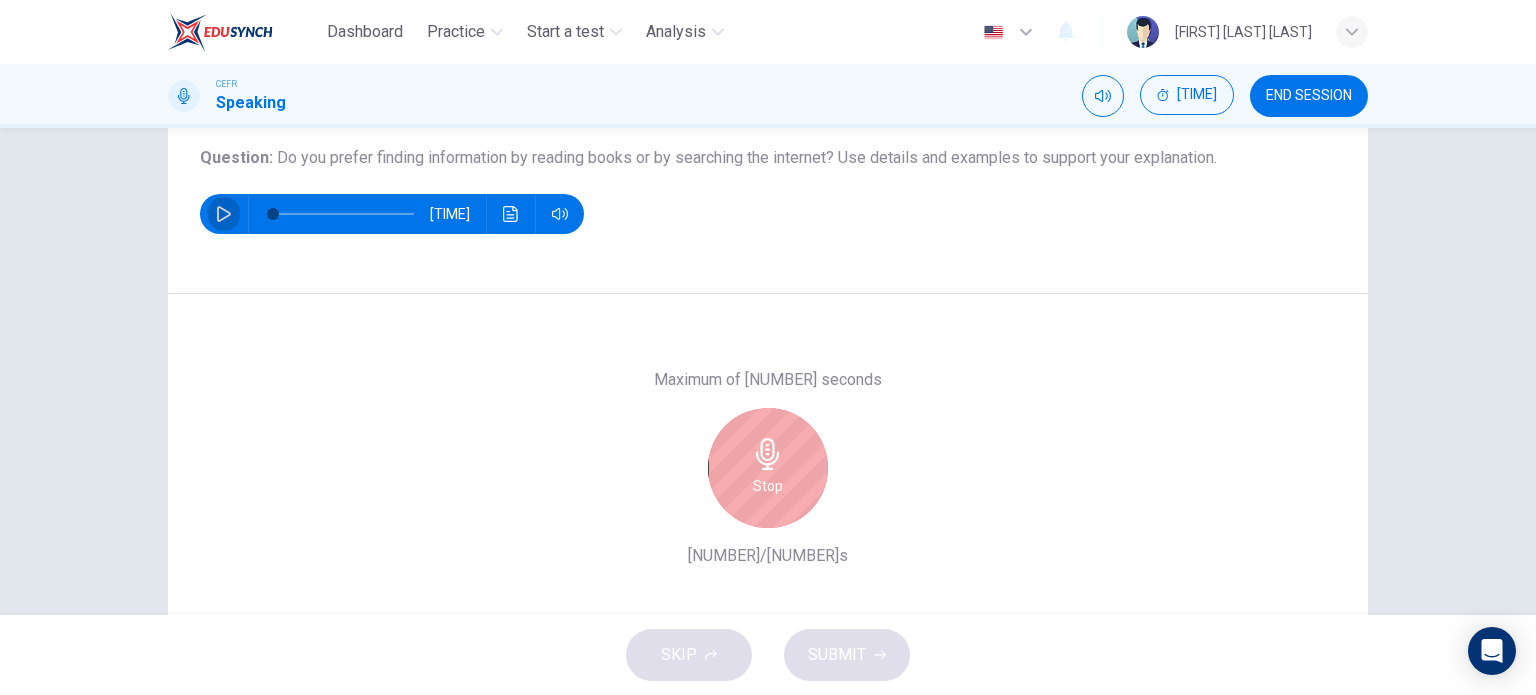 click at bounding box center (224, 214) 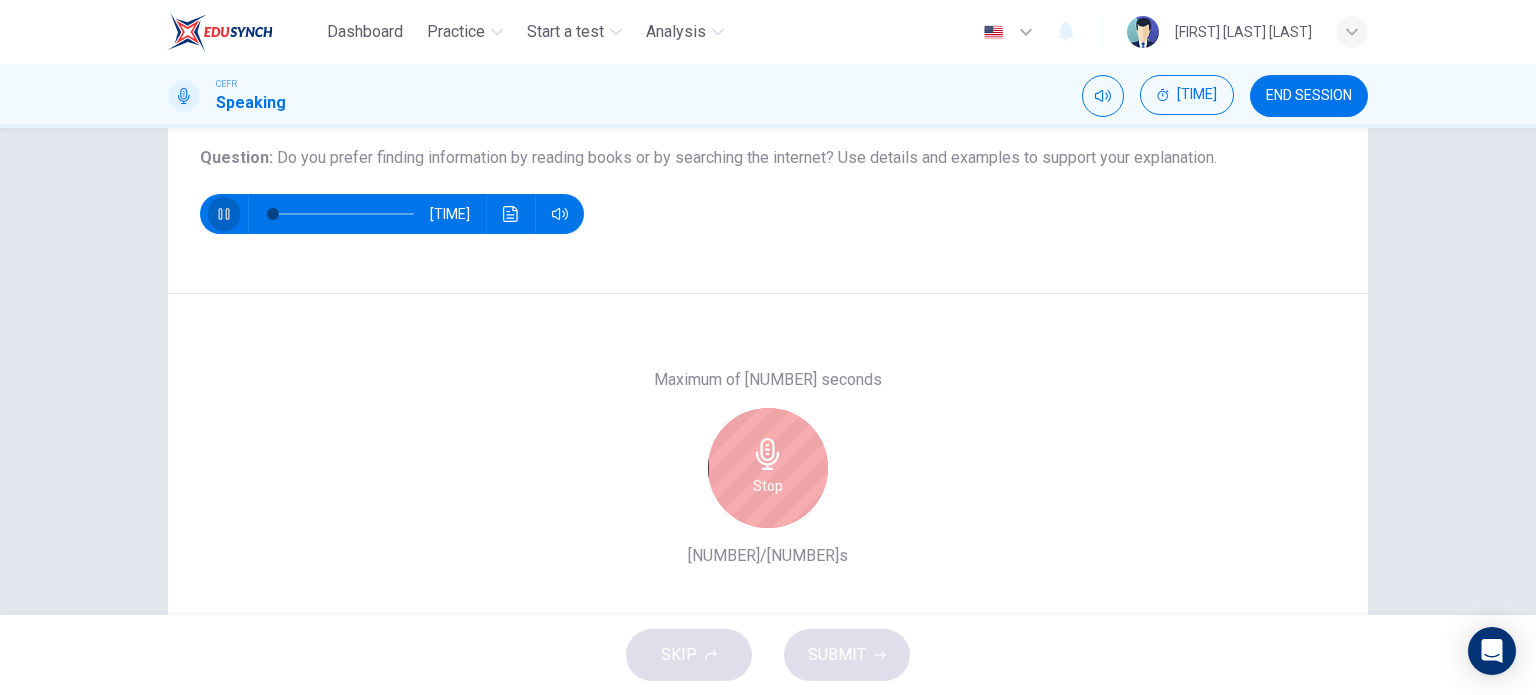click at bounding box center (224, 214) 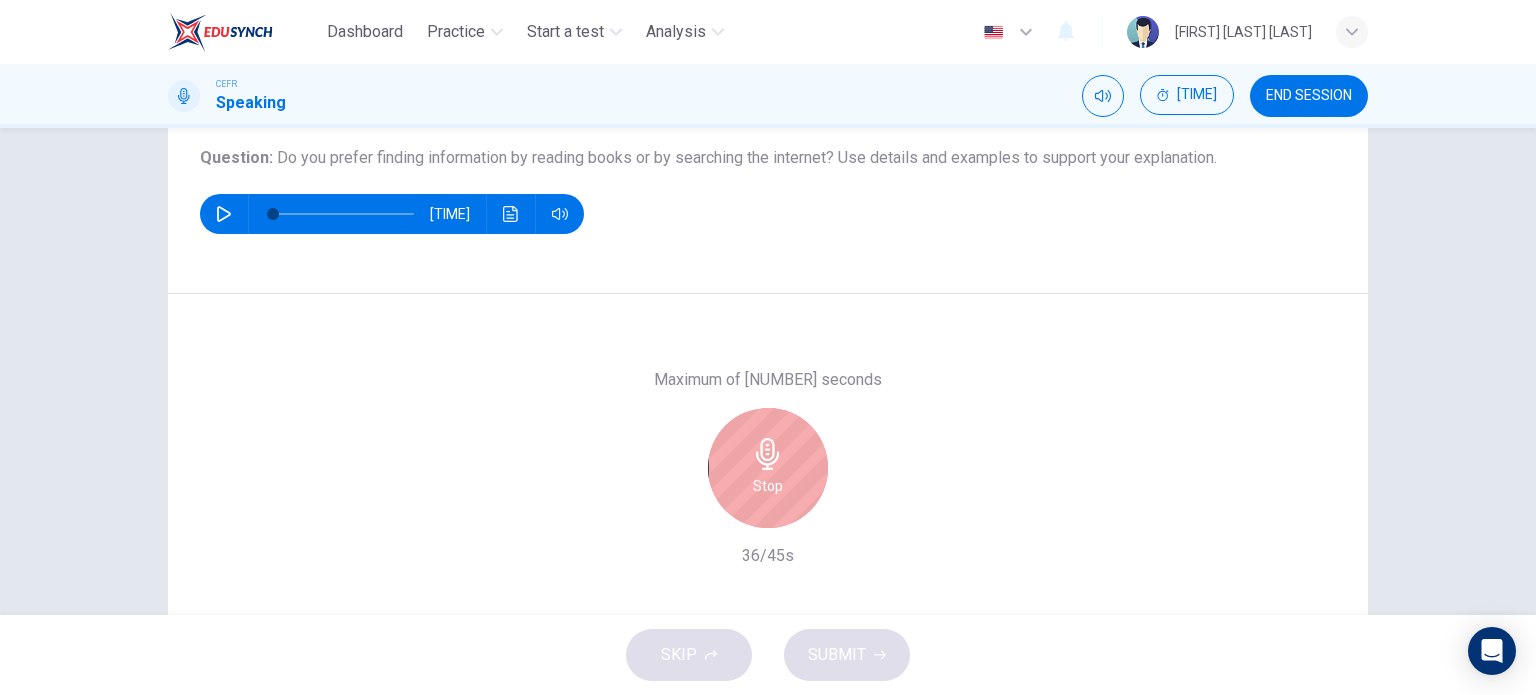scroll, scrollTop: 288, scrollLeft: 0, axis: vertical 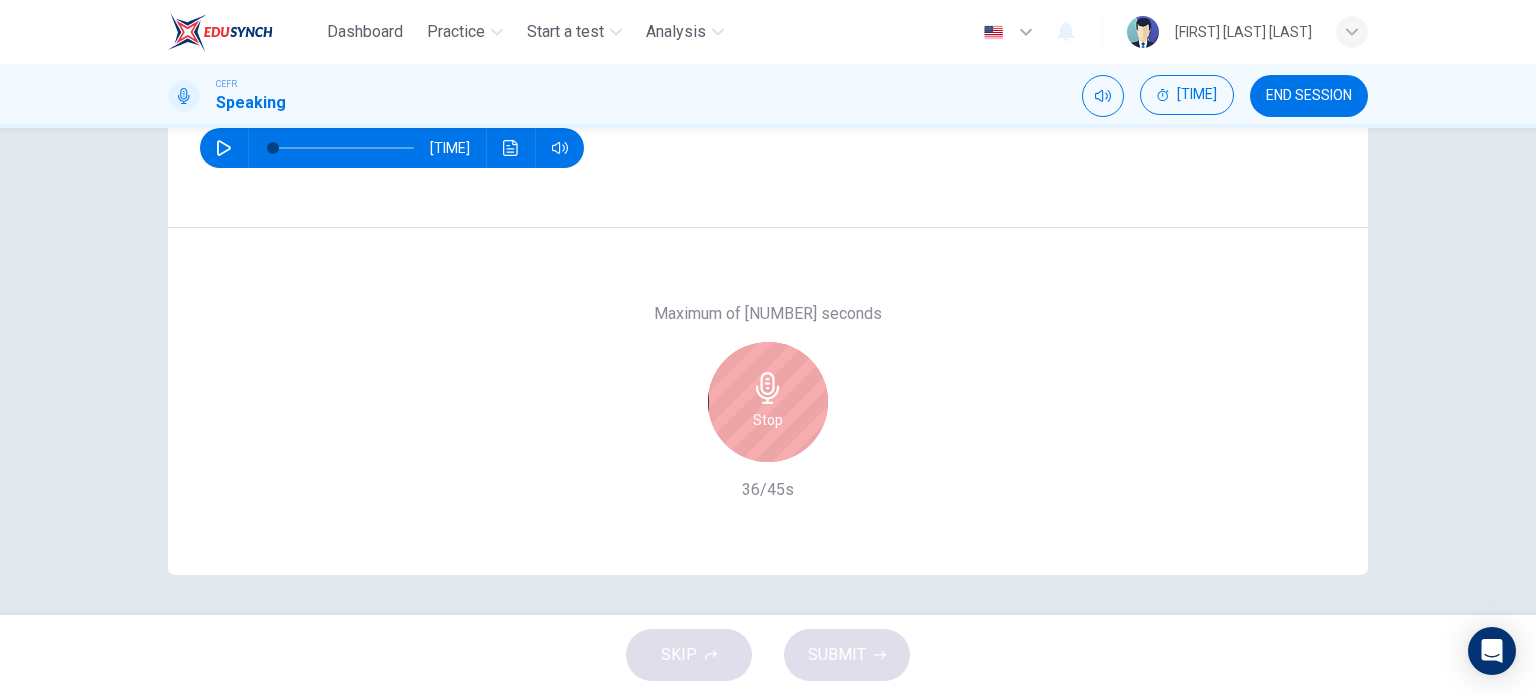 click on "Stop" at bounding box center [768, 420] 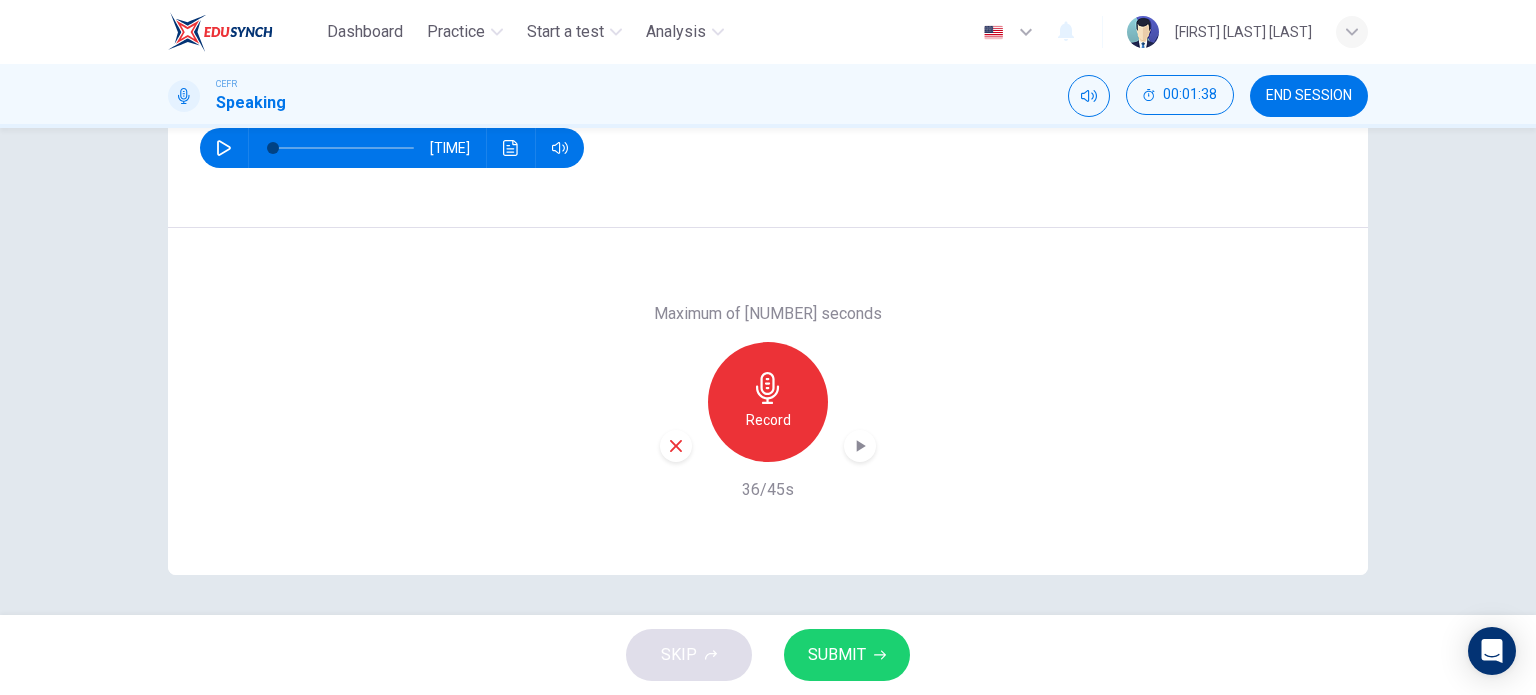 click on "Record" at bounding box center [768, 402] 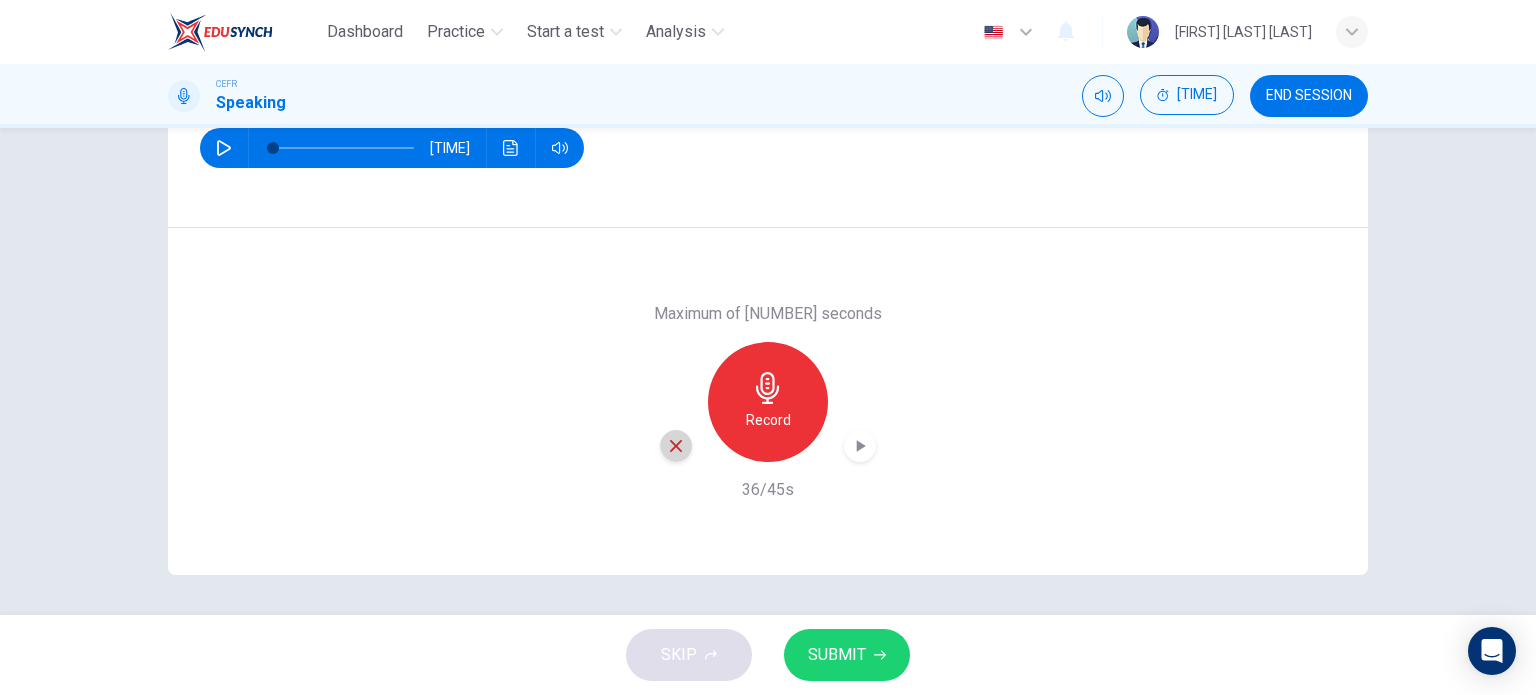click at bounding box center [676, 446] 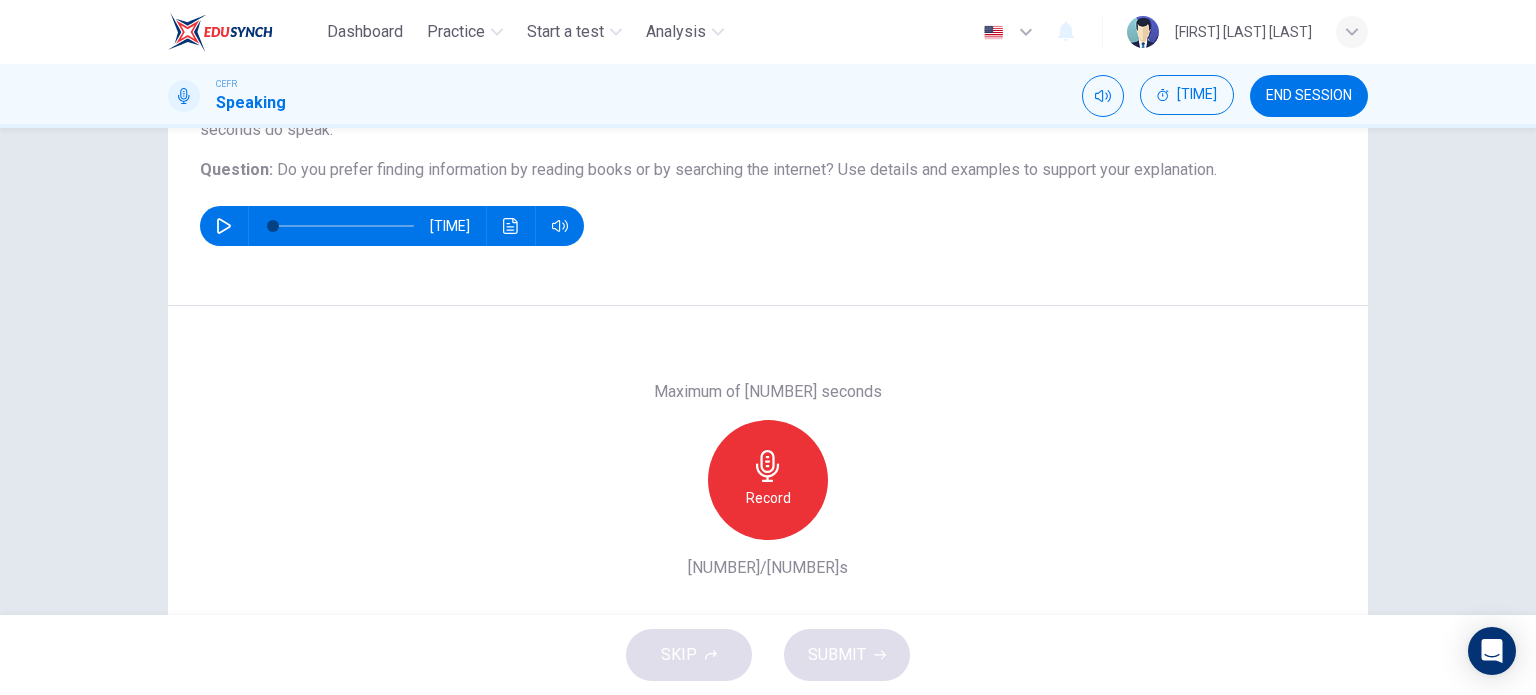 scroll, scrollTop: 211, scrollLeft: 0, axis: vertical 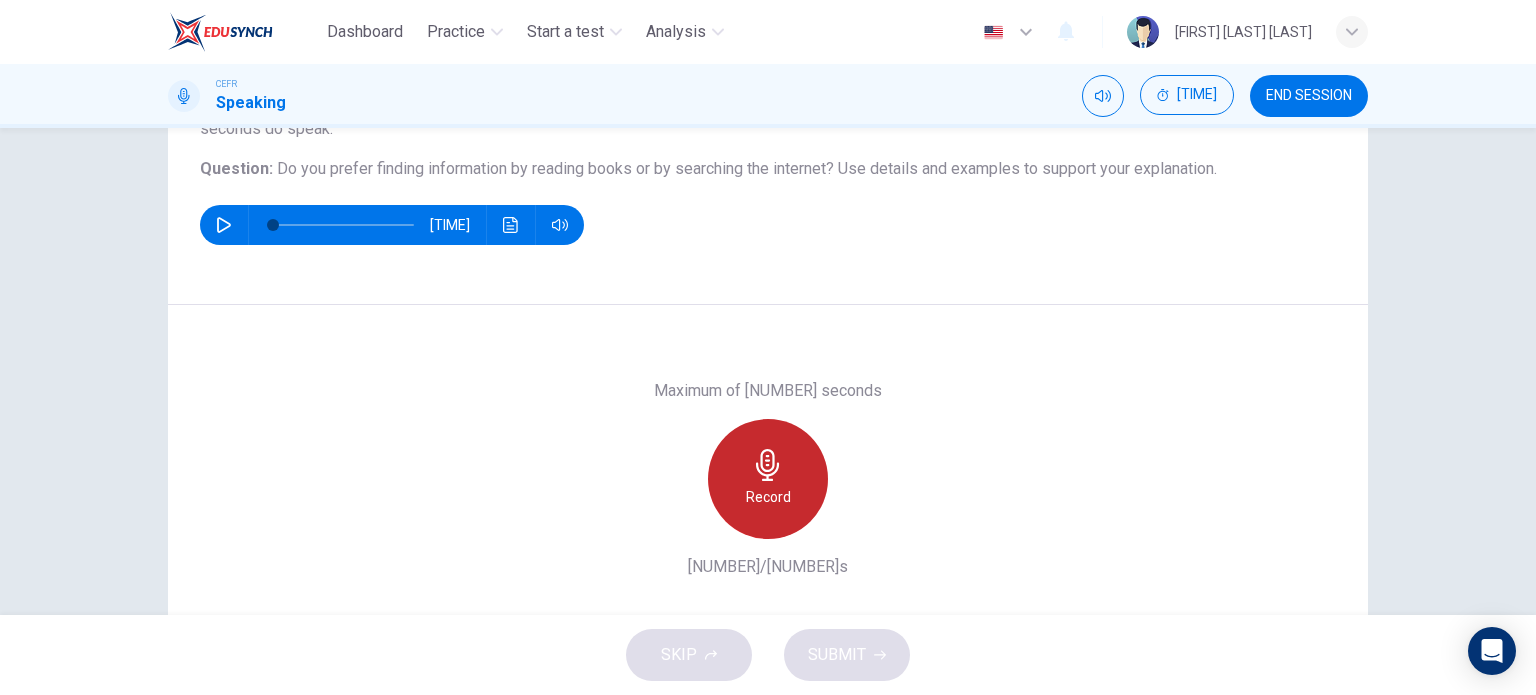 click at bounding box center (767, 465) 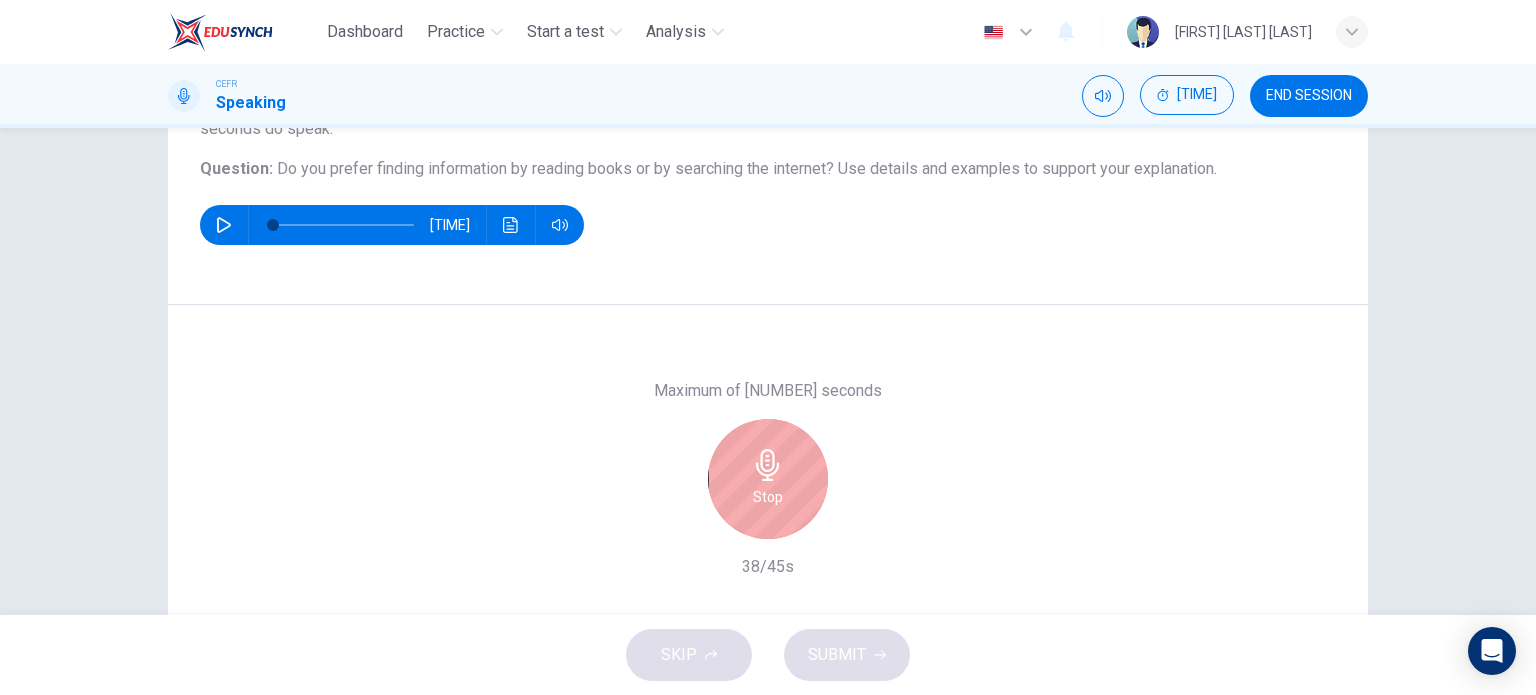 click at bounding box center (767, 465) 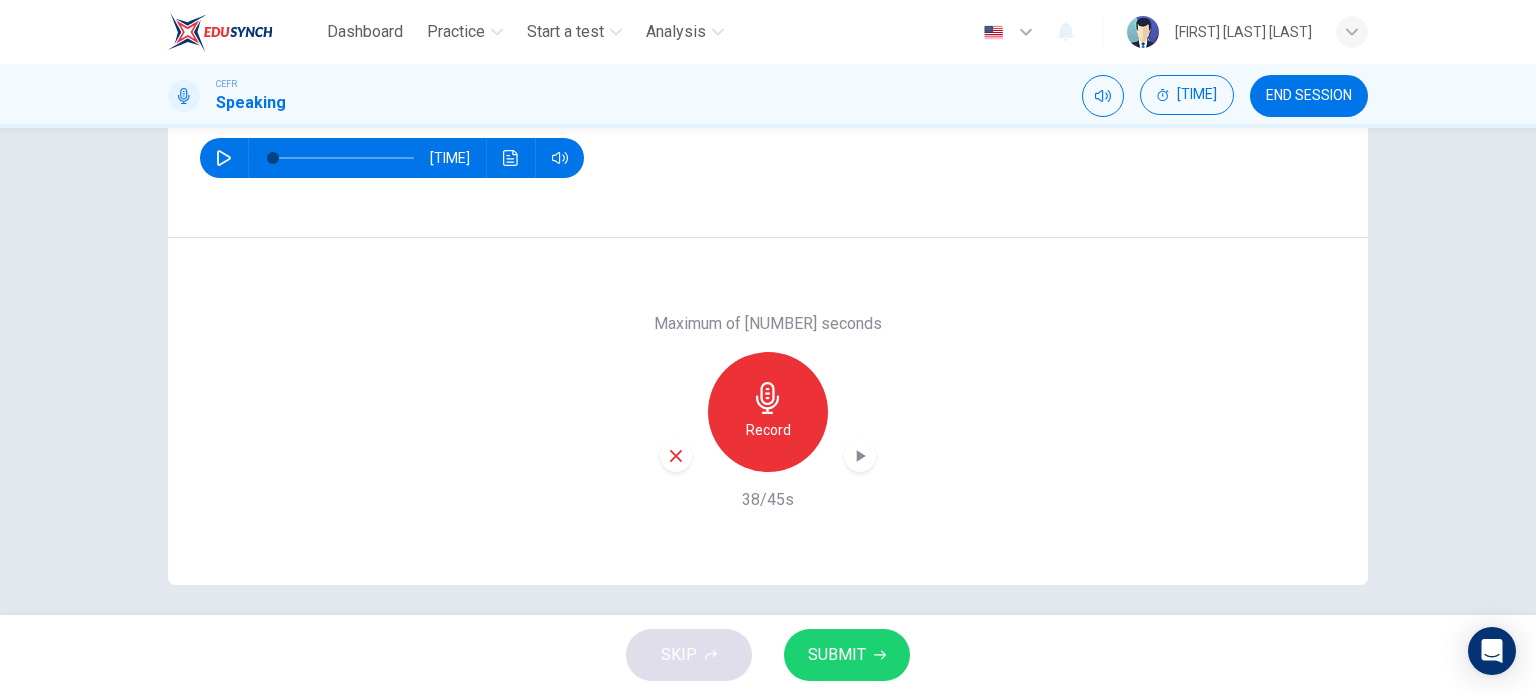 scroll, scrollTop: 279, scrollLeft: 0, axis: vertical 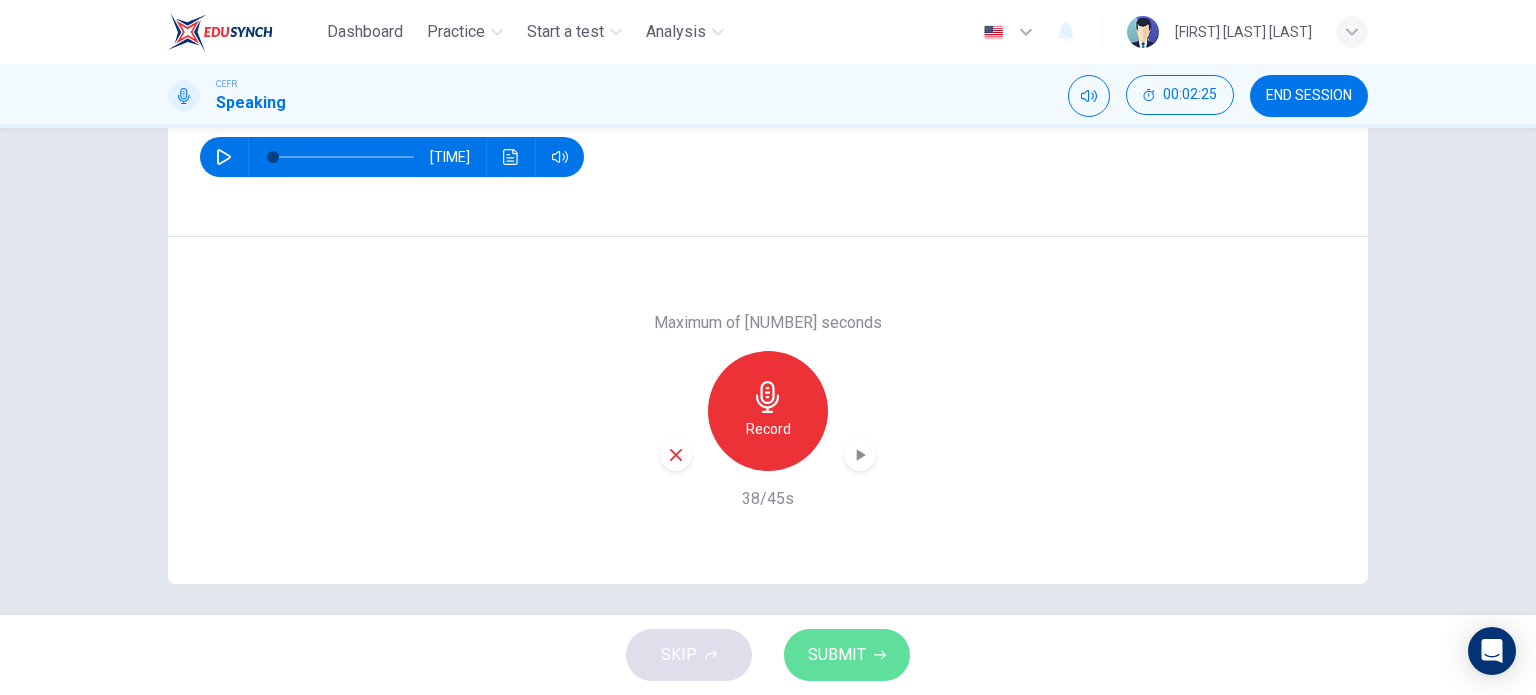 click on "SUBMIT" at bounding box center (847, 655) 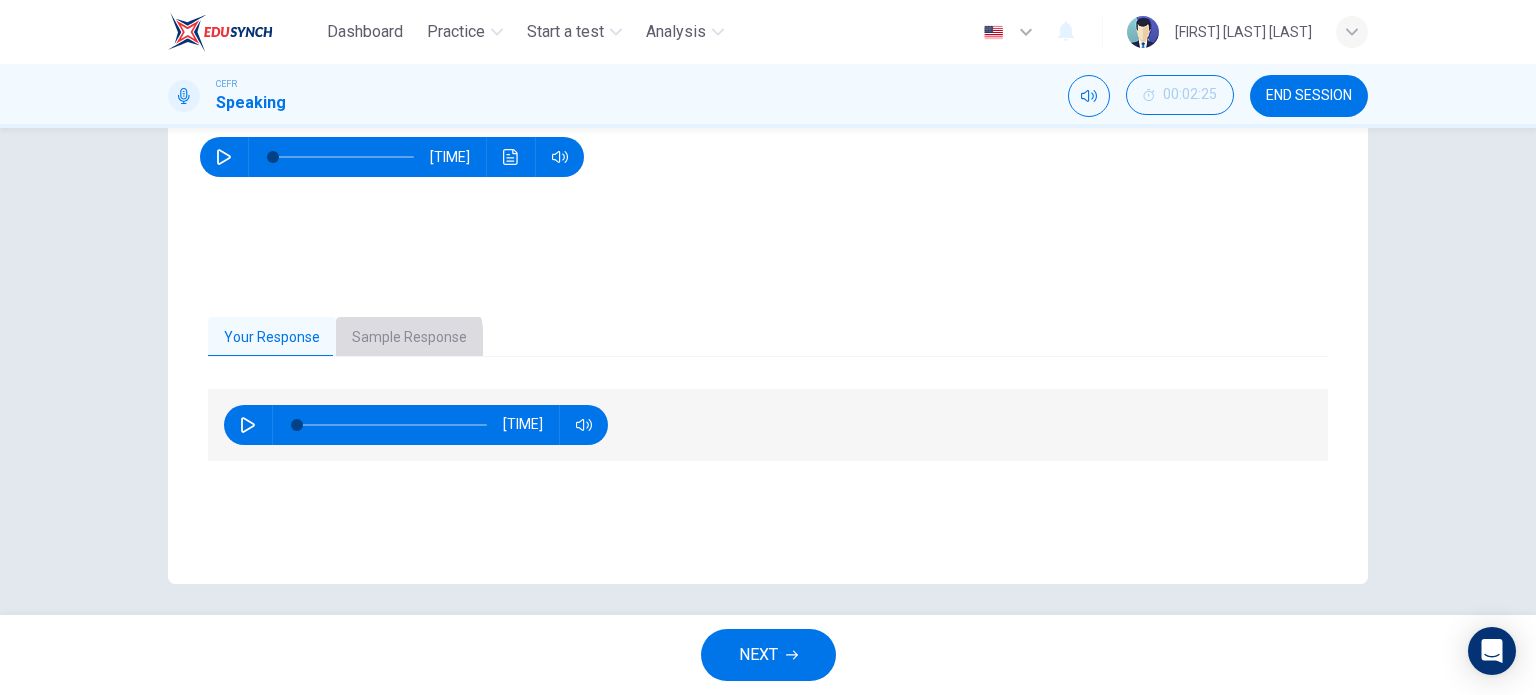 click on "Sample Response" at bounding box center (409, 338) 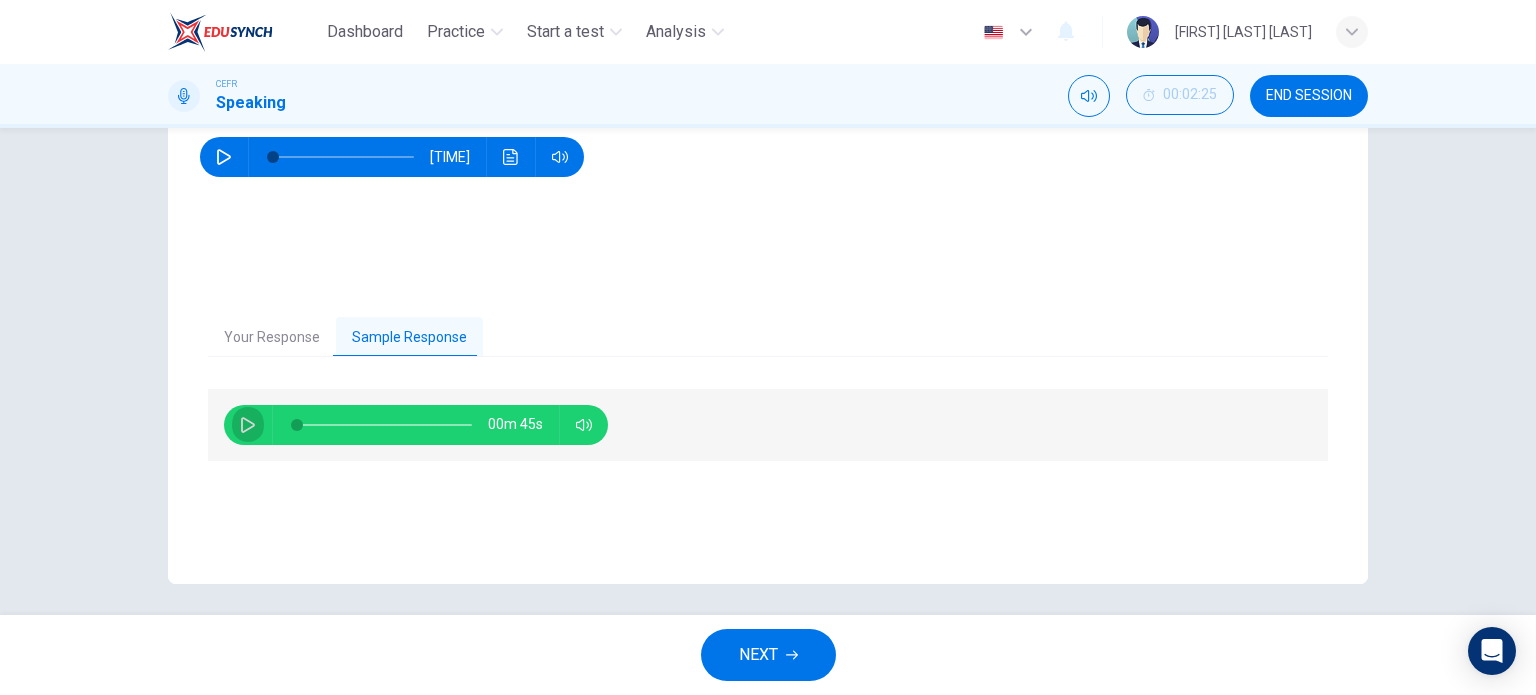 click at bounding box center [248, 425] 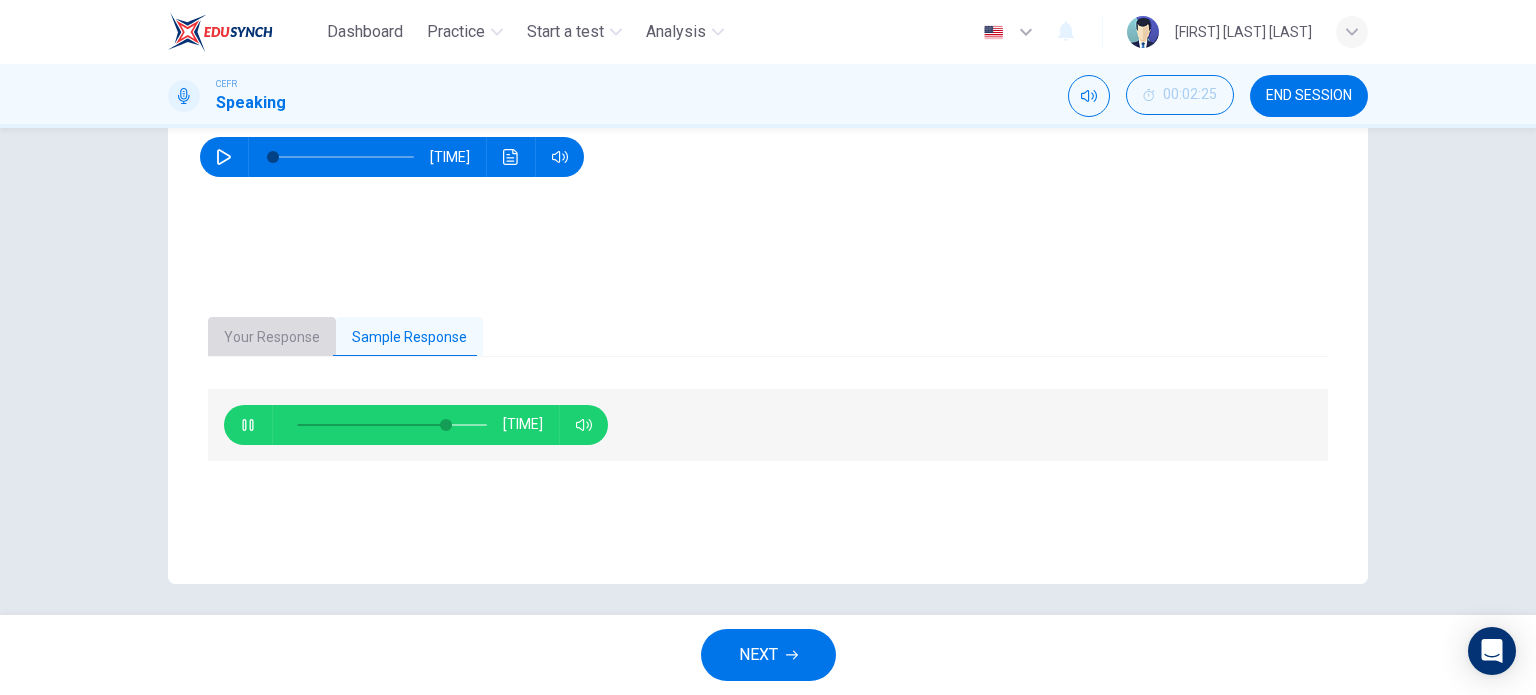 click on "Your Response" at bounding box center (272, 338) 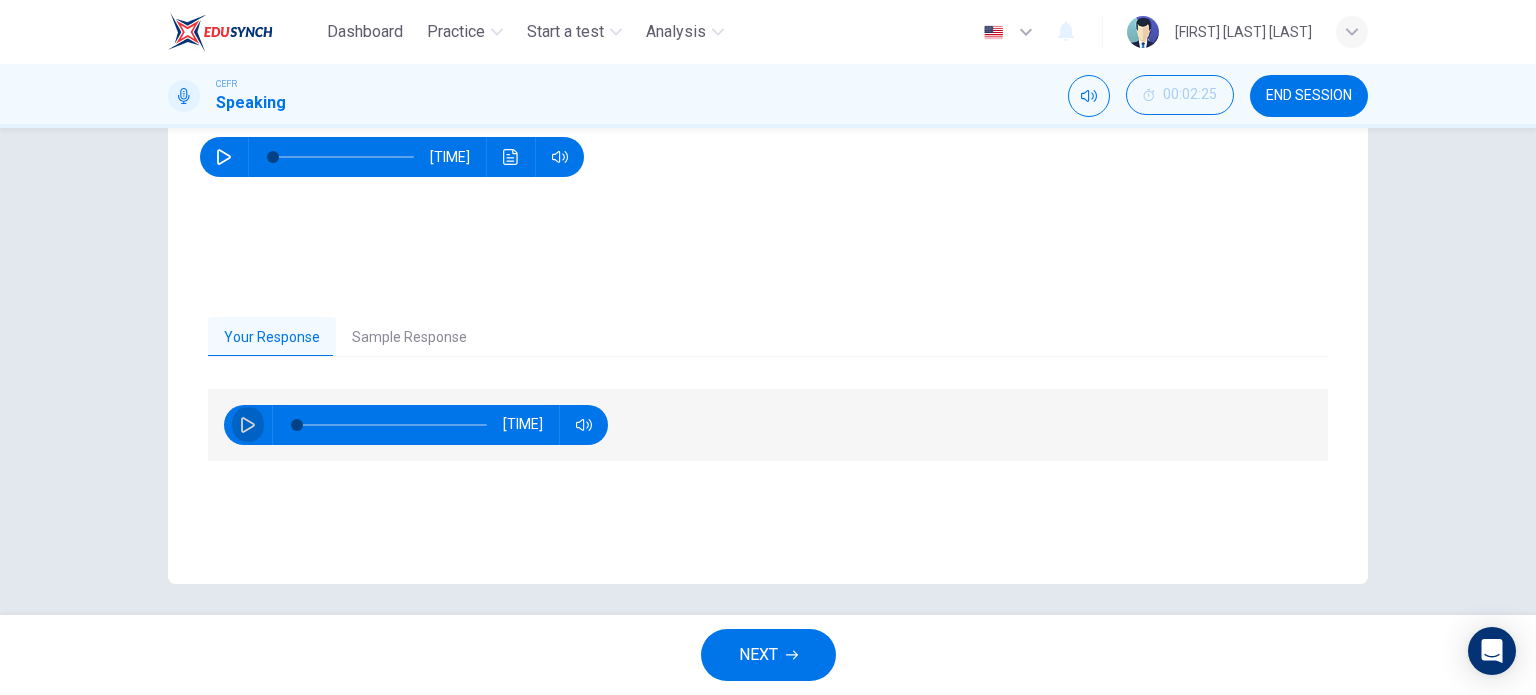 click at bounding box center (248, 425) 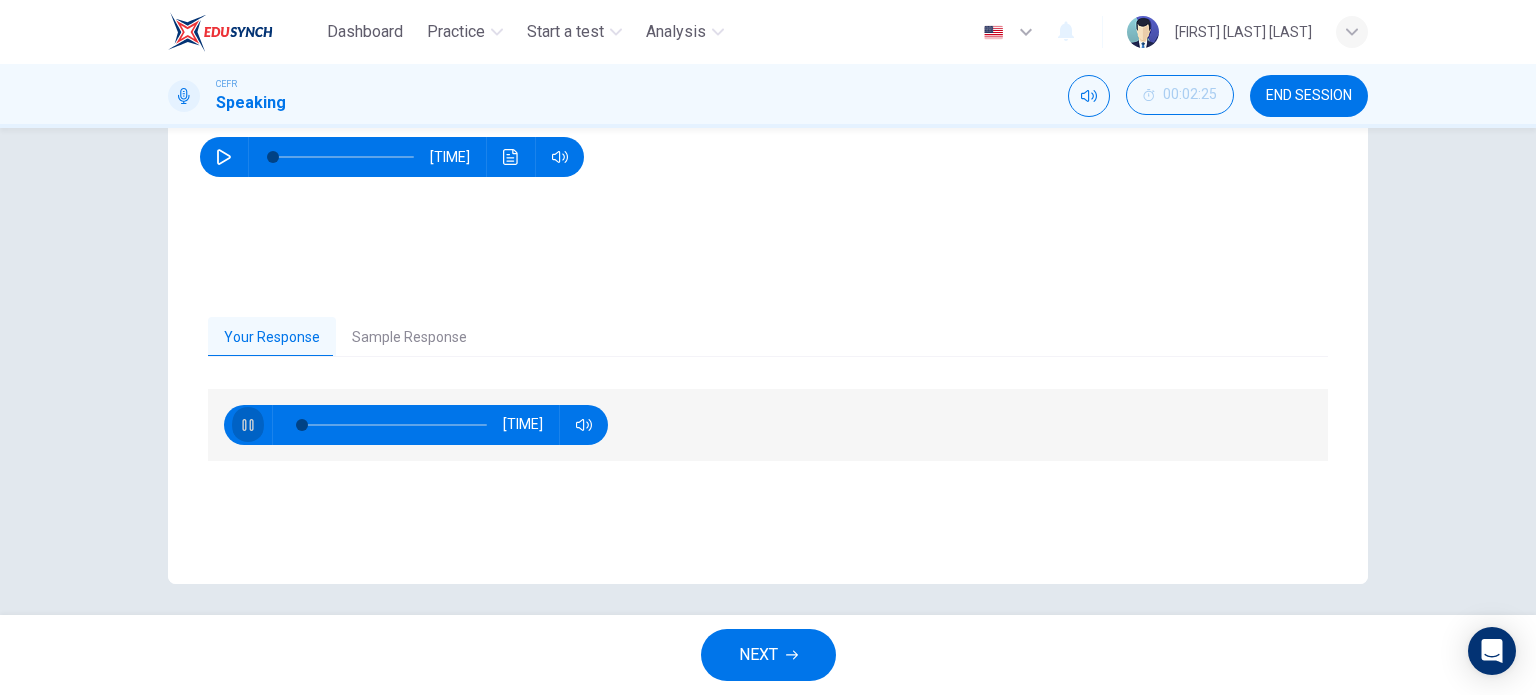 click at bounding box center (247, 425) 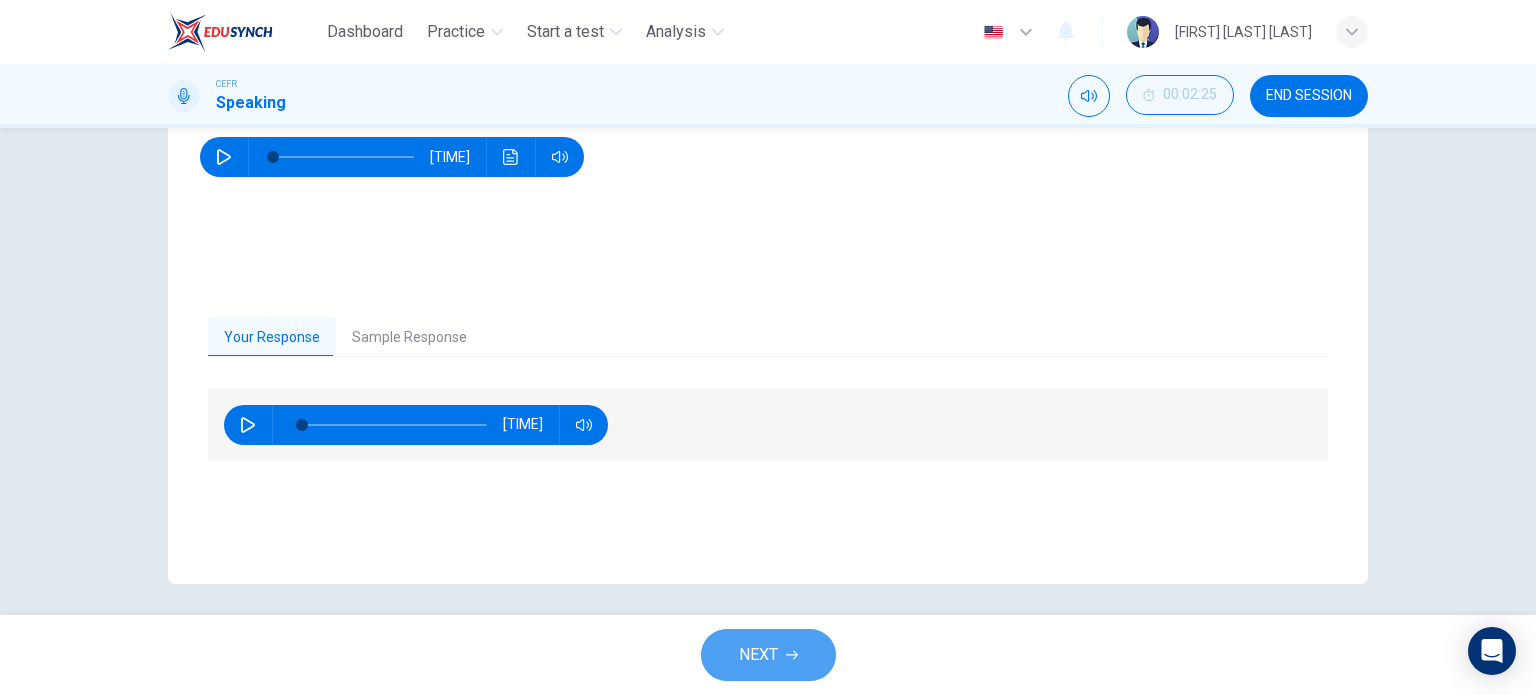 click on "NEXT" at bounding box center (768, 655) 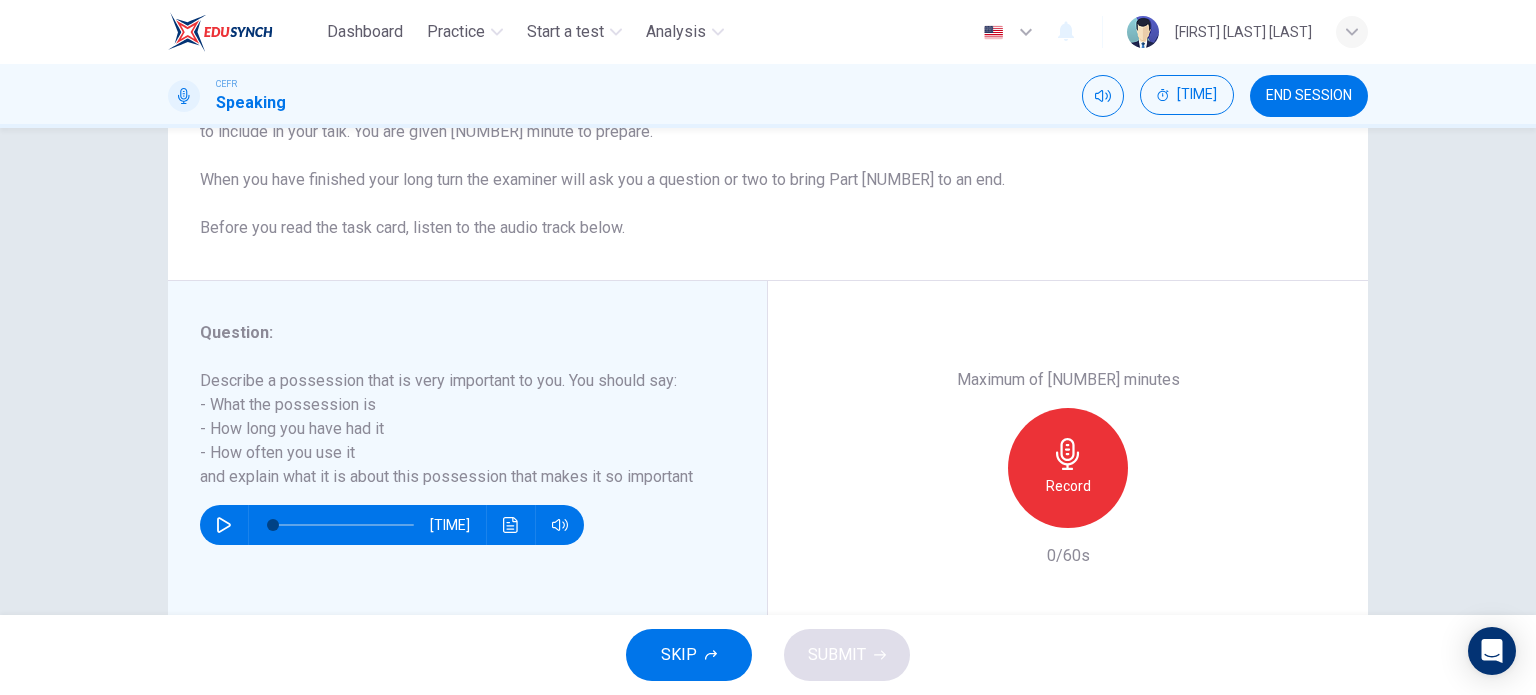 scroll, scrollTop: 210, scrollLeft: 0, axis: vertical 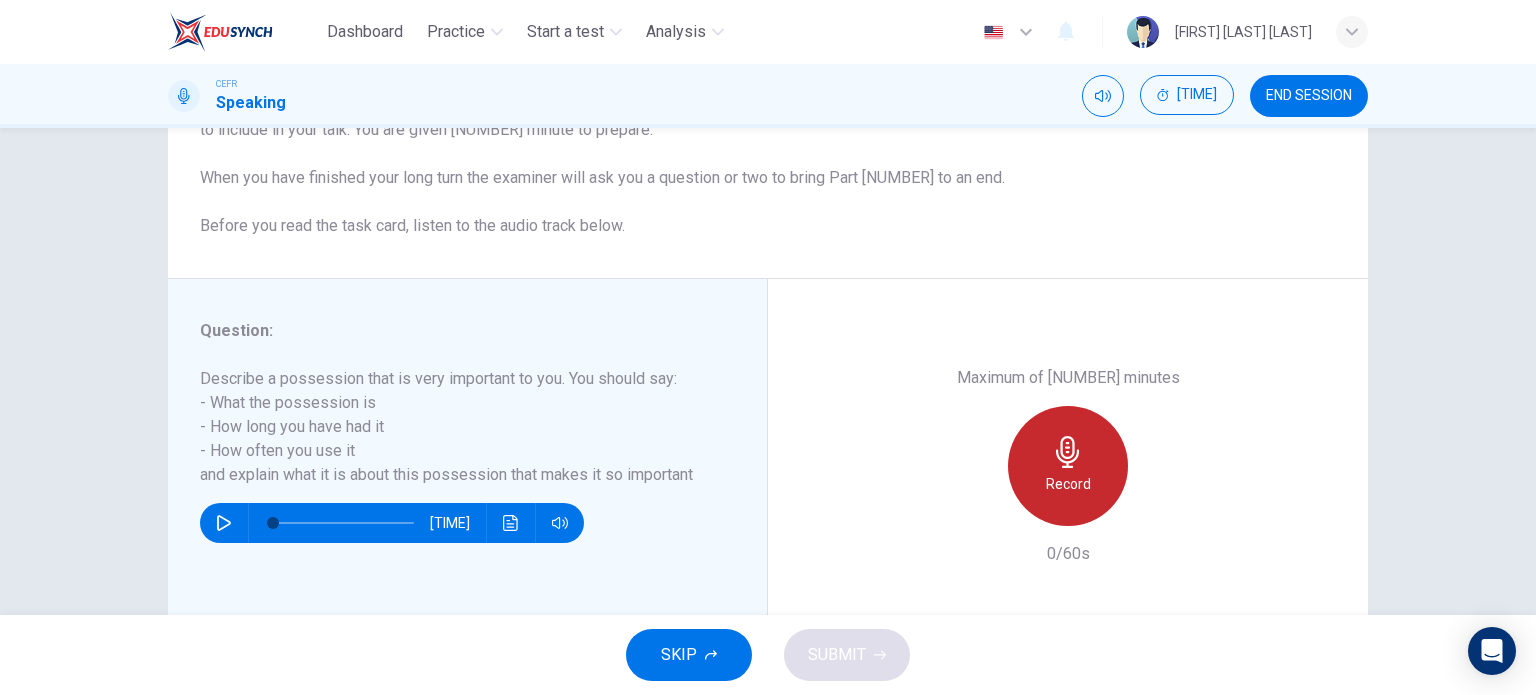 click at bounding box center (1067, 452) 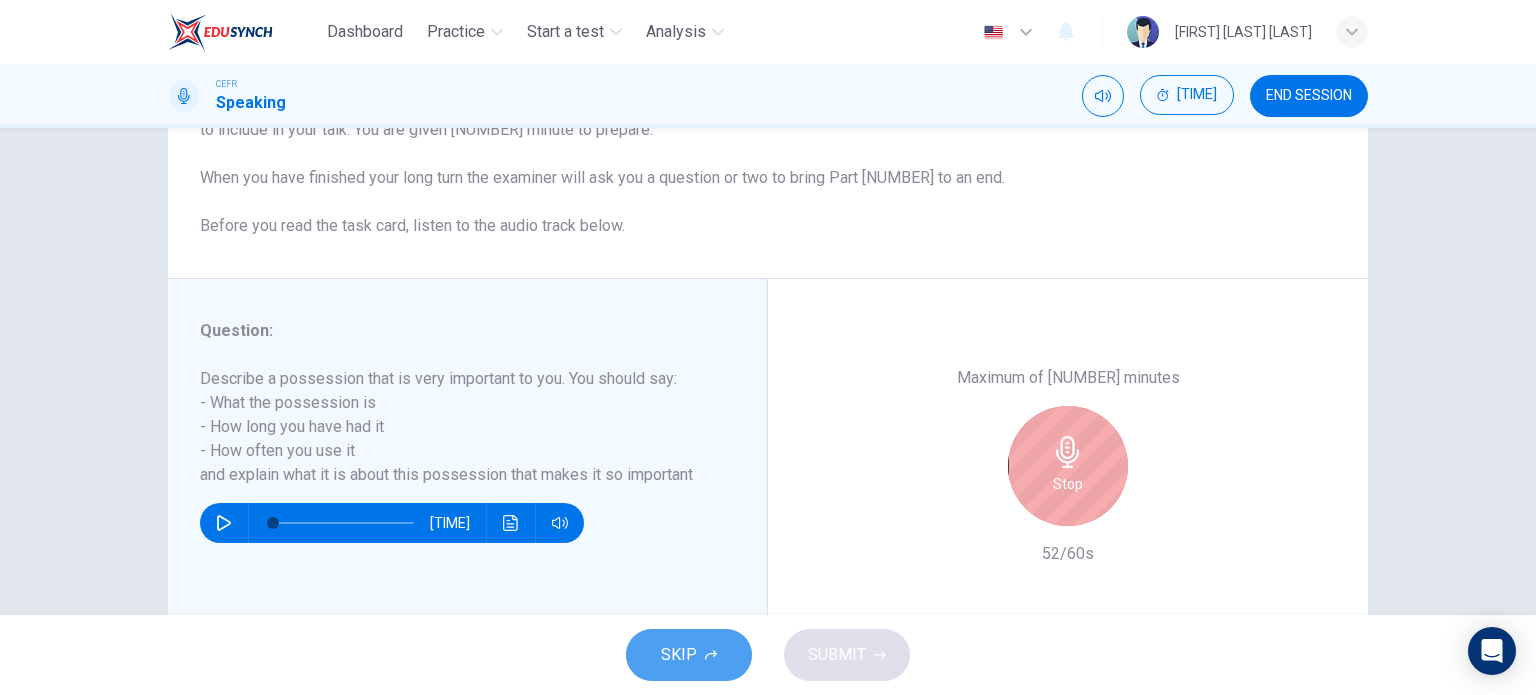 click on "SKIP" at bounding box center [689, 655] 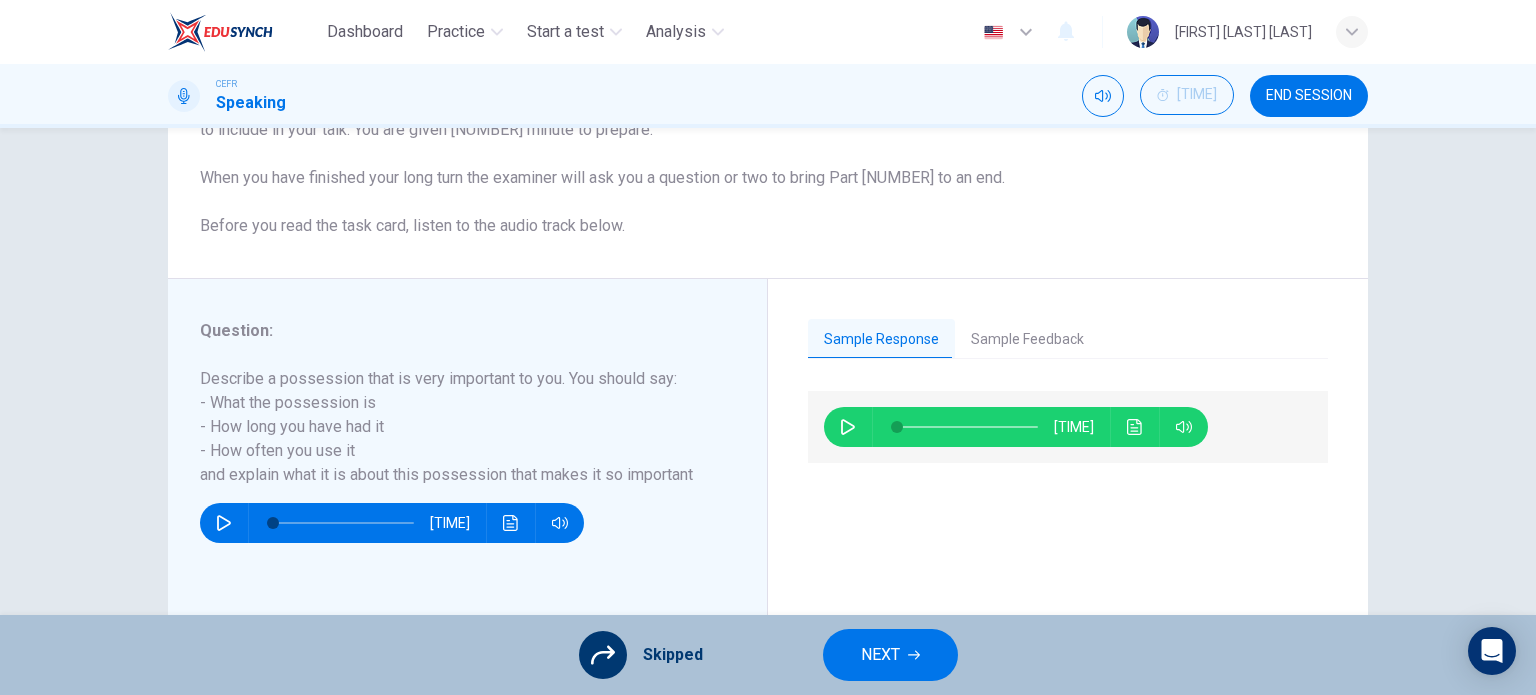 click at bounding box center [603, 655] 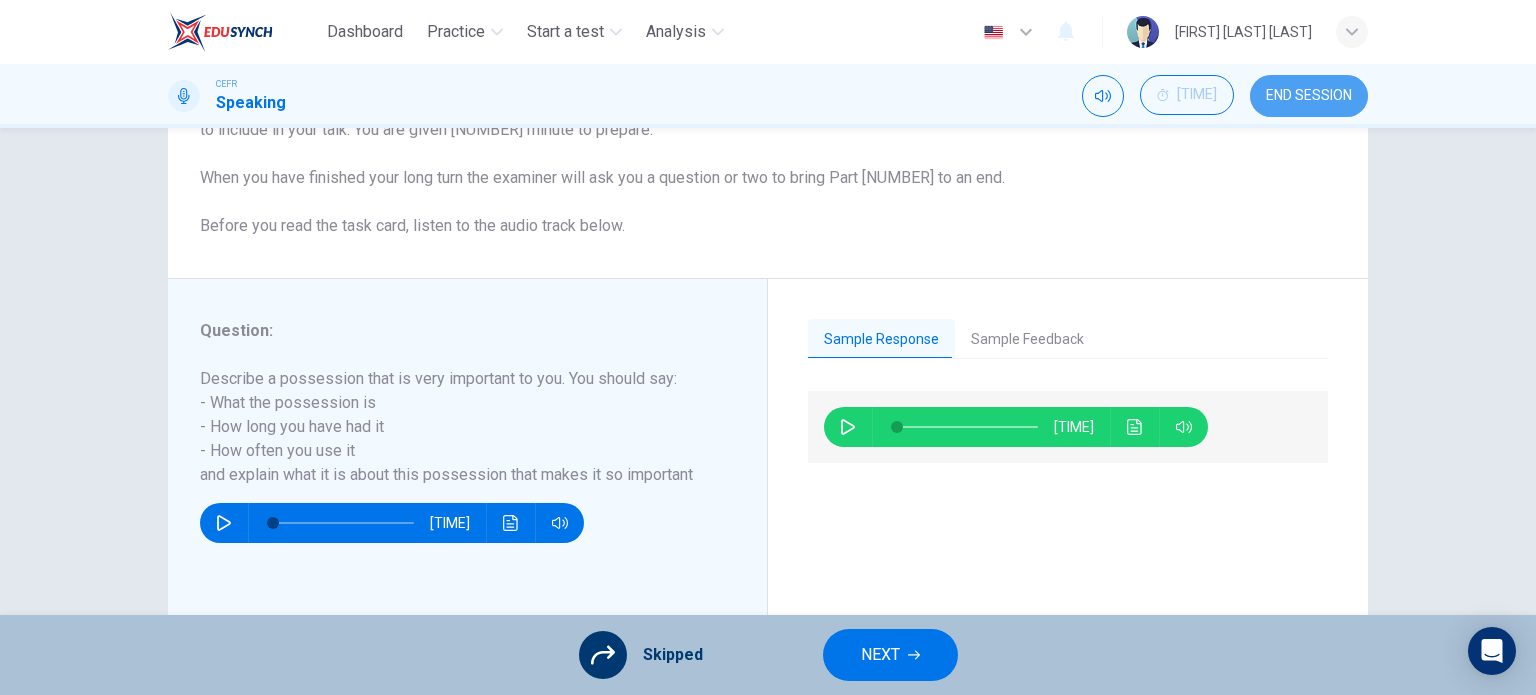 click on "END SESSION" at bounding box center (1309, 96) 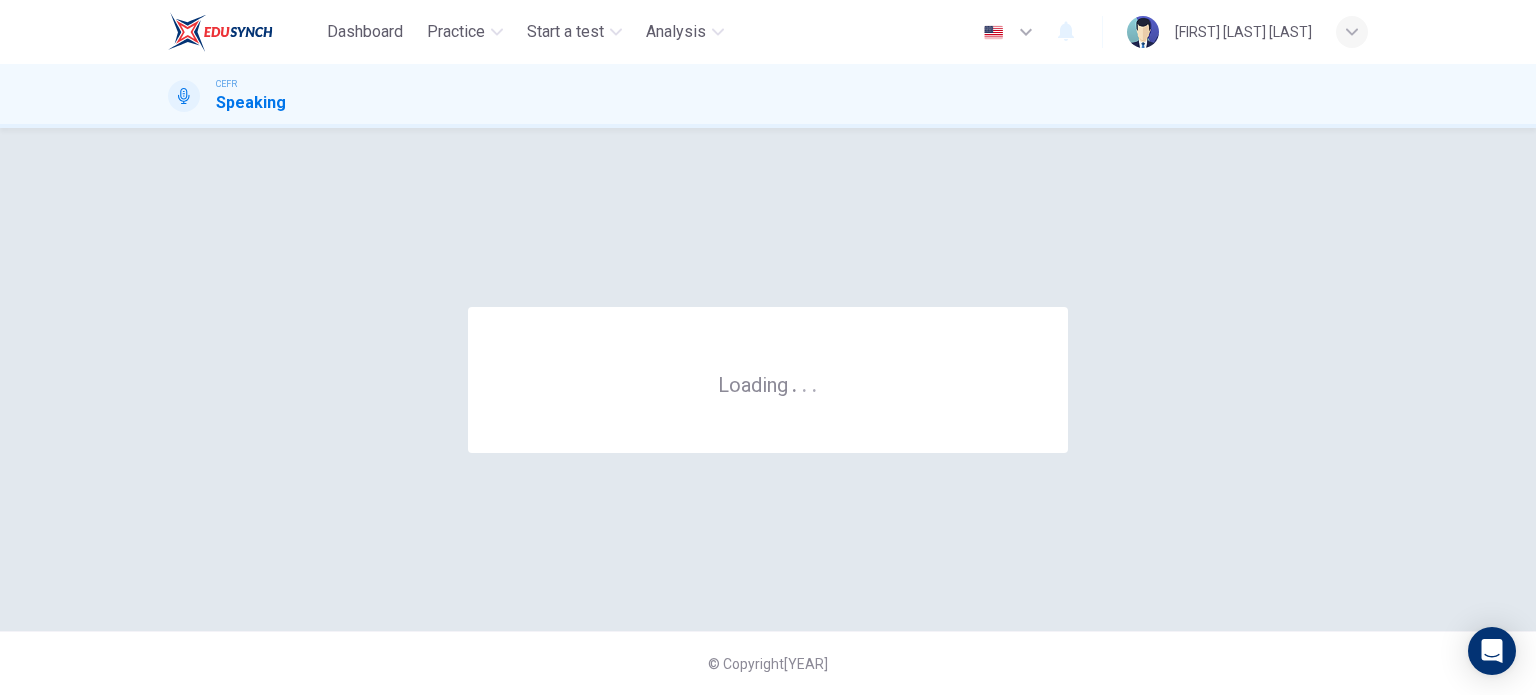 scroll, scrollTop: 0, scrollLeft: 0, axis: both 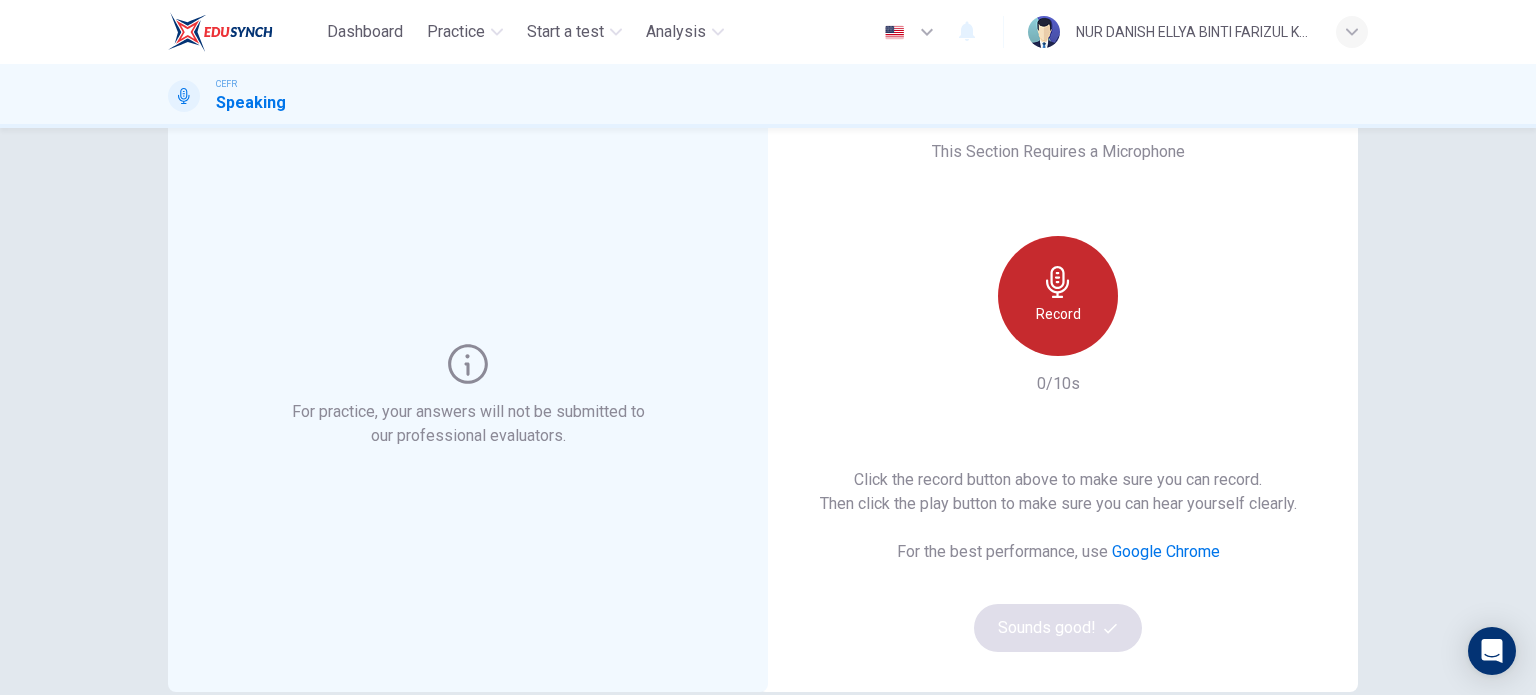 click at bounding box center (1058, 282) 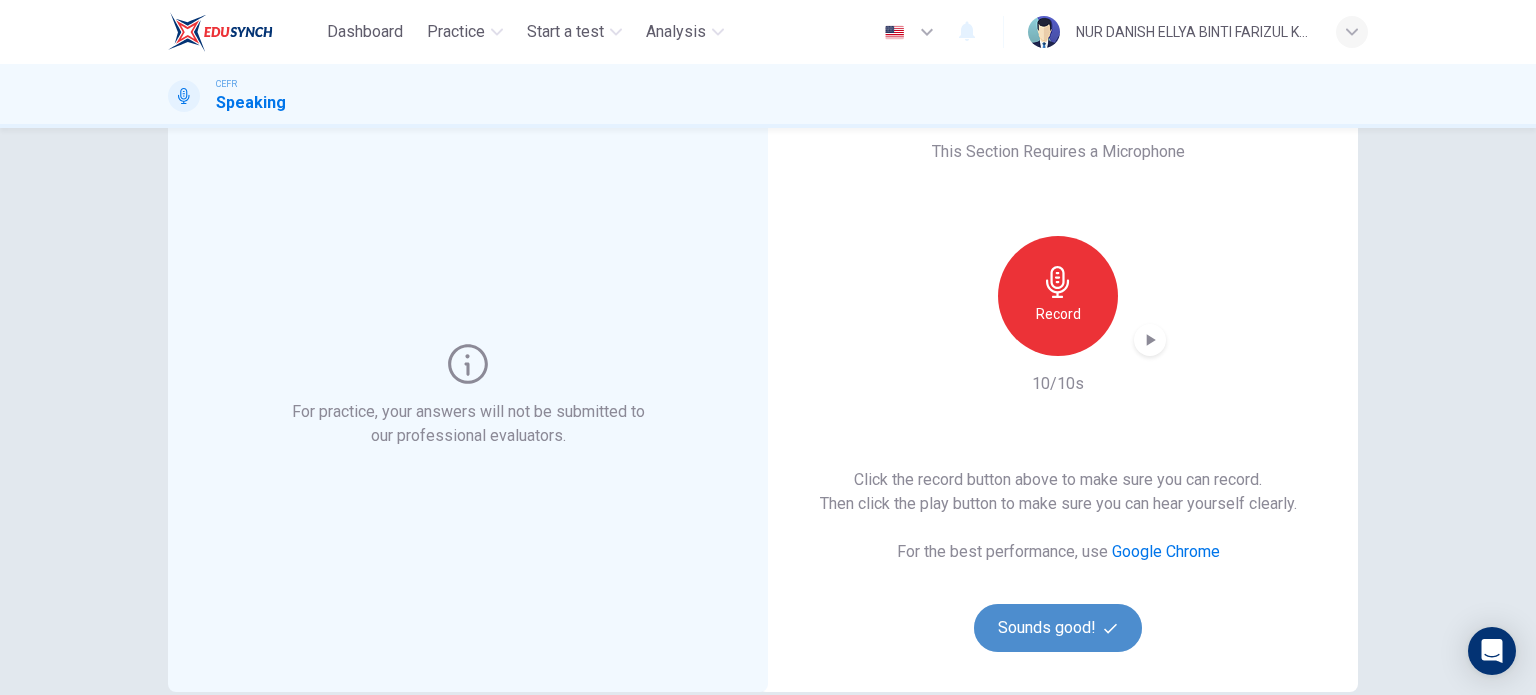 click on "Sounds good!" at bounding box center (1058, 628) 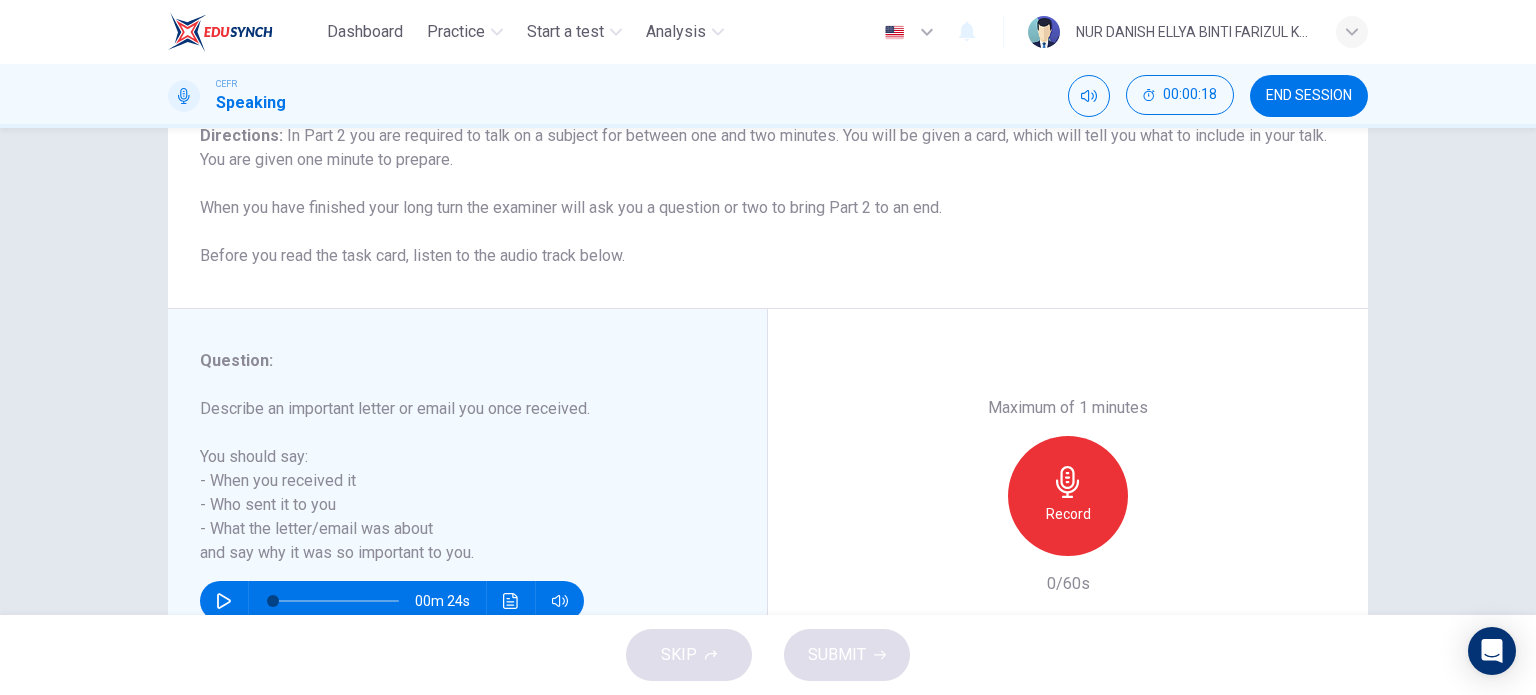 scroll, scrollTop: 226, scrollLeft: 0, axis: vertical 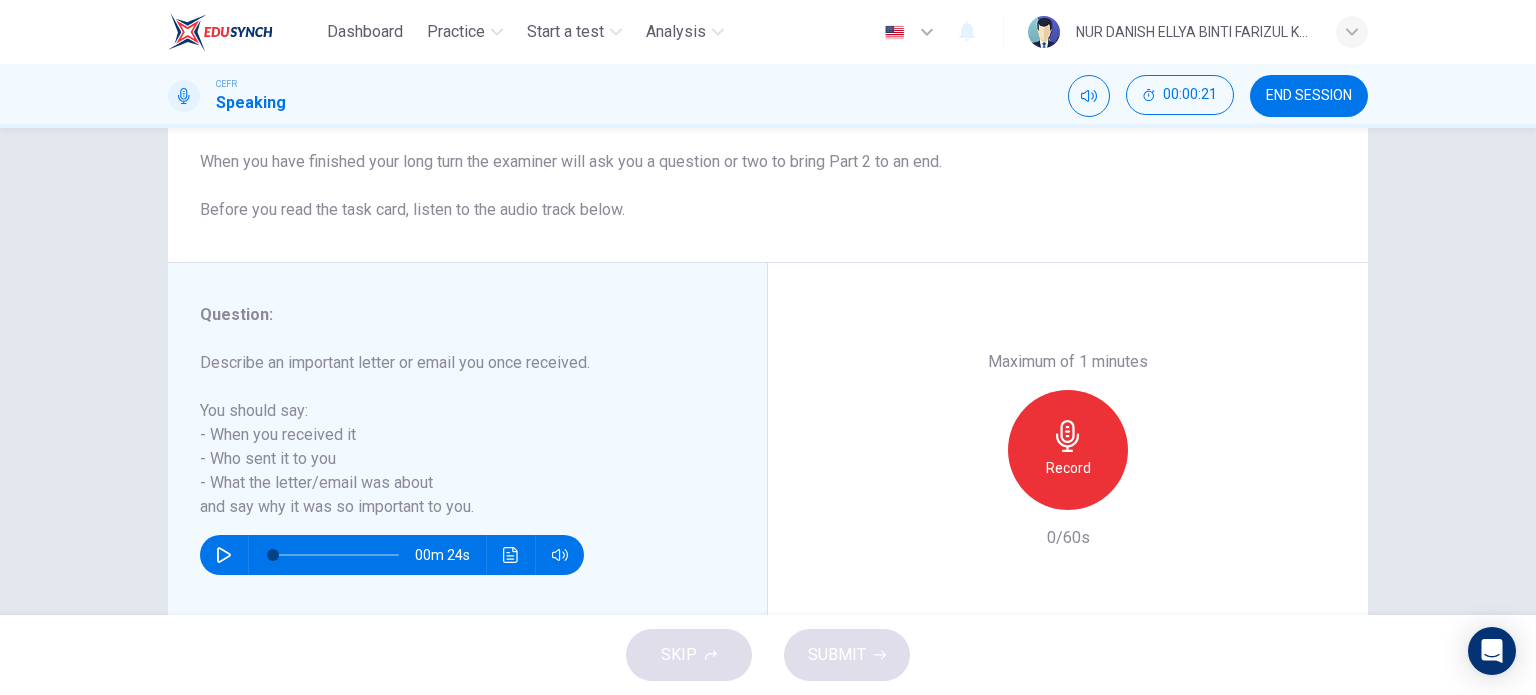 drag, startPoint x: 979, startPoint y: 489, endPoint x: 1024, endPoint y: 490, distance: 45.01111 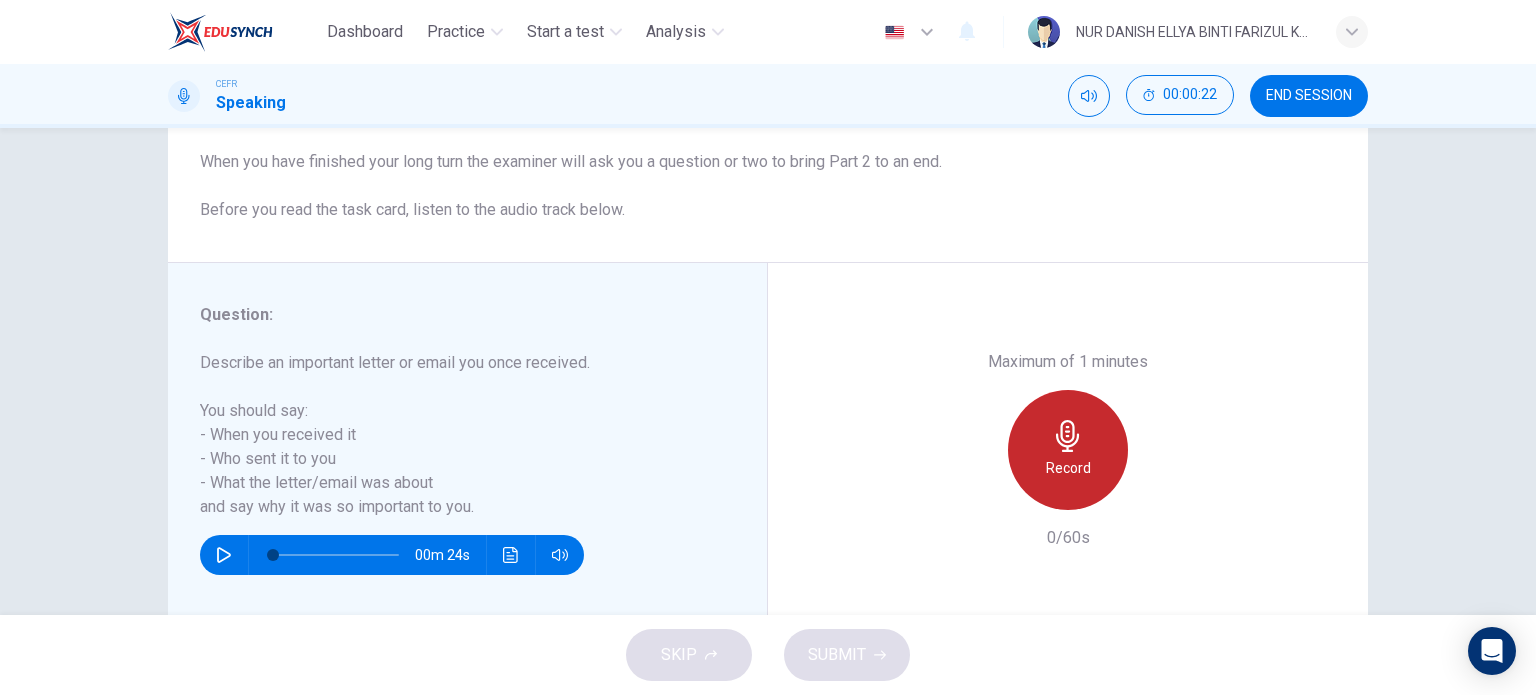 click on "Record" at bounding box center [1068, 450] 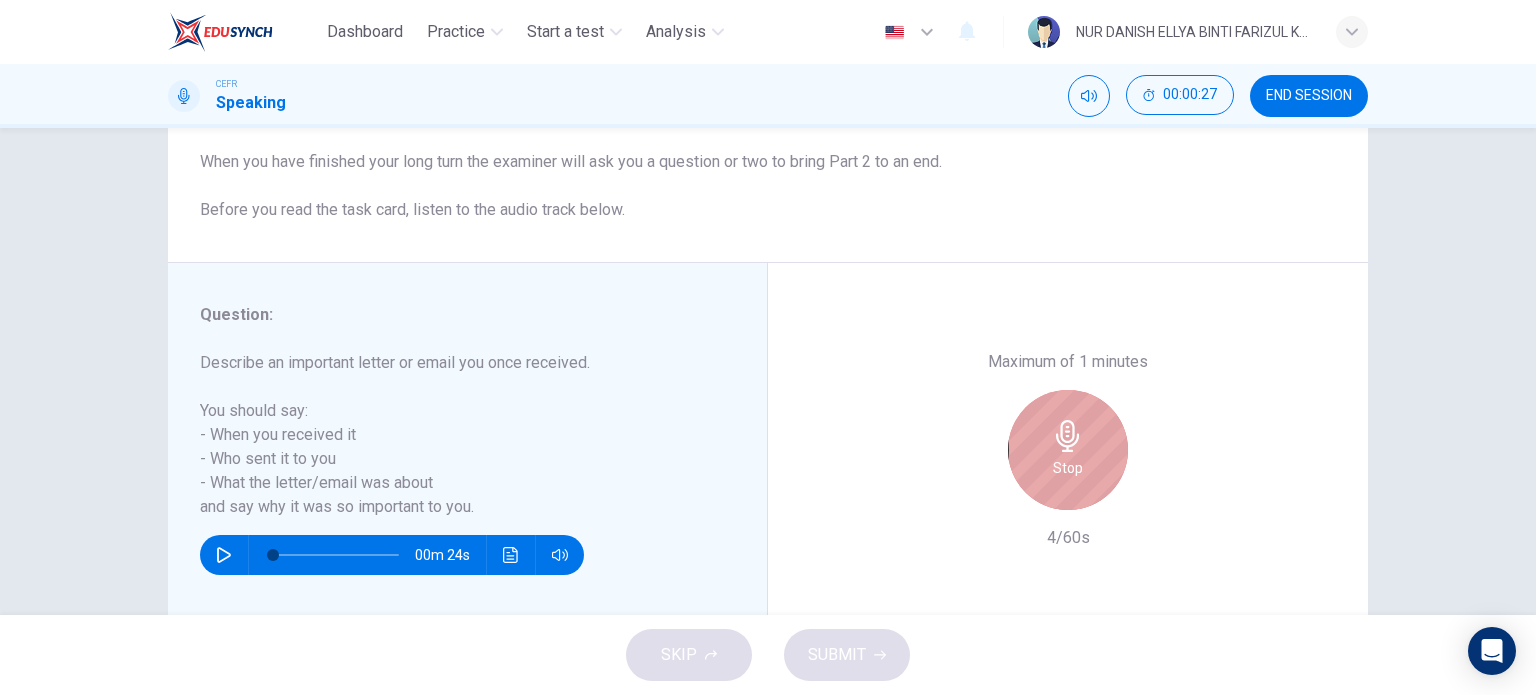 click on "Stop" at bounding box center [1068, 450] 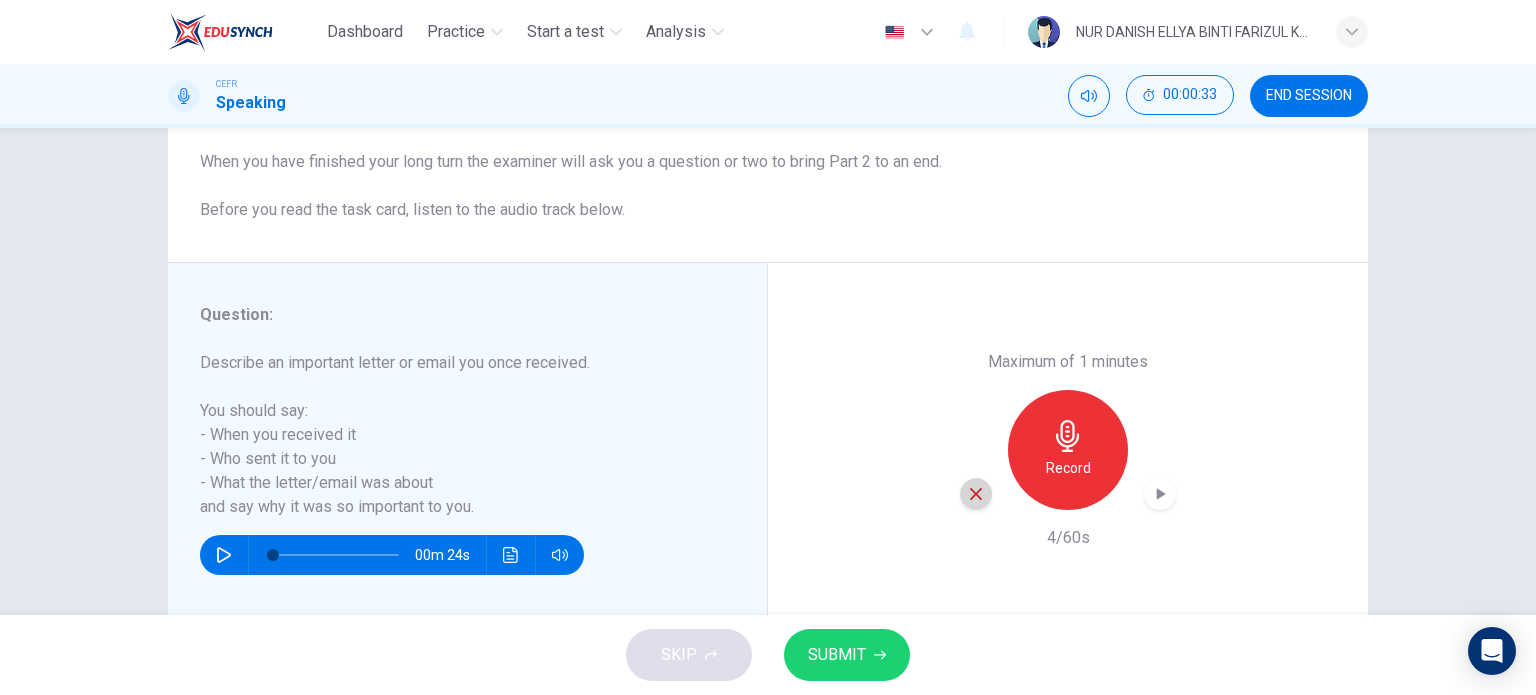 click at bounding box center (976, 494) 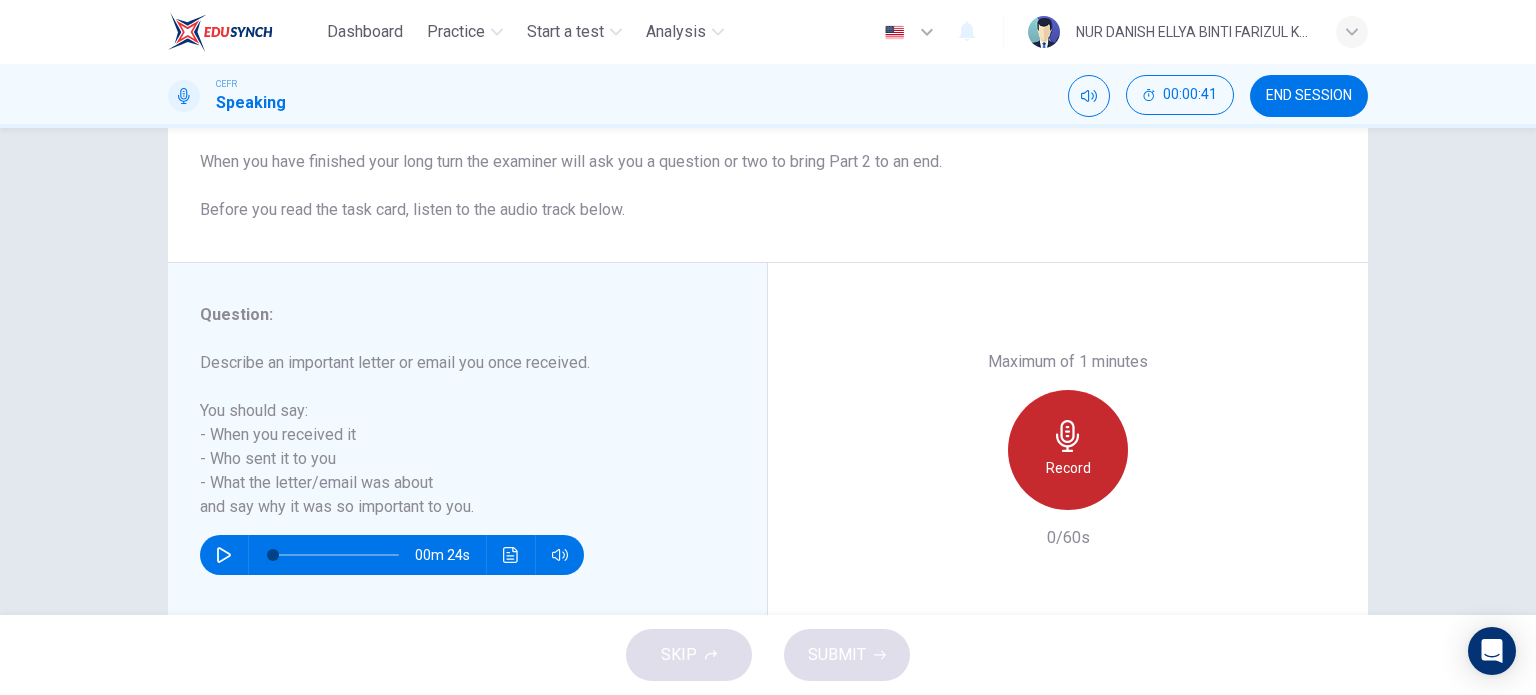 click on "Record" at bounding box center (1068, 468) 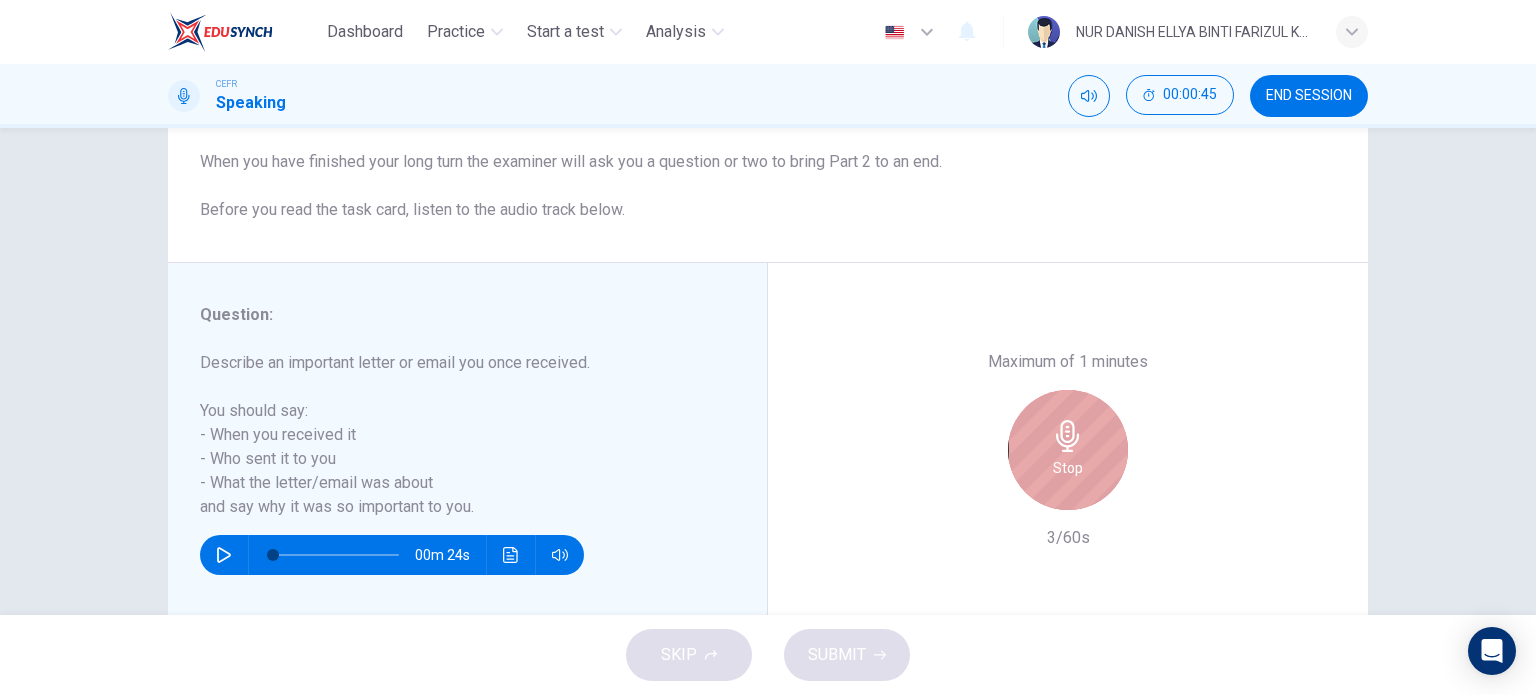 click on "Stop" at bounding box center (1068, 468) 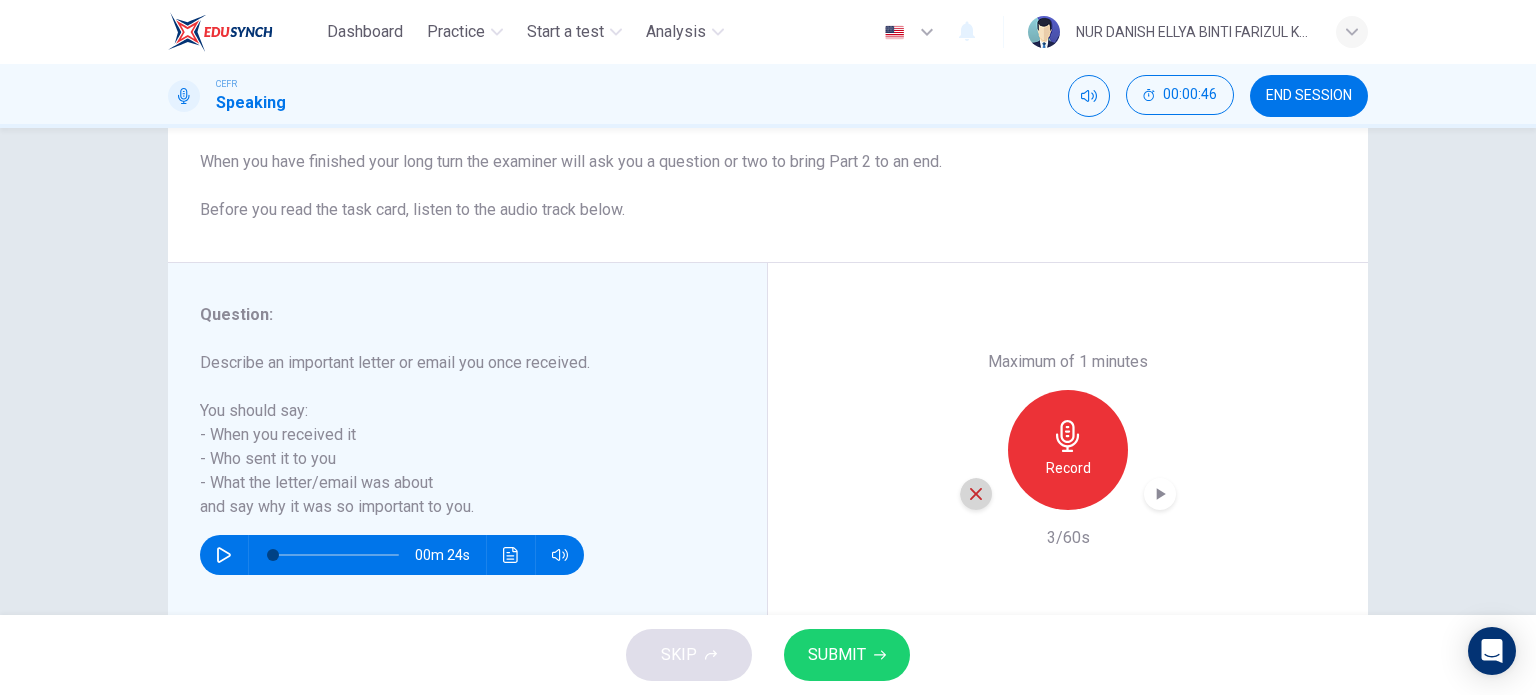 click at bounding box center (976, 494) 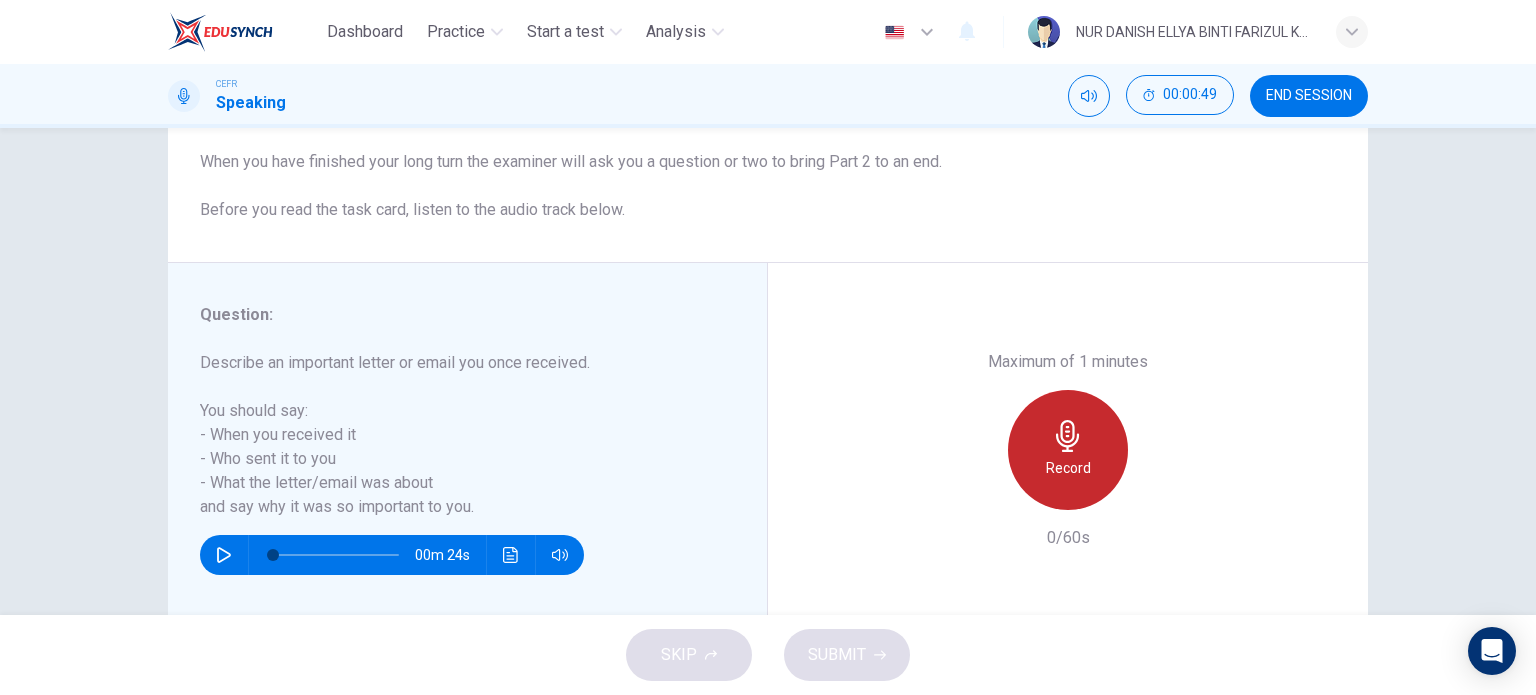 click on "Record" at bounding box center [1068, 450] 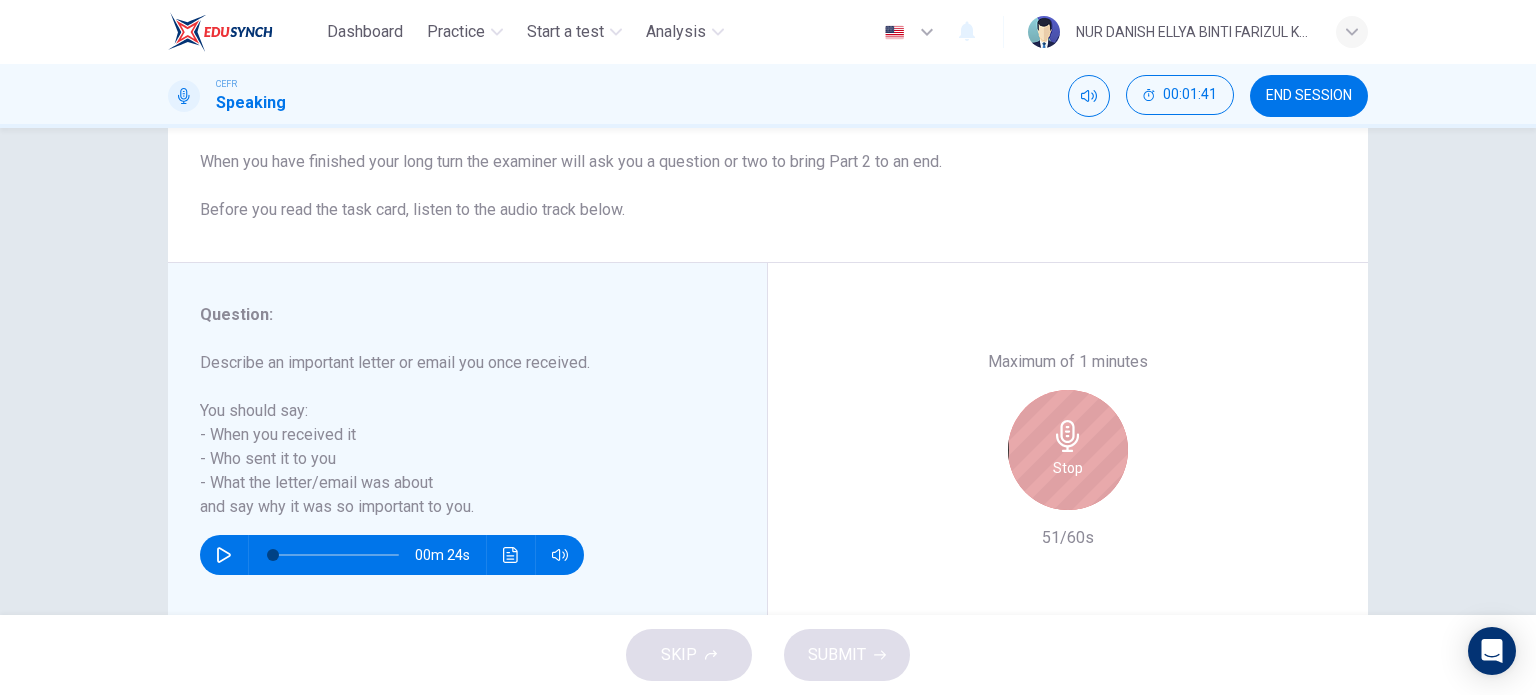 click on "Stop" at bounding box center (1068, 450) 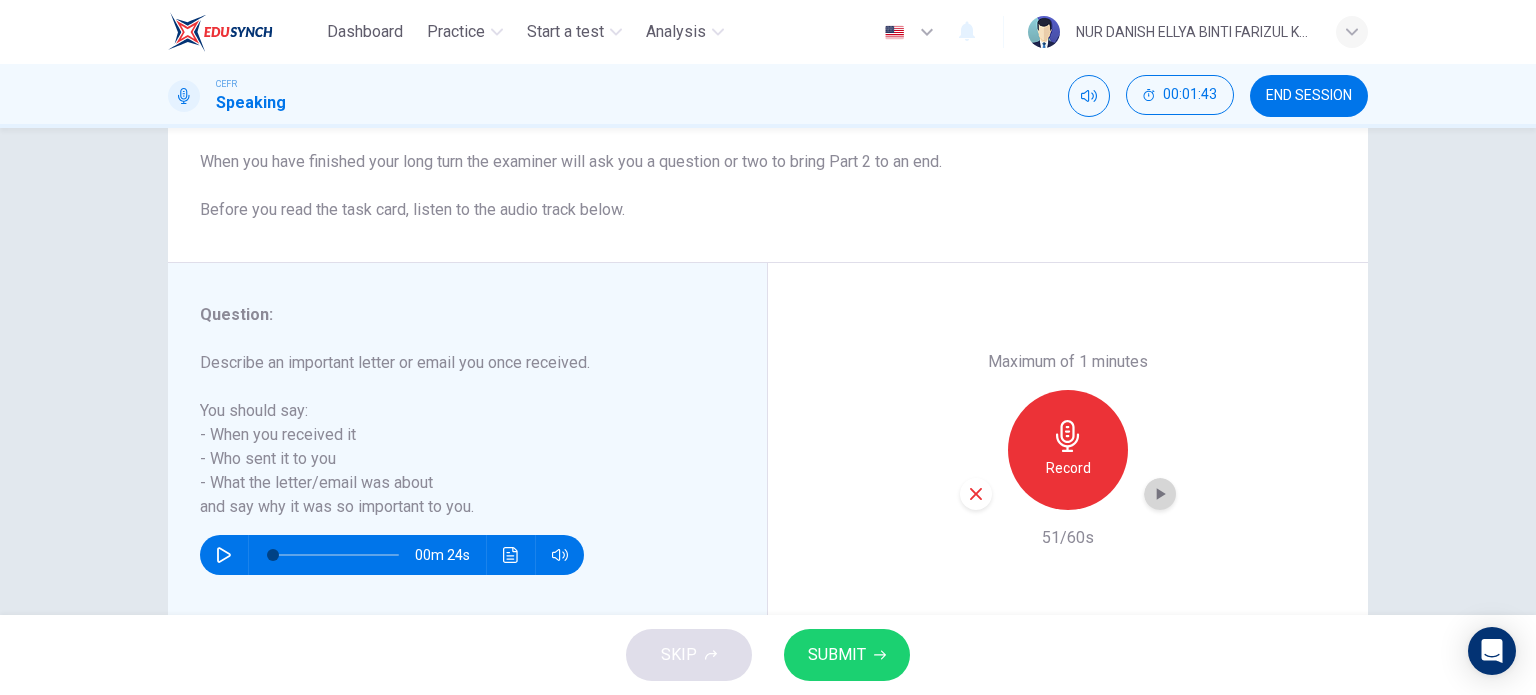 click at bounding box center (1160, 494) 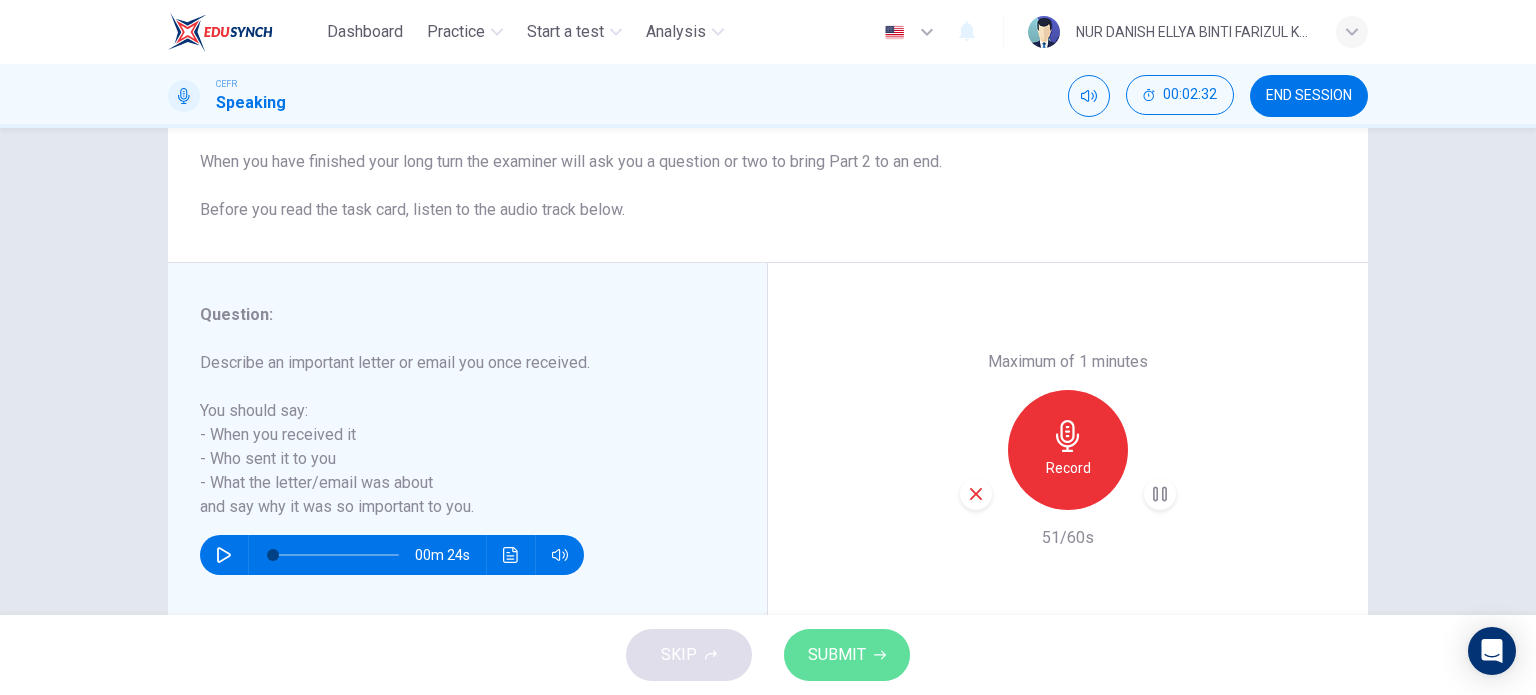 click on "SUBMIT" at bounding box center (847, 655) 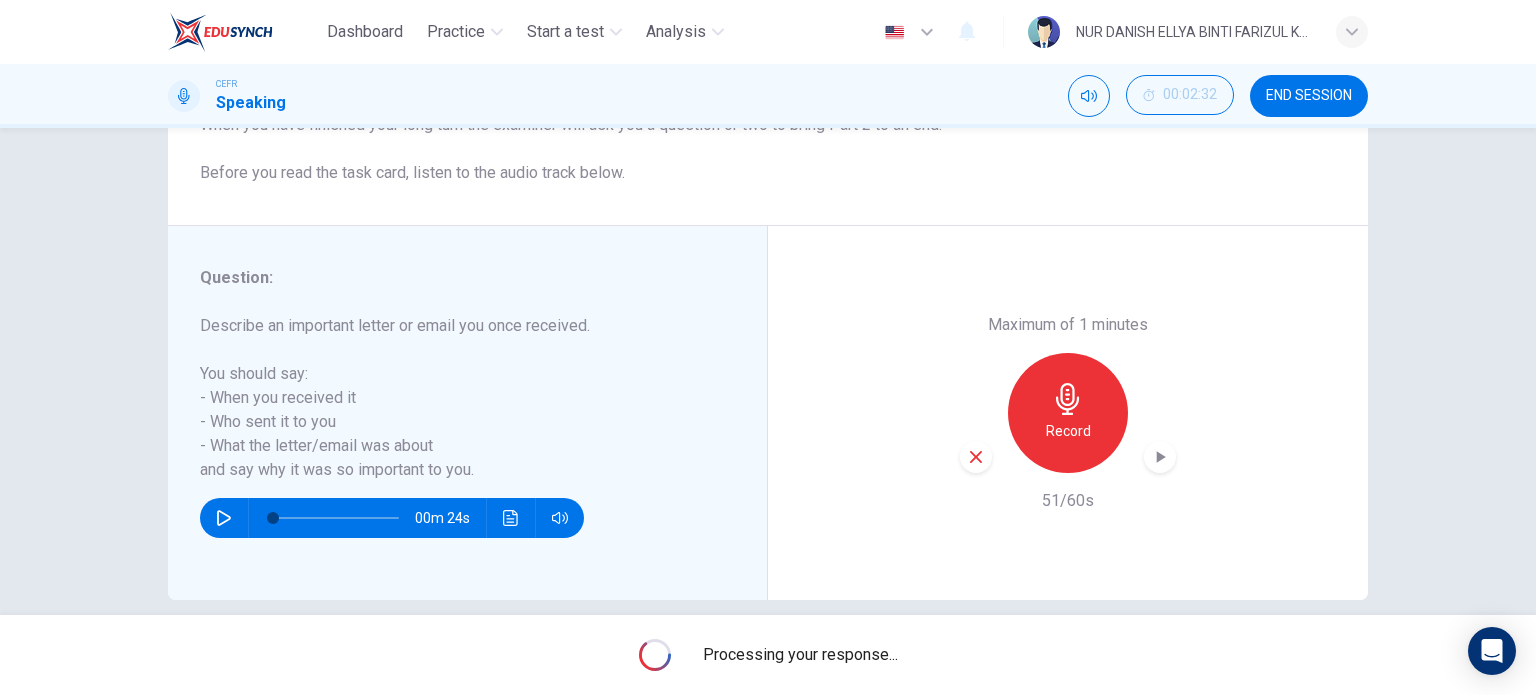 scroll, scrollTop: 288, scrollLeft: 0, axis: vertical 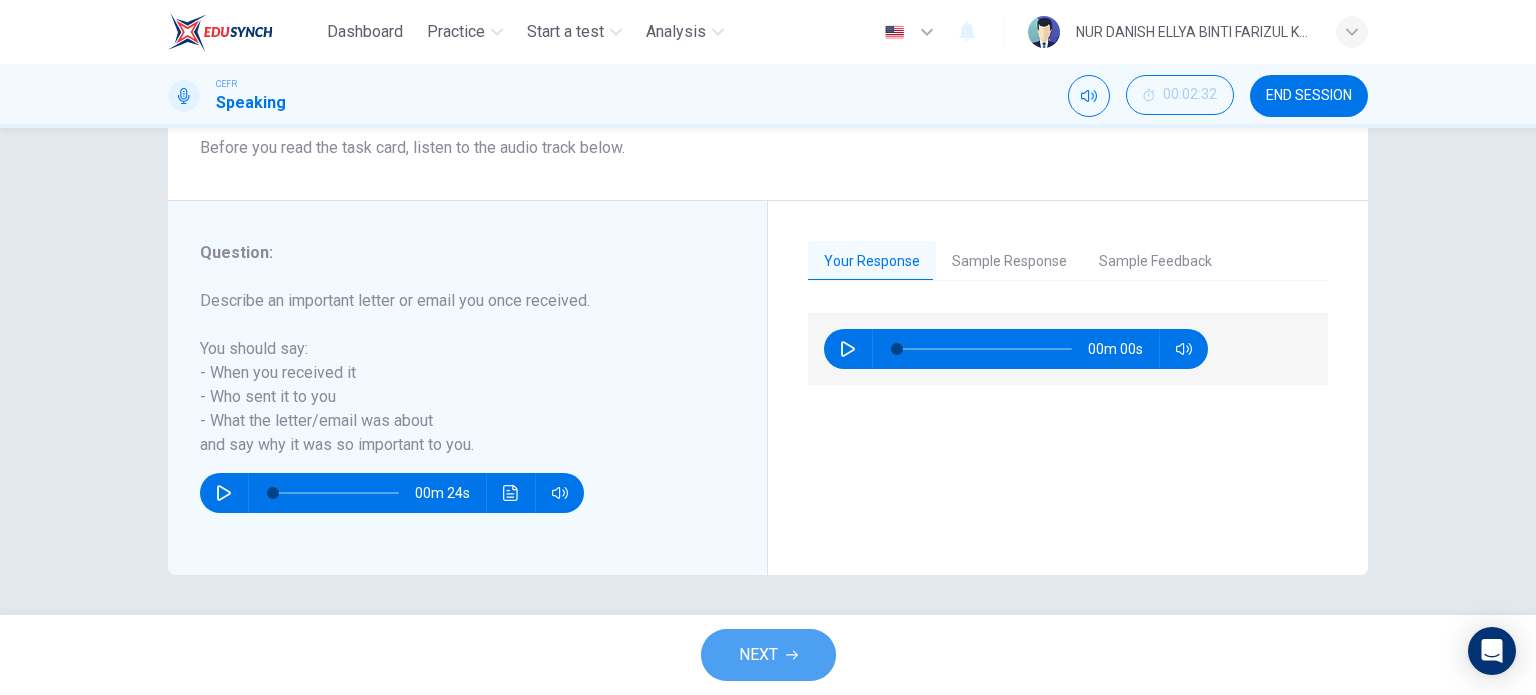 click on "NEXT" at bounding box center (768, 655) 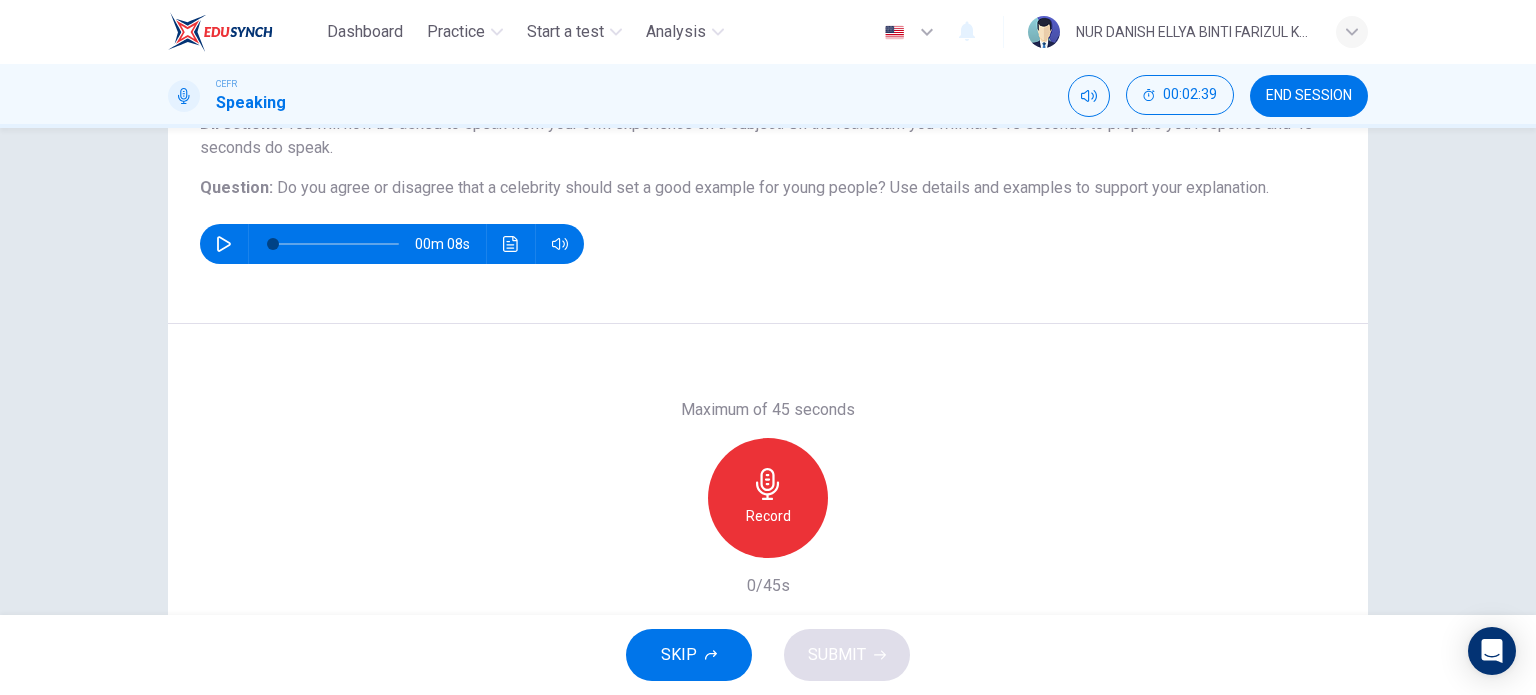 scroll, scrollTop: 187, scrollLeft: 0, axis: vertical 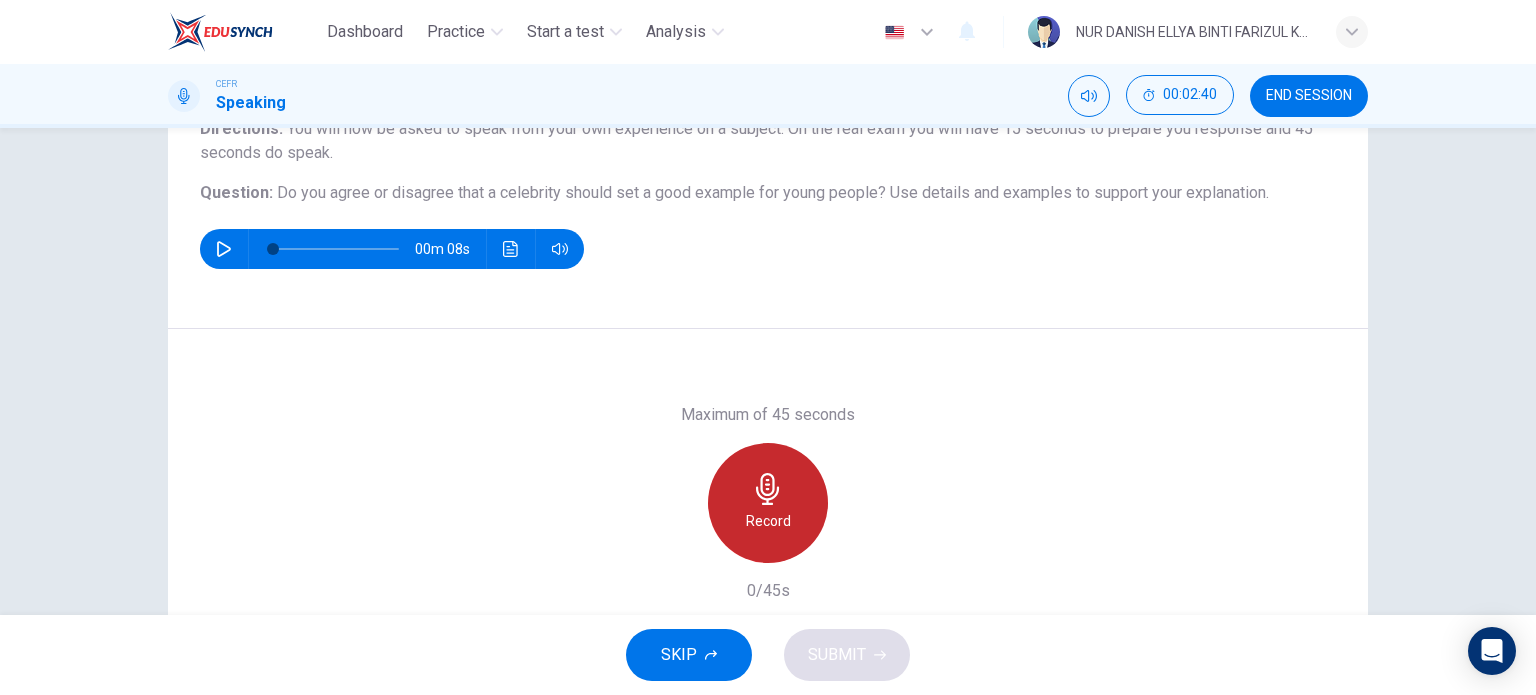 click at bounding box center (767, 489) 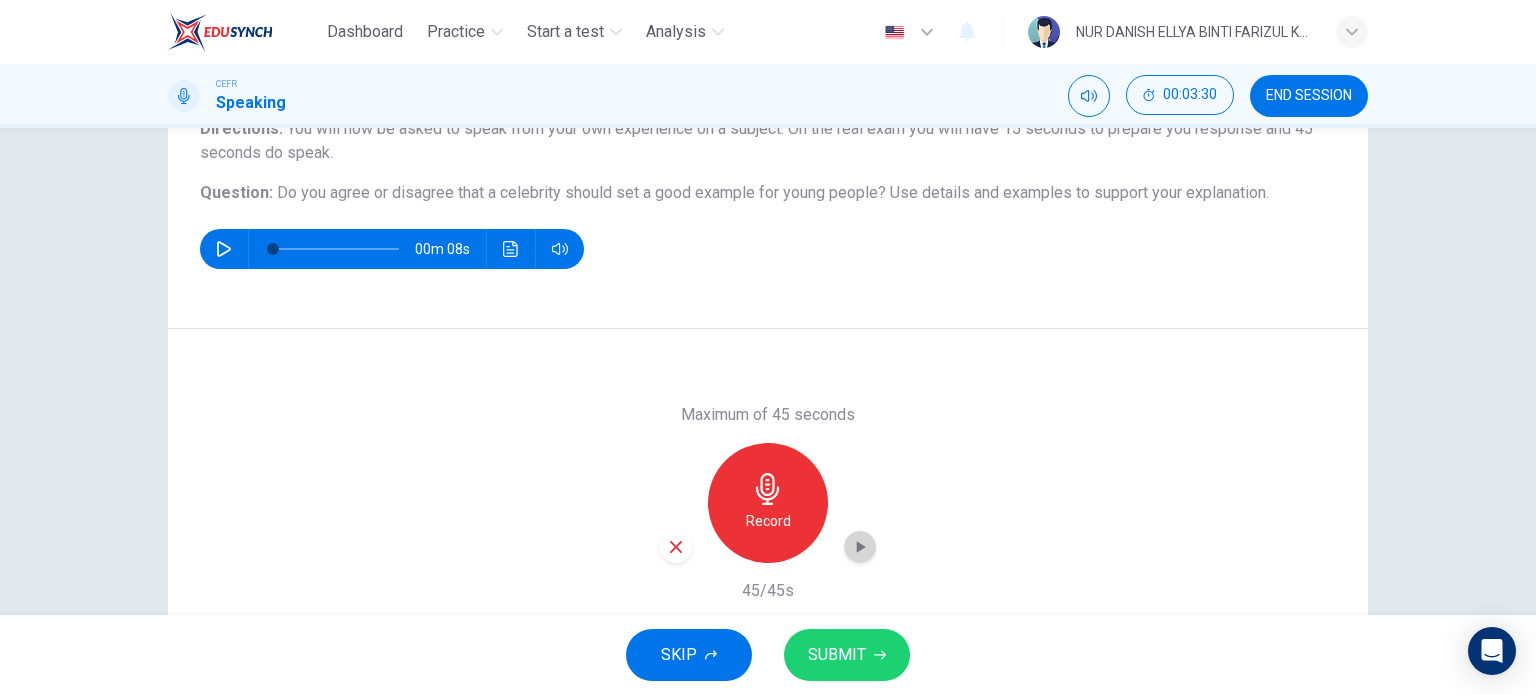click at bounding box center (860, 547) 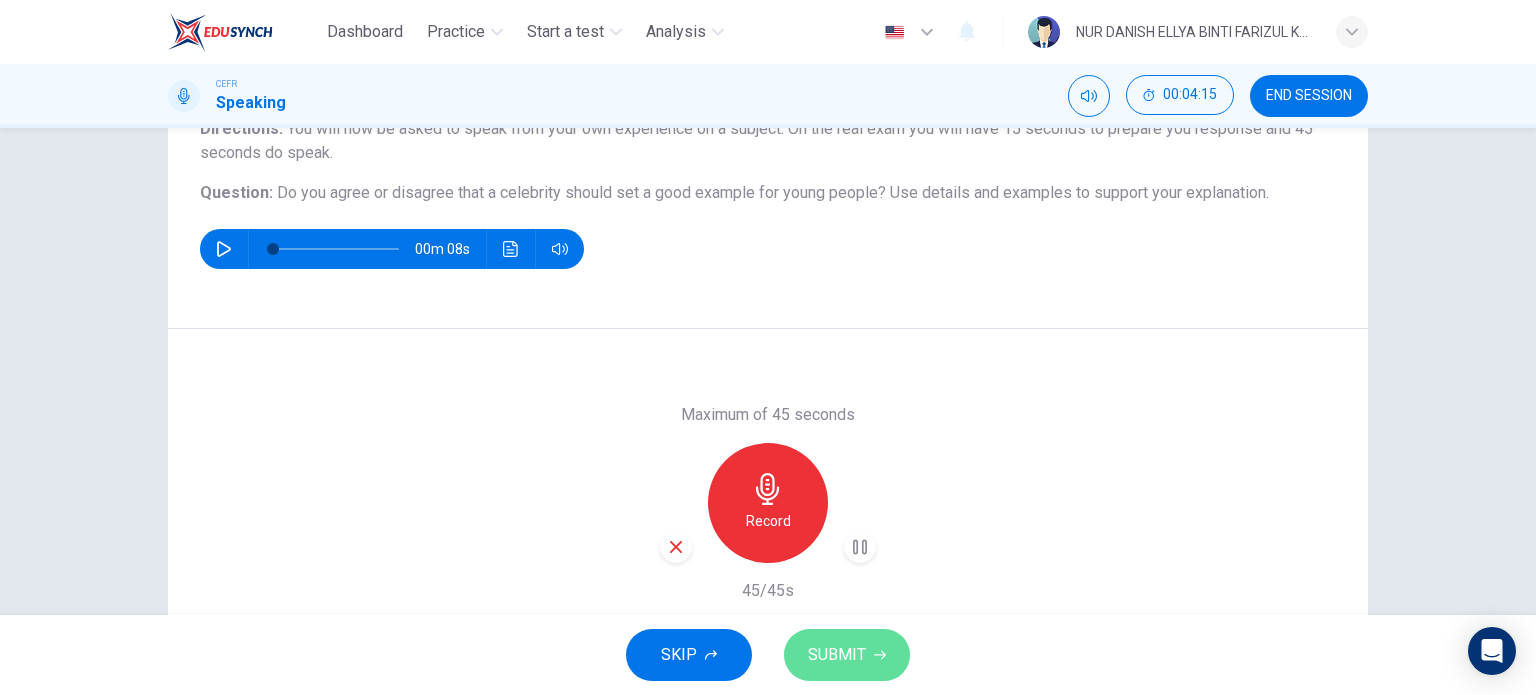 click on "SUBMIT" at bounding box center (847, 655) 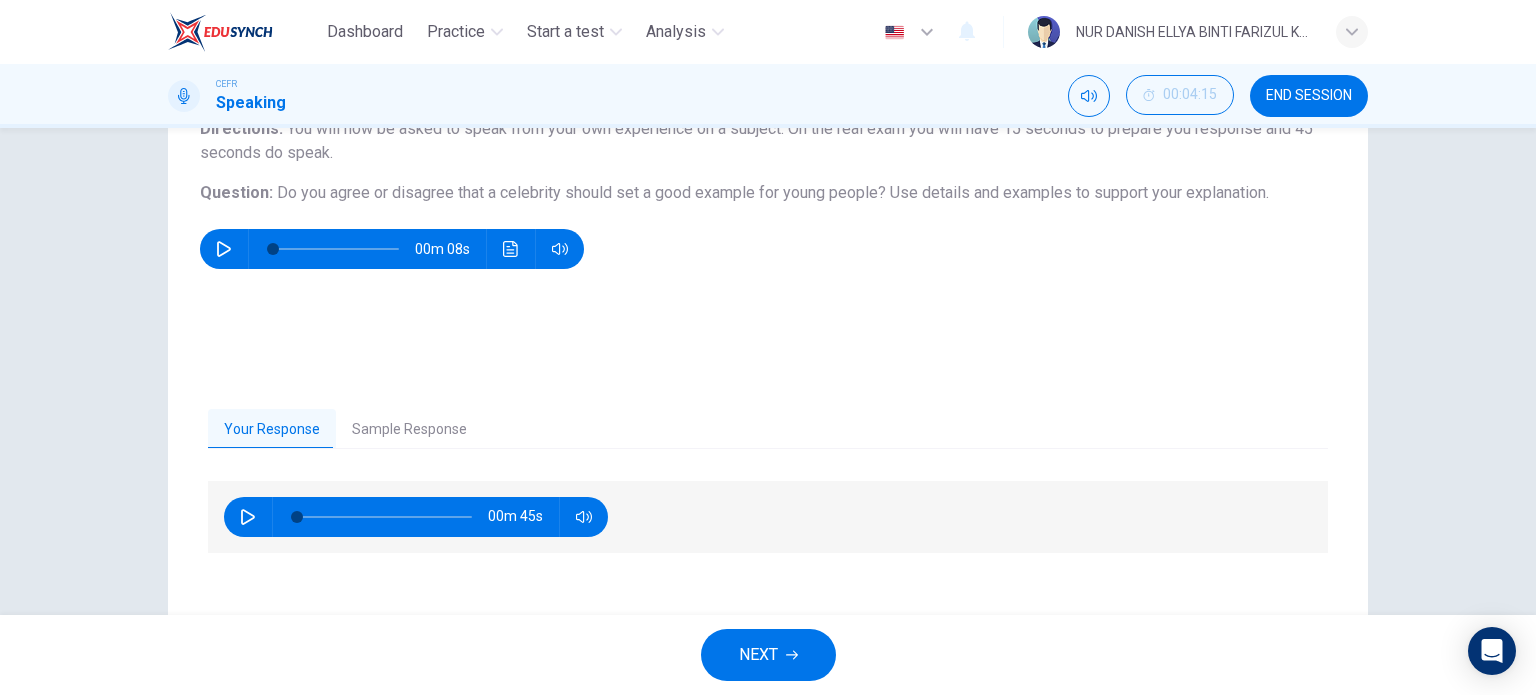 drag, startPoint x: 404, startPoint y: 402, endPoint x: 404, endPoint y: 413, distance: 11 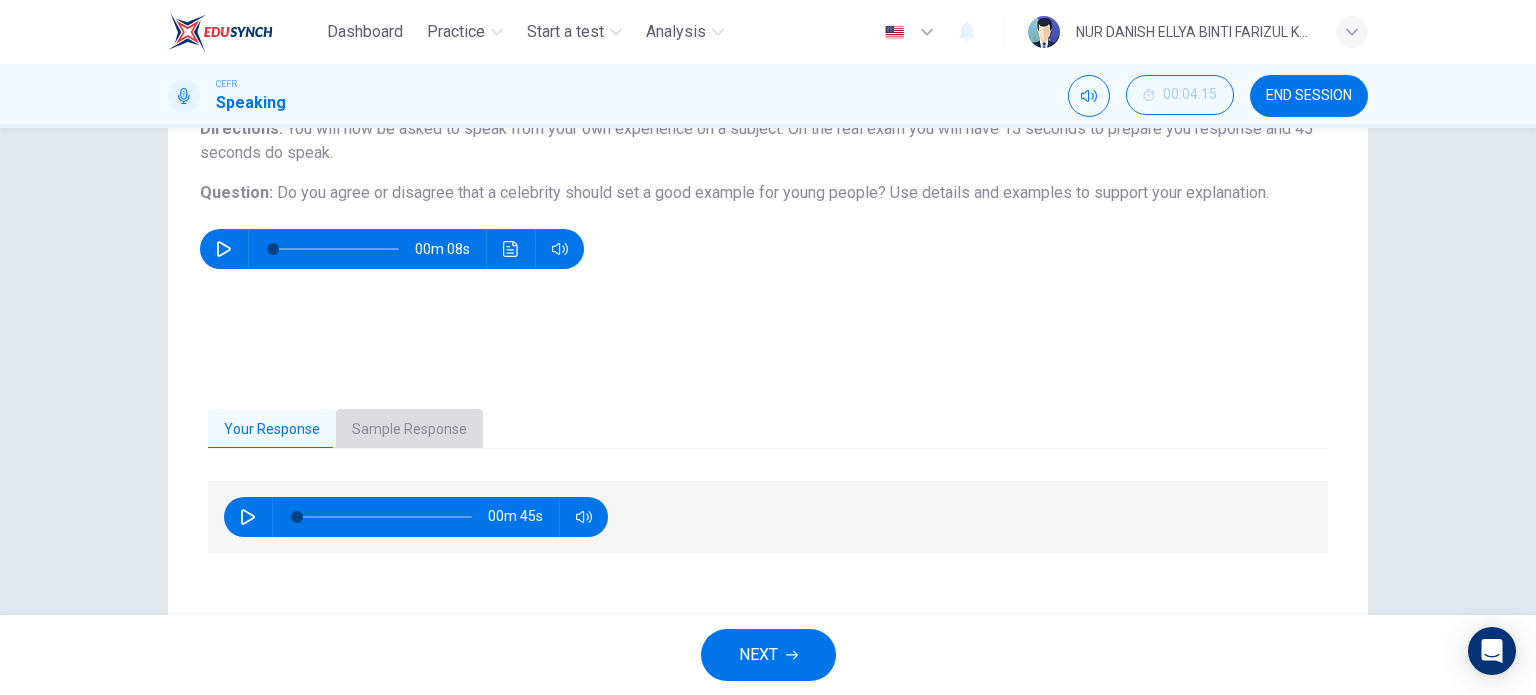 click on "Sample Response" at bounding box center (409, 430) 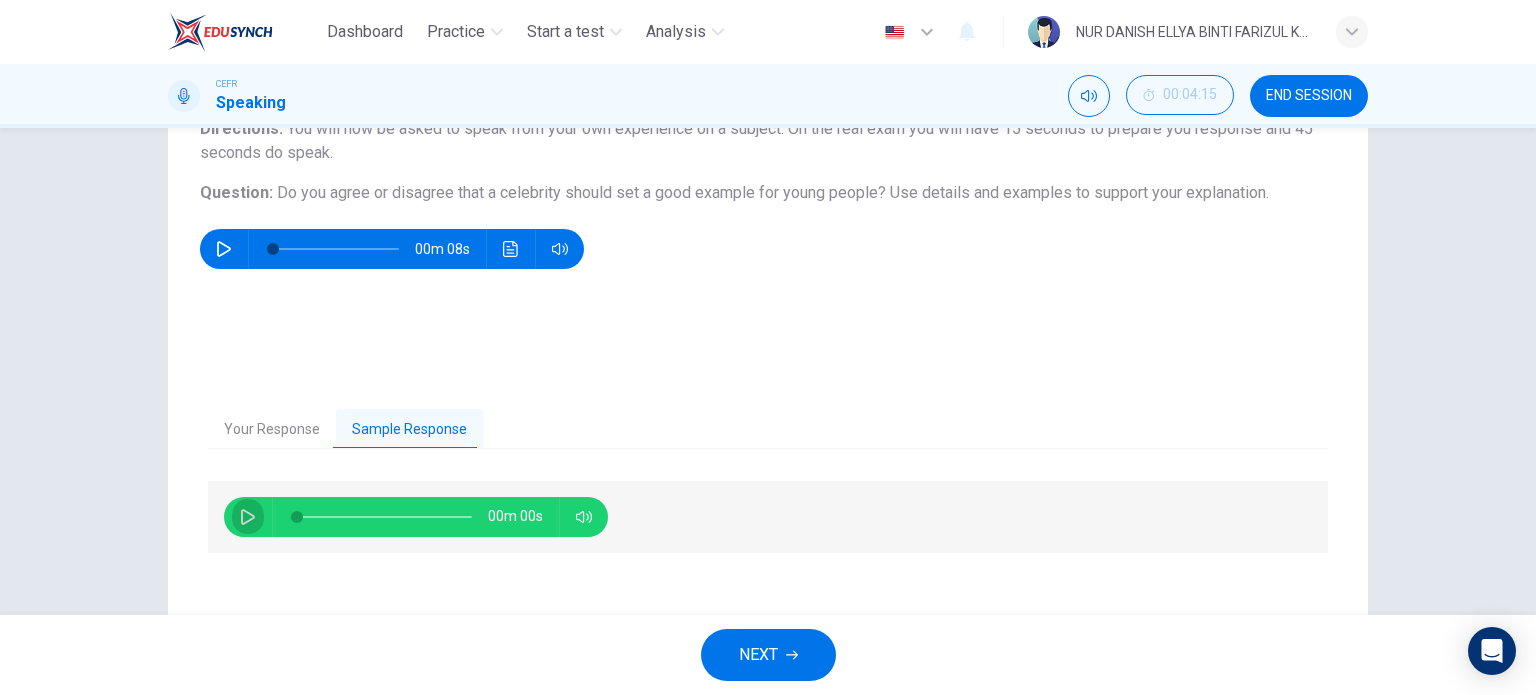 click at bounding box center (248, 517) 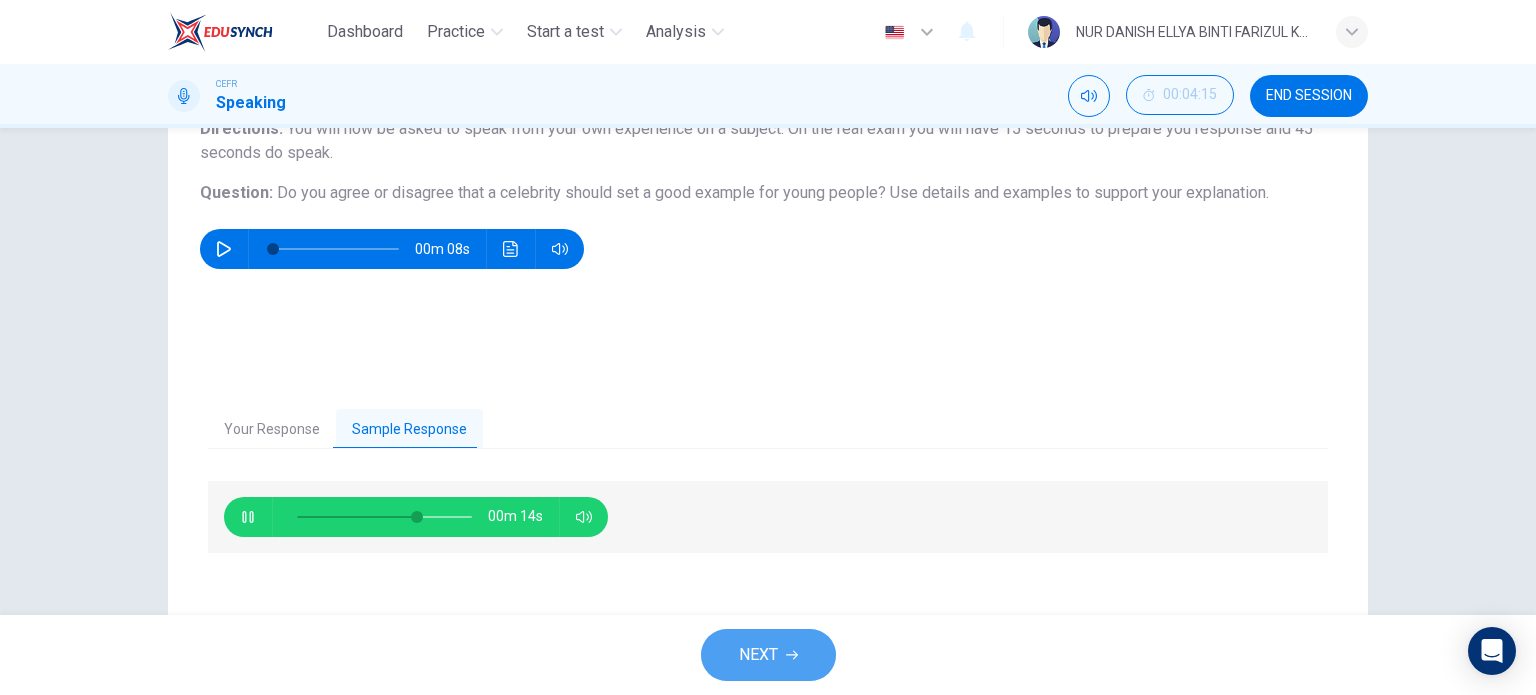 click on "NEXT" at bounding box center [768, 655] 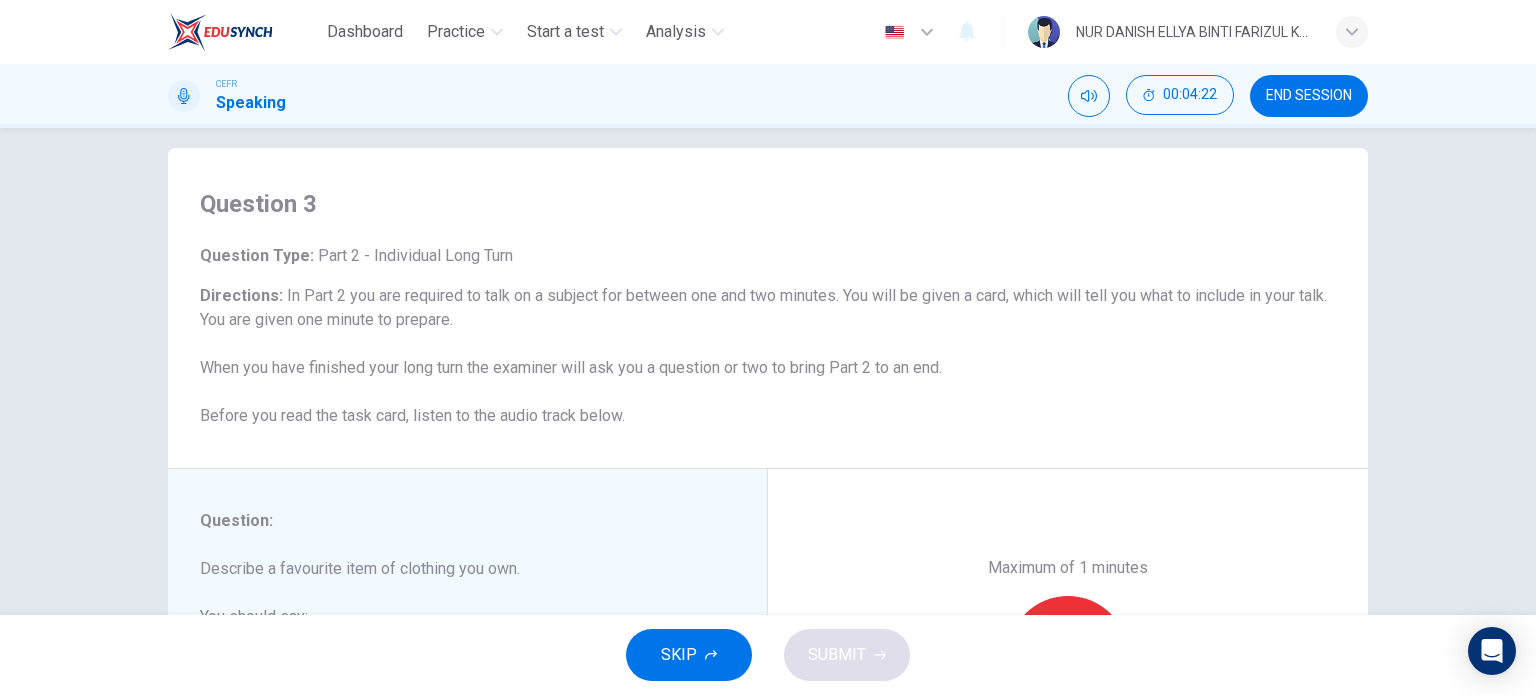 scroll, scrollTop: 288, scrollLeft: 0, axis: vertical 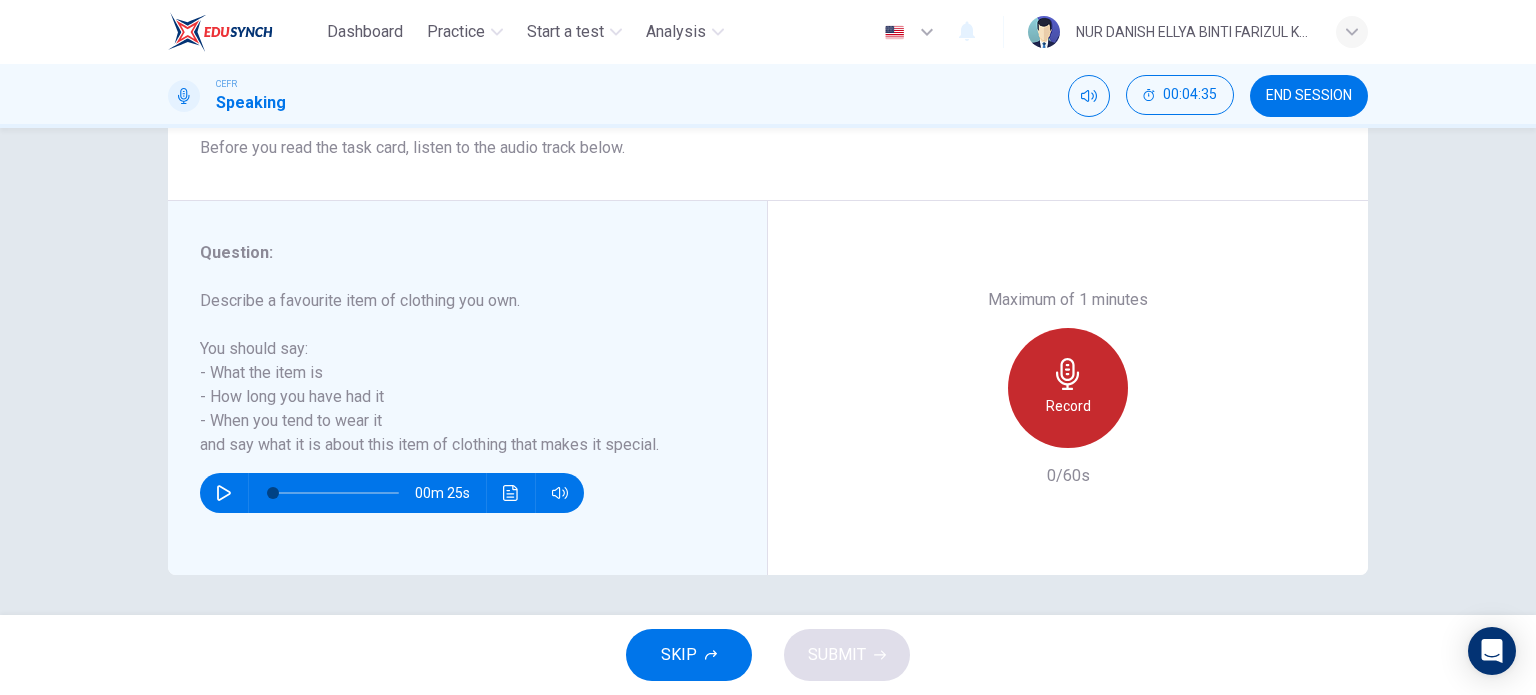 click on "Record" at bounding box center (1068, 388) 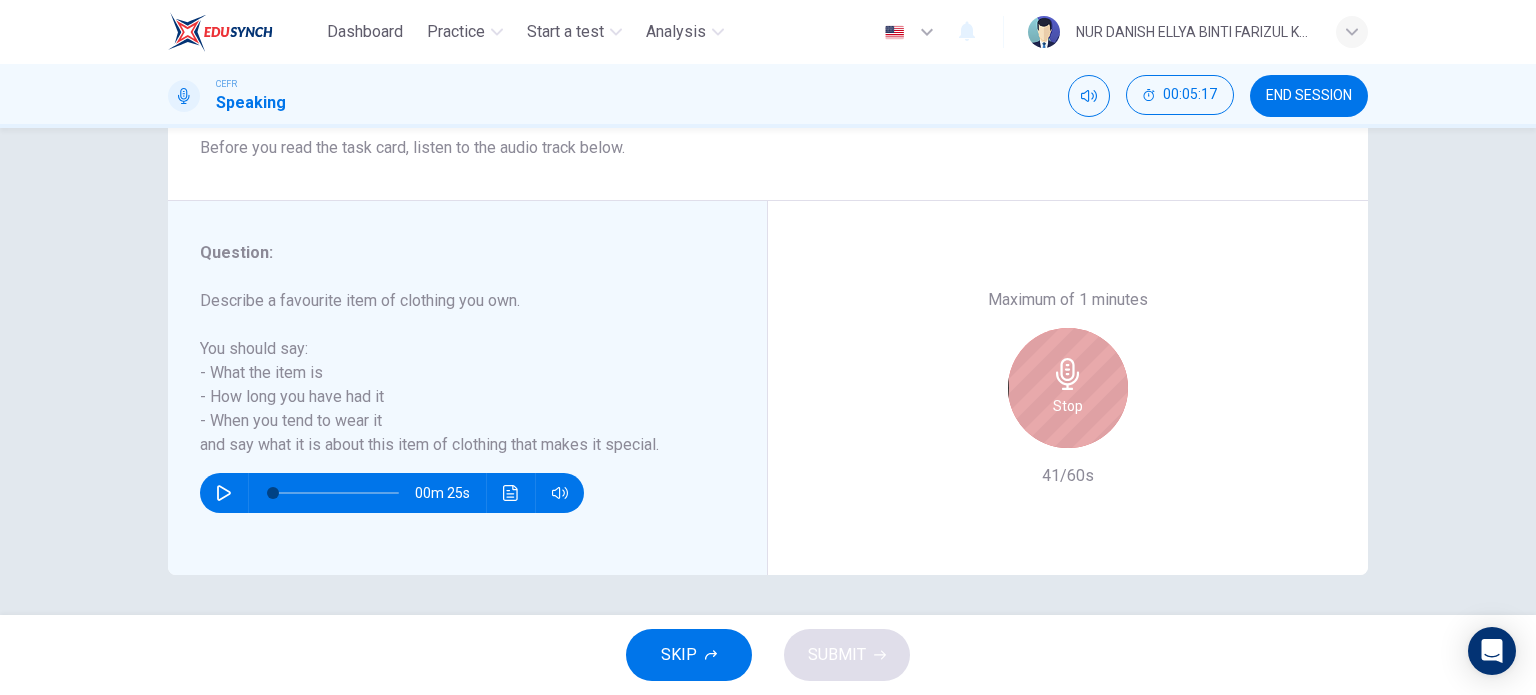 click on "Stop" at bounding box center [1068, 388] 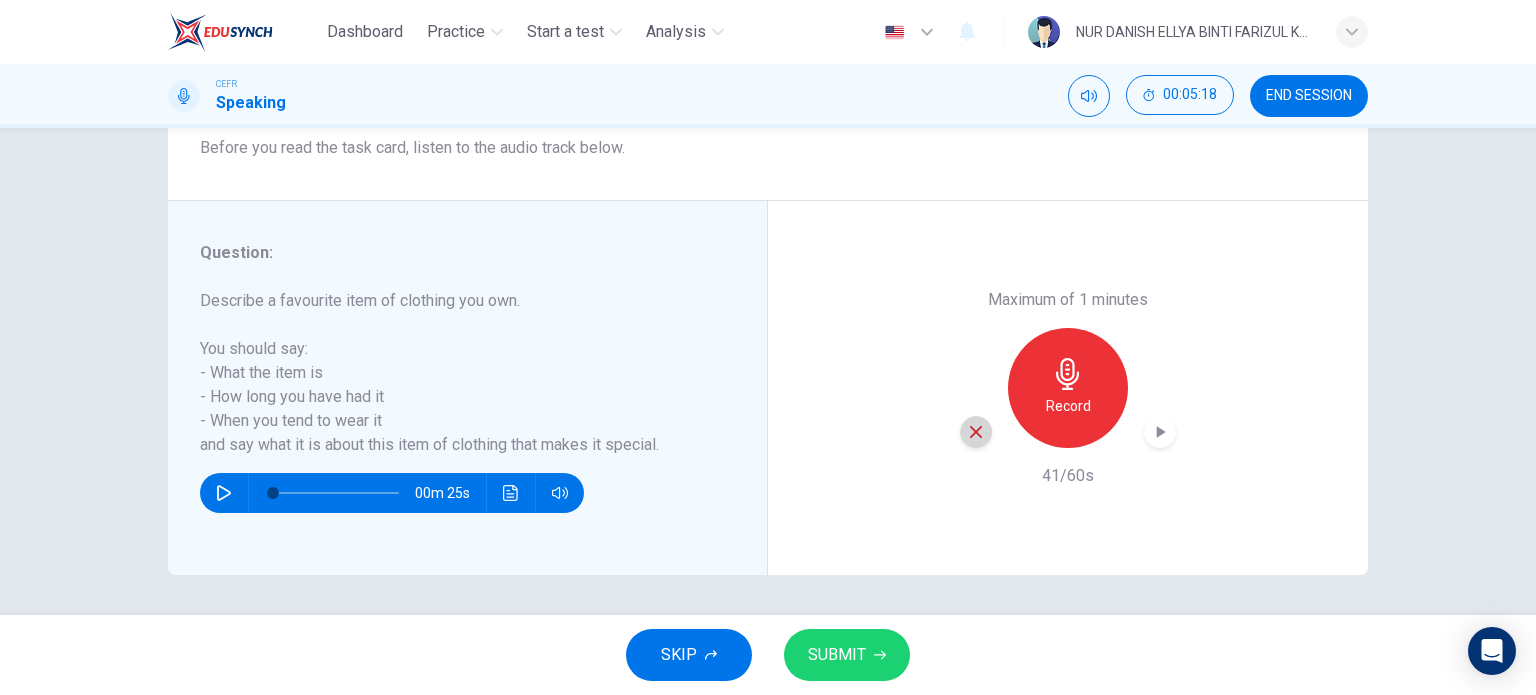 click at bounding box center [976, 432] 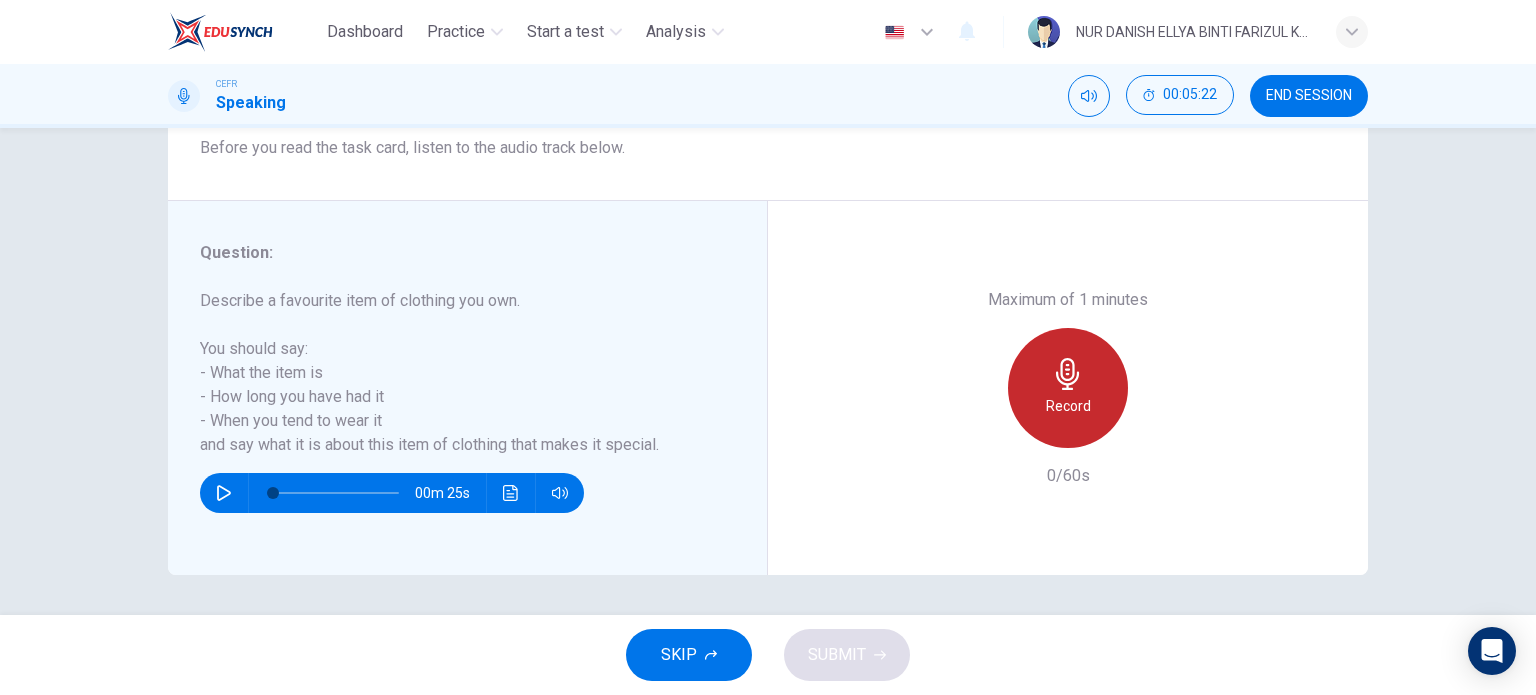 click at bounding box center (1068, 374) 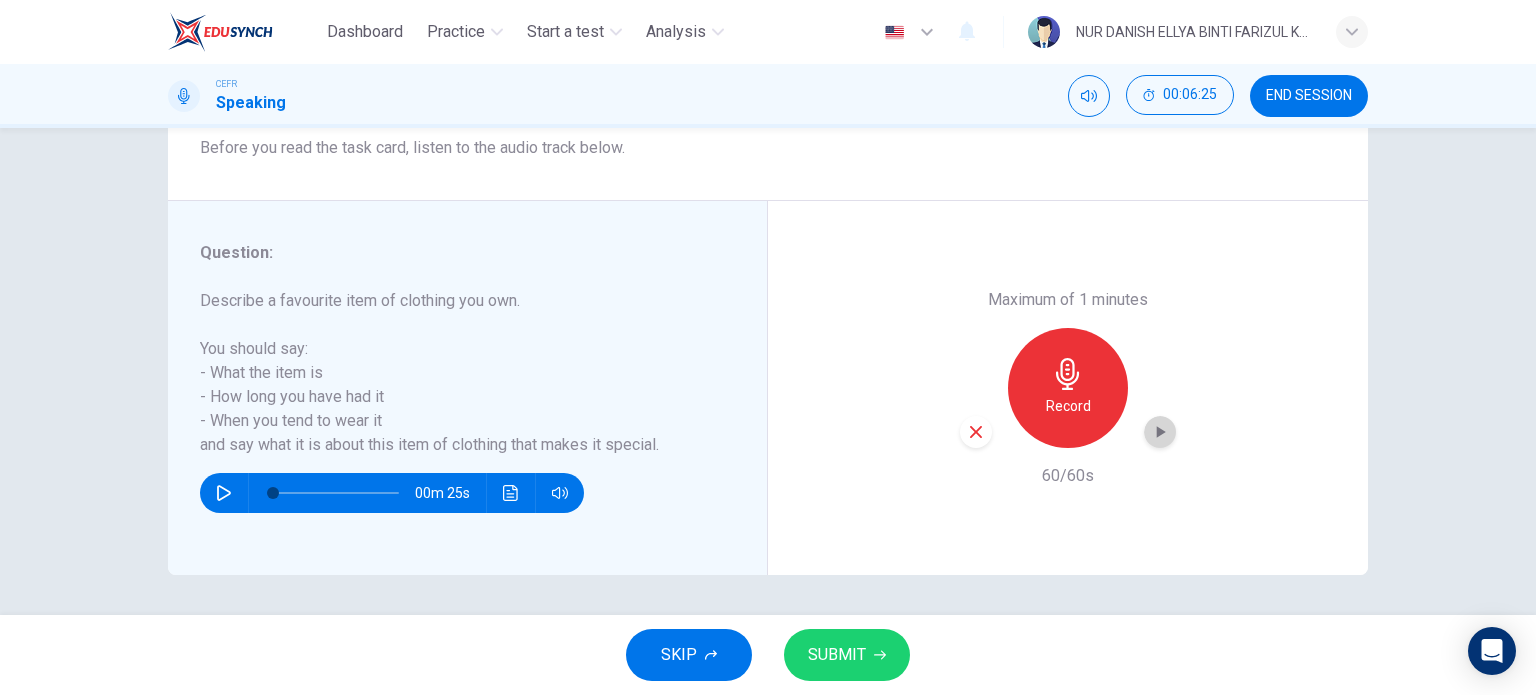 click at bounding box center (1160, 432) 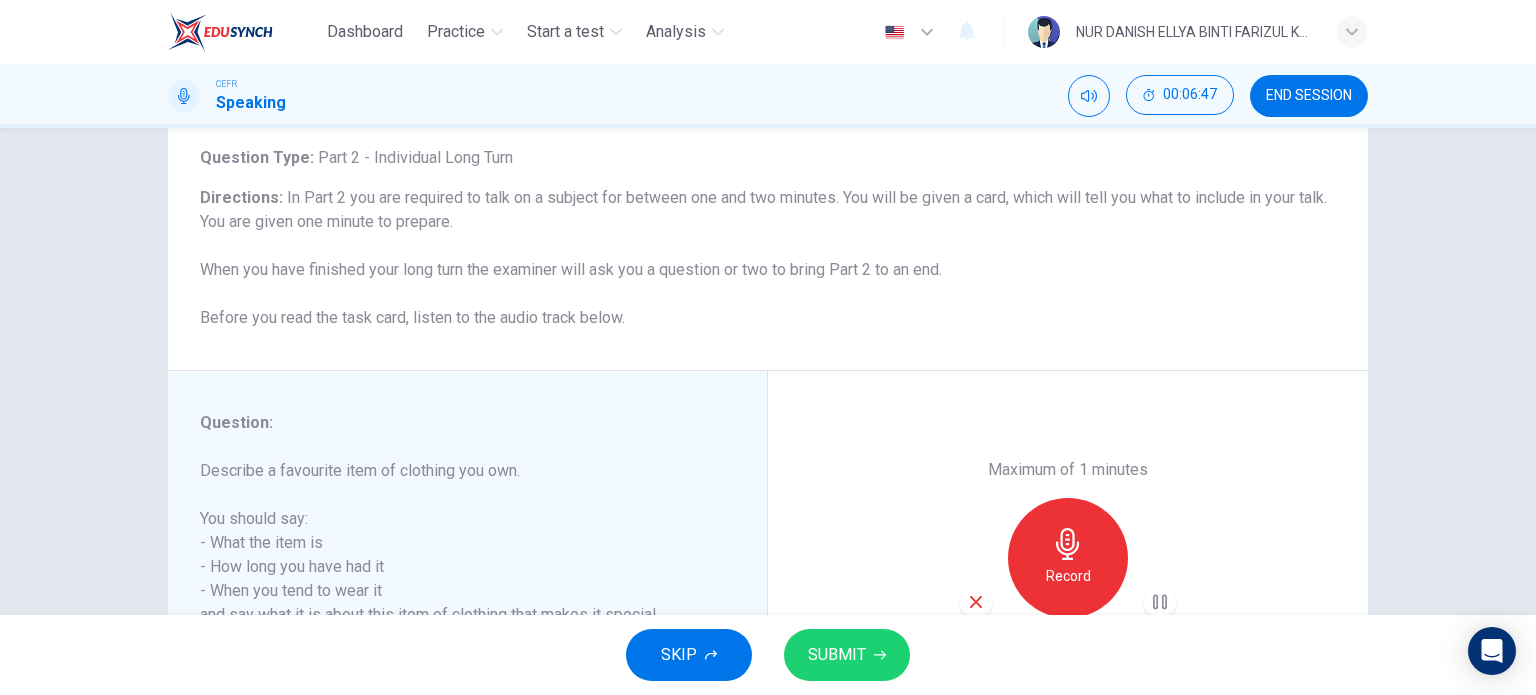 scroll, scrollTop: 154, scrollLeft: 0, axis: vertical 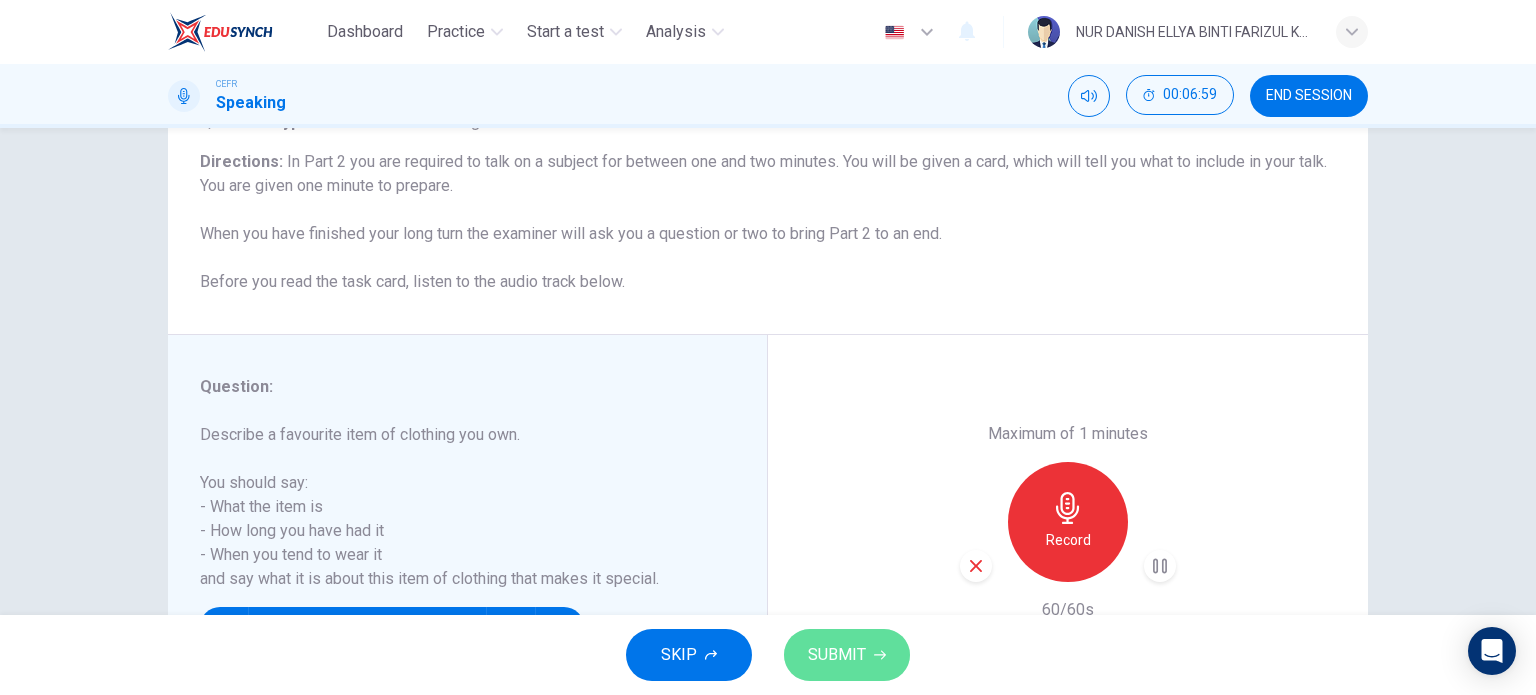 click on "SUBMIT" at bounding box center [837, 655] 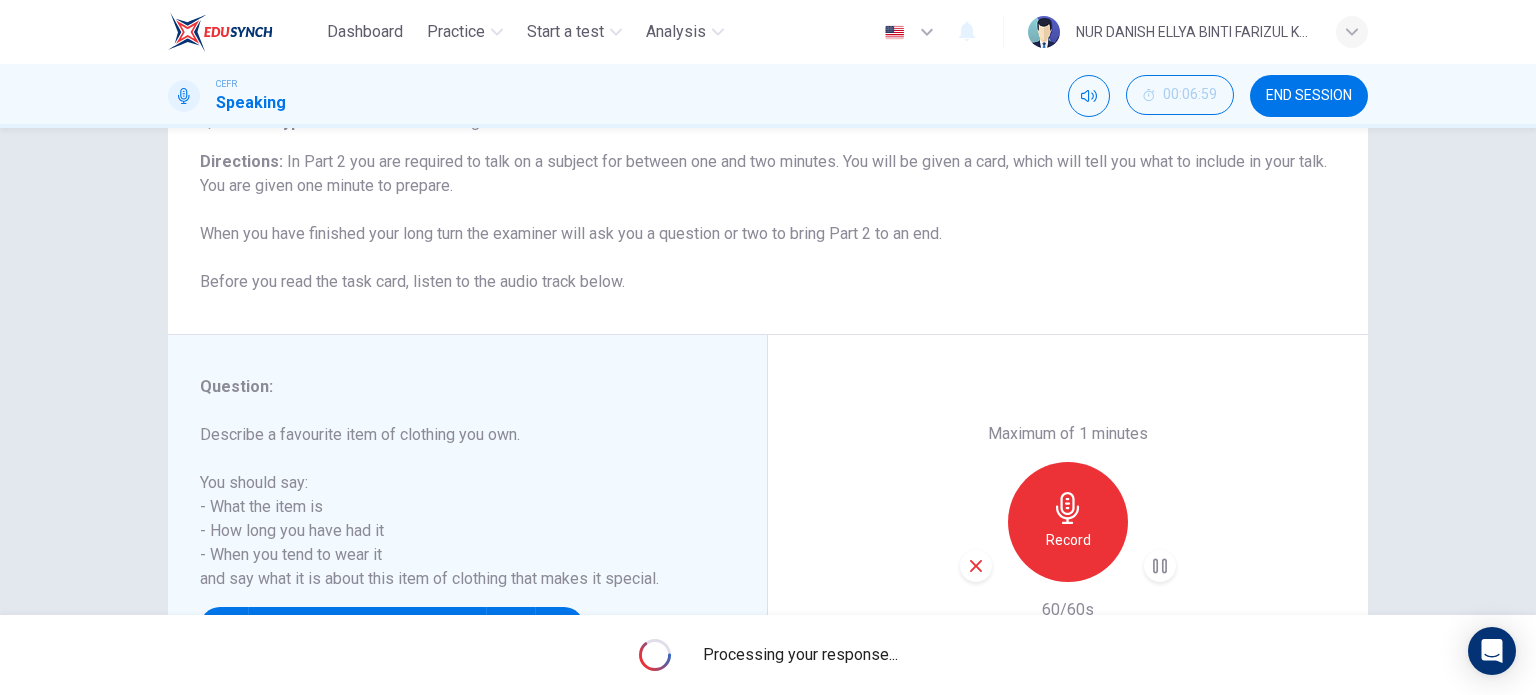 scroll, scrollTop: 288, scrollLeft: 0, axis: vertical 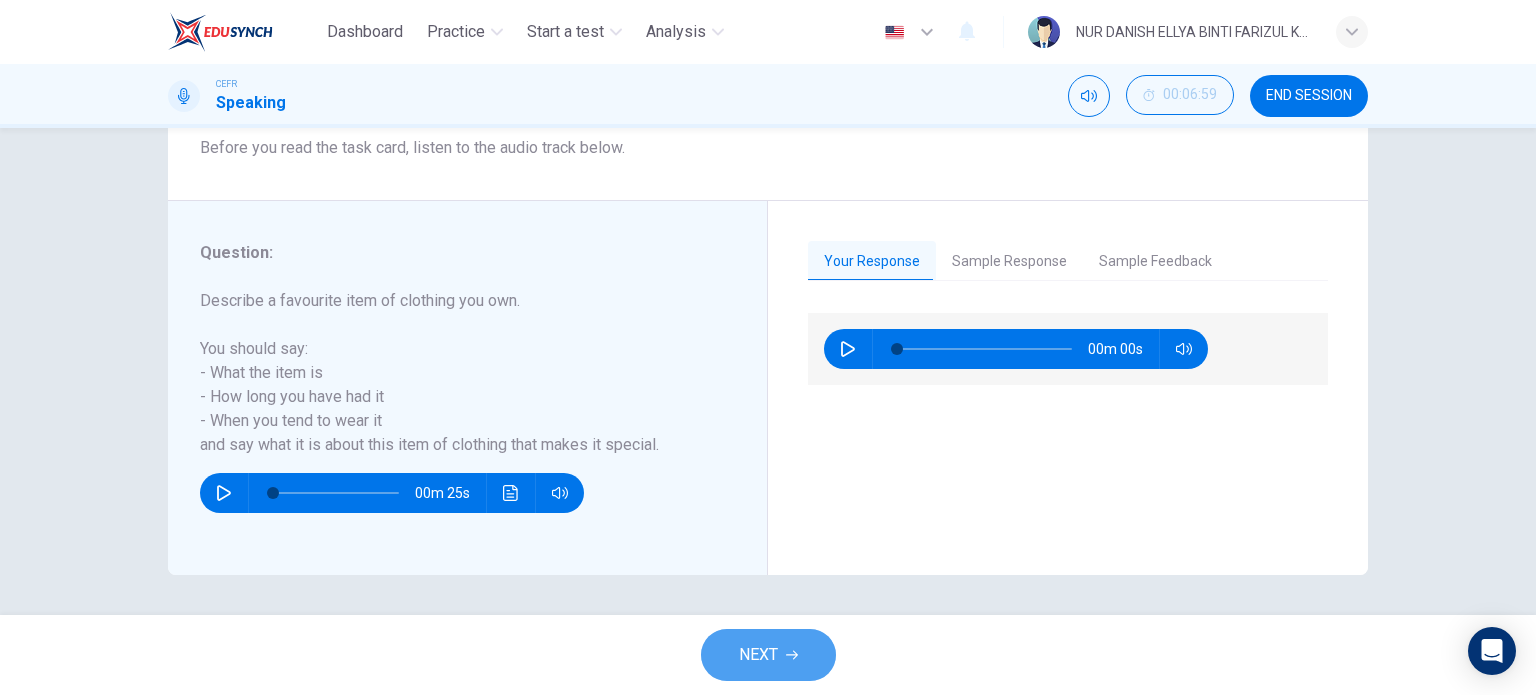 click on "NEXT" at bounding box center (758, 655) 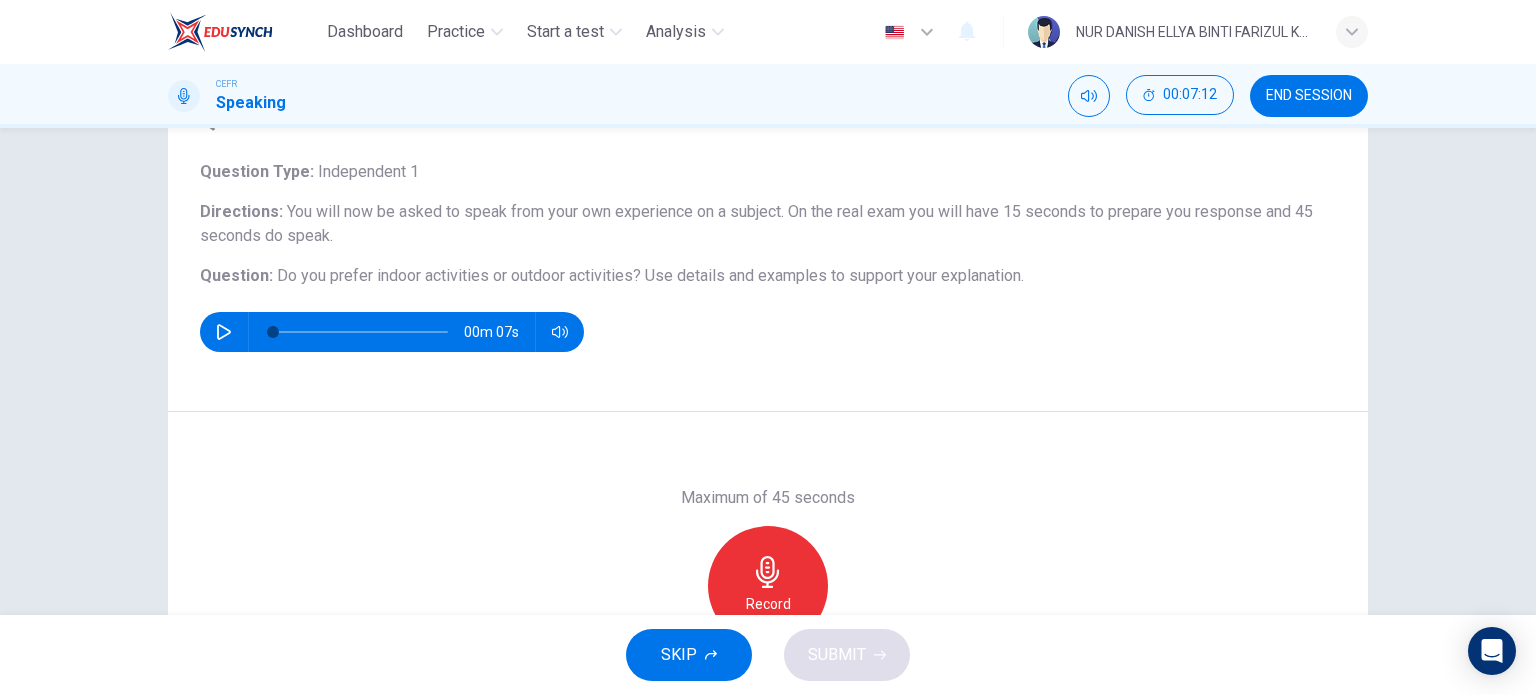 scroll, scrollTop: 112, scrollLeft: 0, axis: vertical 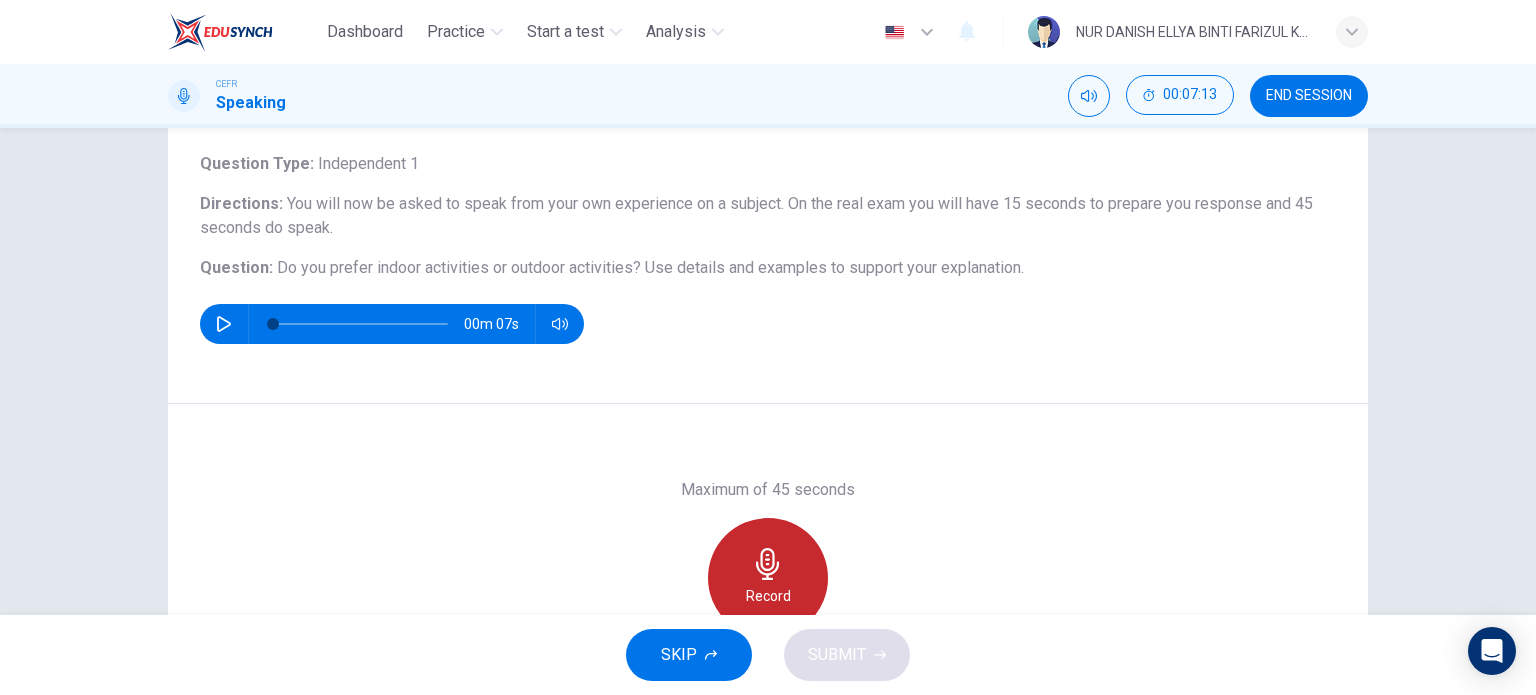 click on "Record" at bounding box center [768, 578] 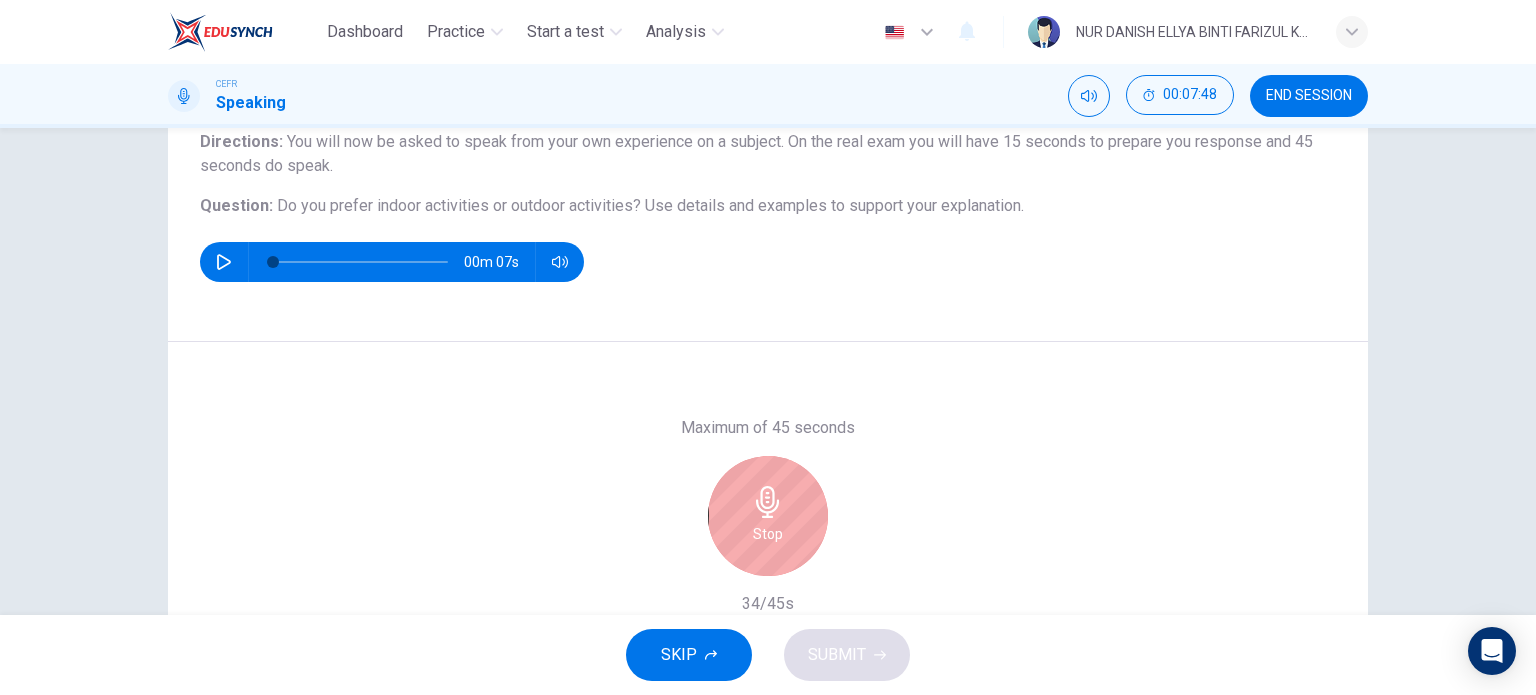 scroll, scrollTop: 175, scrollLeft: 0, axis: vertical 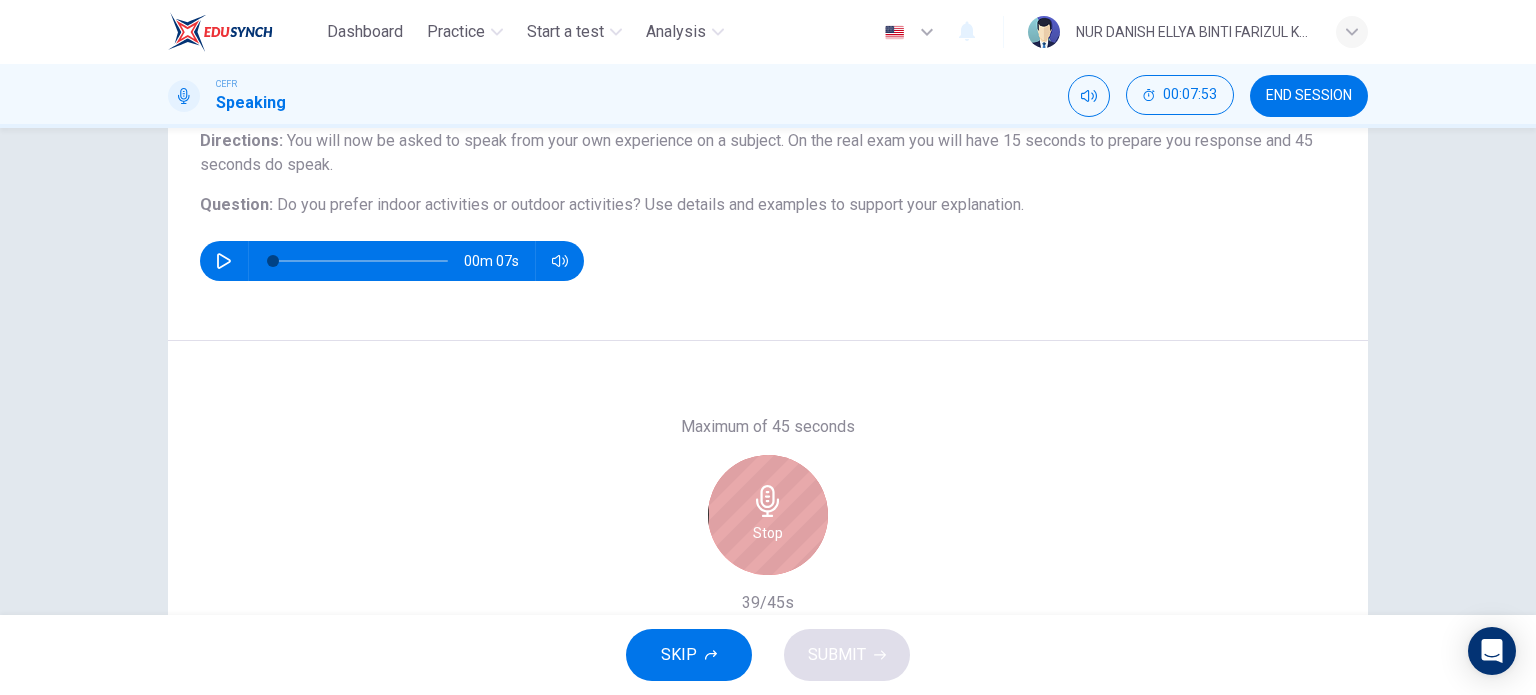 click on "Stop" at bounding box center [768, 515] 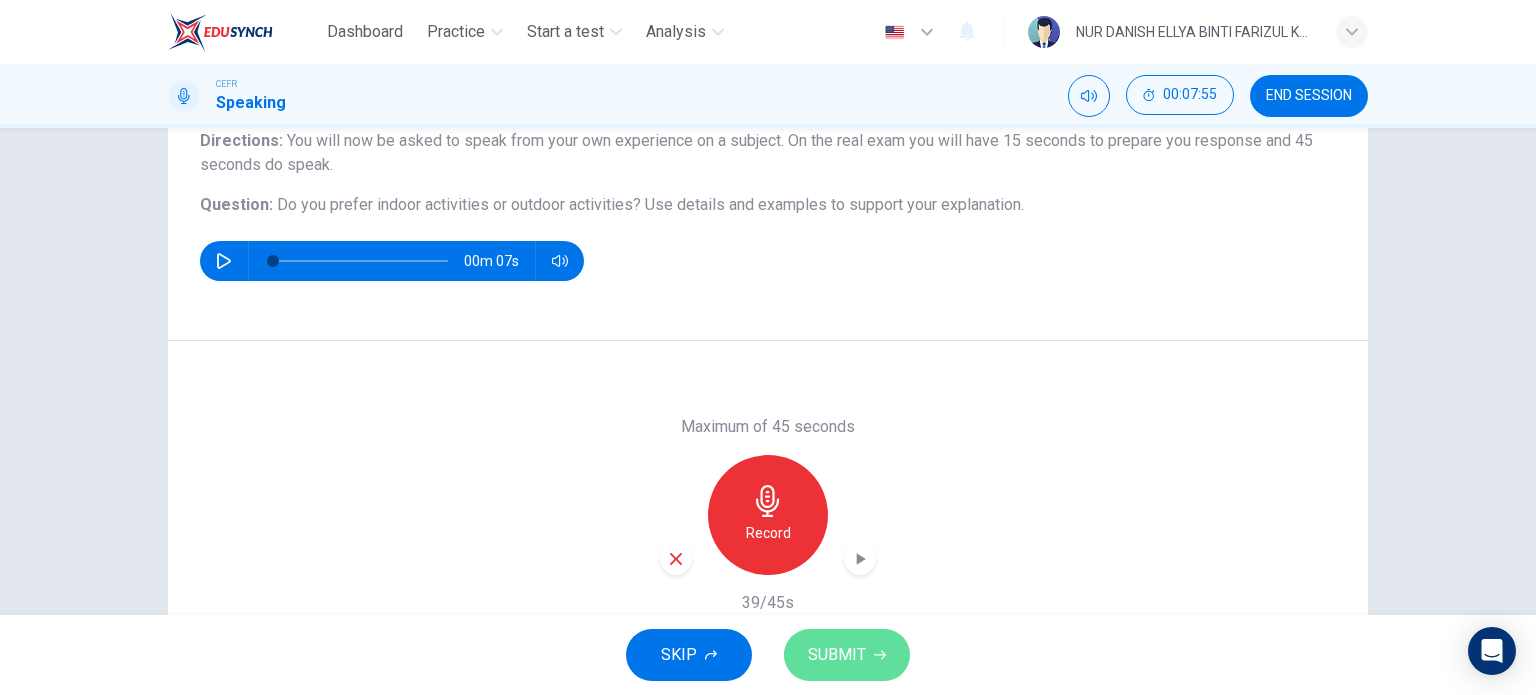 click on "SUBMIT" at bounding box center [837, 655] 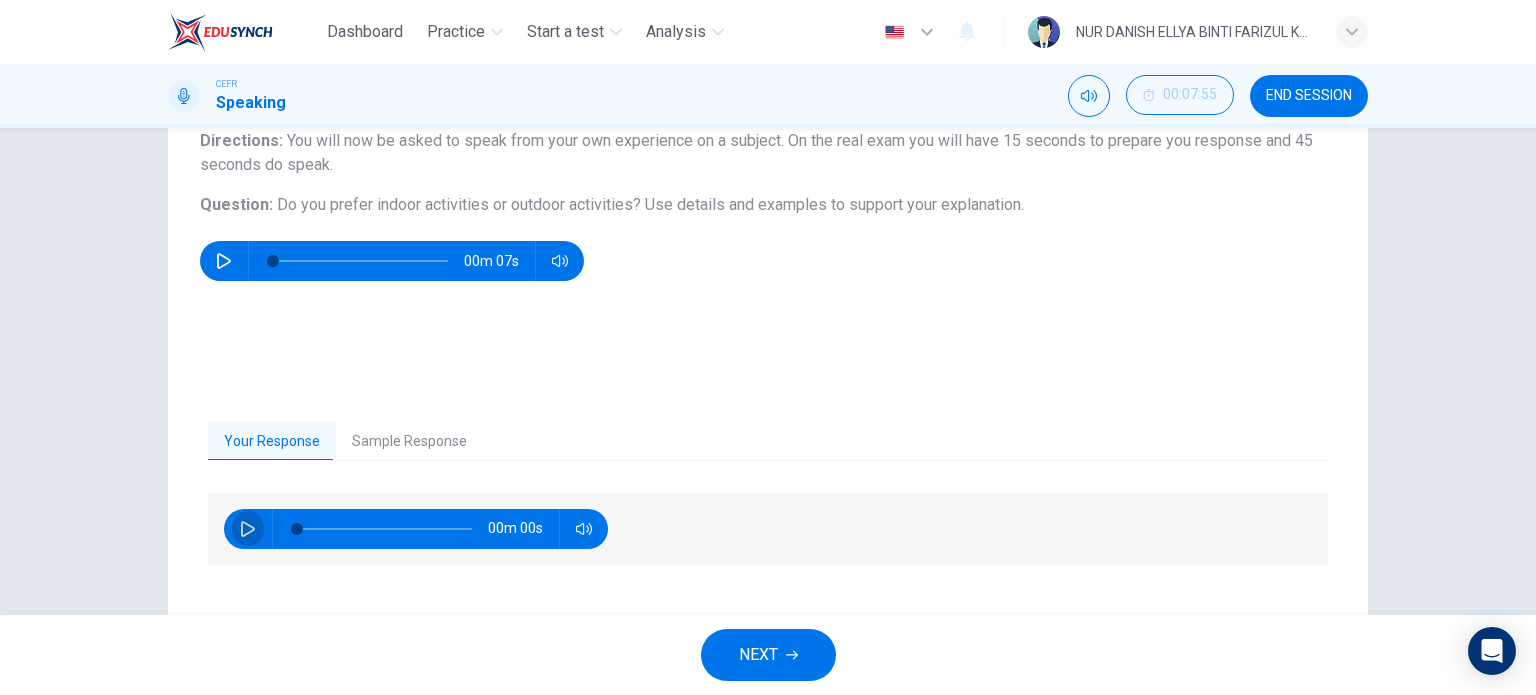 click at bounding box center (248, 529) 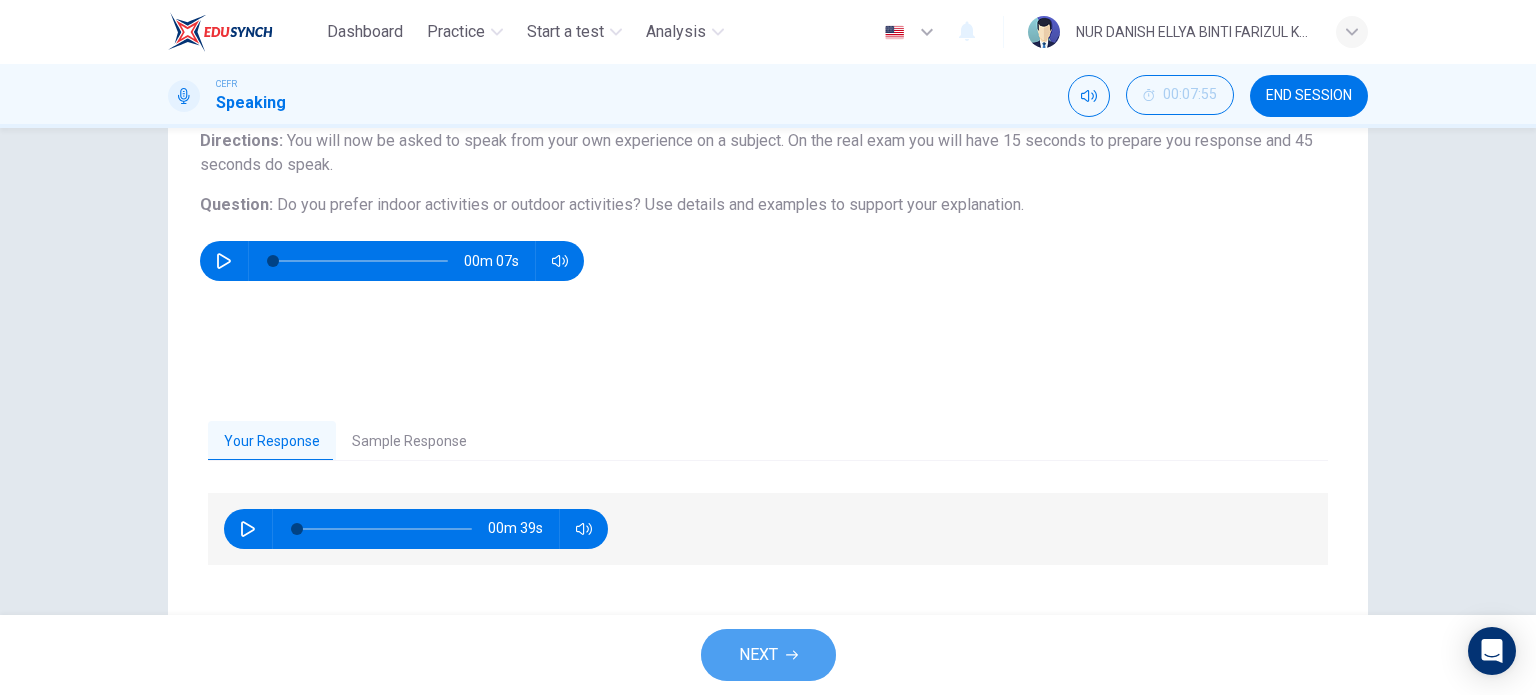 click on "NEXT" at bounding box center [768, 655] 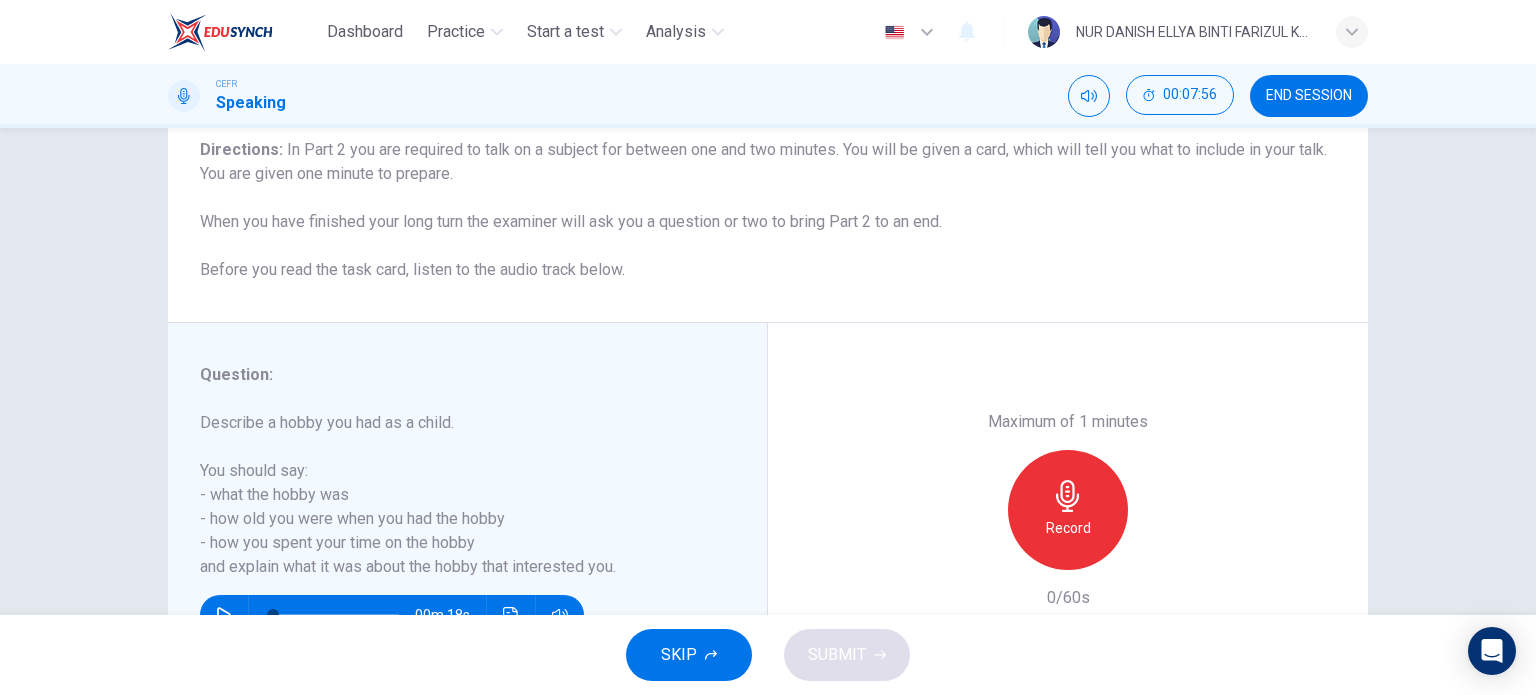 scroll, scrollTop: 184, scrollLeft: 0, axis: vertical 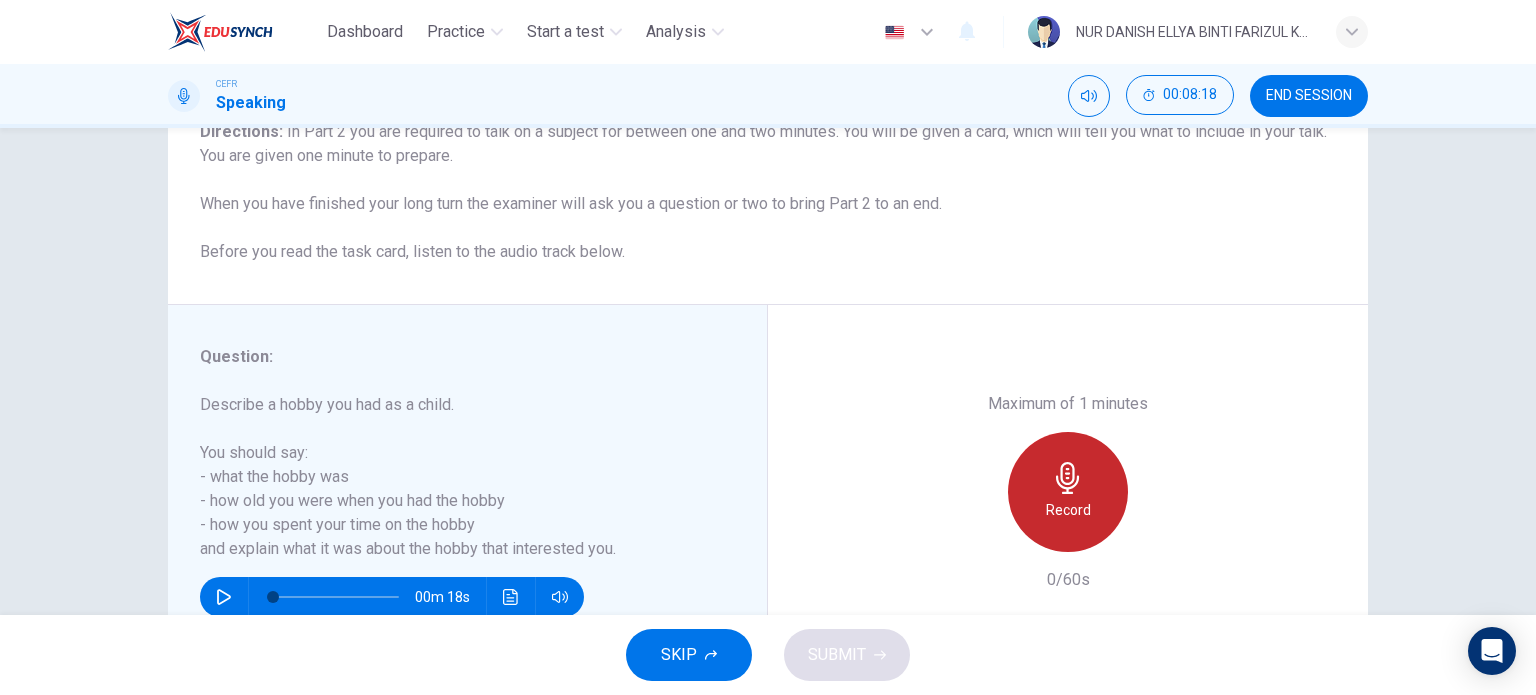 click on "Record" at bounding box center (1068, 492) 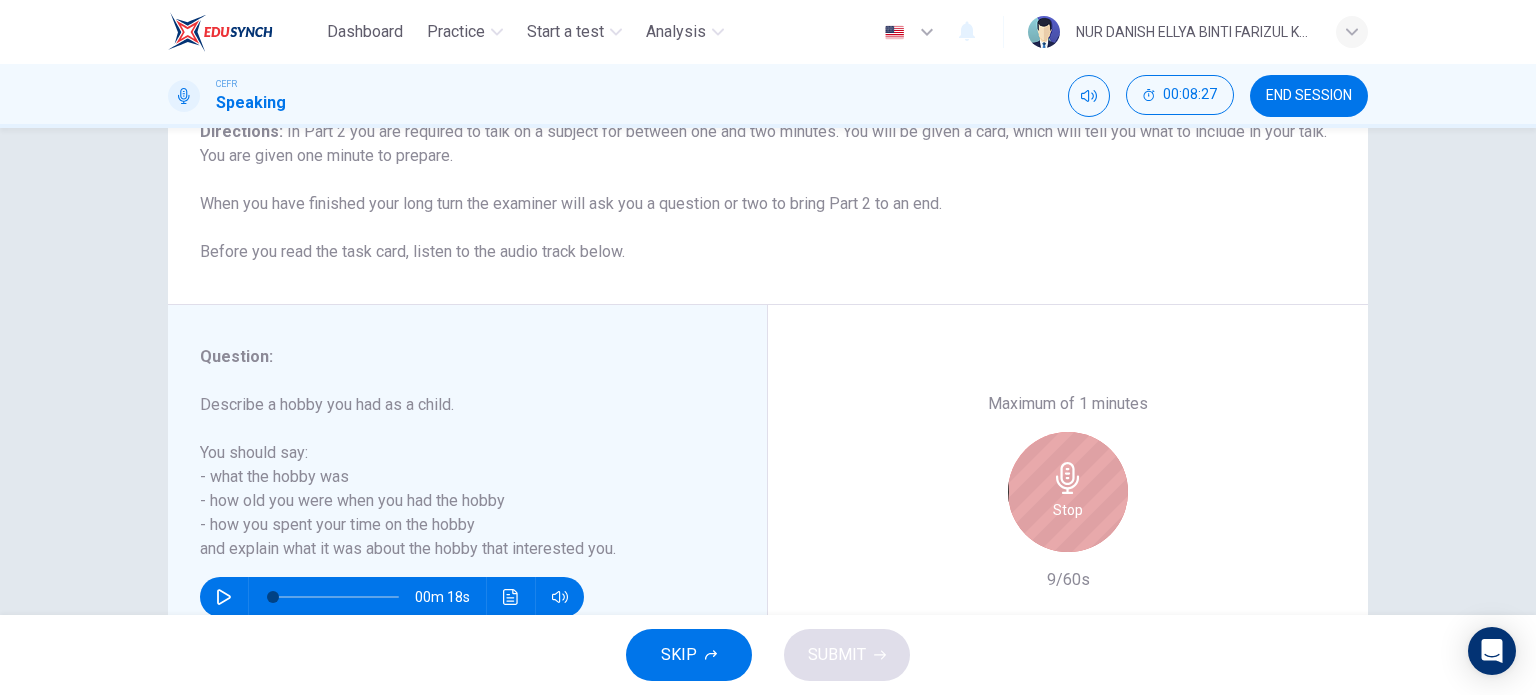 click on "Stop" at bounding box center [1068, 492] 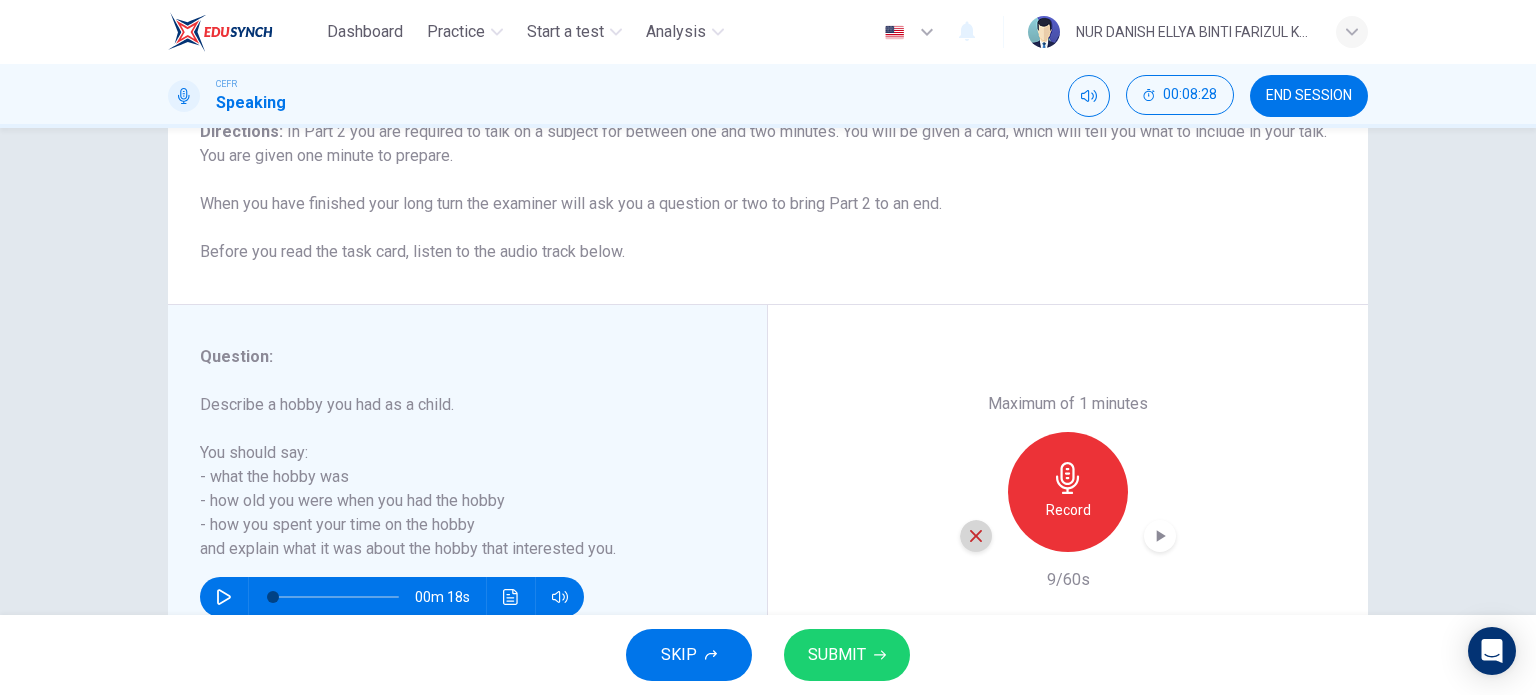 click at bounding box center (976, 536) 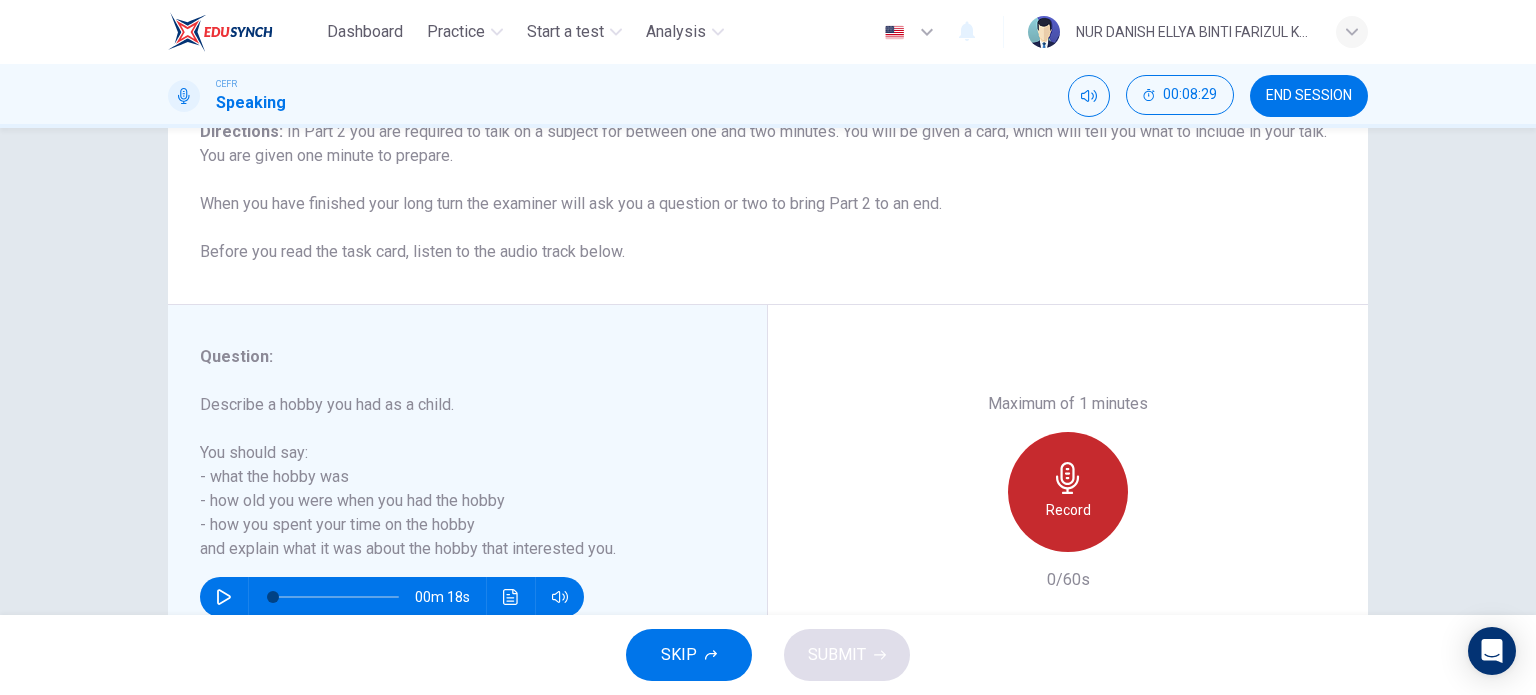 click on "Record" at bounding box center (1068, 510) 